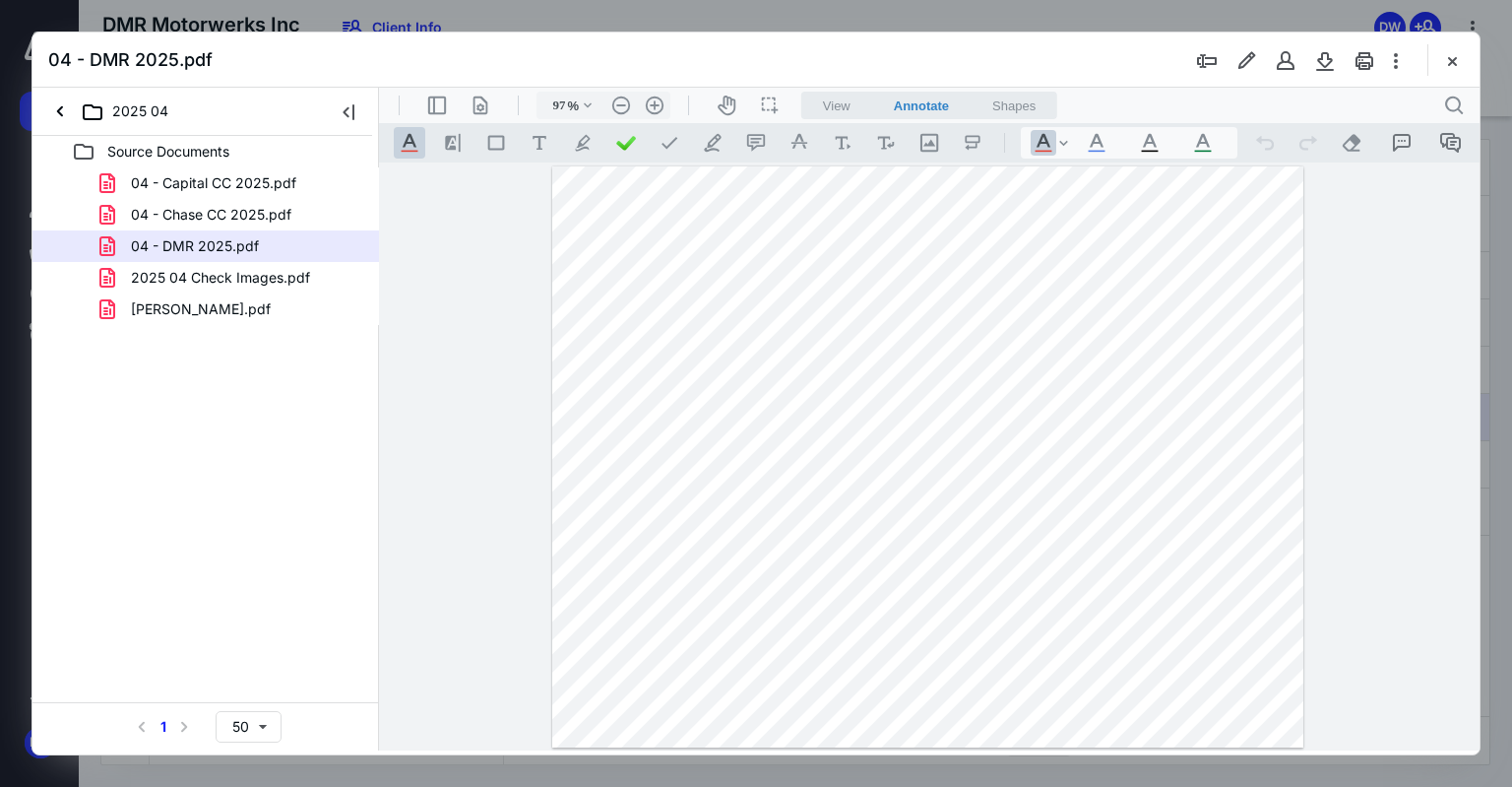 scroll, scrollTop: 0, scrollLeft: 0, axis: both 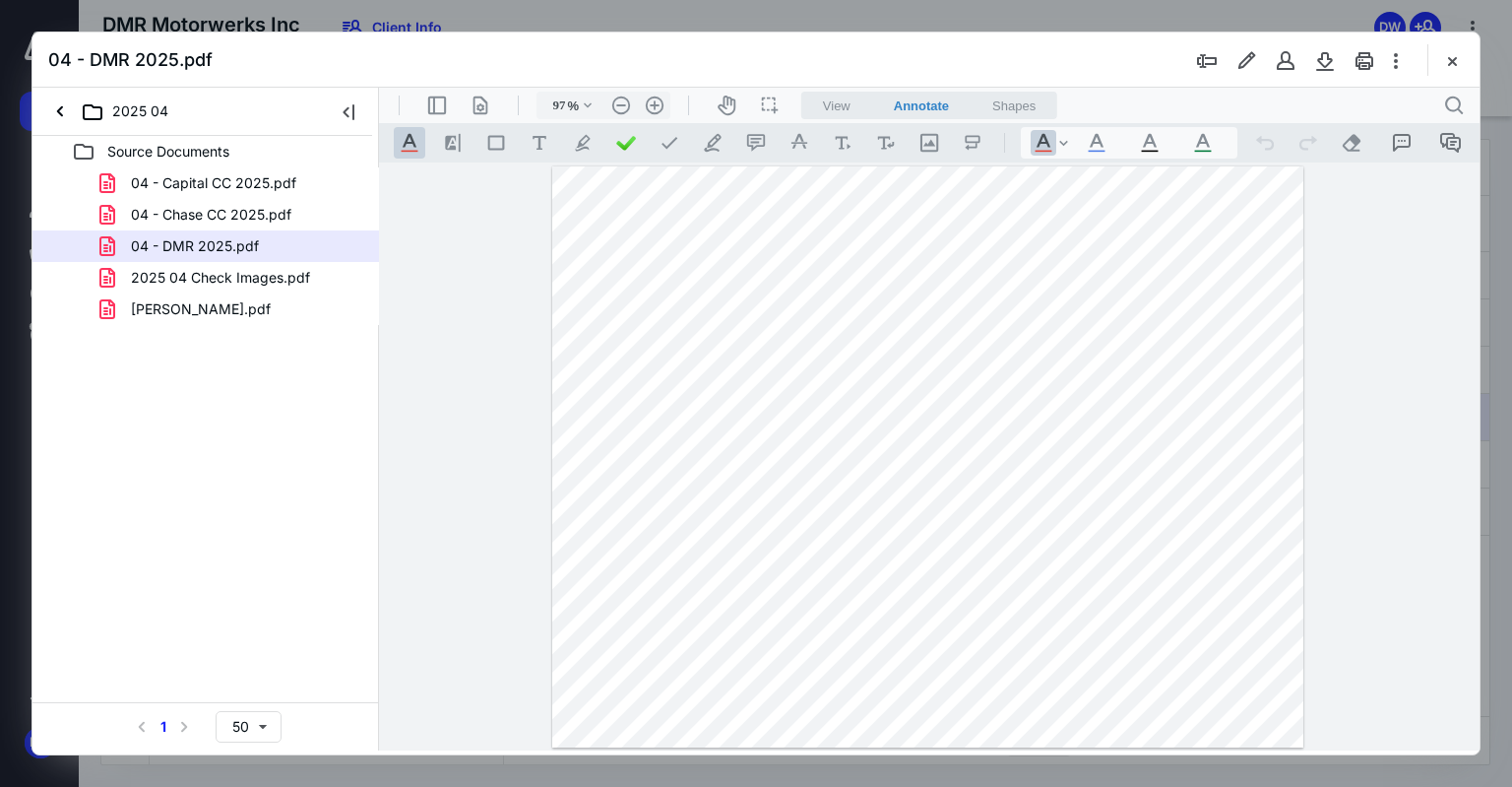 drag, startPoint x: 1453, startPoint y: 58, endPoint x: 1348, endPoint y: 31, distance: 108.41587 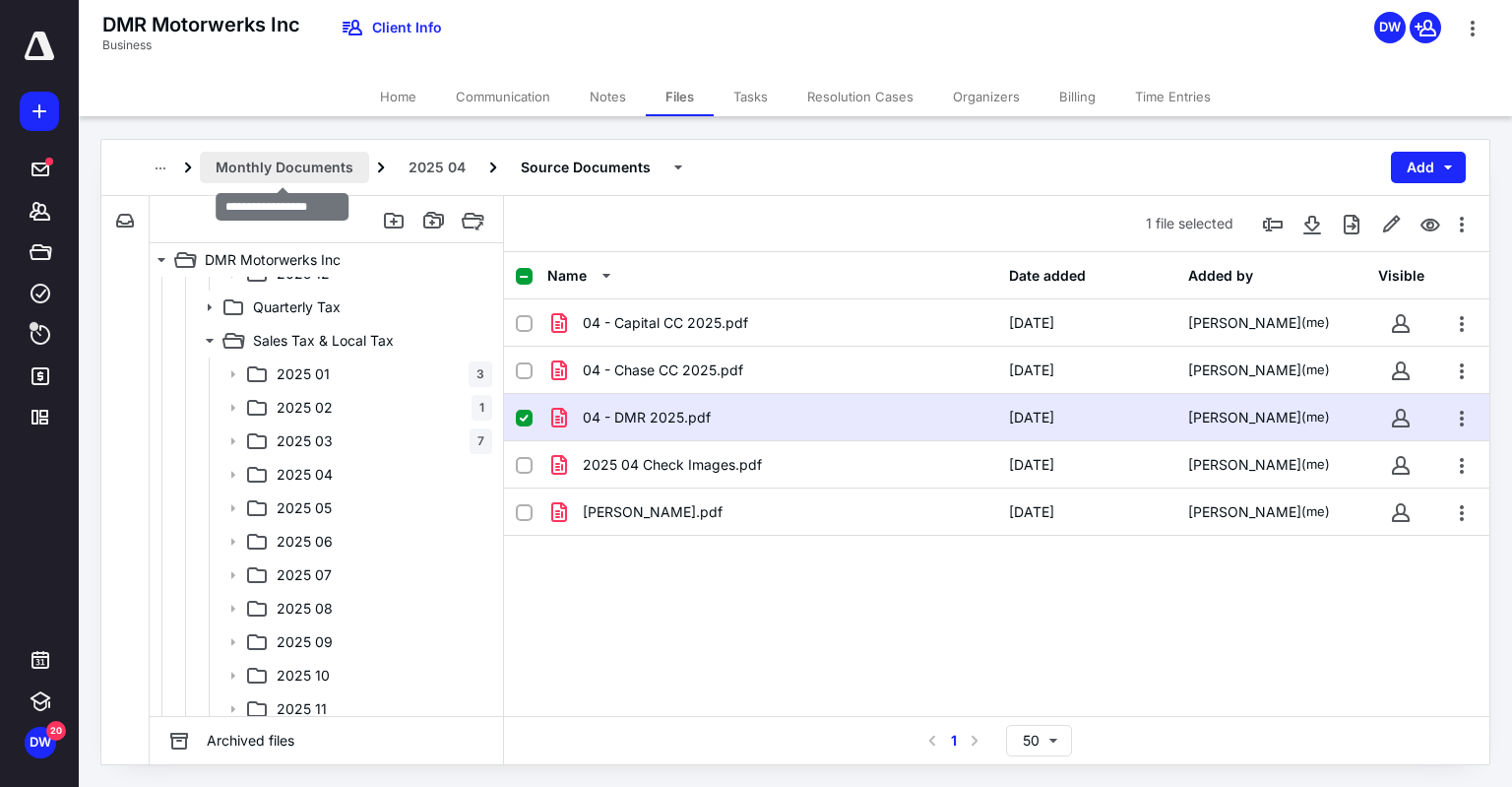 click on "Monthly Documents" at bounding box center [284, 167] 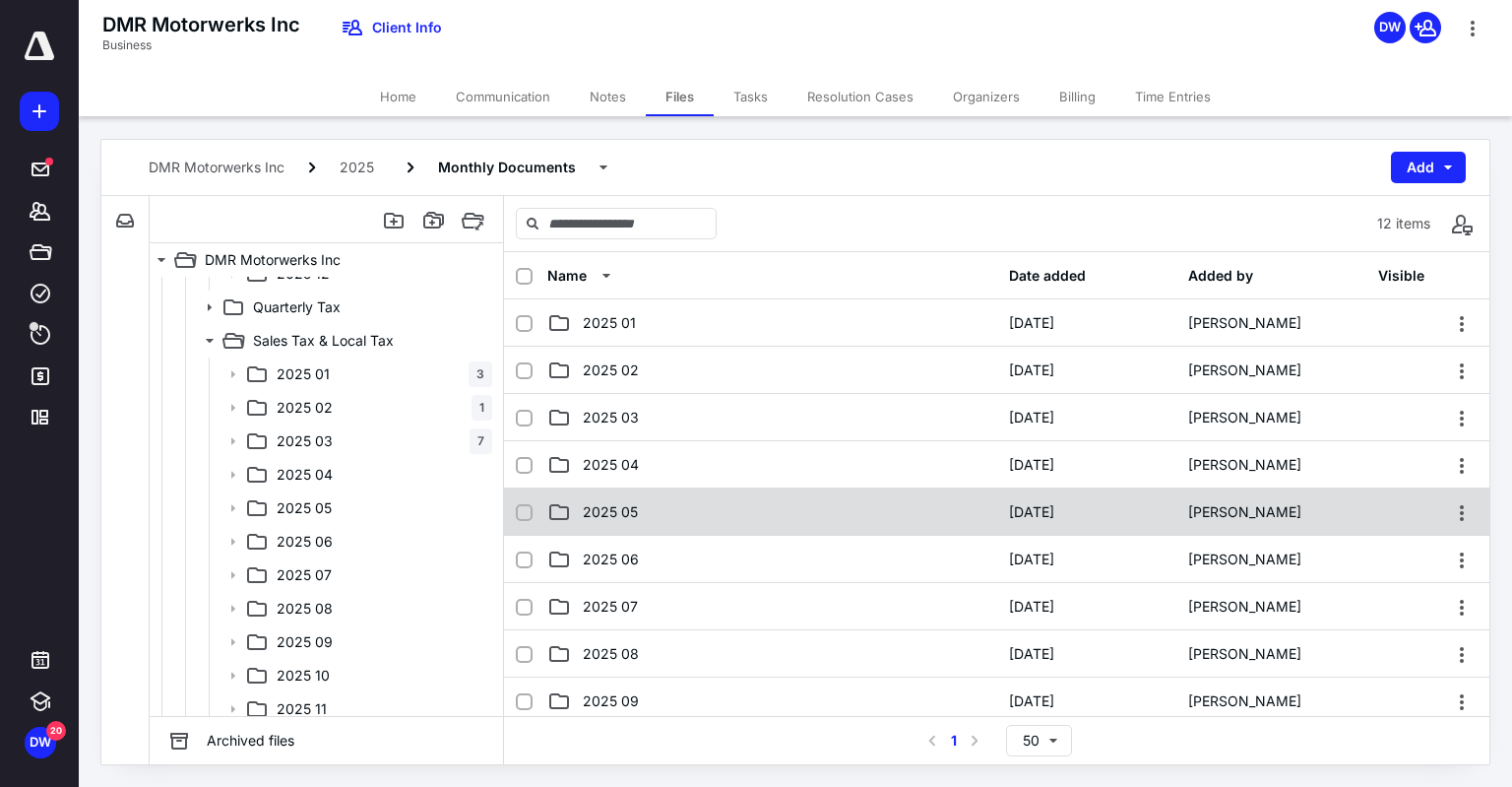 click on "2025 05" at bounding box center [772, 512] 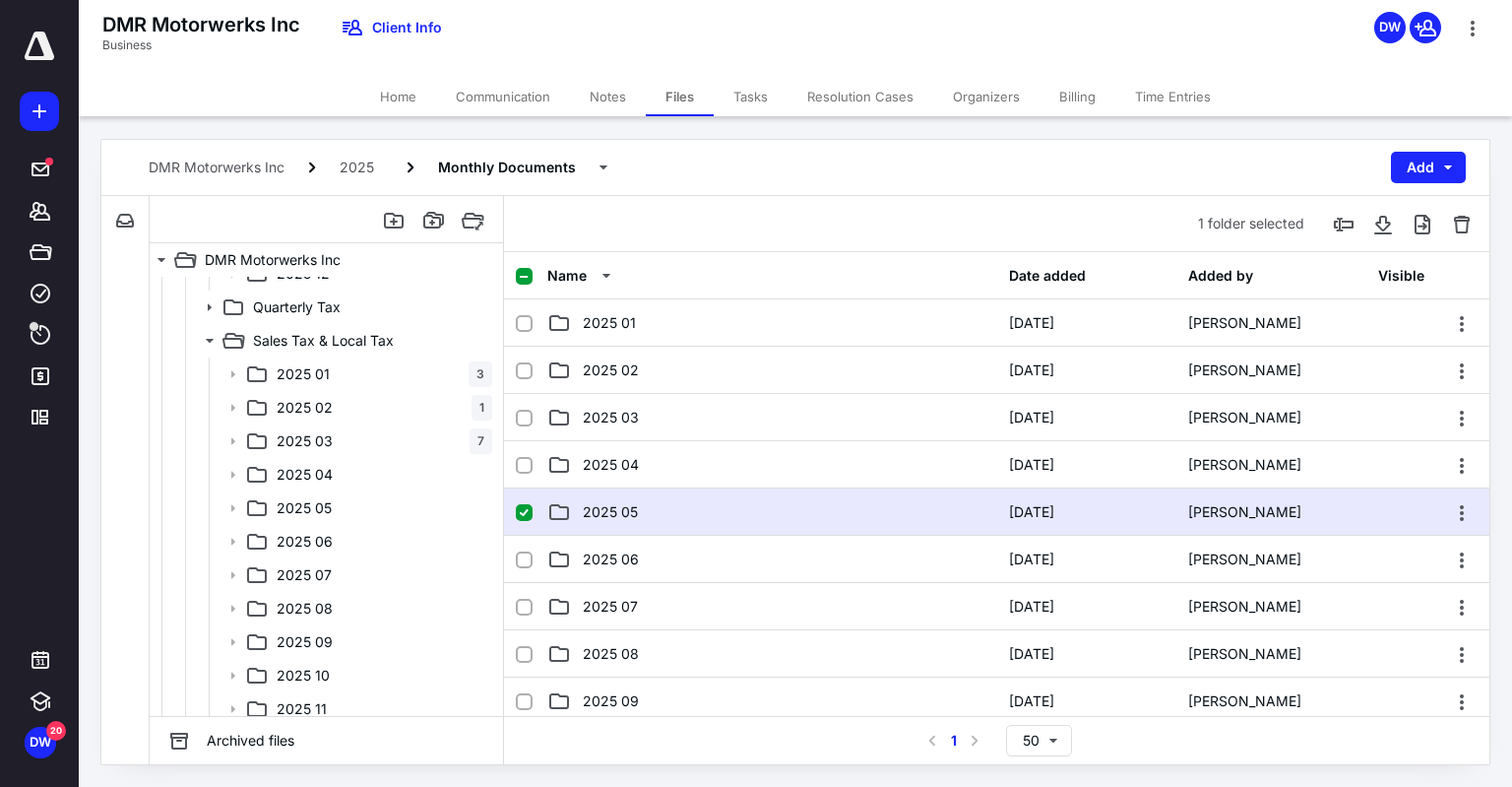 click on "2025 05" at bounding box center (772, 512) 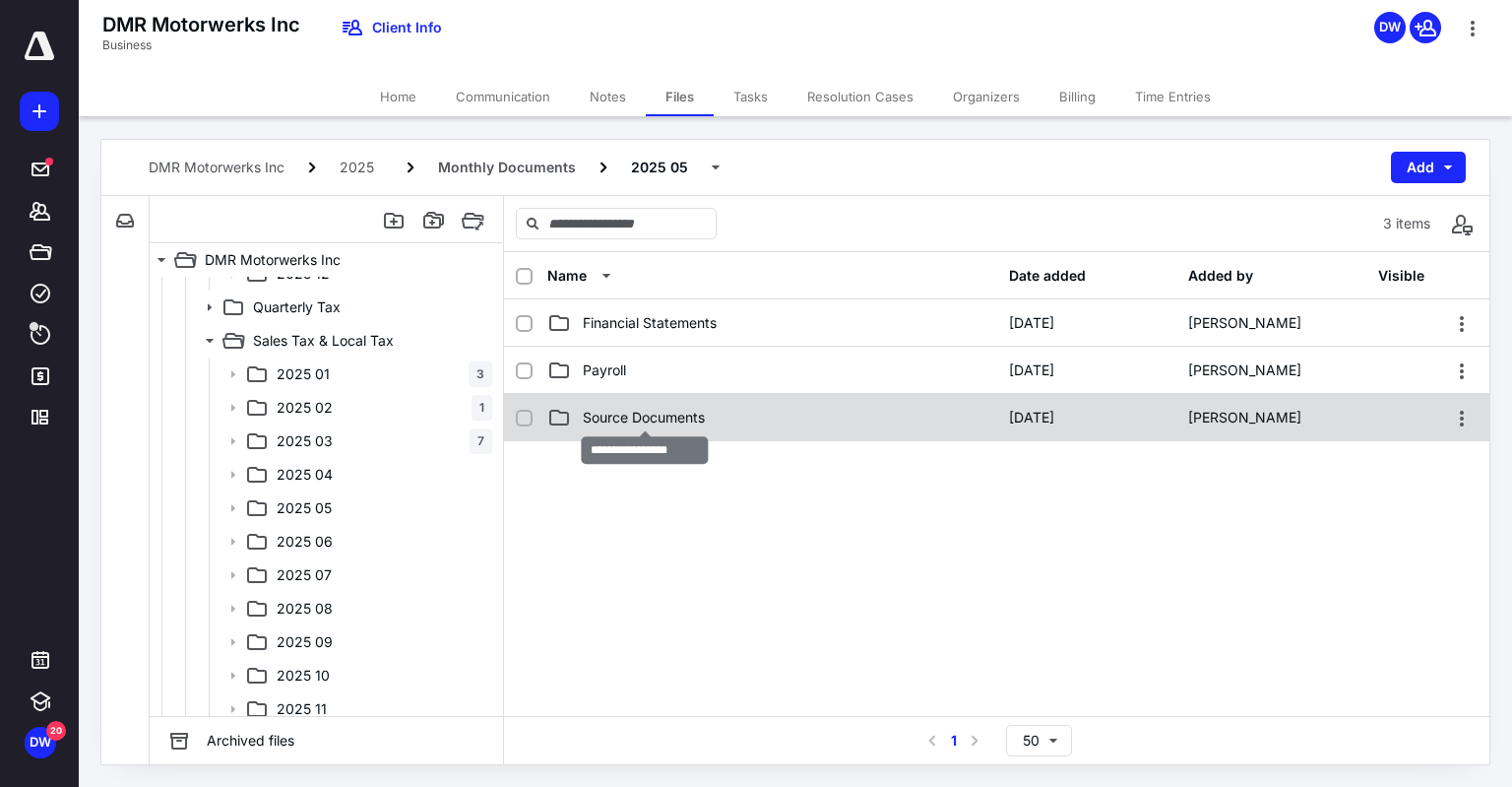 click on "Source Documents" at bounding box center [644, 418] 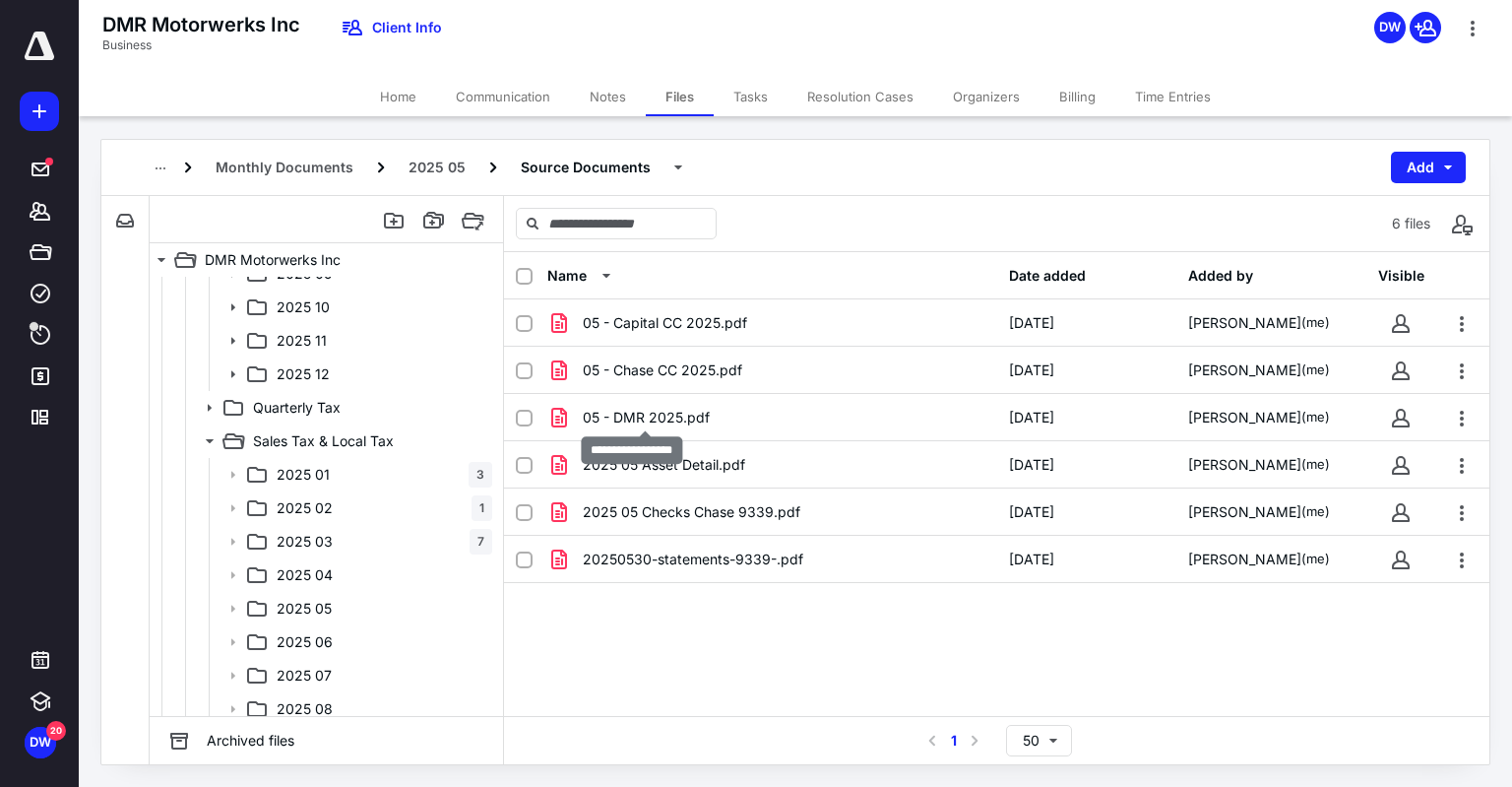 scroll, scrollTop: 890, scrollLeft: 0, axis: vertical 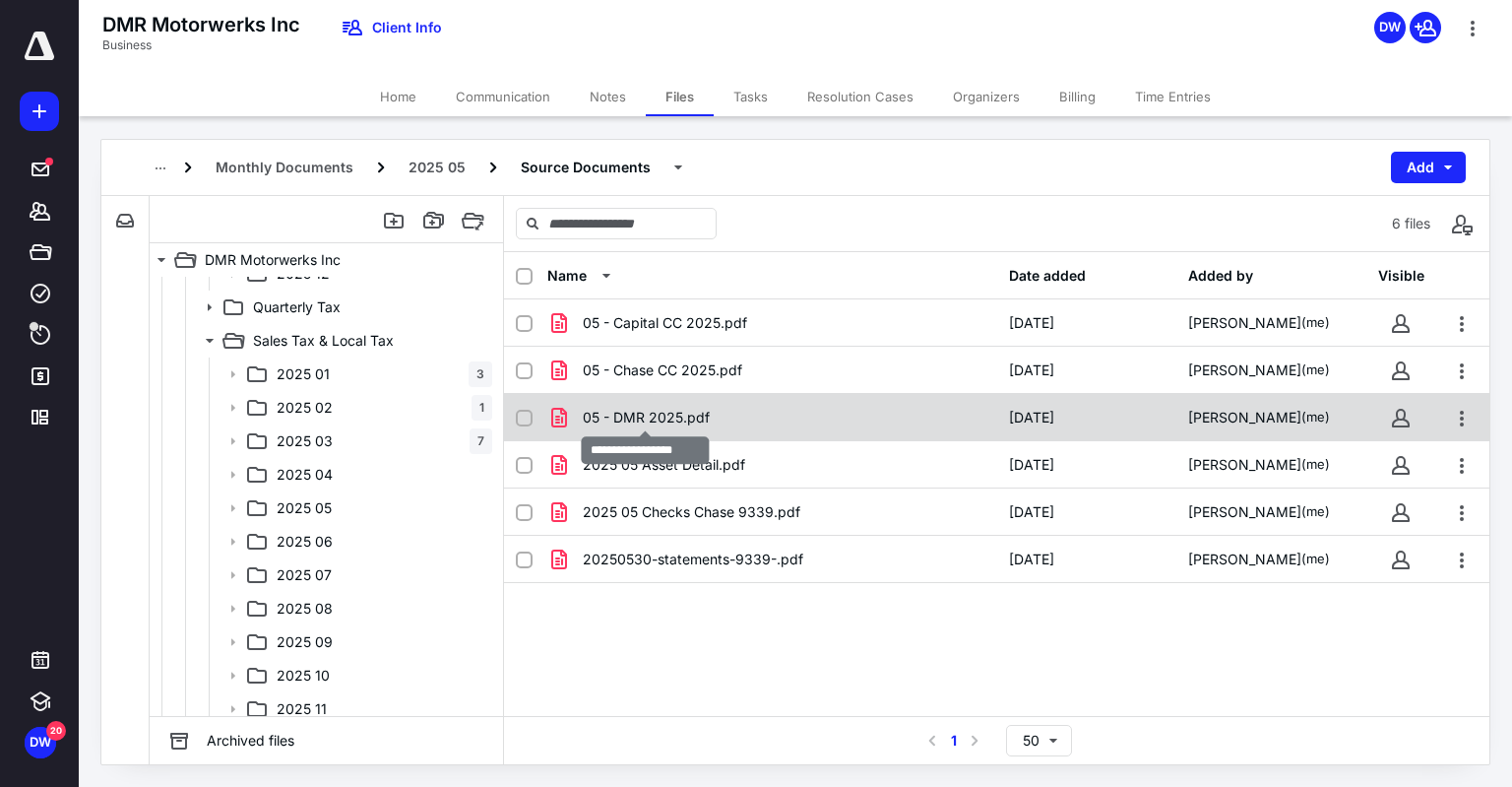 click on "05 - DMR 2025.pdf" at bounding box center (646, 418) 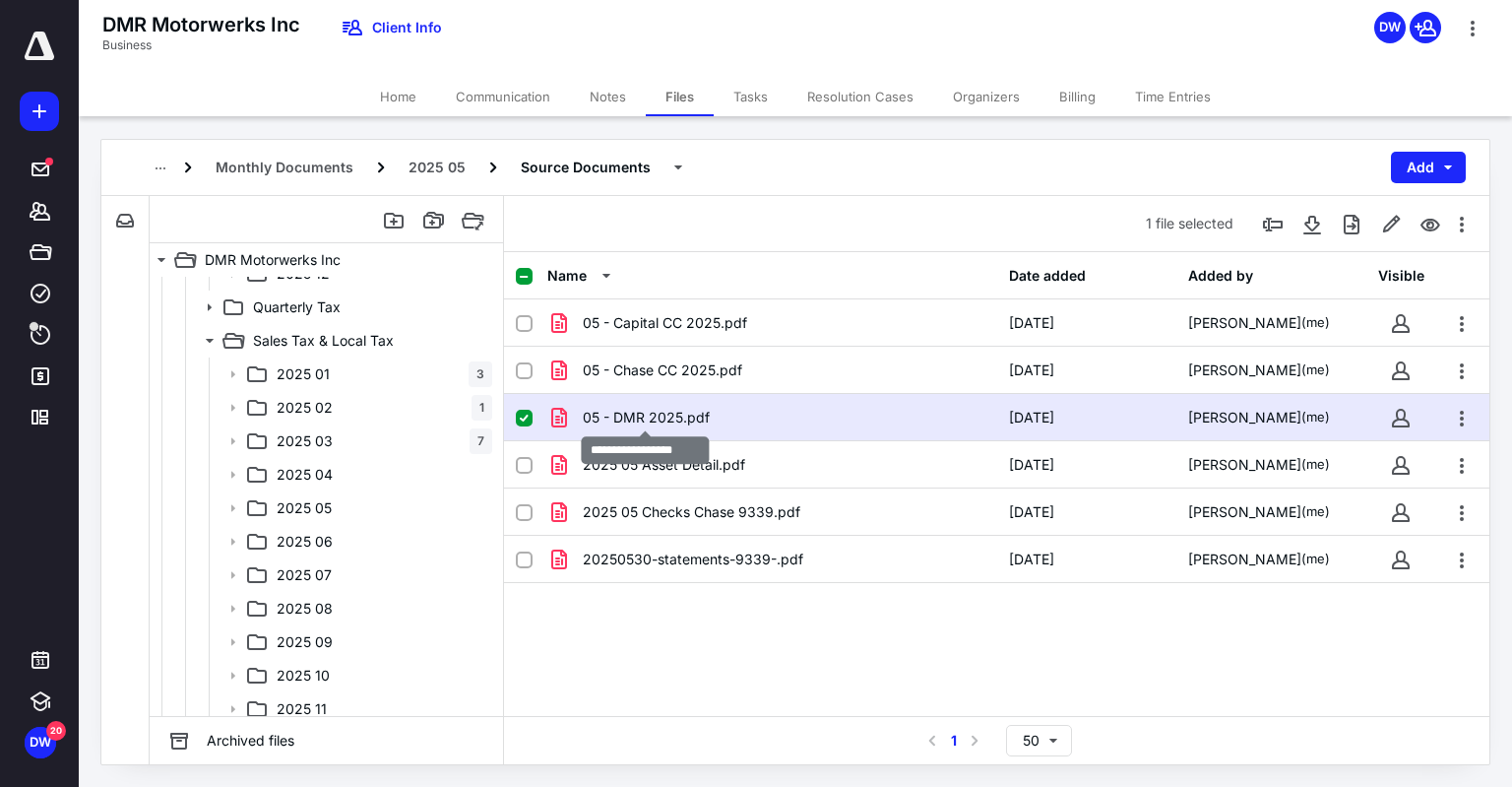 click on "05 - DMR 2025.pdf" at bounding box center [646, 418] 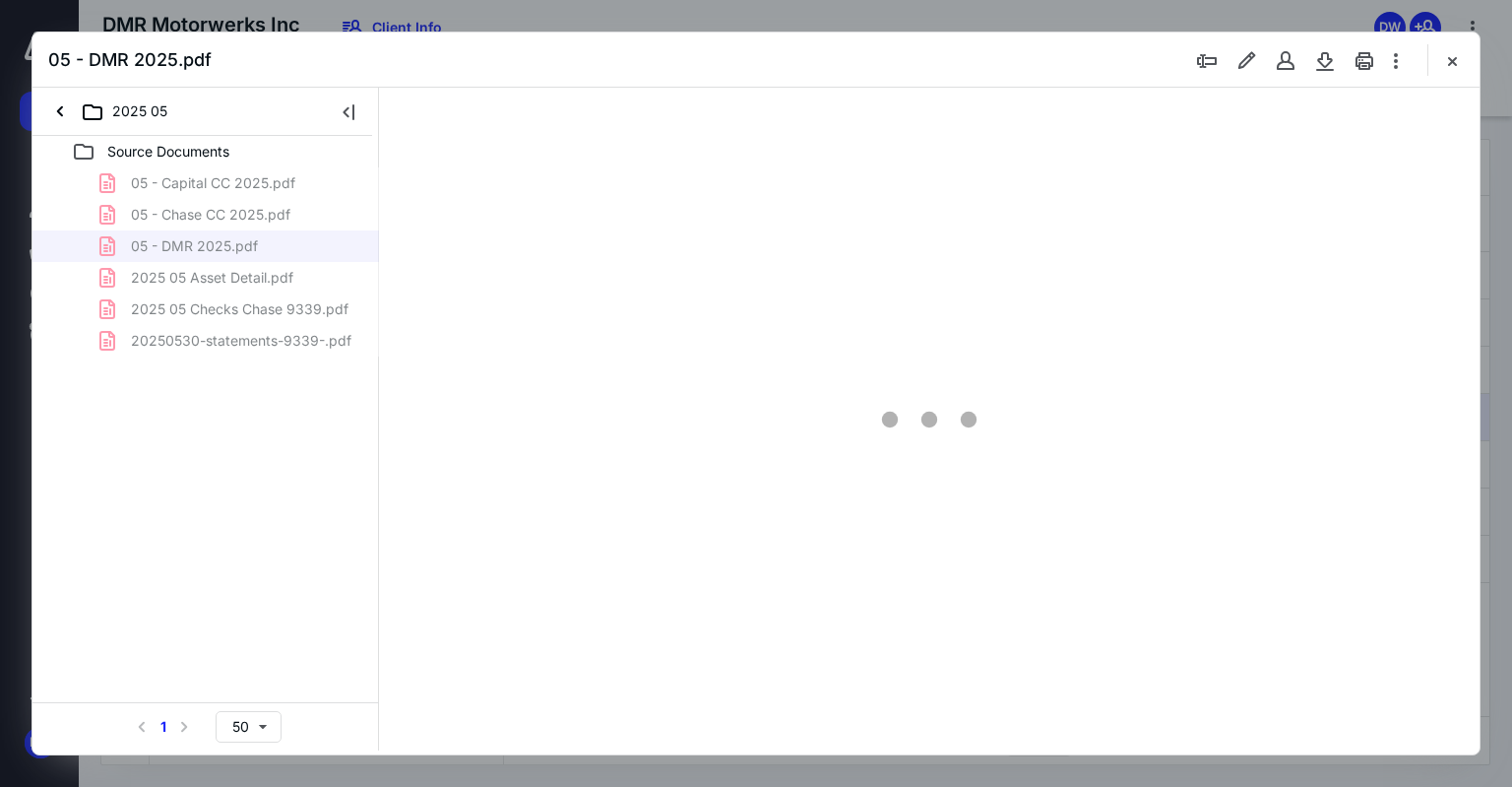 scroll, scrollTop: 0, scrollLeft: 0, axis: both 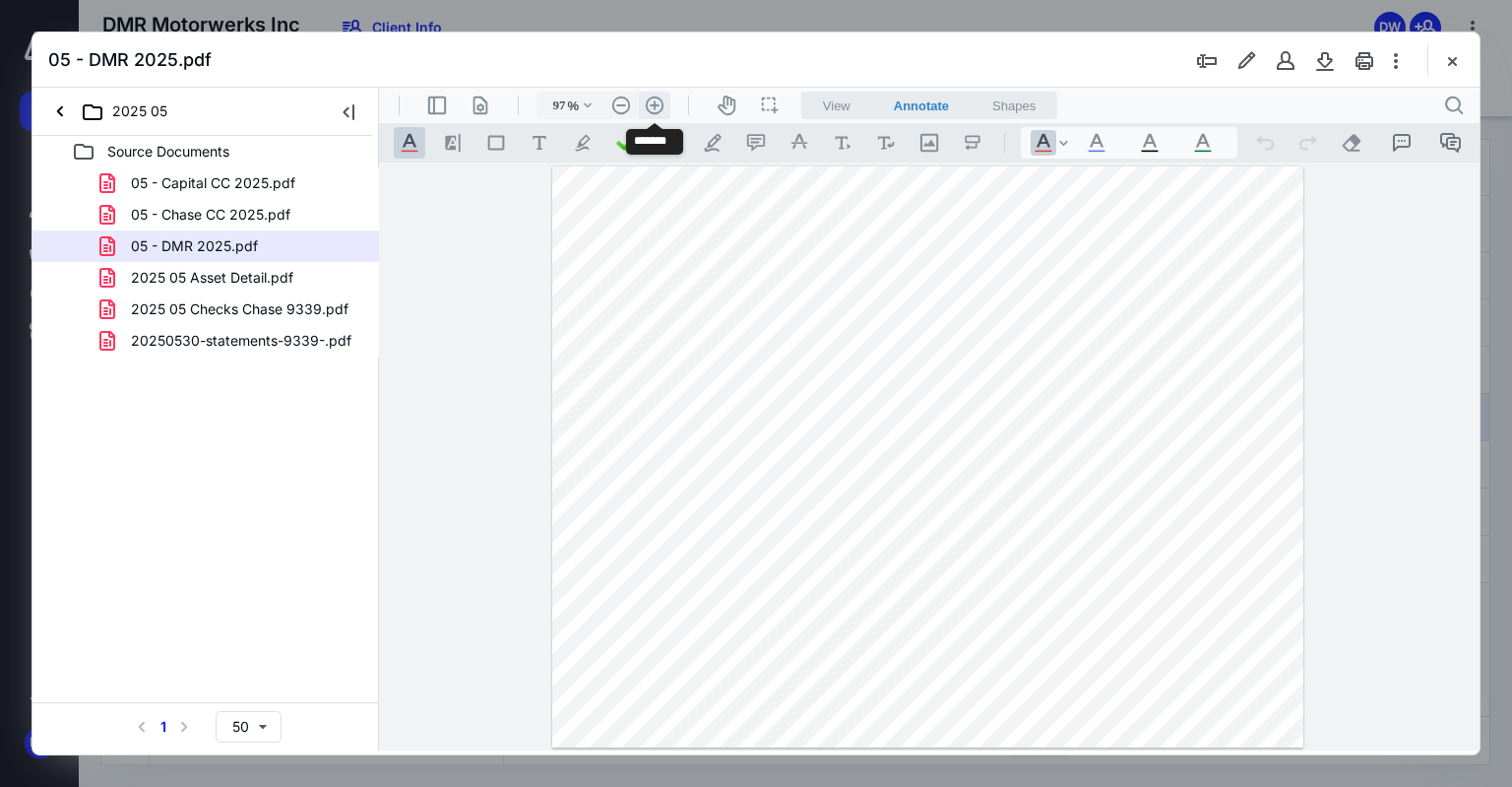 click on ".cls-1{fill:#abb0c4;} icon - header - zoom - in - line" at bounding box center [655, 105] 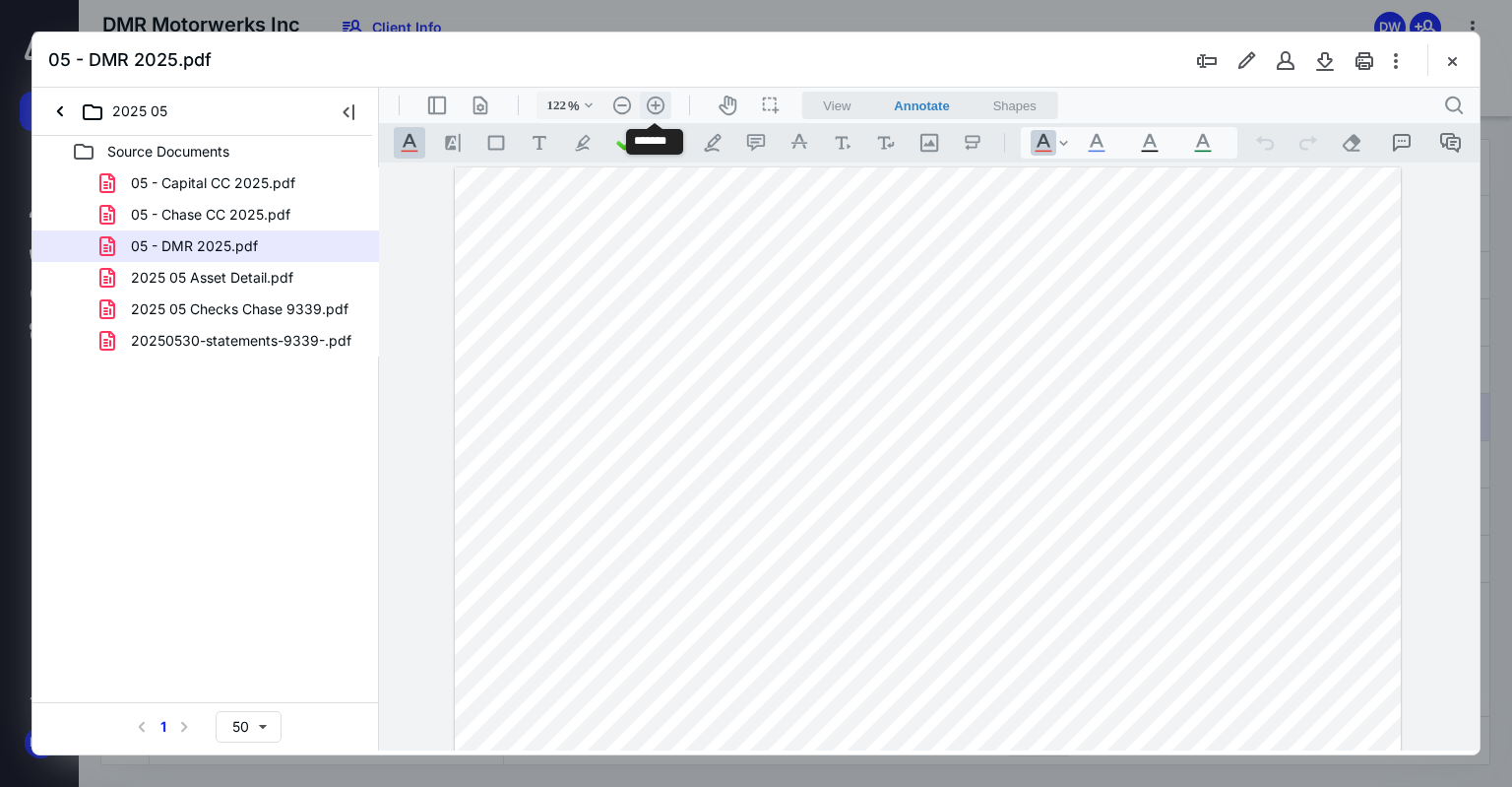 scroll, scrollTop: 67, scrollLeft: 0, axis: vertical 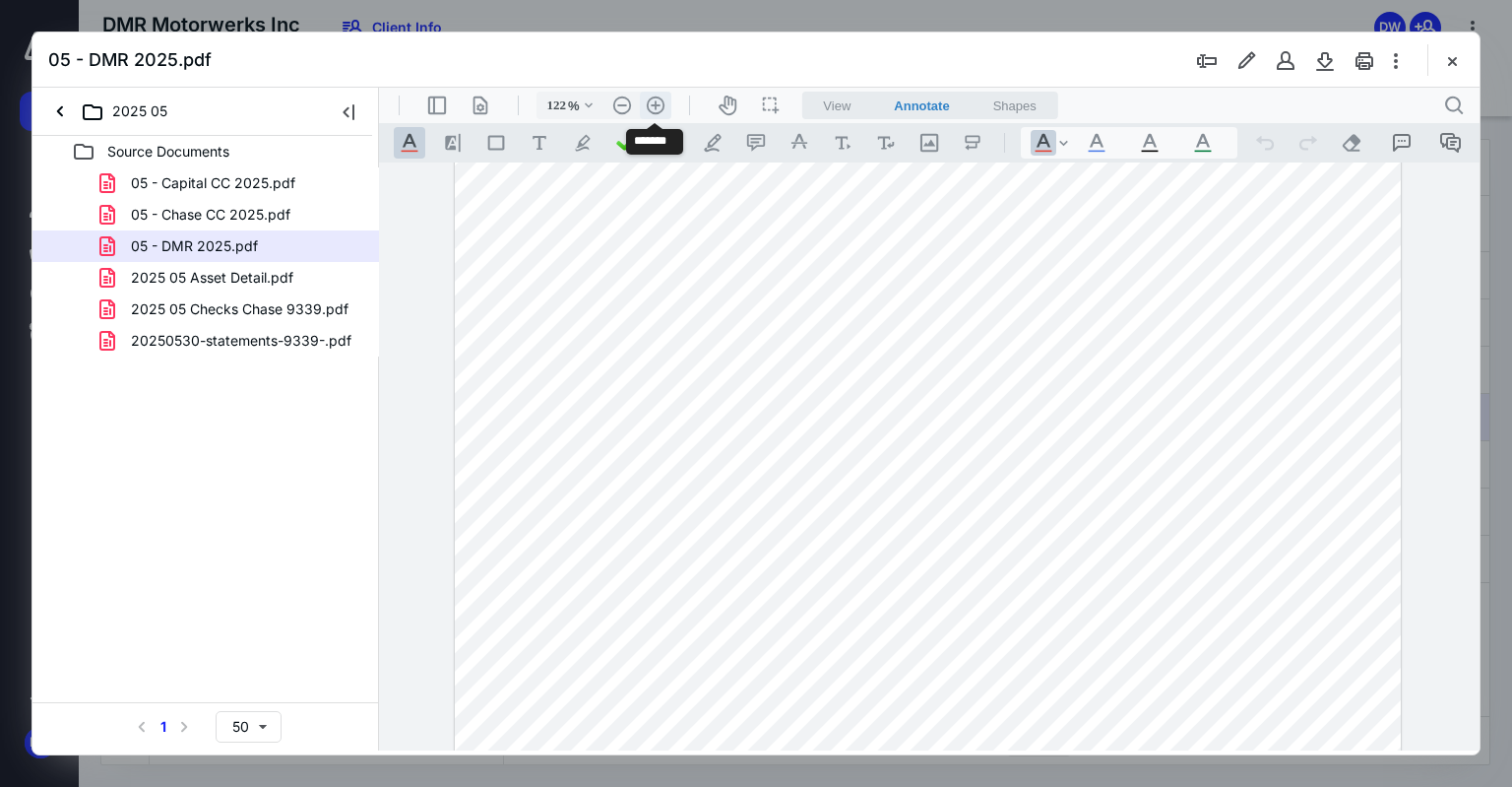 click on ".cls-1{fill:#abb0c4;} icon - header - zoom - in - line" at bounding box center (656, 105) 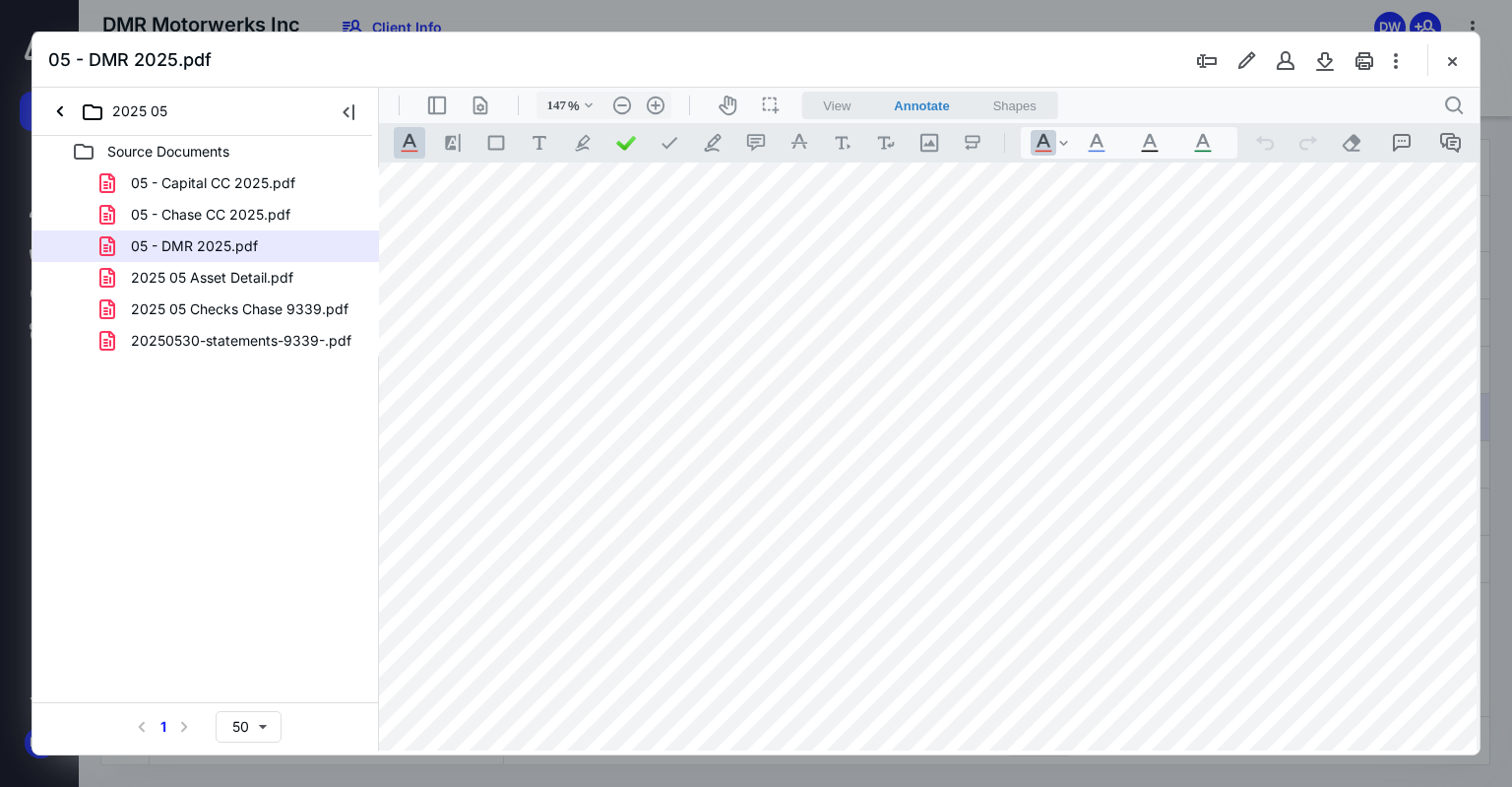 scroll, scrollTop: 114, scrollLeft: 32, axis: both 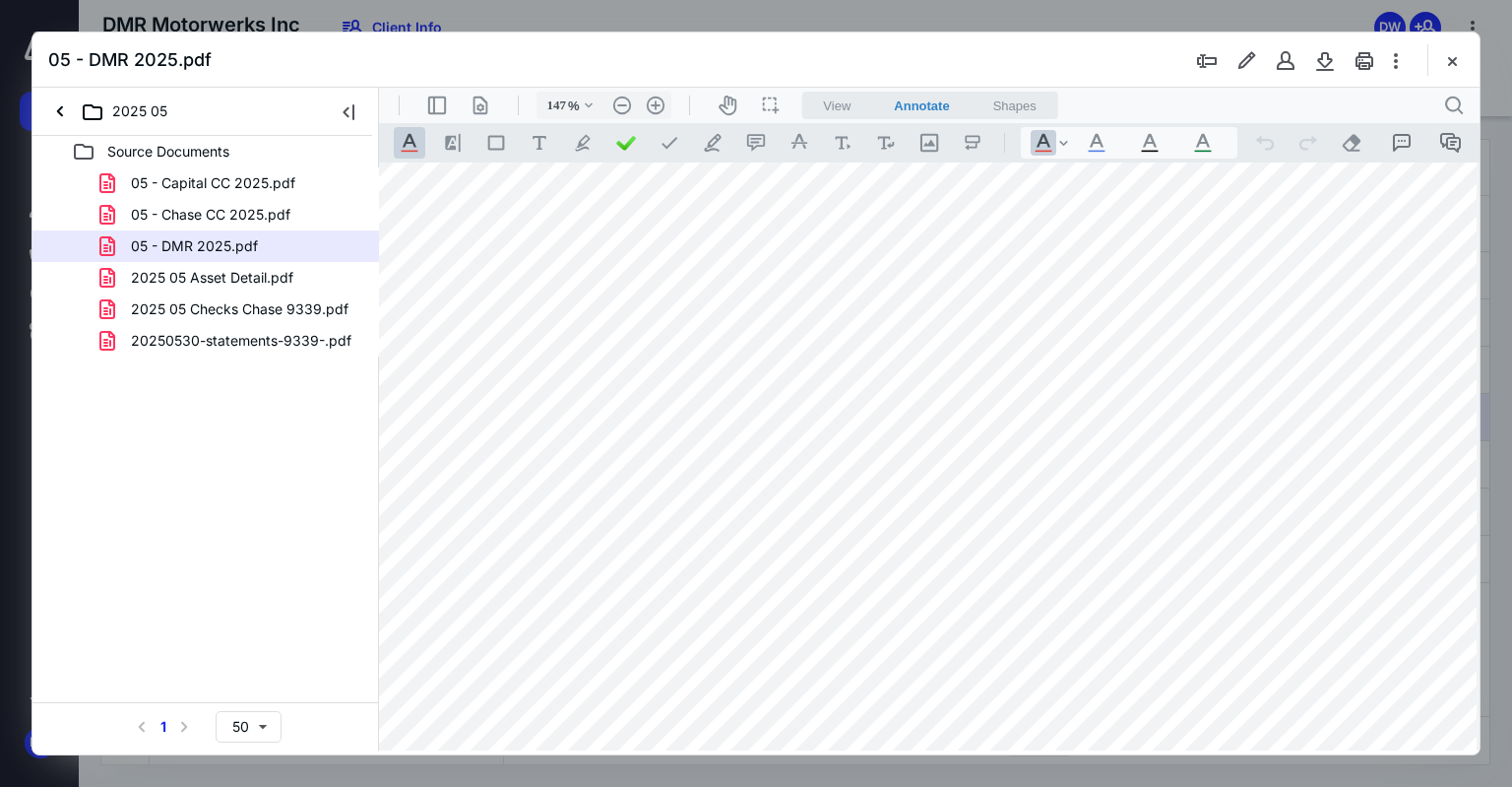 drag, startPoint x: 1452, startPoint y: 56, endPoint x: 1344, endPoint y: 102, distance: 117.38824 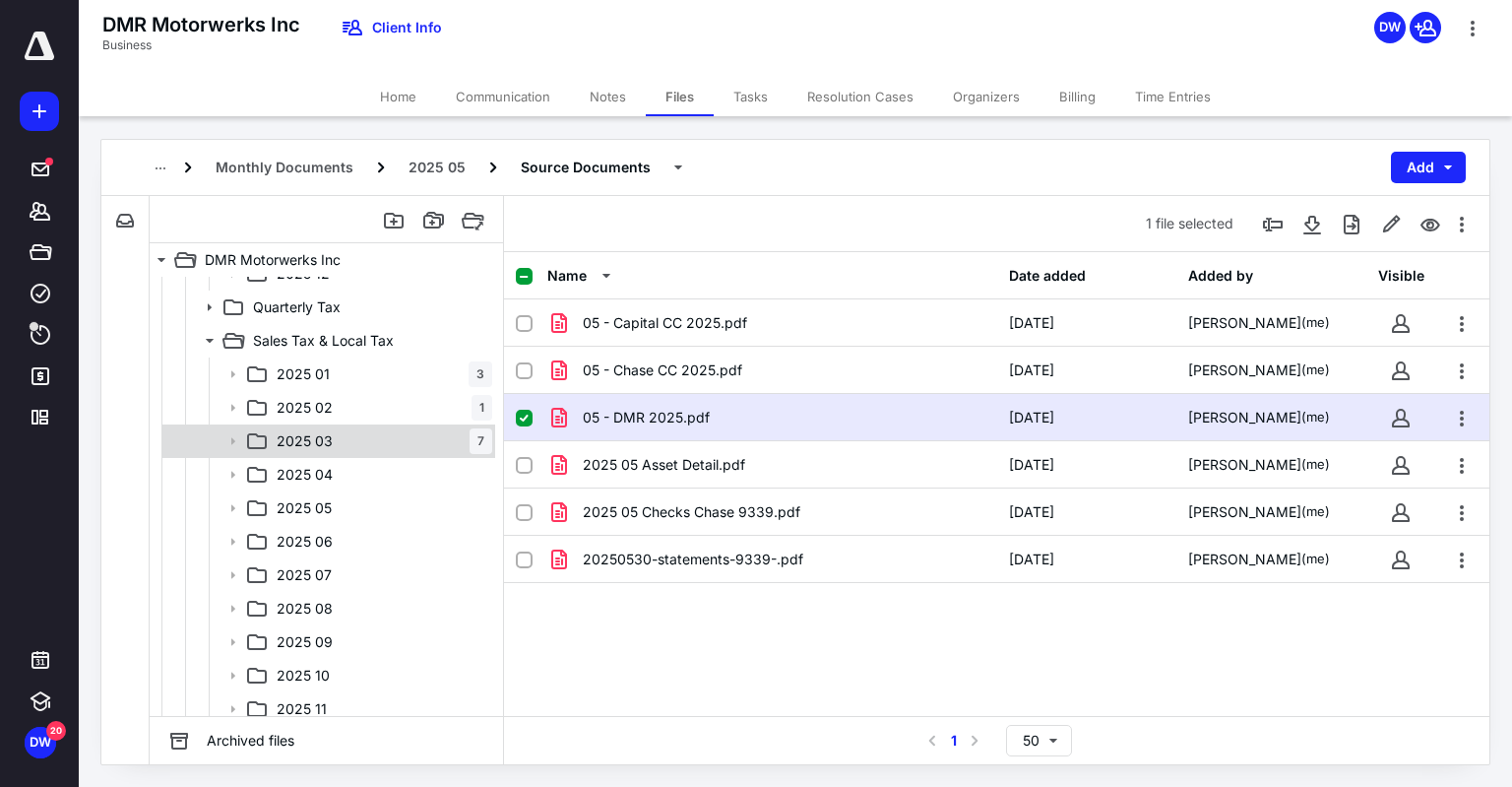click on "2025 03 7" at bounding box center (380, 441) 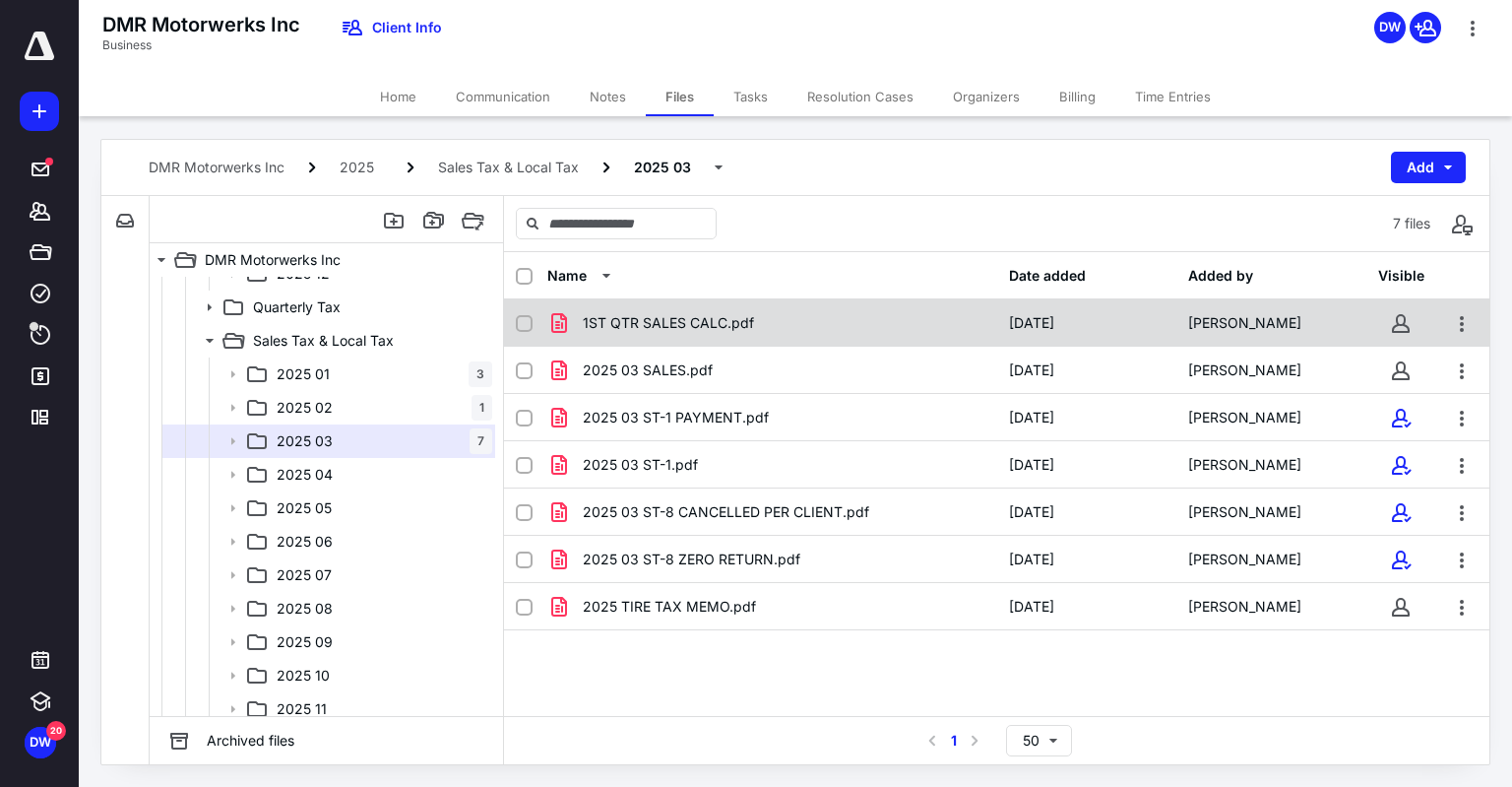 click on "1ST QTR SALES CALC.pdf" at bounding box center (772, 323) 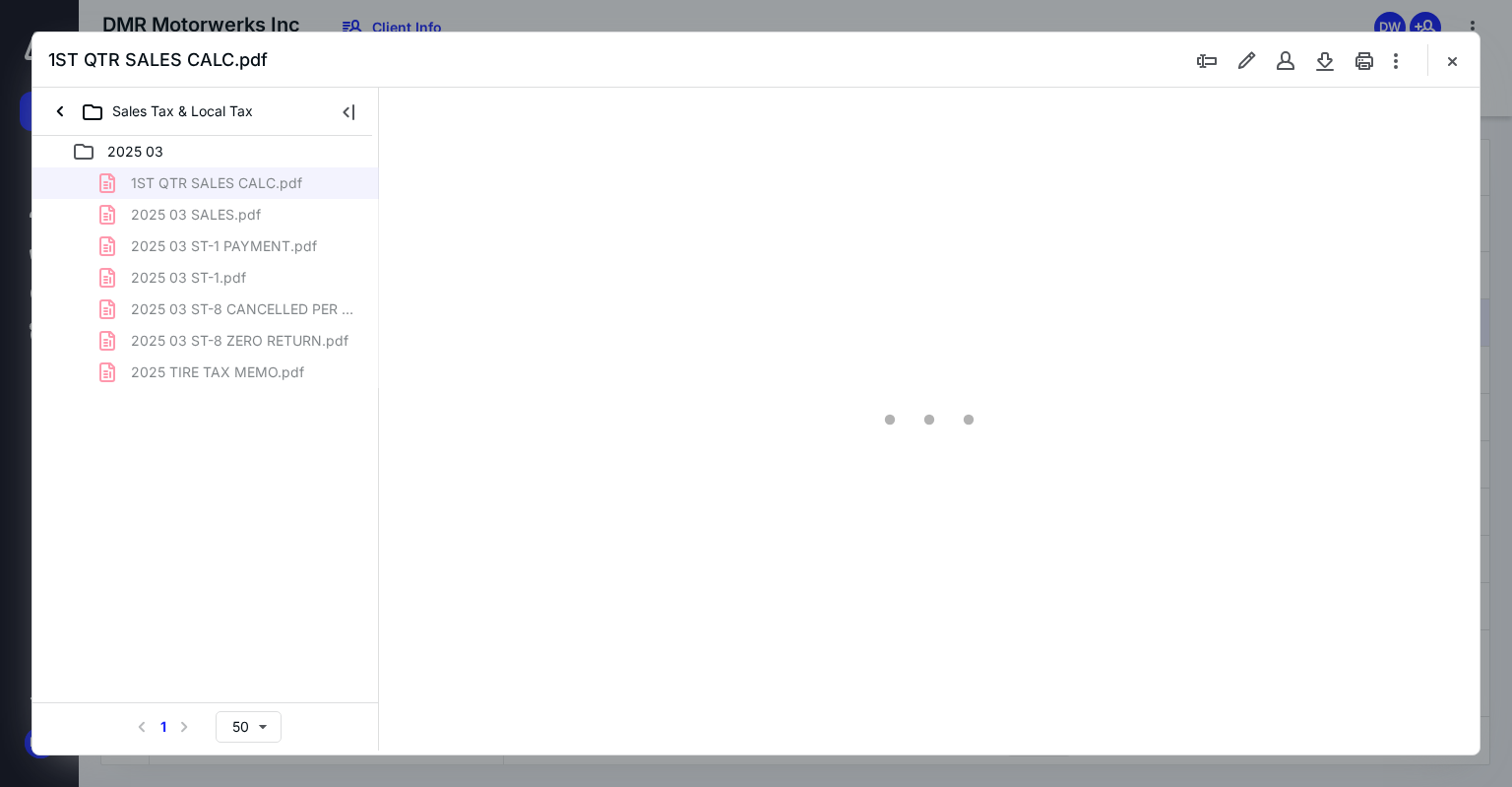 scroll, scrollTop: 0, scrollLeft: 0, axis: both 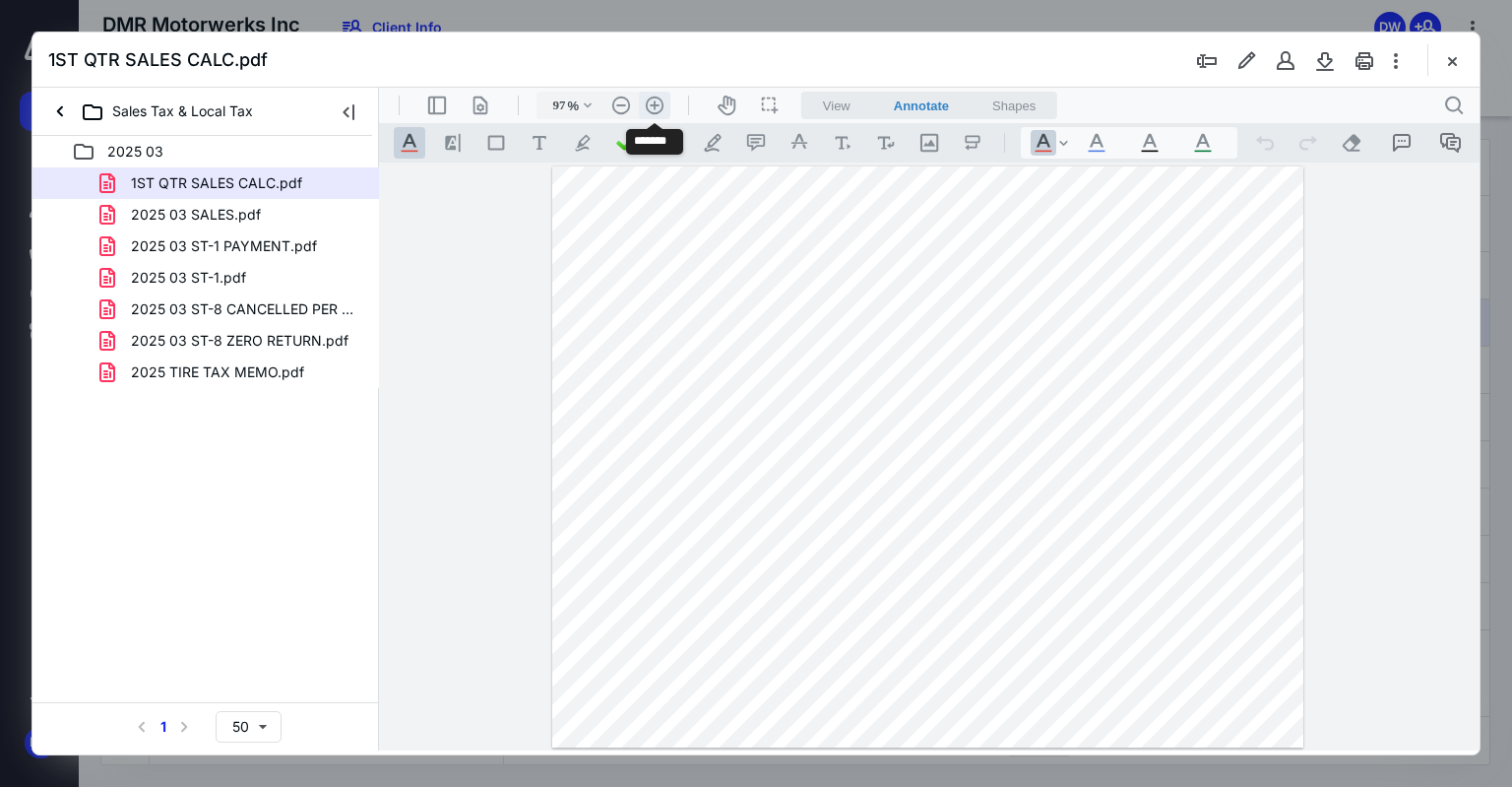 click on ".cls-1{fill:#abb0c4;} icon - header - zoom - in - line" at bounding box center [655, 105] 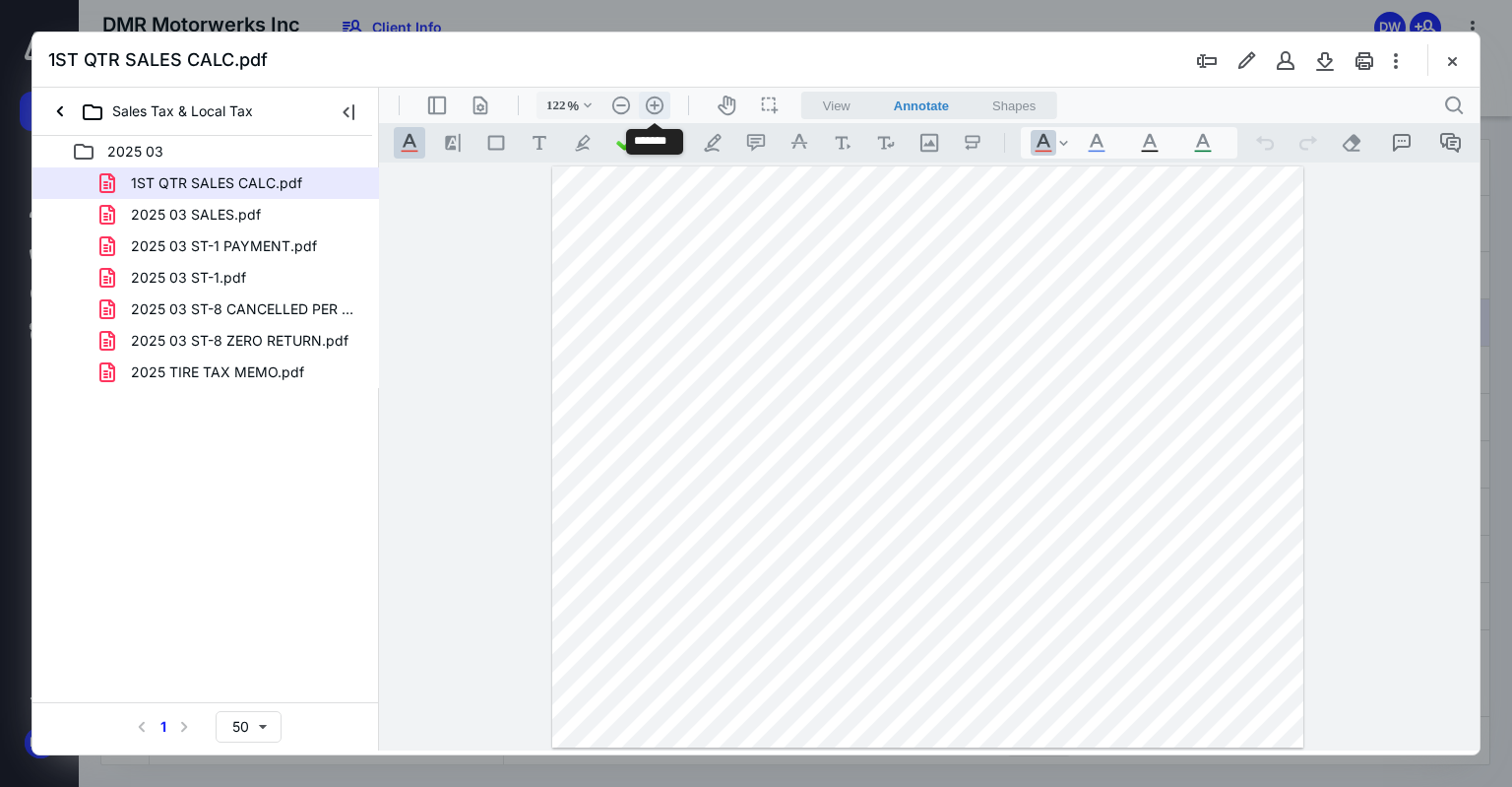 scroll, scrollTop: 67, scrollLeft: 0, axis: vertical 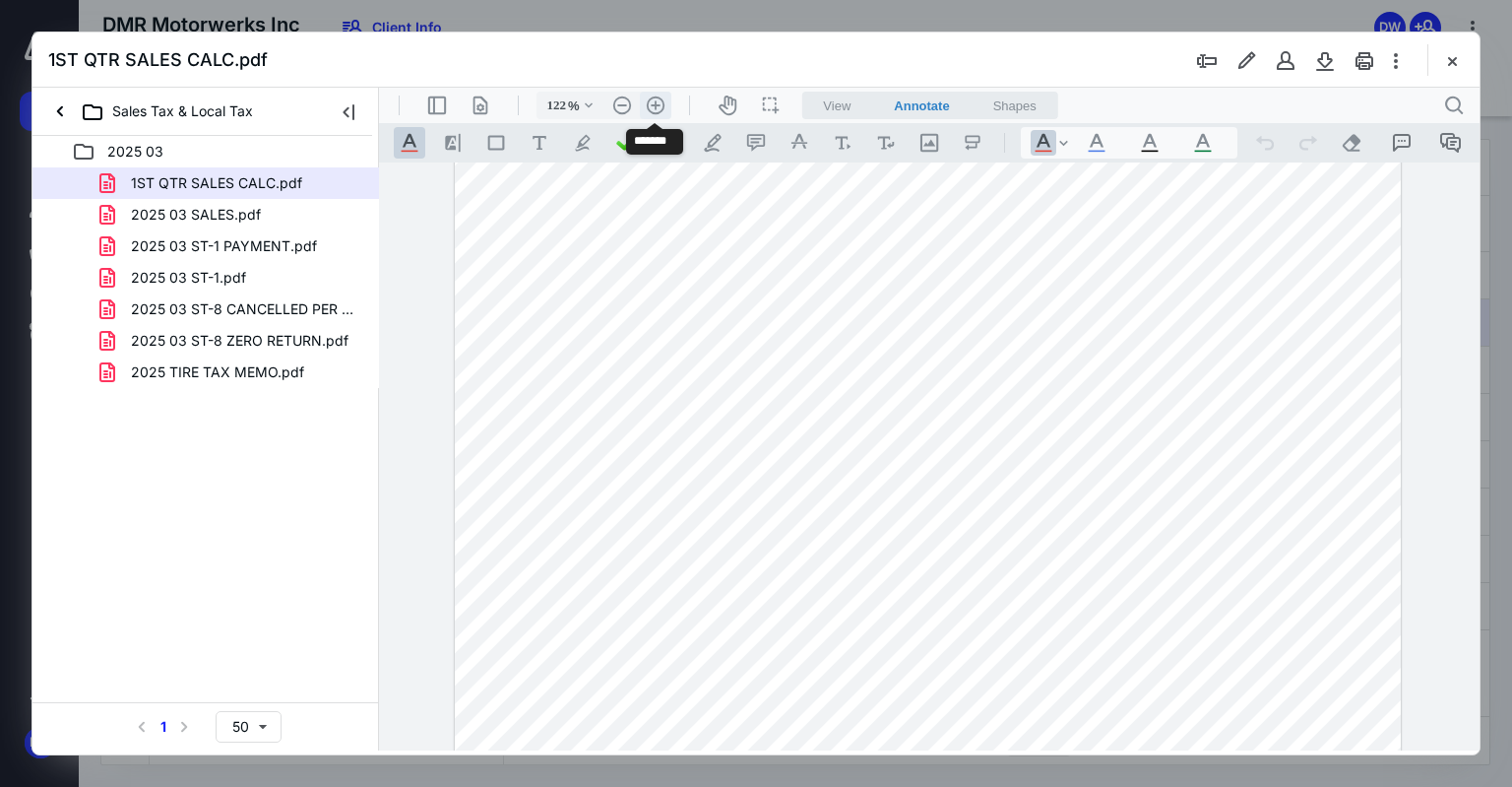 click on ".cls-1{fill:#abb0c4;} icon - header - zoom - in - line" at bounding box center [656, 105] 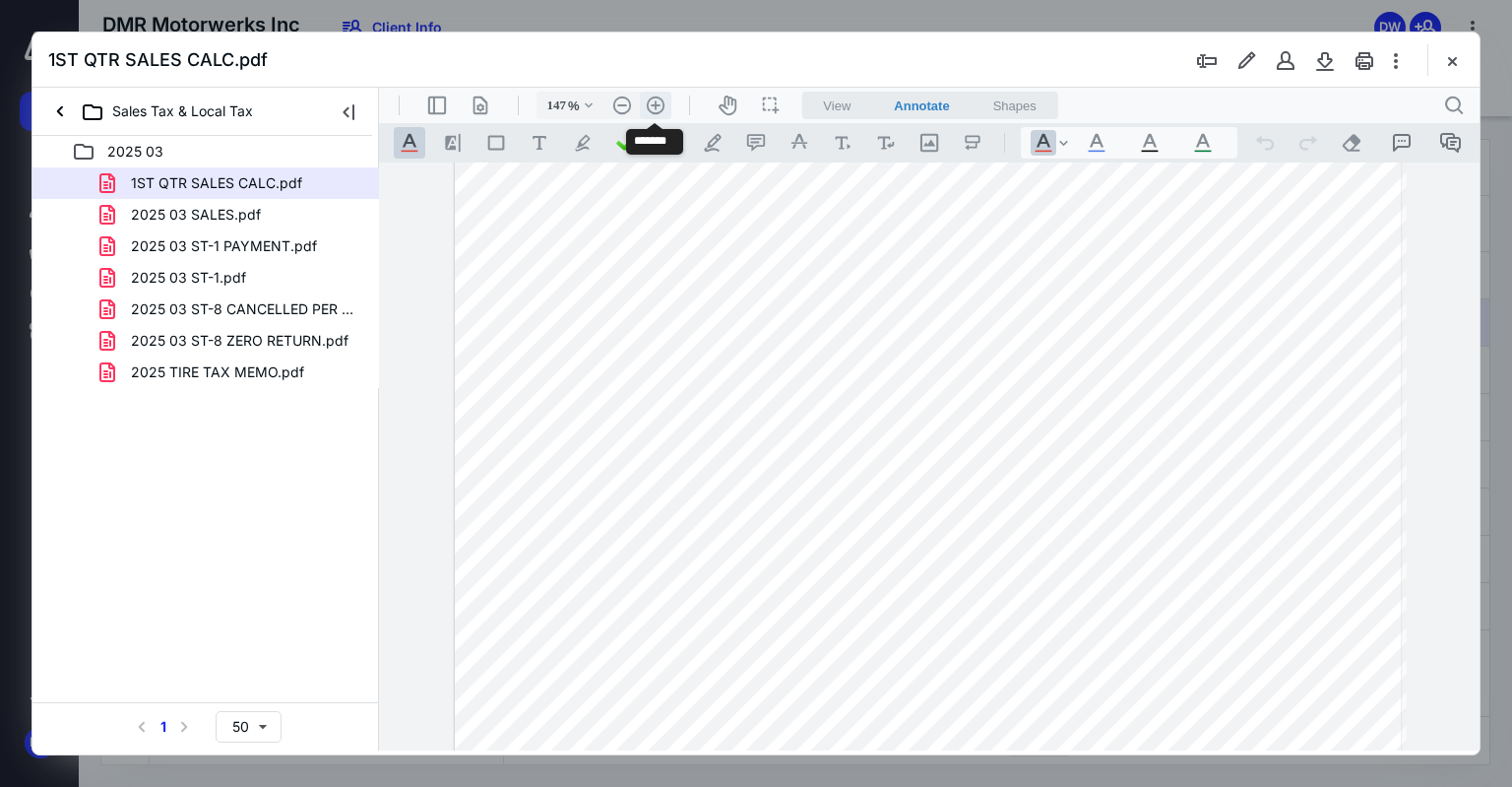 click on ".cls-1{fill:#abb0c4;} icon - header - zoom - in - line" at bounding box center [656, 105] 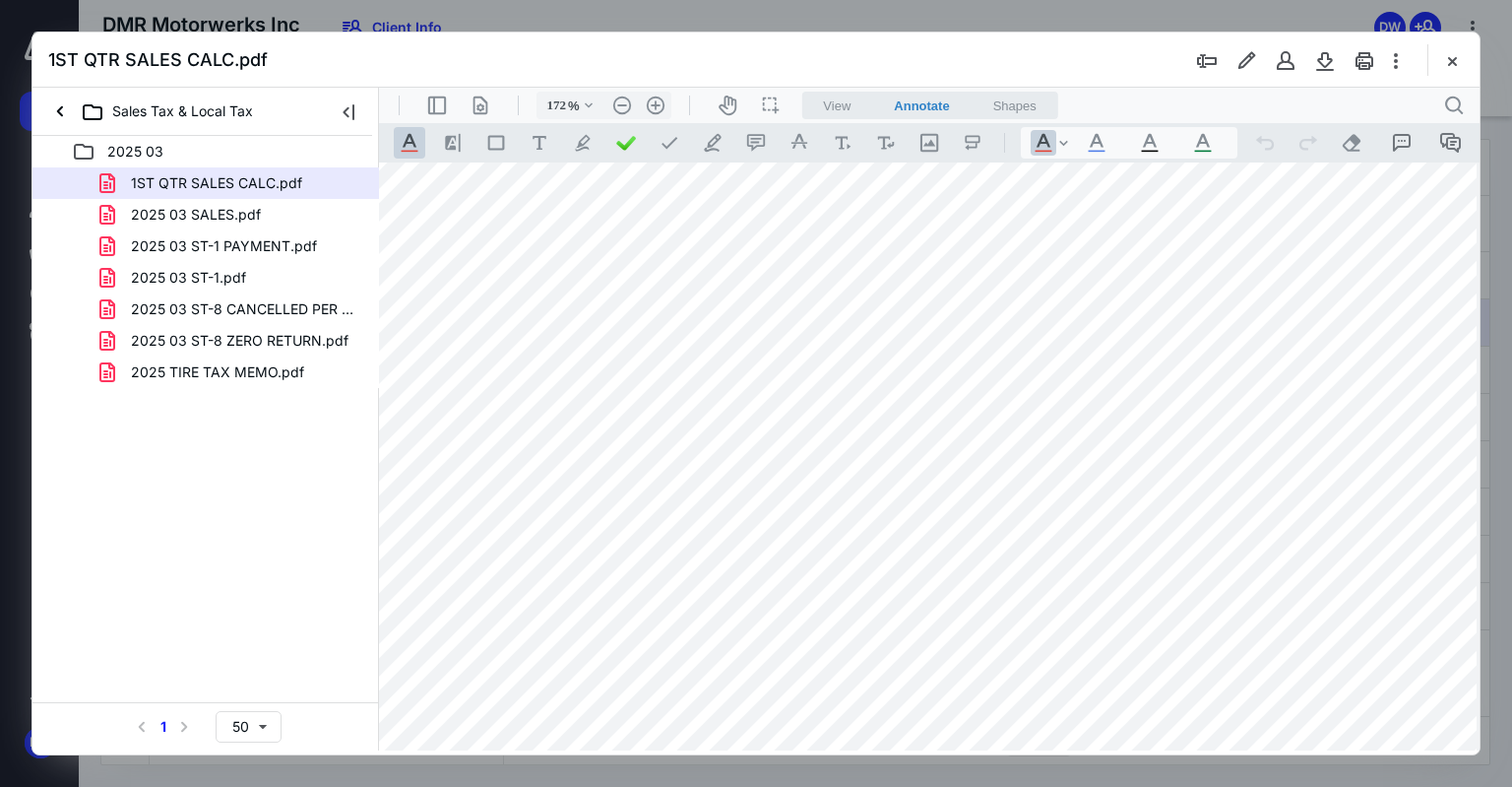 scroll, scrollTop: 4, scrollLeft: 130, axis: both 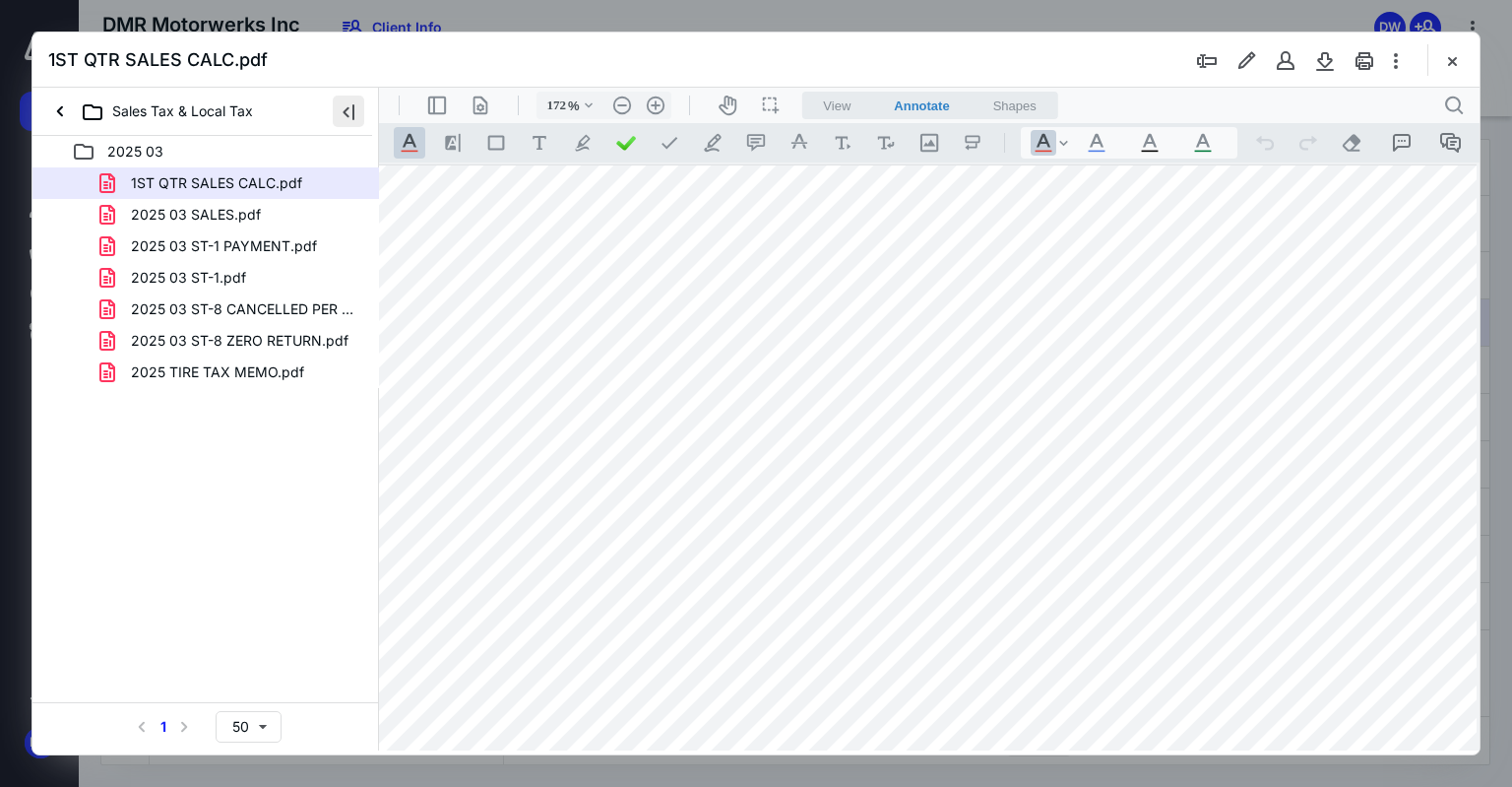 click at bounding box center [348, 111] 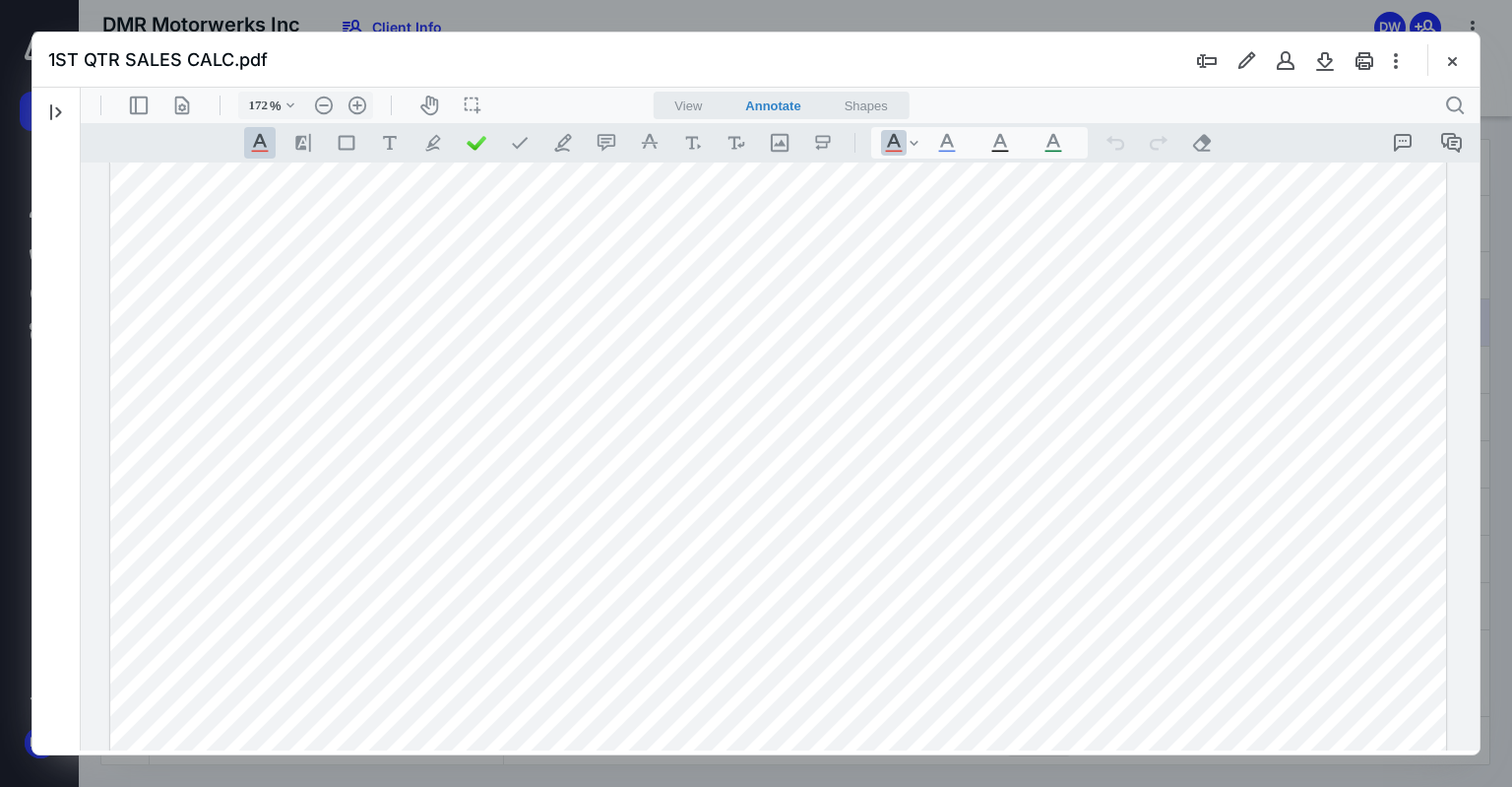 scroll, scrollTop: 0, scrollLeft: 0, axis: both 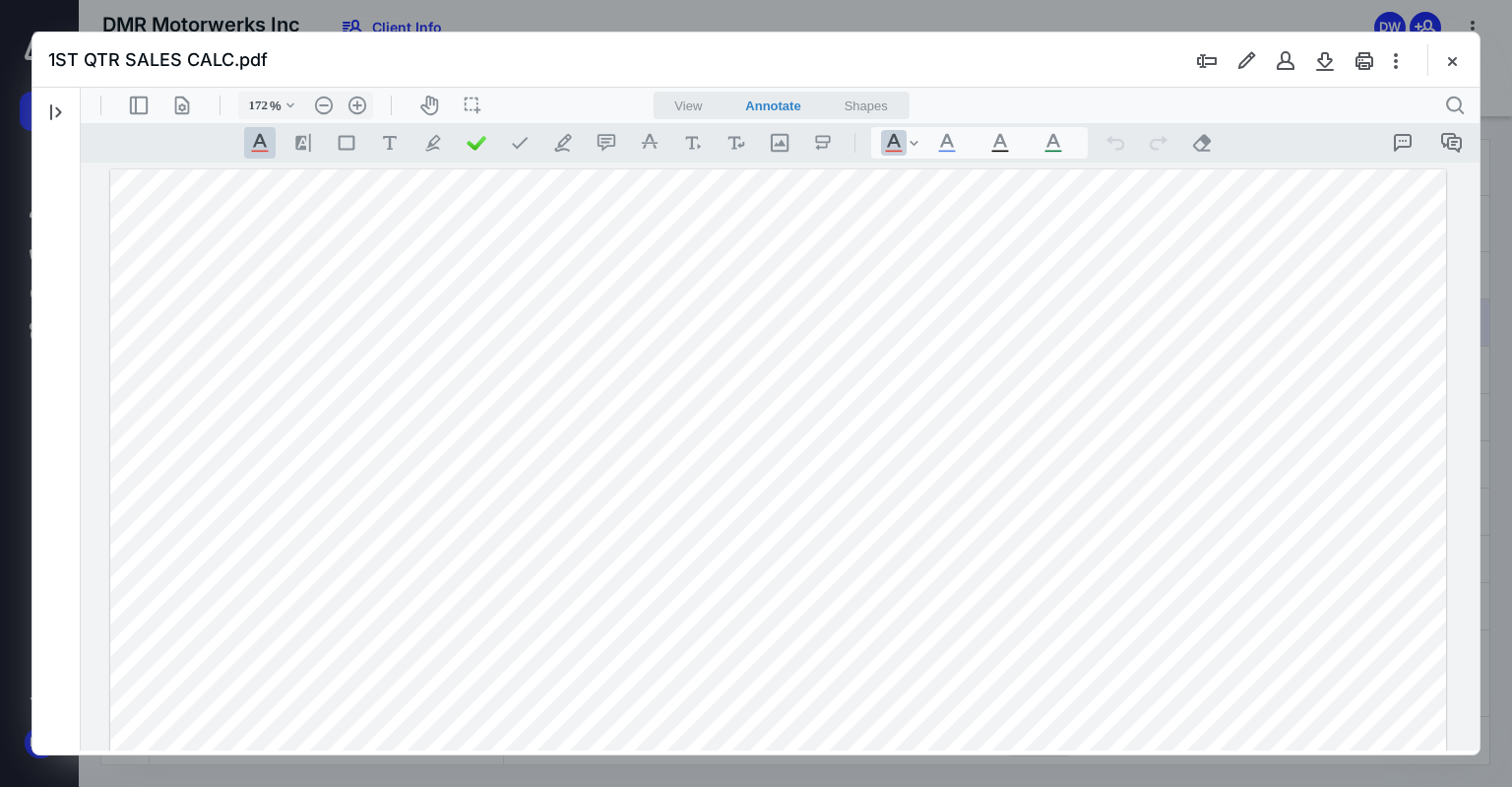 drag, startPoint x: 1451, startPoint y: 58, endPoint x: 1122, endPoint y: 228, distance: 370.32553 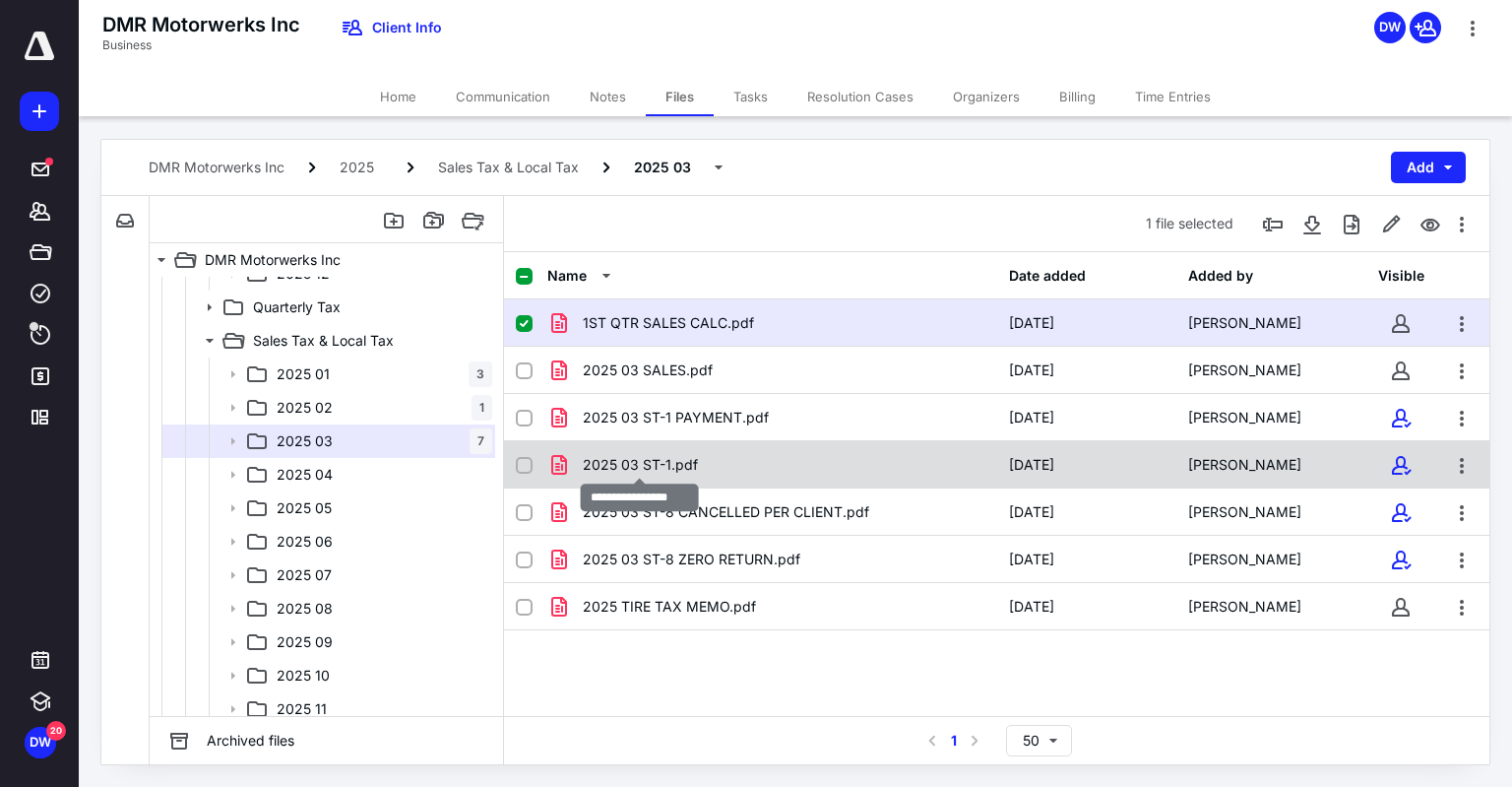 click on "2025 03 ST-1.pdf" at bounding box center [640, 465] 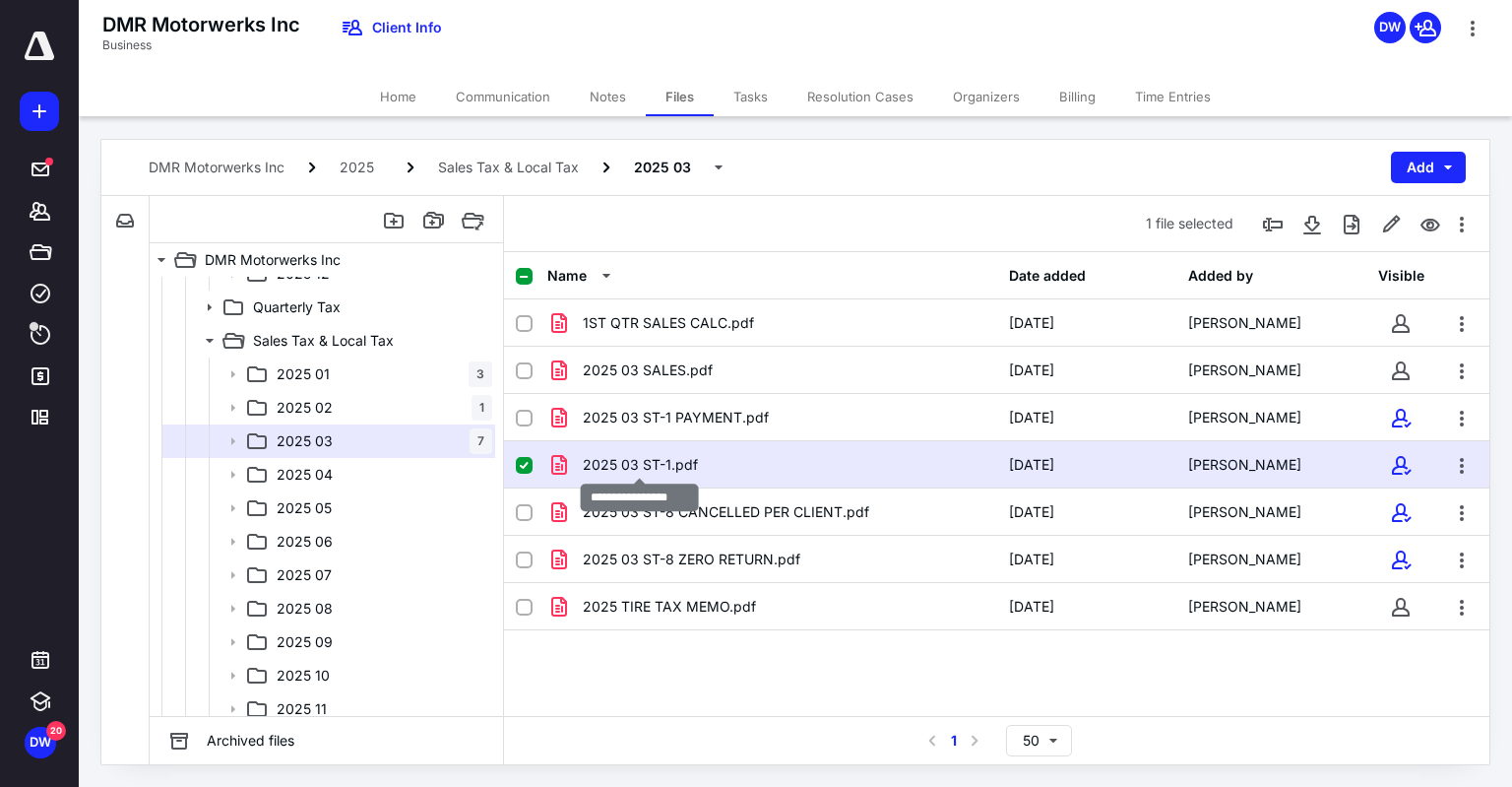 click on "2025 03 ST-1.pdf" at bounding box center [640, 465] 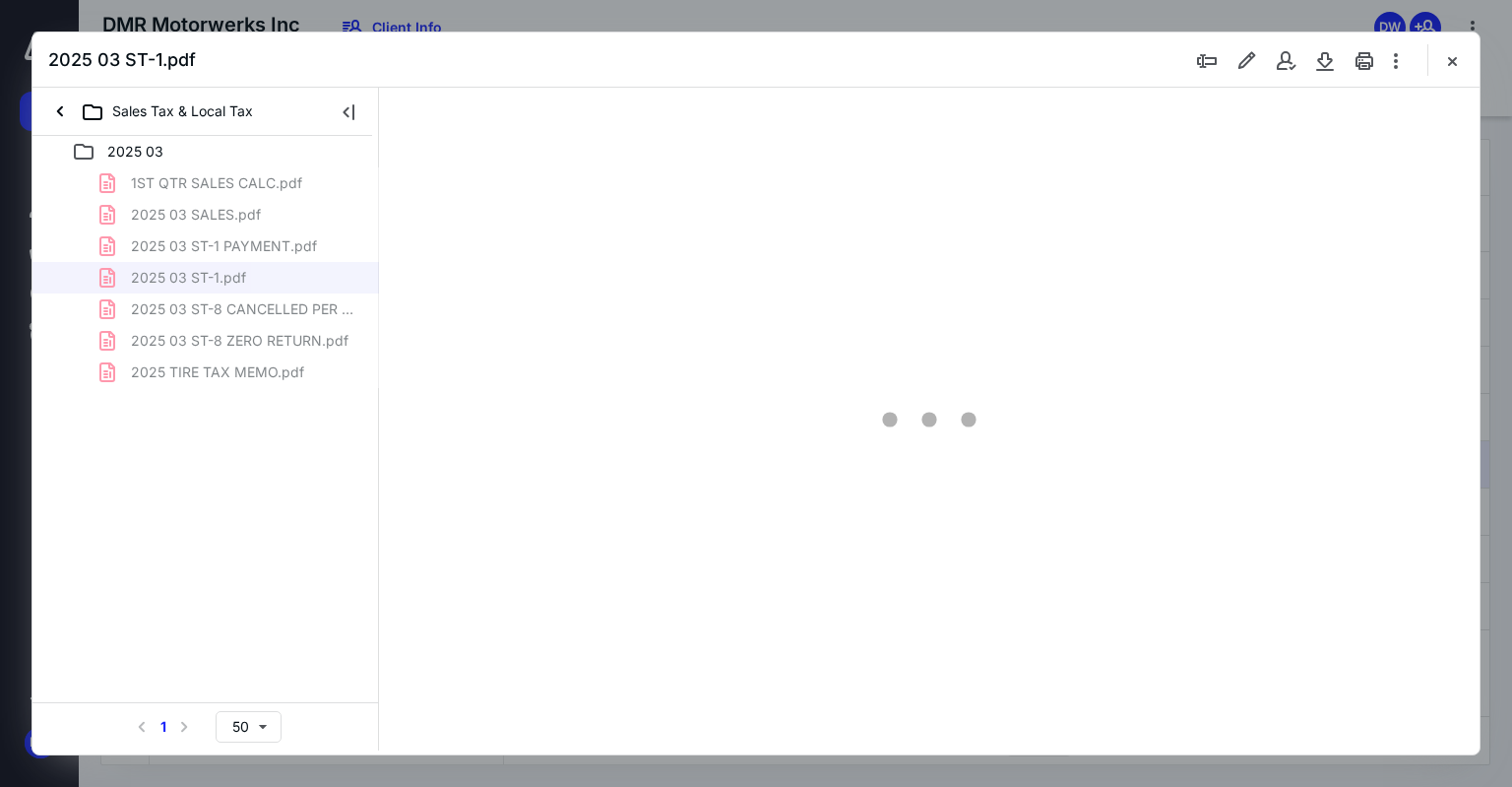 scroll, scrollTop: 0, scrollLeft: 0, axis: both 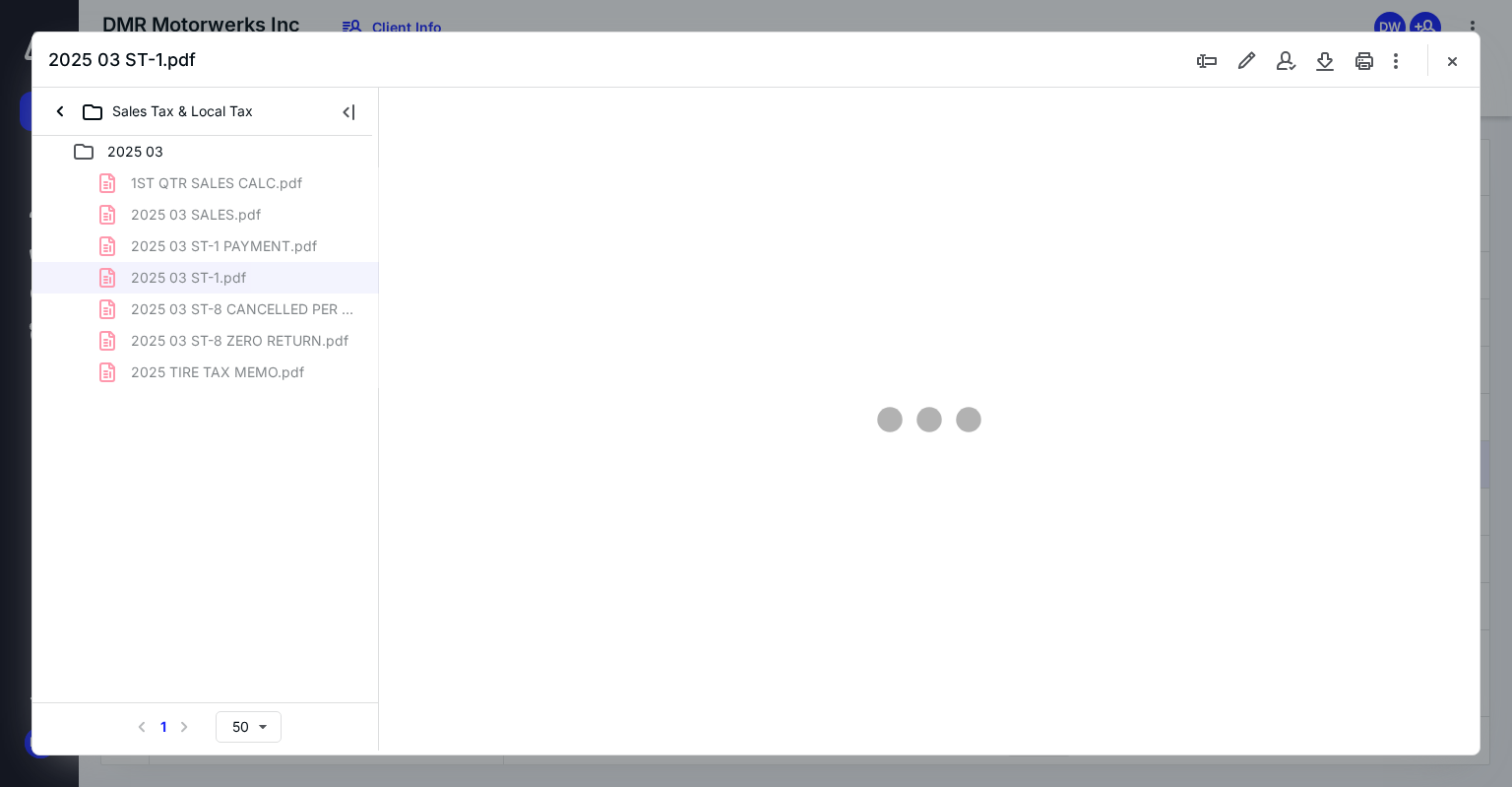 type on "75" 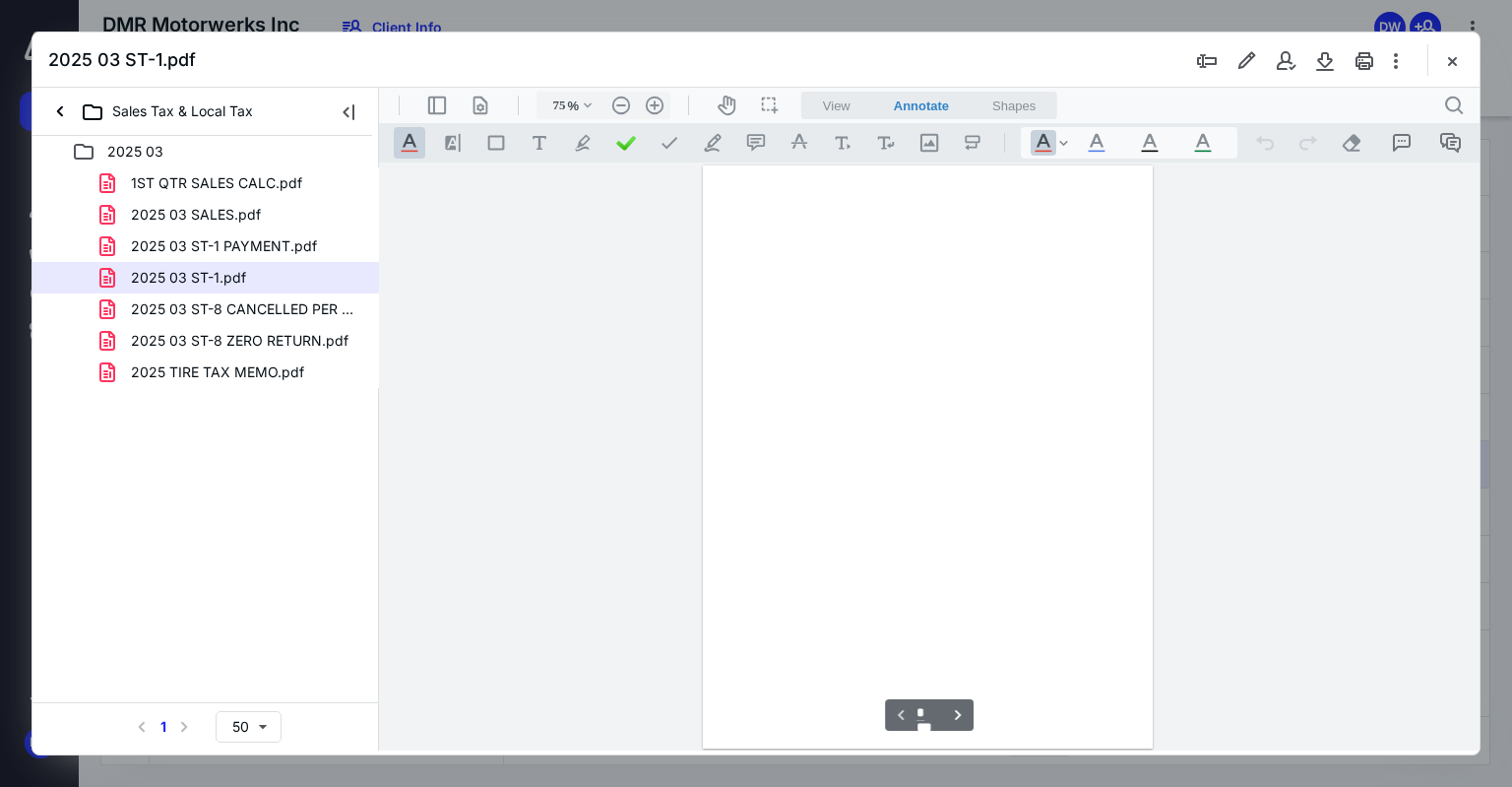 scroll, scrollTop: 78, scrollLeft: 0, axis: vertical 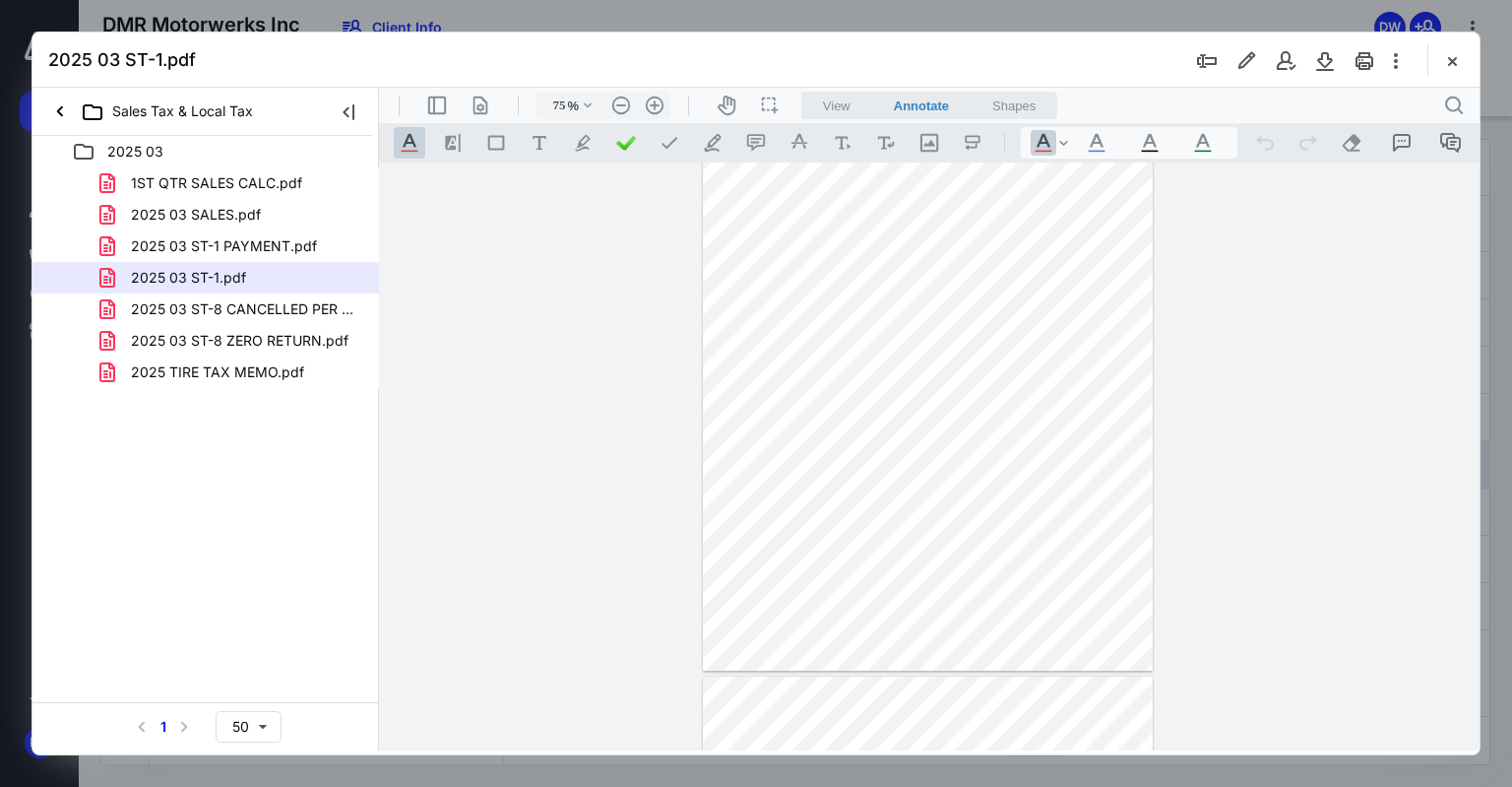 type on "*" 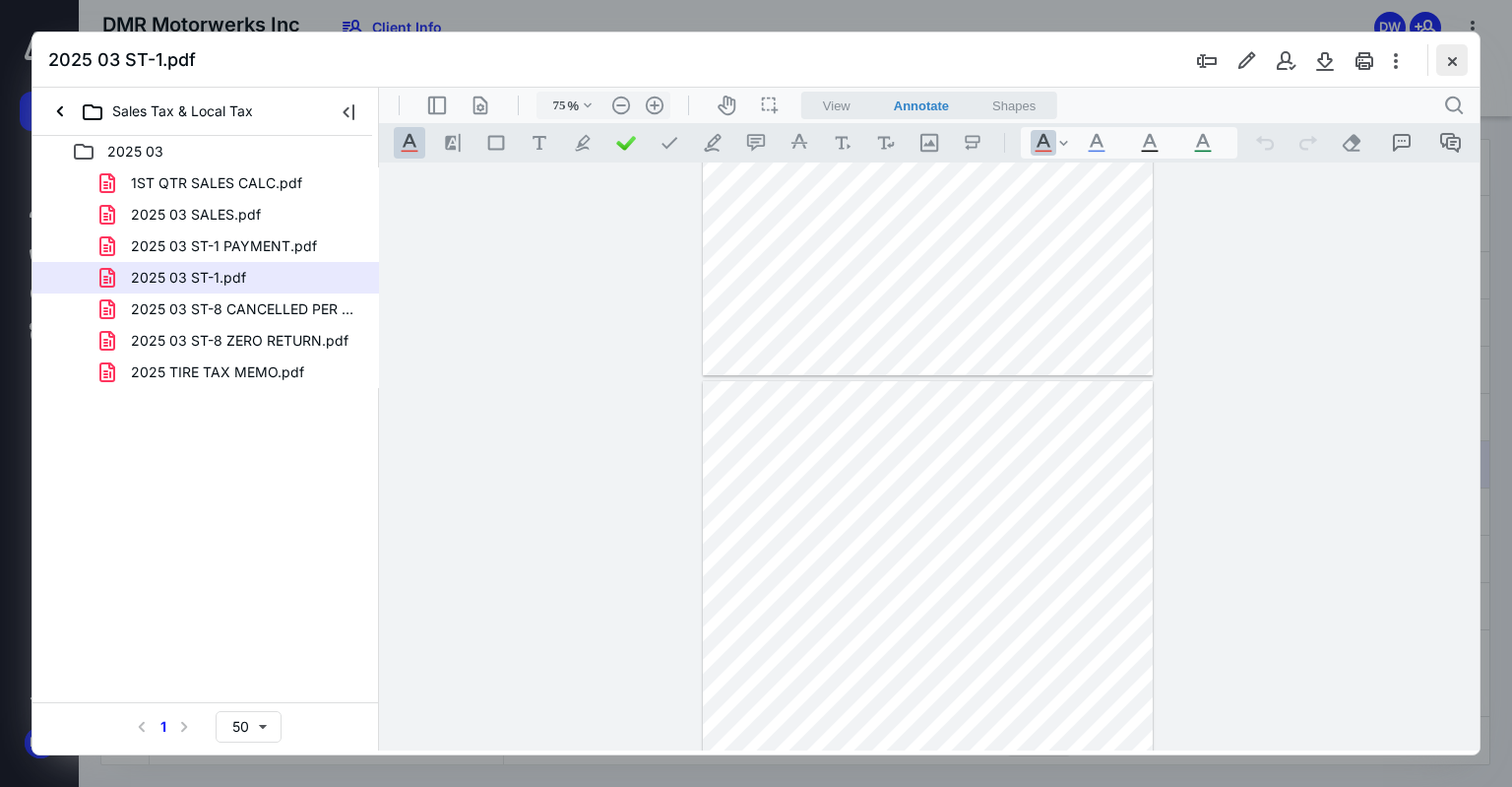 drag, startPoint x: 1453, startPoint y: 61, endPoint x: 1016, endPoint y: 105, distance: 439.20952 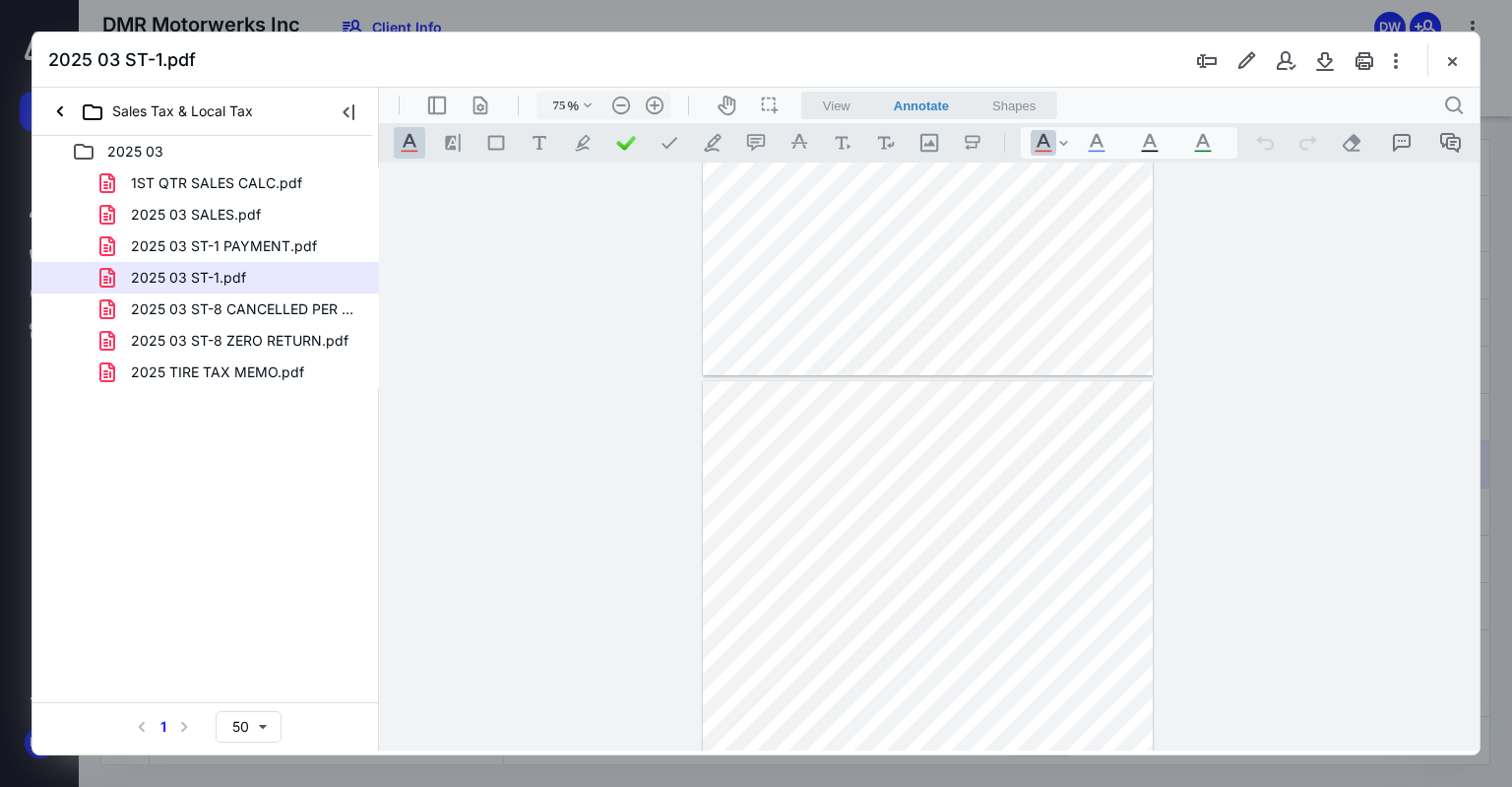 click at bounding box center (1452, 60) 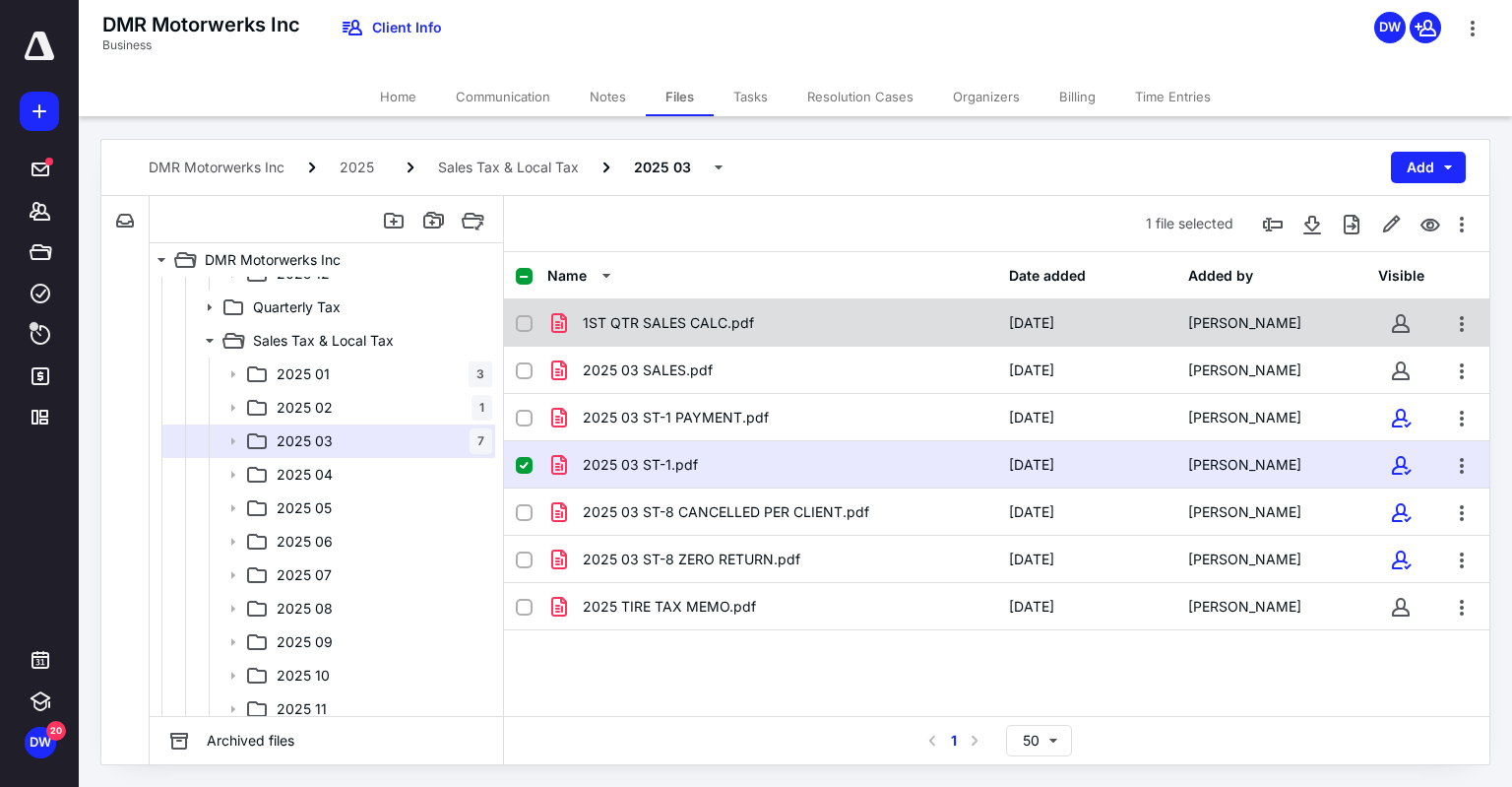 click on "1ST QTR SALES CALC.pdf" at bounding box center [668, 323] 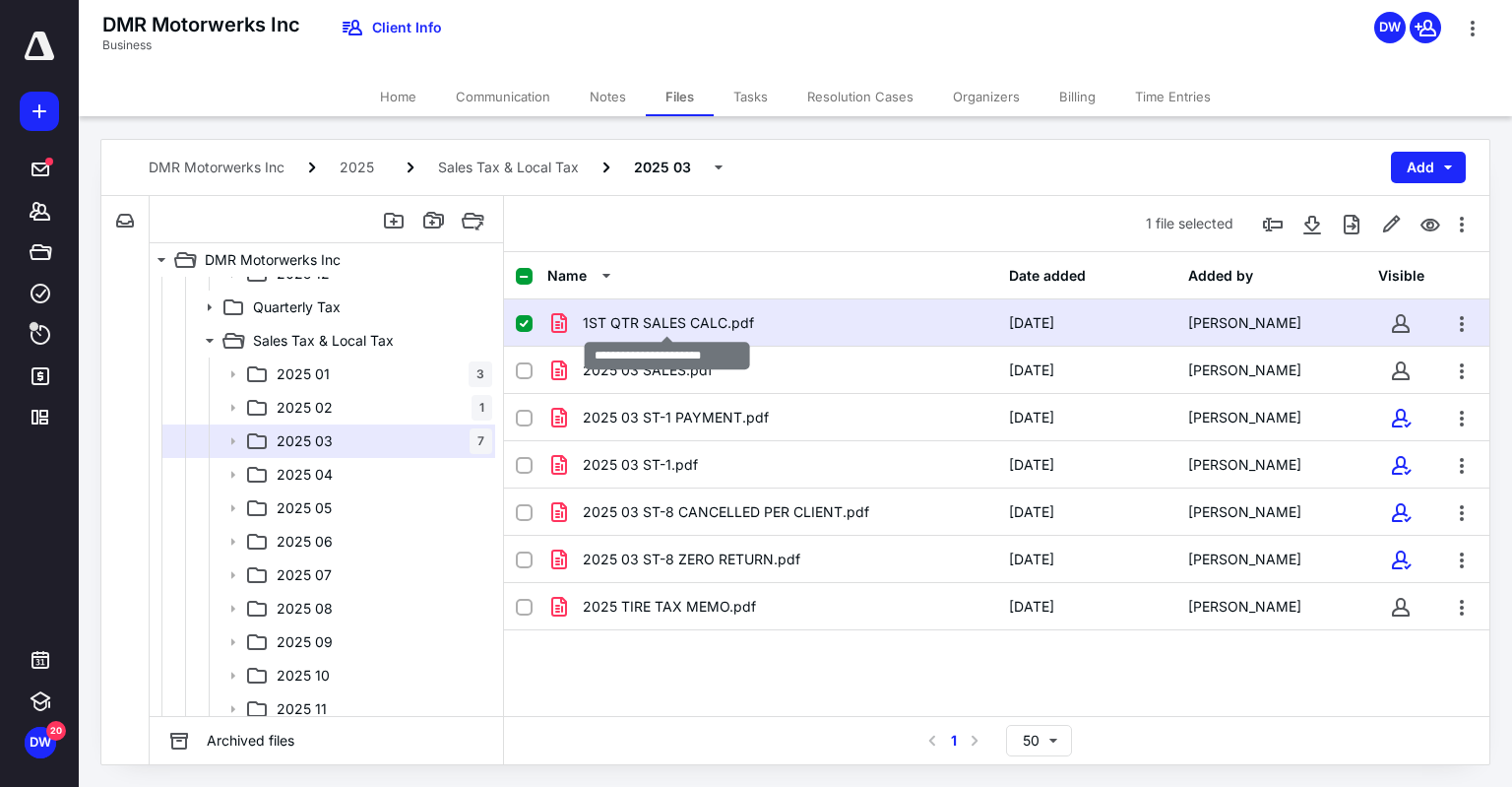 click on "1ST QTR SALES CALC.pdf" at bounding box center [668, 323] 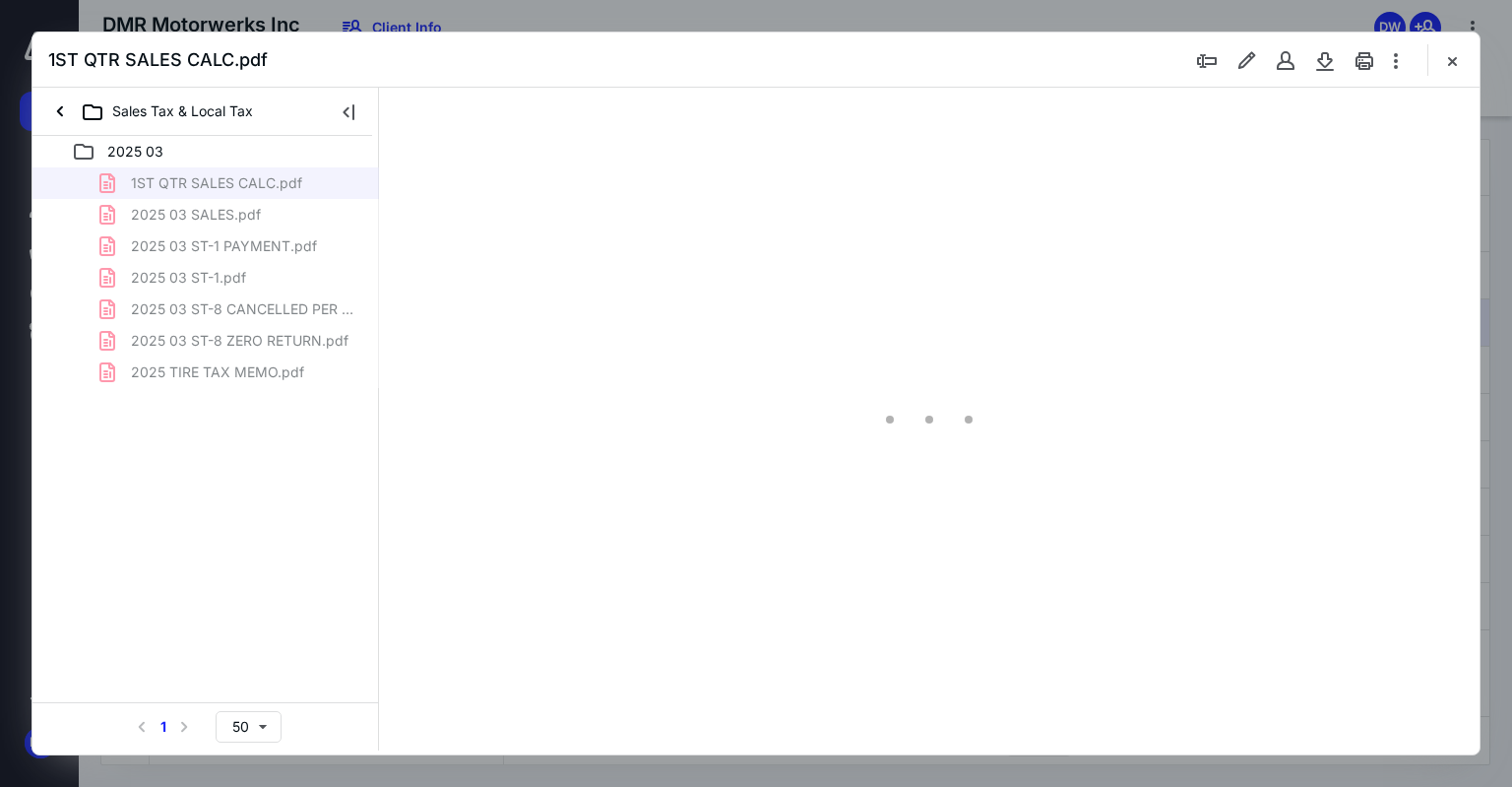 scroll, scrollTop: 0, scrollLeft: 0, axis: both 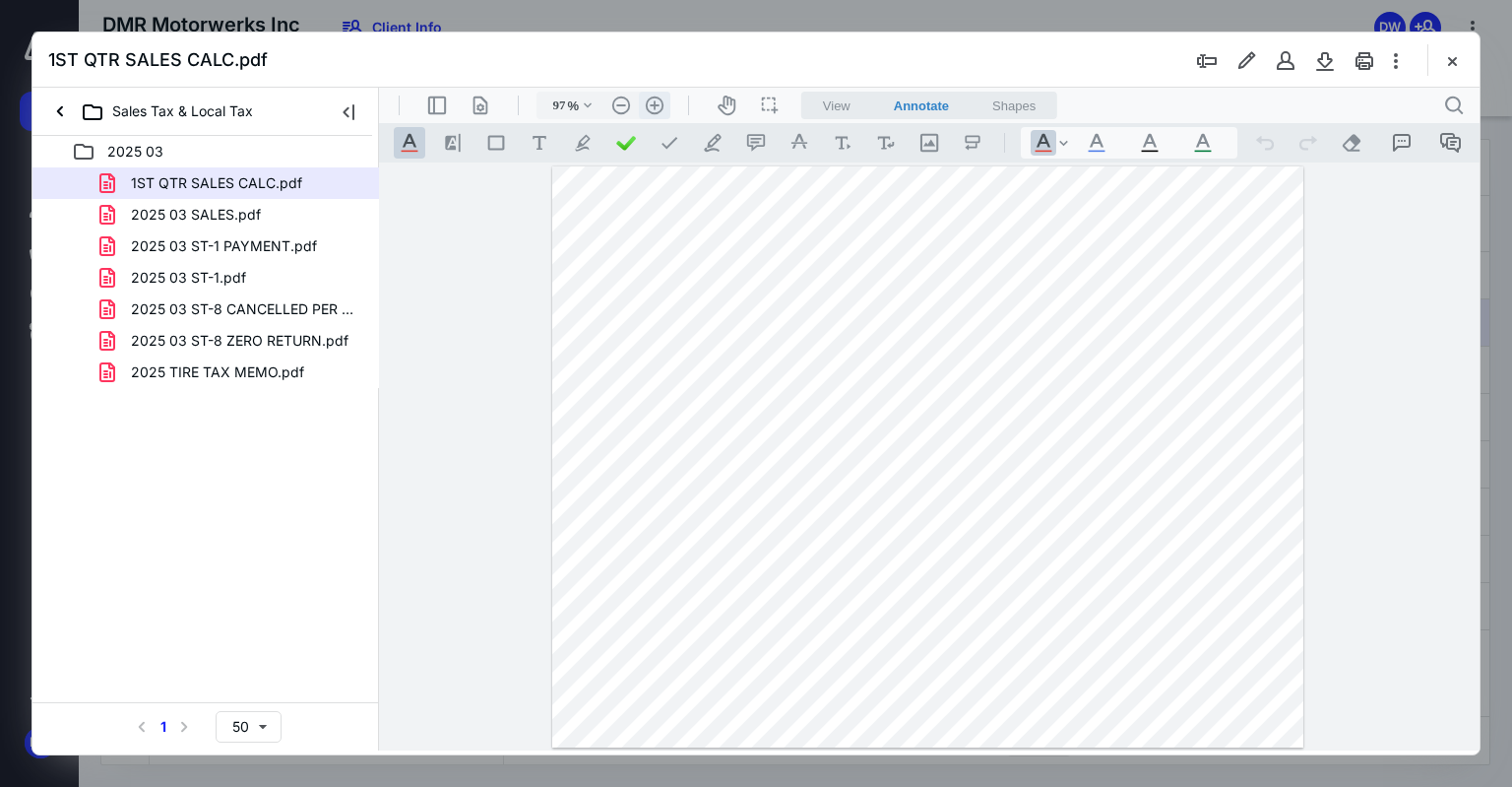 click on ".cls-1{fill:#abb0c4;} icon - header - zoom - in - line" at bounding box center [655, 105] 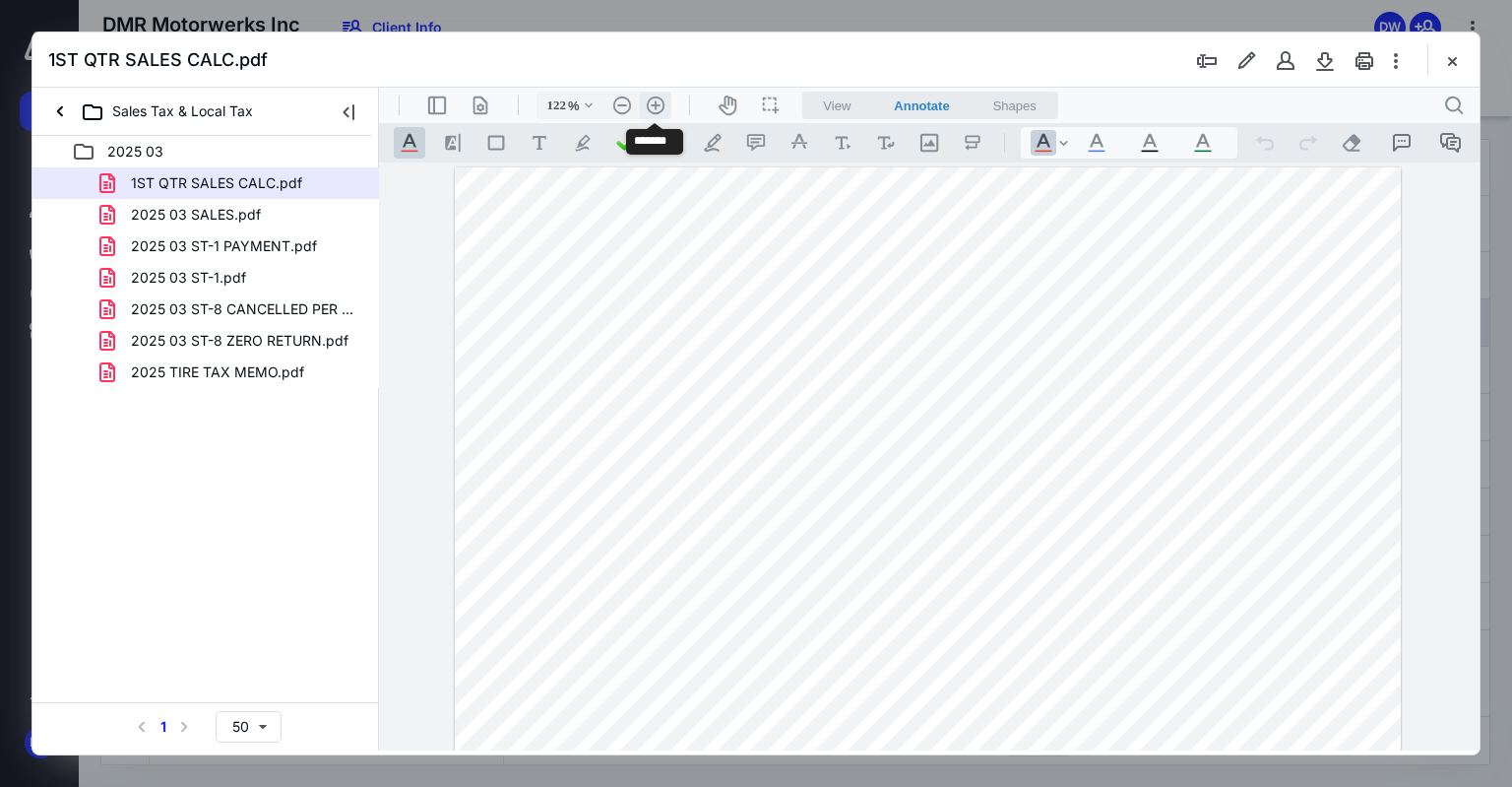 scroll, scrollTop: 67, scrollLeft: 0, axis: vertical 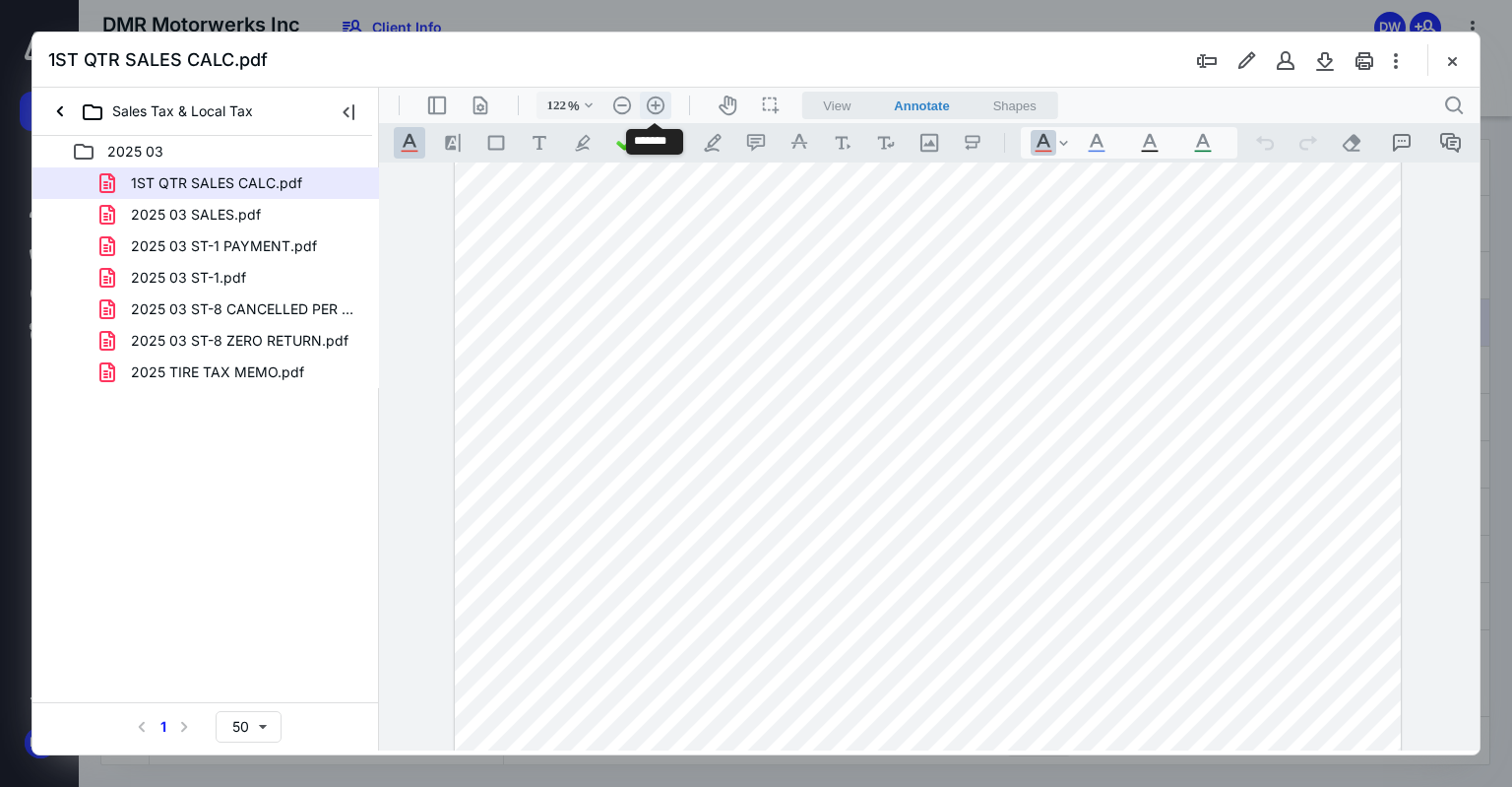 click on ".cls-1{fill:#abb0c4;} icon - header - zoom - in - line" at bounding box center (656, 105) 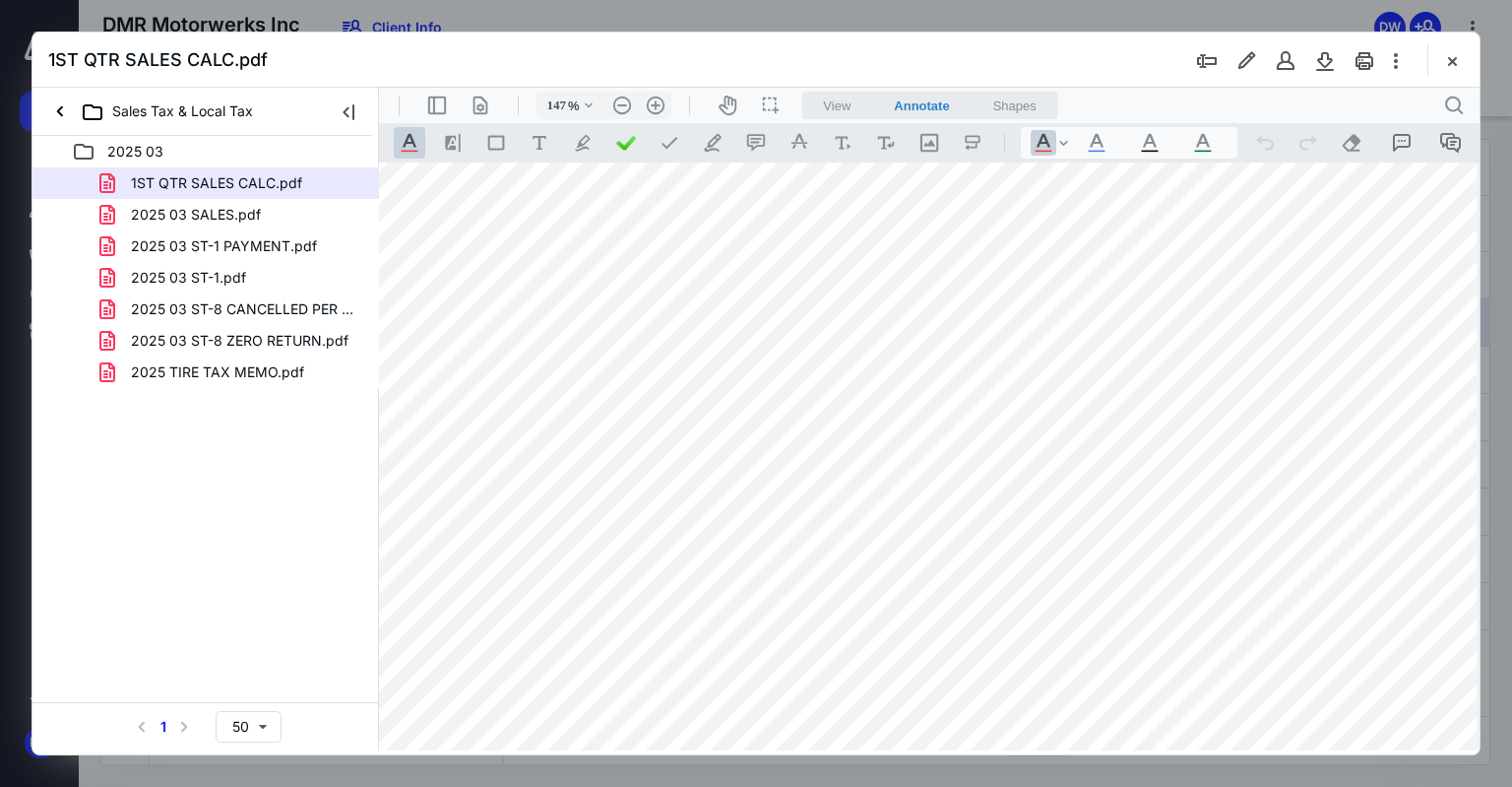 scroll, scrollTop: 0, scrollLeft: 32, axis: horizontal 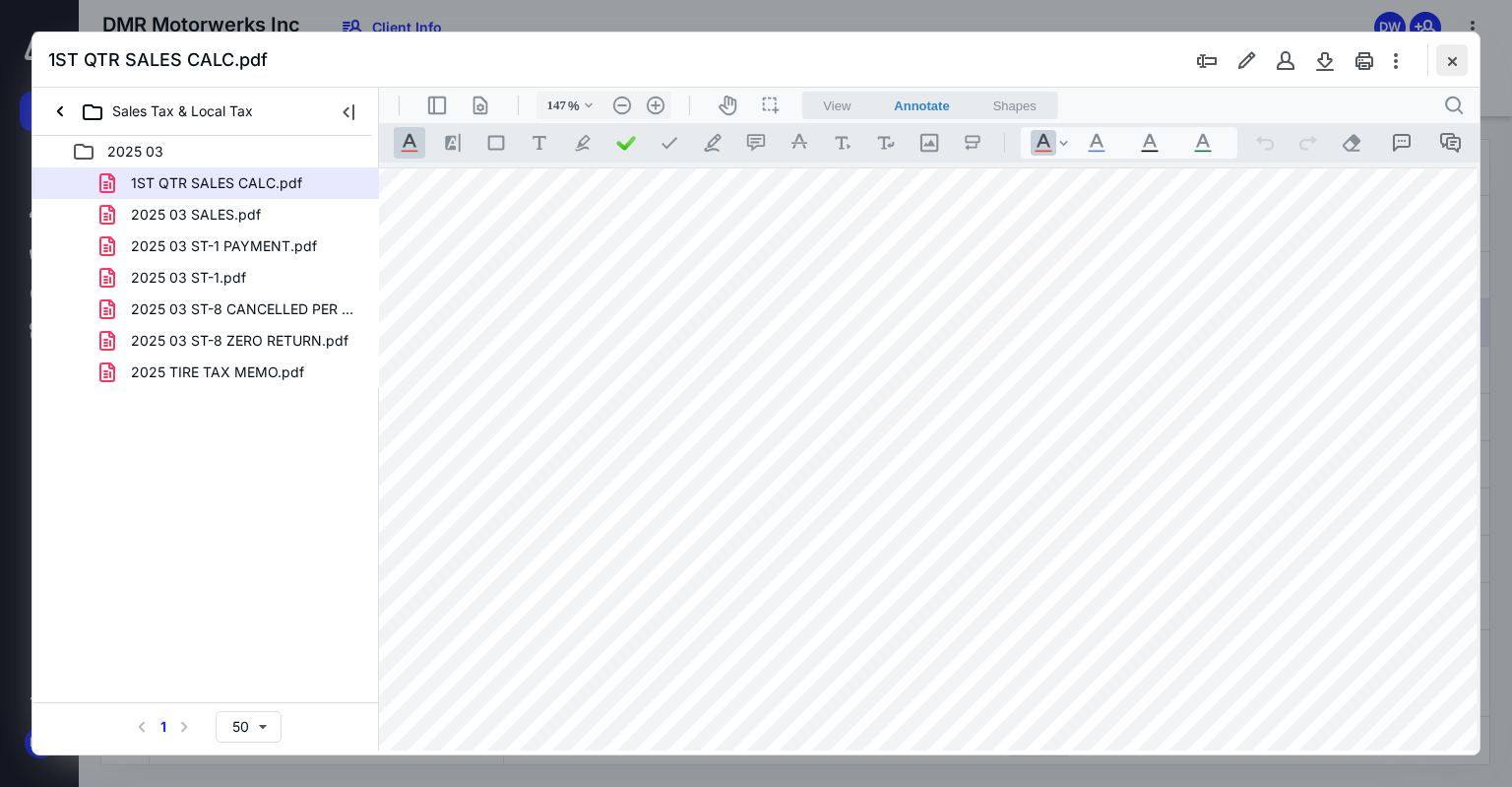 click at bounding box center (1452, 60) 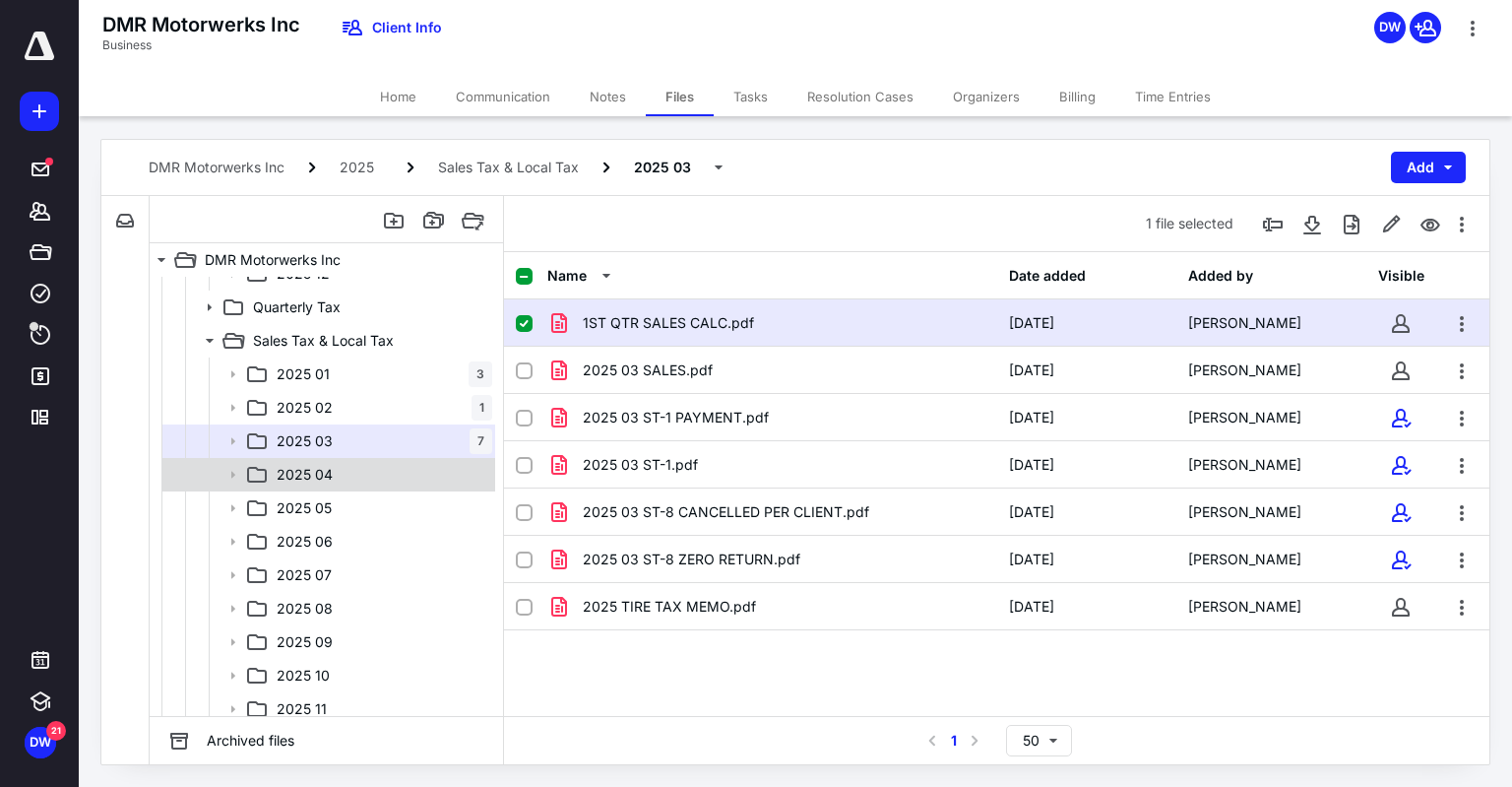 click on "2025 04" at bounding box center [380, 475] 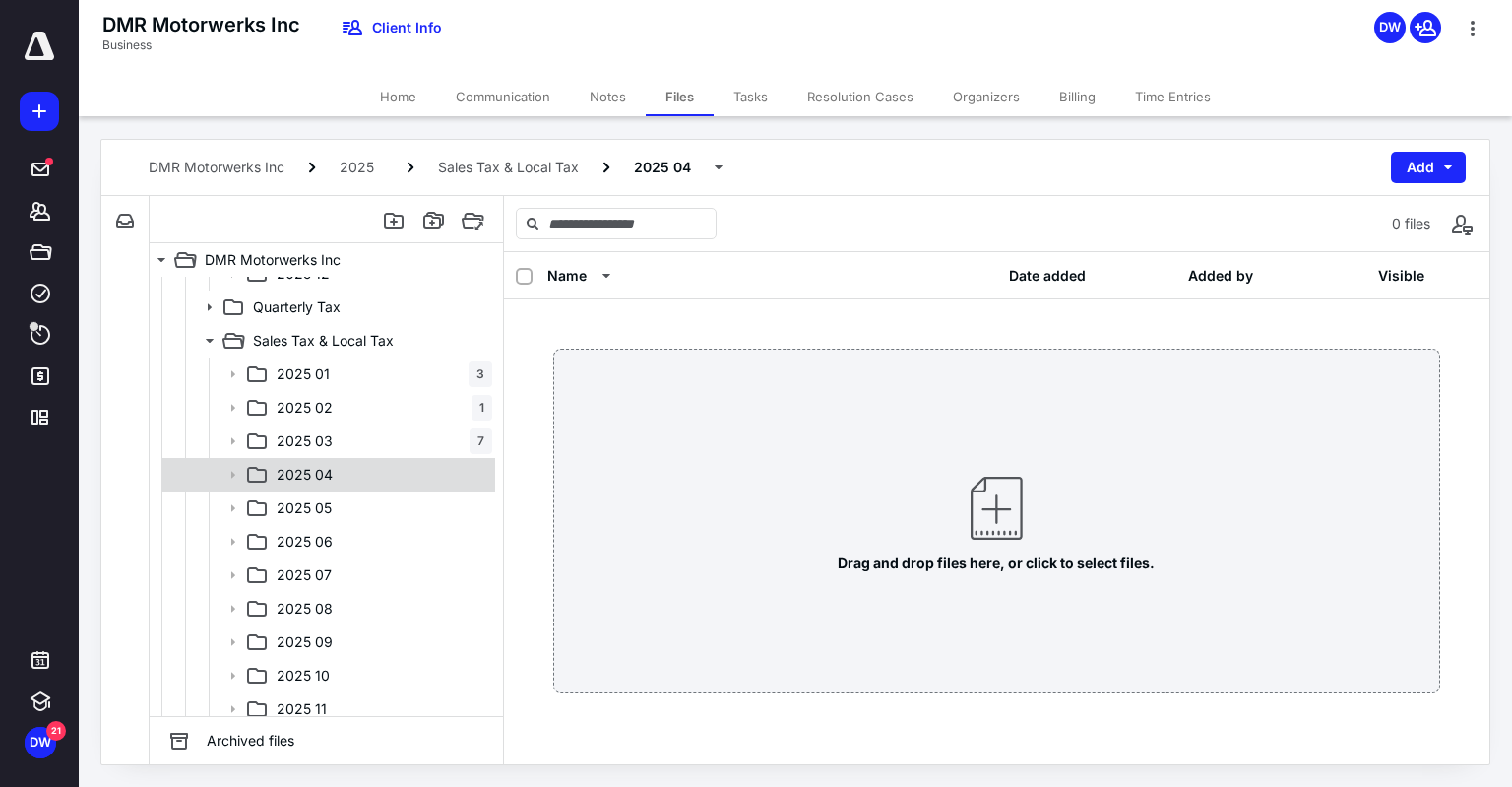 click on "2025 04" at bounding box center [380, 475] 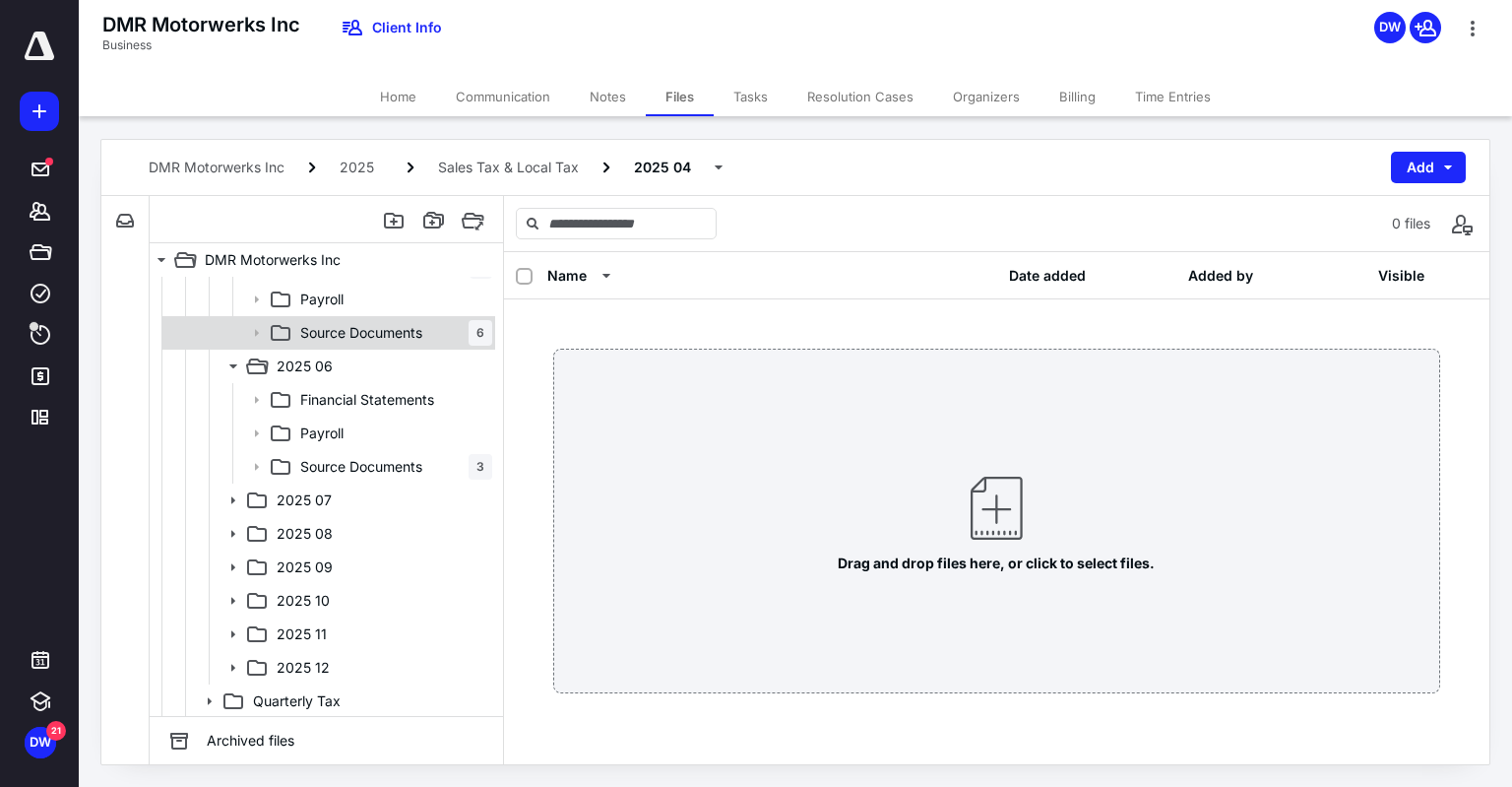 scroll, scrollTop: 201, scrollLeft: 0, axis: vertical 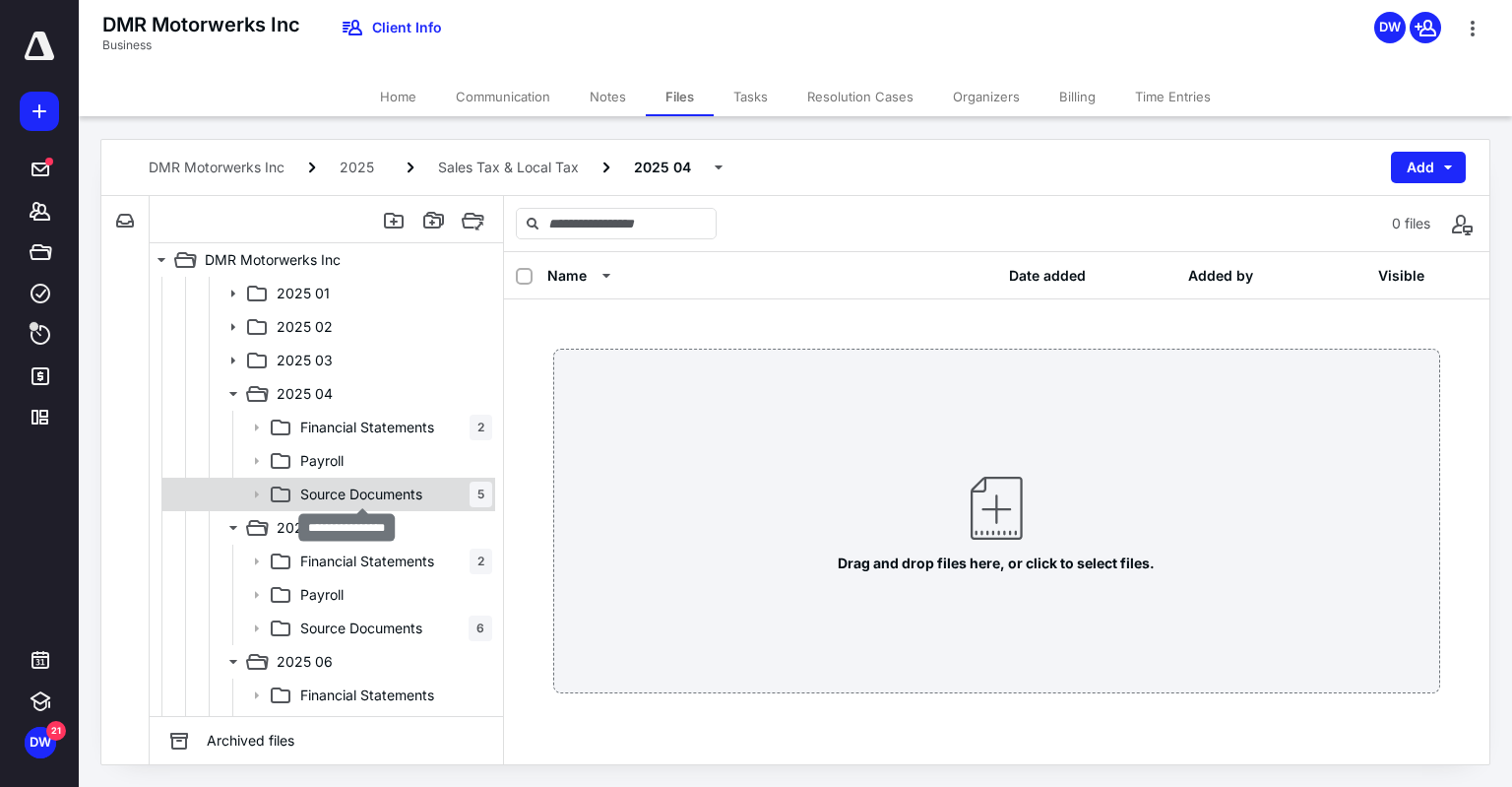 click on "Source Documents" at bounding box center (361, 494) 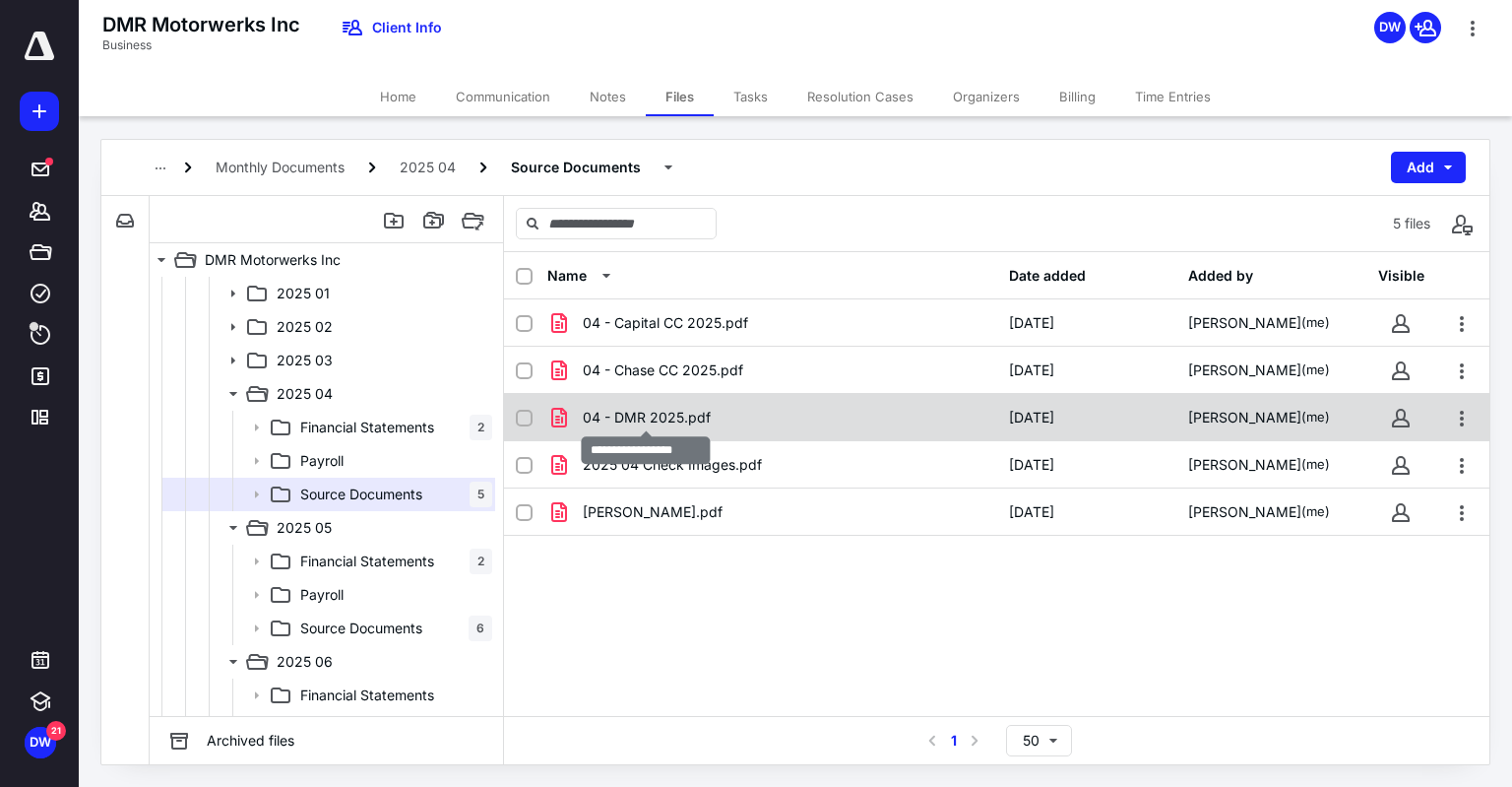 click on "04 - DMR 2025.pdf" at bounding box center [647, 418] 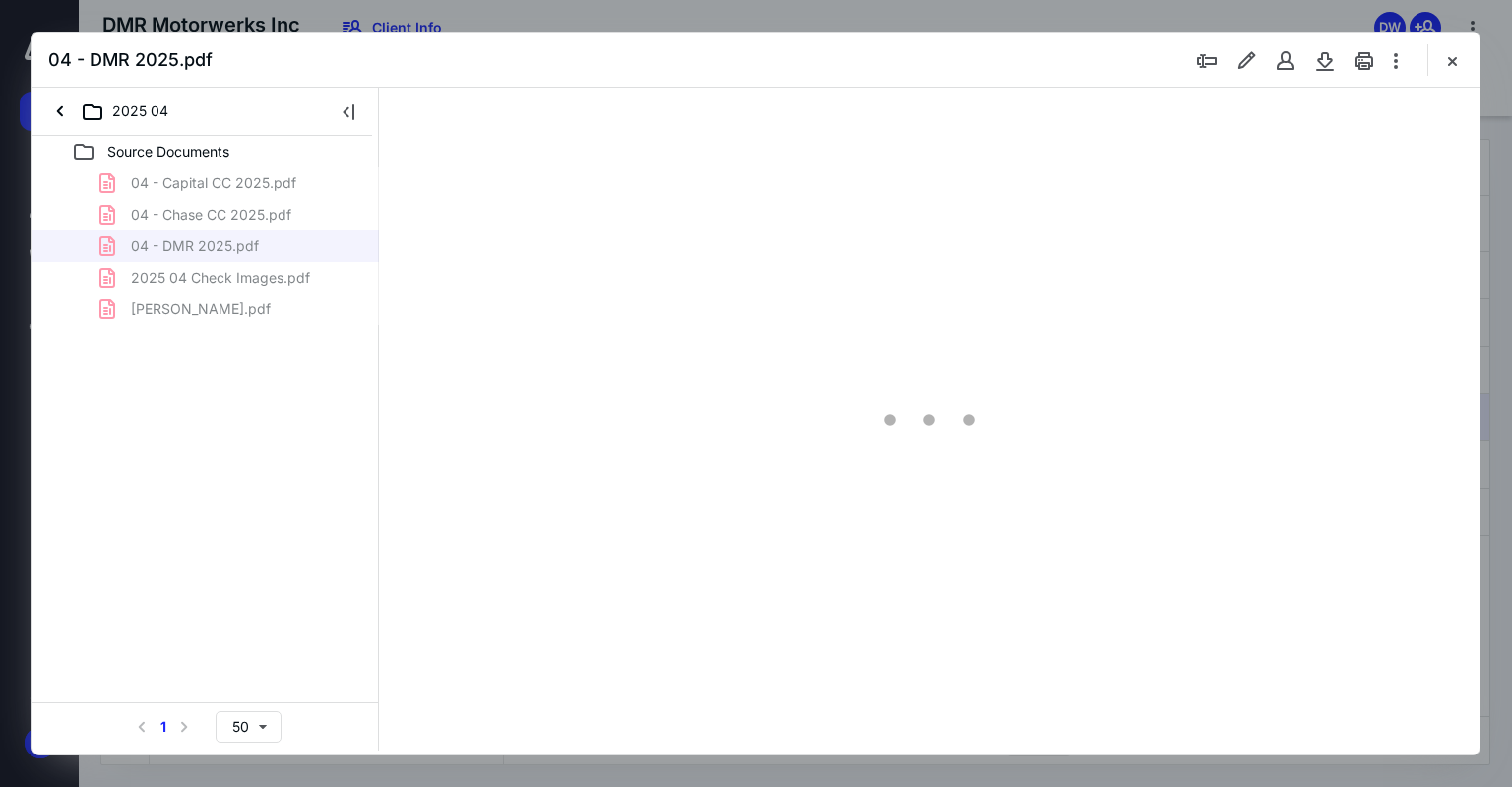 scroll, scrollTop: 0, scrollLeft: 0, axis: both 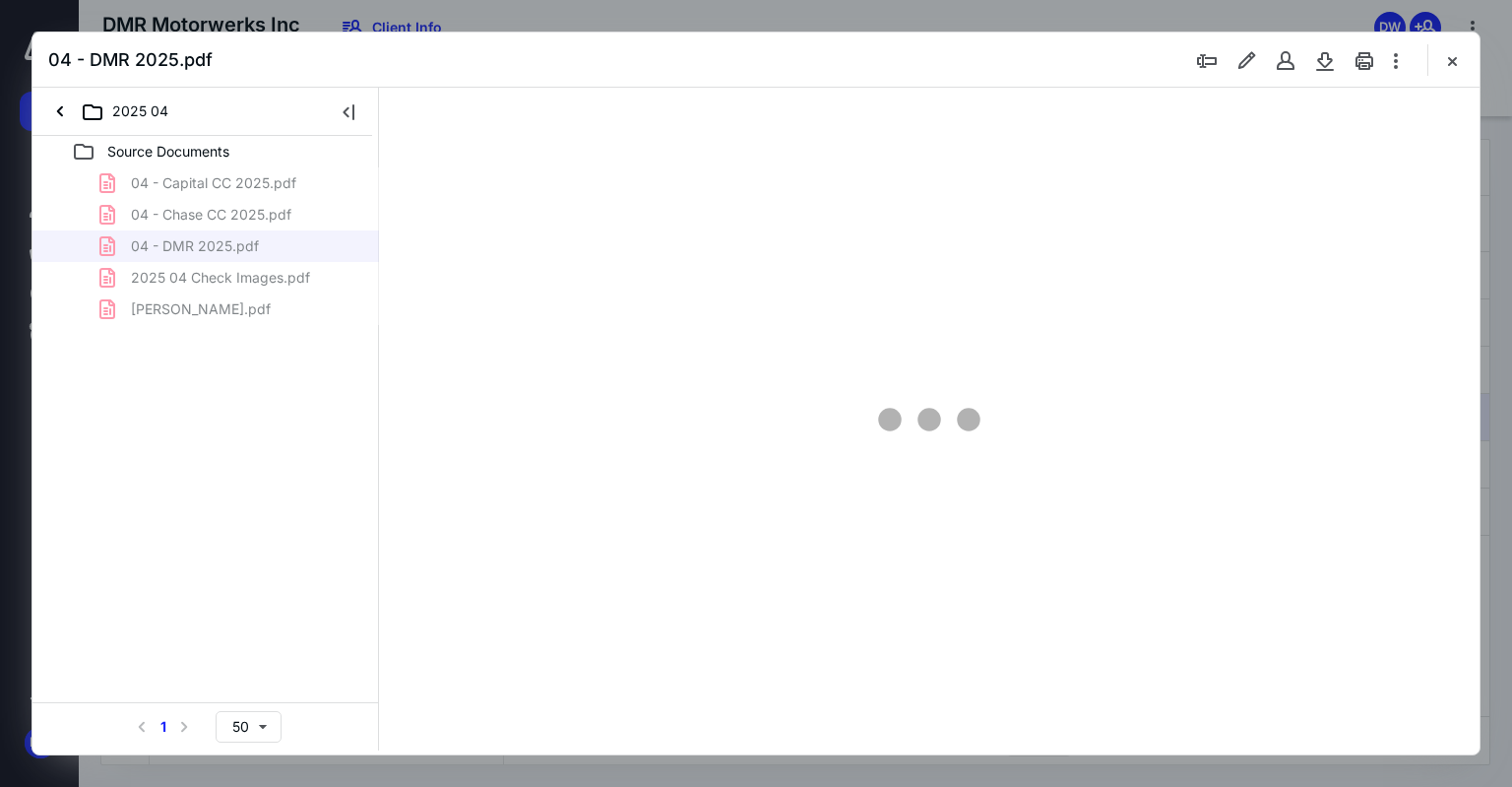 type on "97" 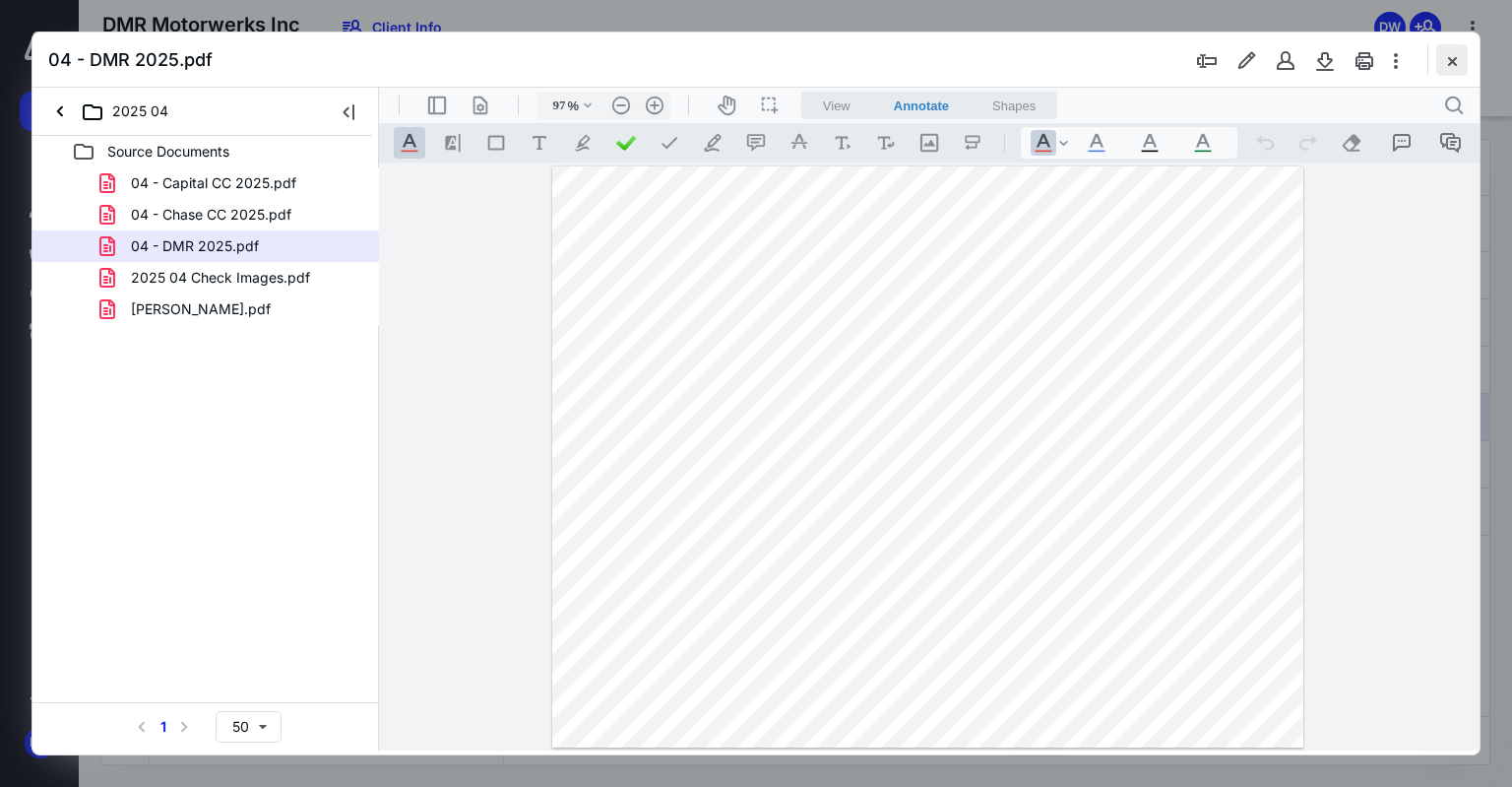 drag, startPoint x: 1451, startPoint y: 54, endPoint x: 1417, endPoint y: 78, distance: 41.6173 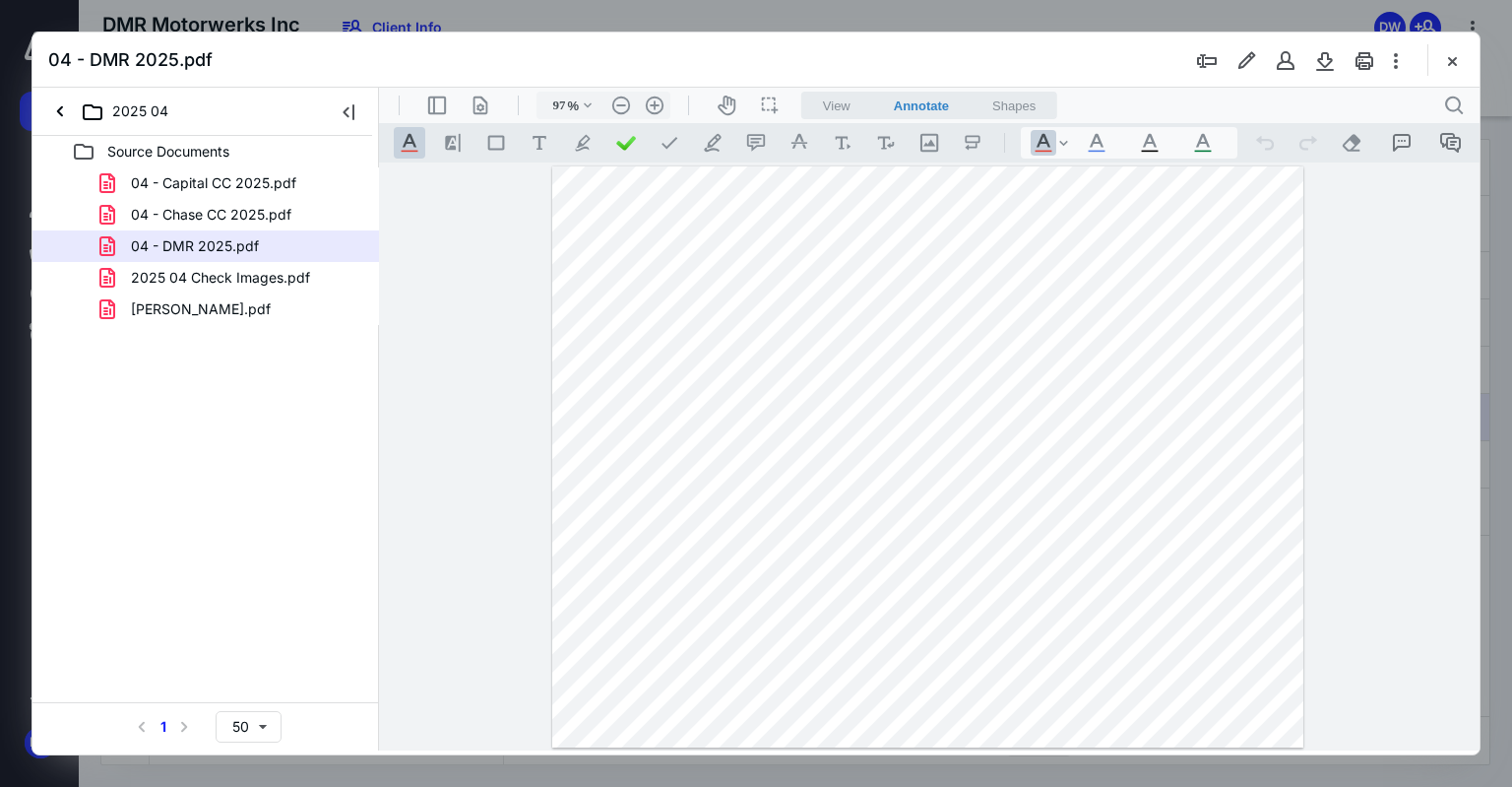 click at bounding box center (1452, 60) 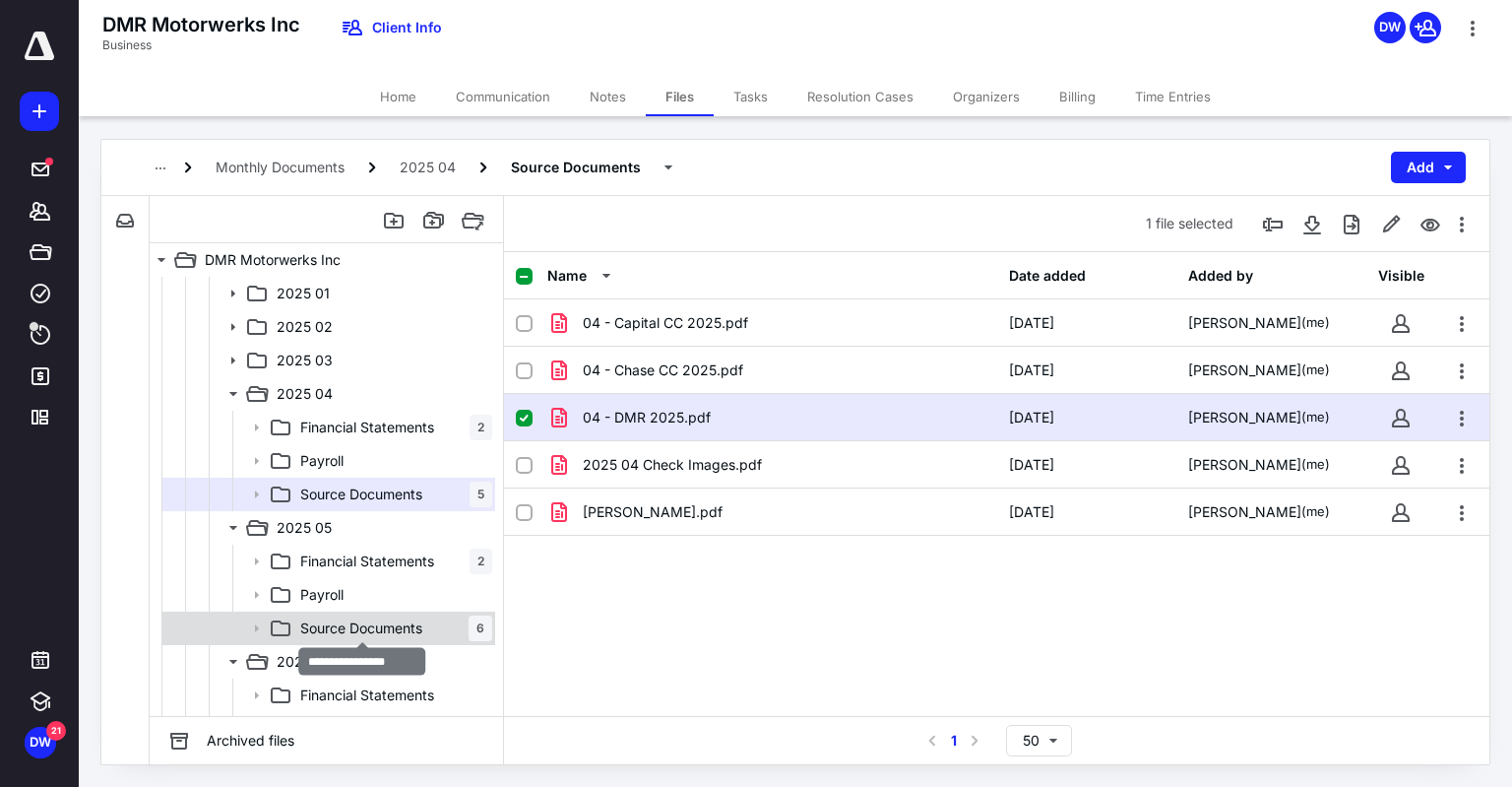 click on "Source Documents" at bounding box center [361, 628] 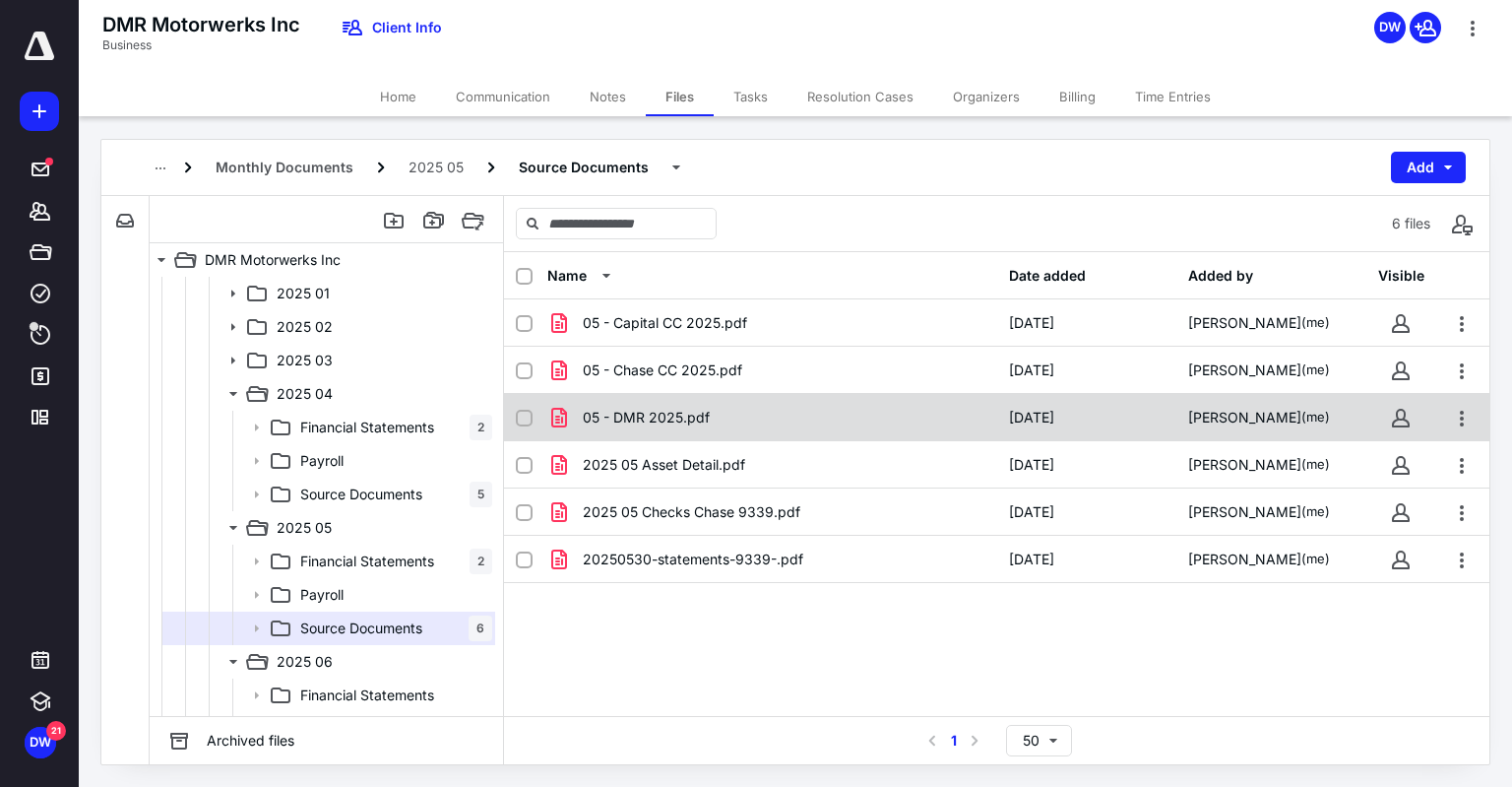 click on "05 - DMR 2025.pdf" at bounding box center [646, 418] 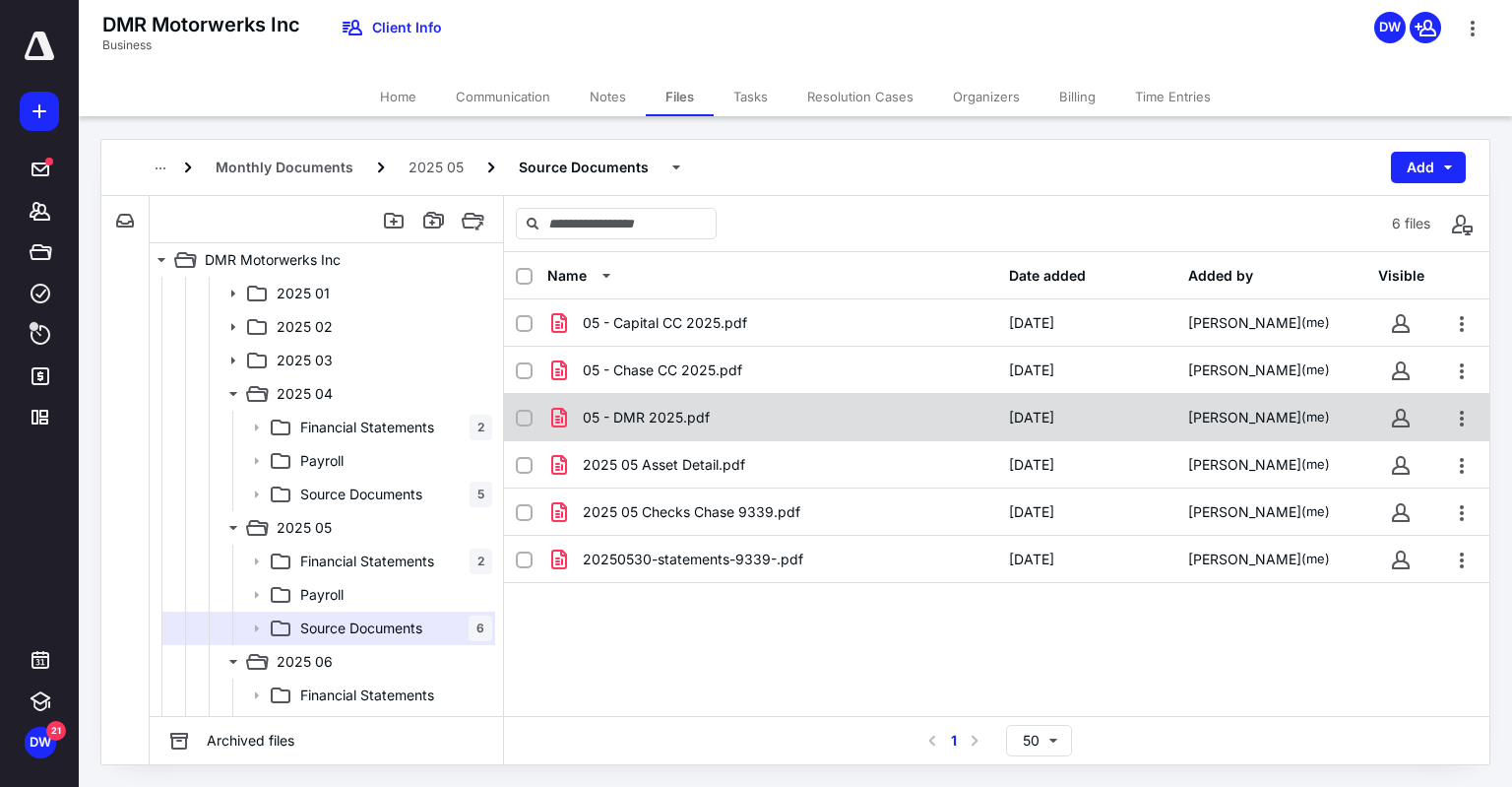 checkbox on "true" 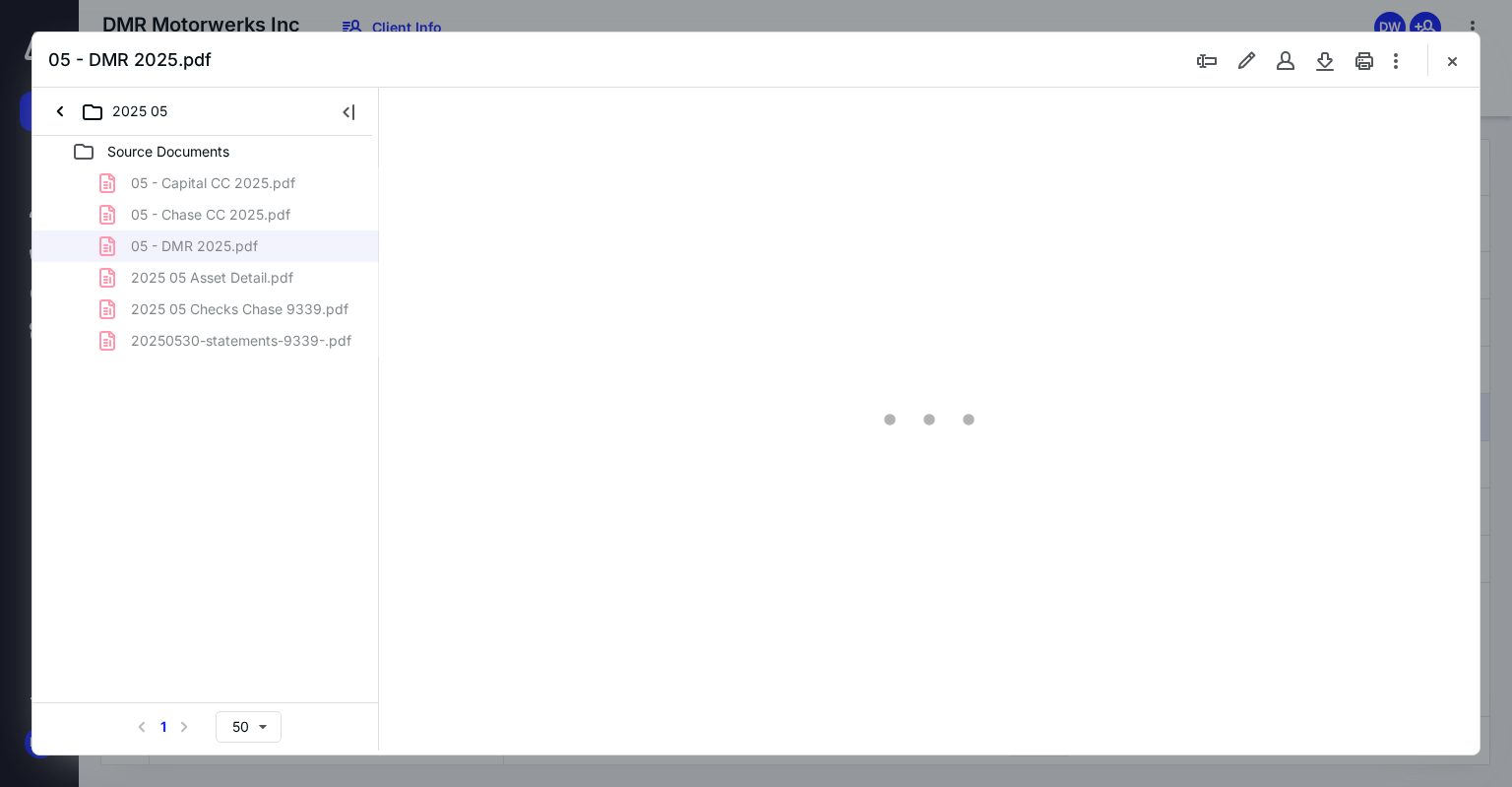 scroll, scrollTop: 0, scrollLeft: 0, axis: both 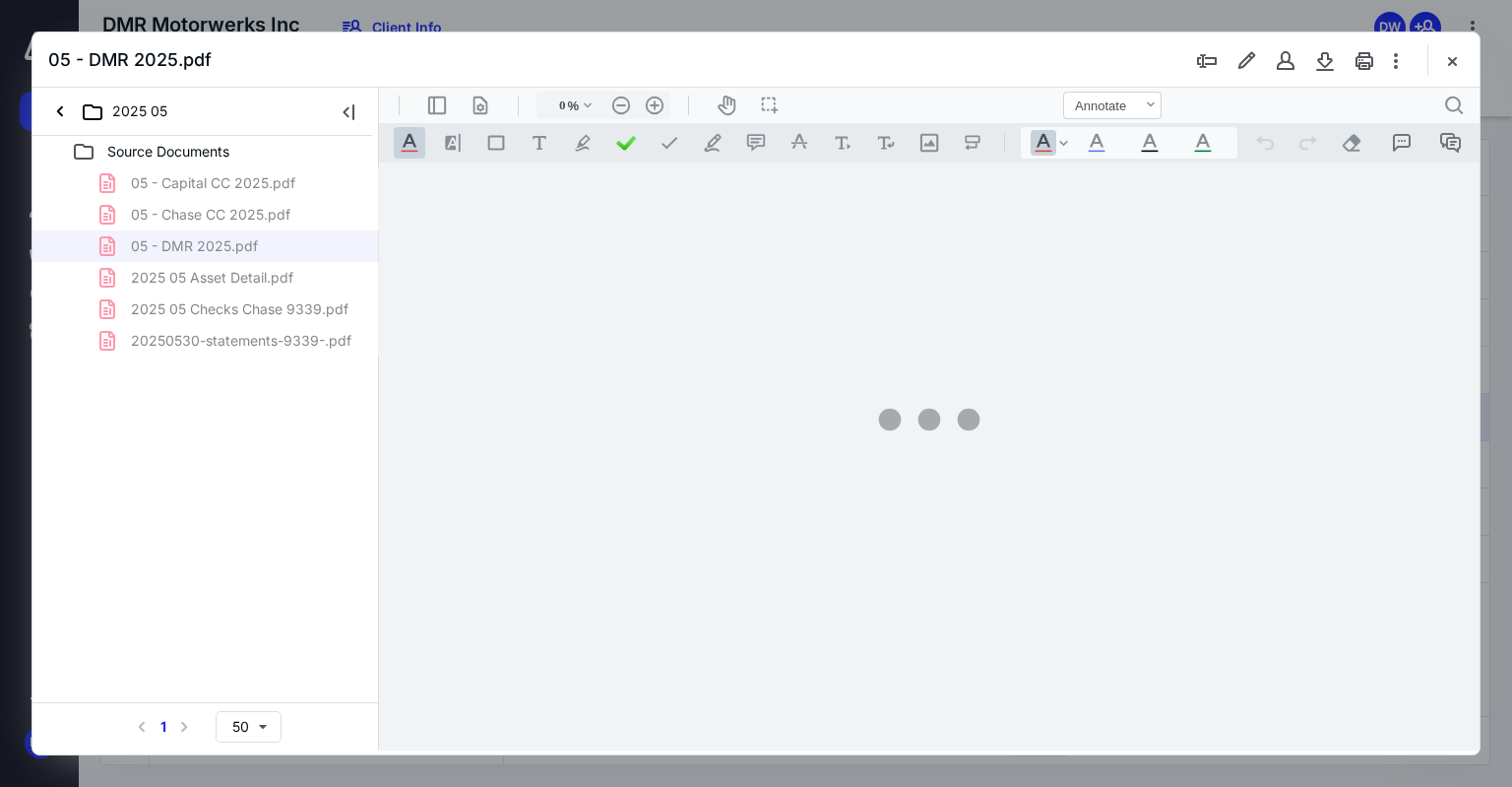 type on "97" 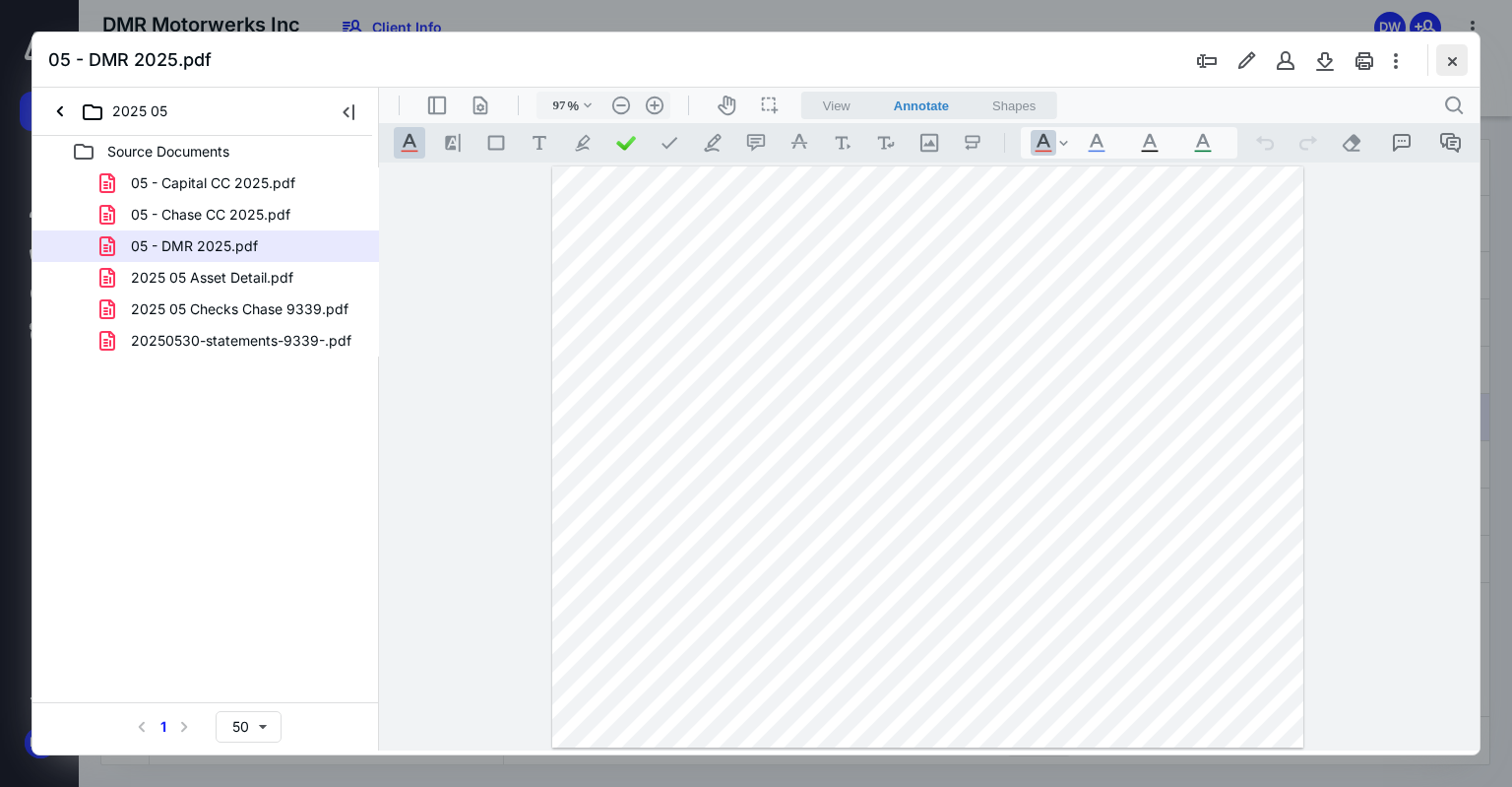 click at bounding box center [1452, 60] 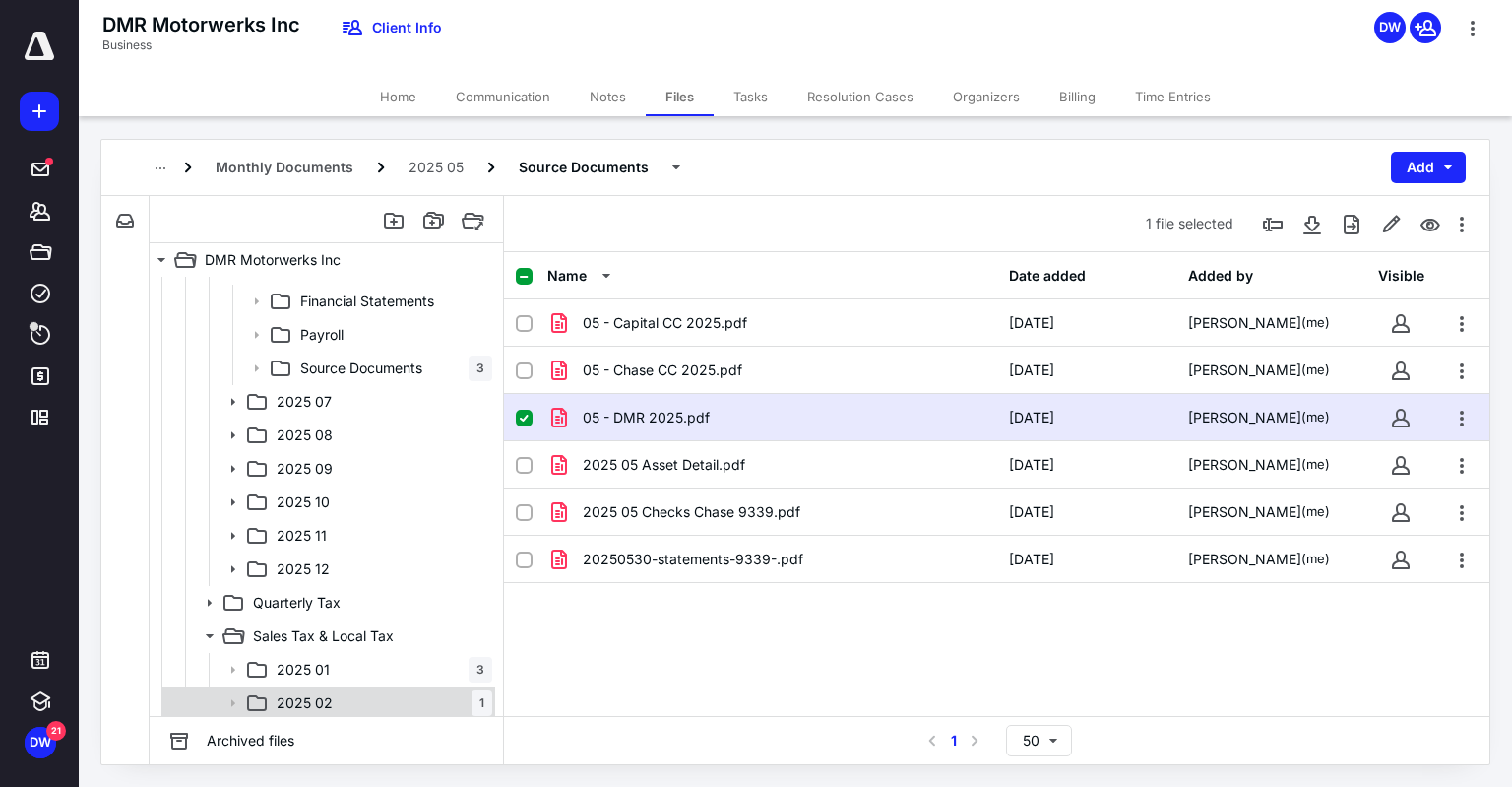 scroll, scrollTop: 792, scrollLeft: 0, axis: vertical 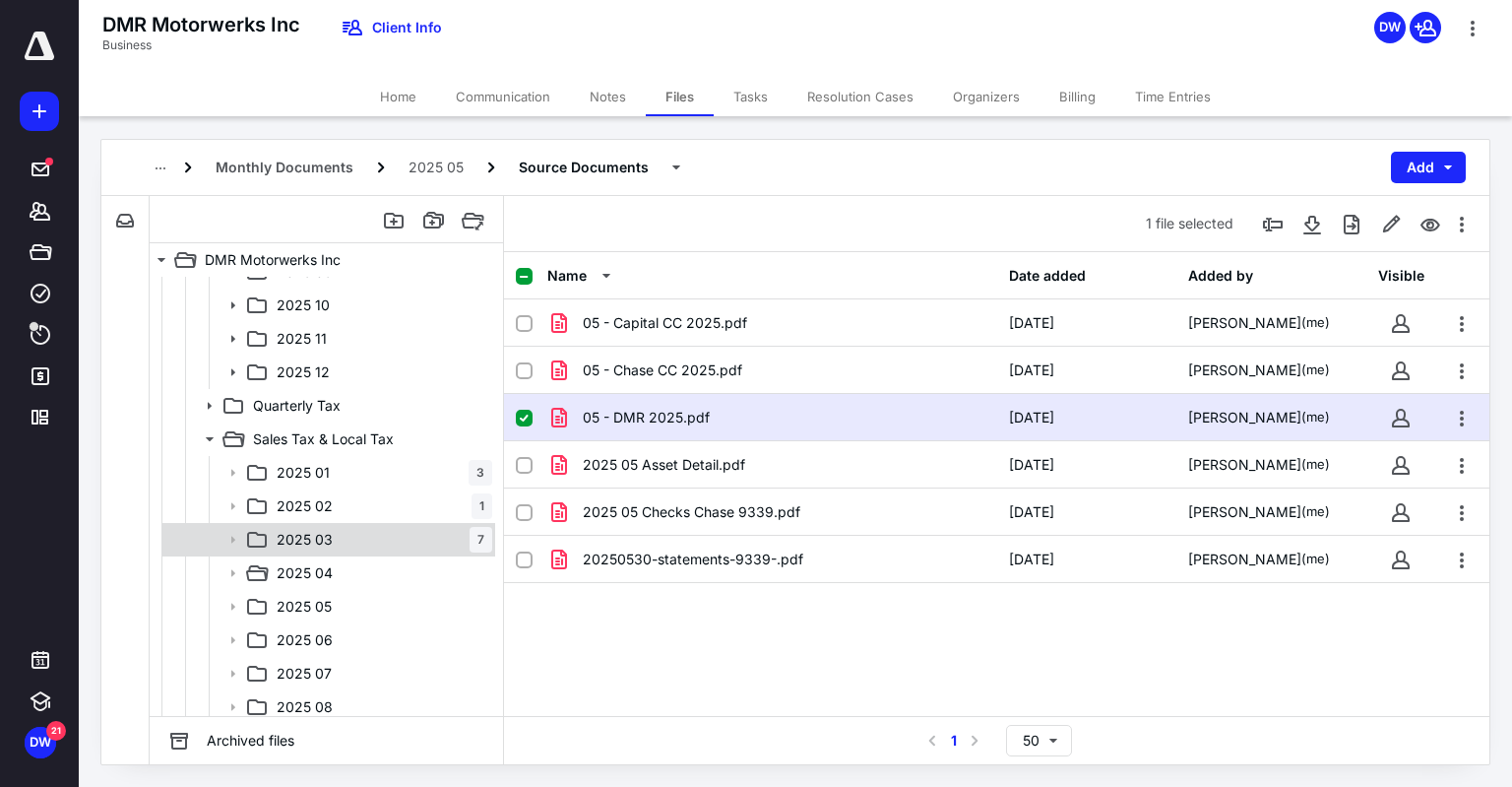 click on "2025 03 7" at bounding box center (380, 540) 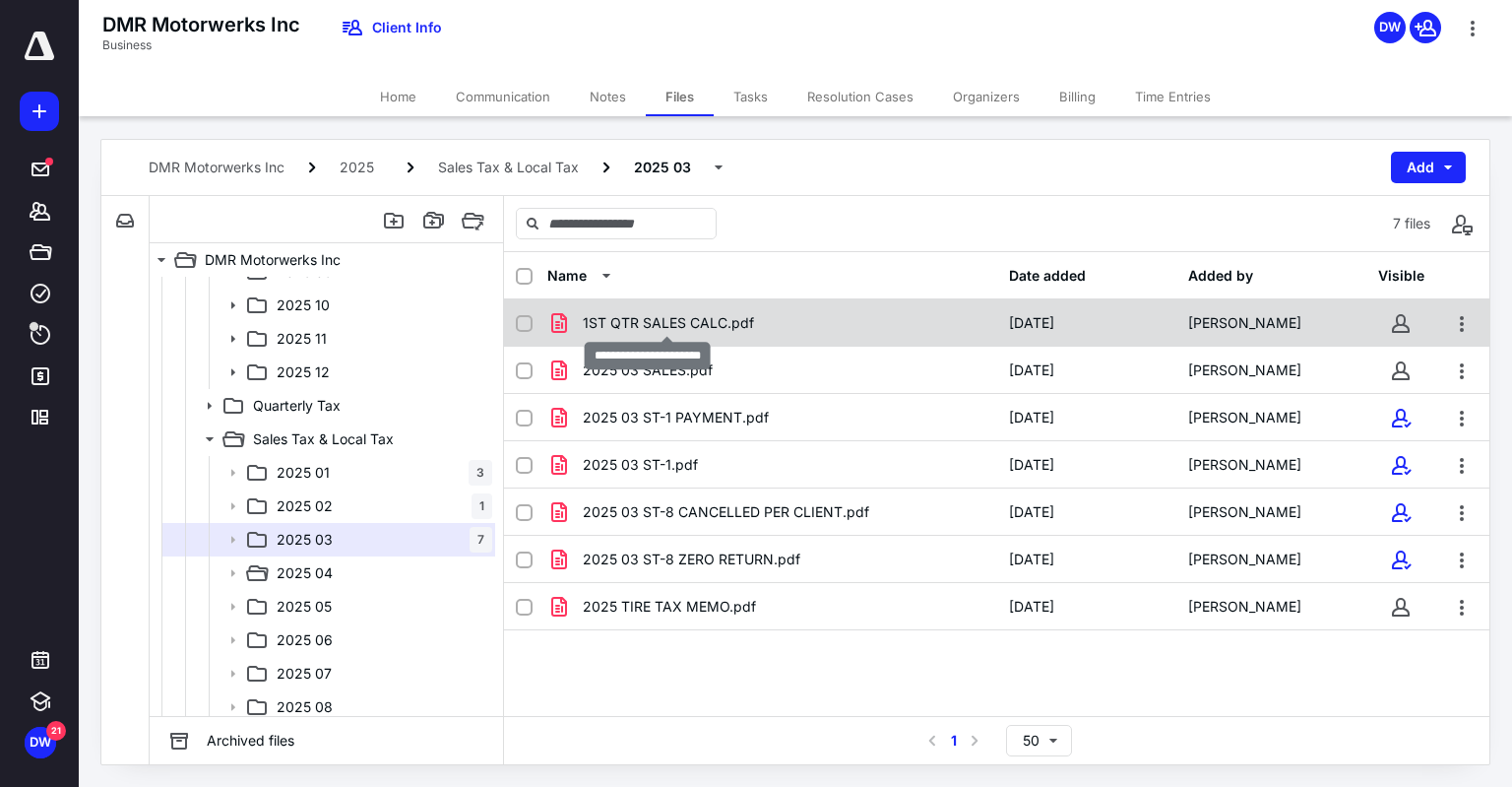 click on "1ST QTR SALES CALC.pdf" at bounding box center (668, 323) 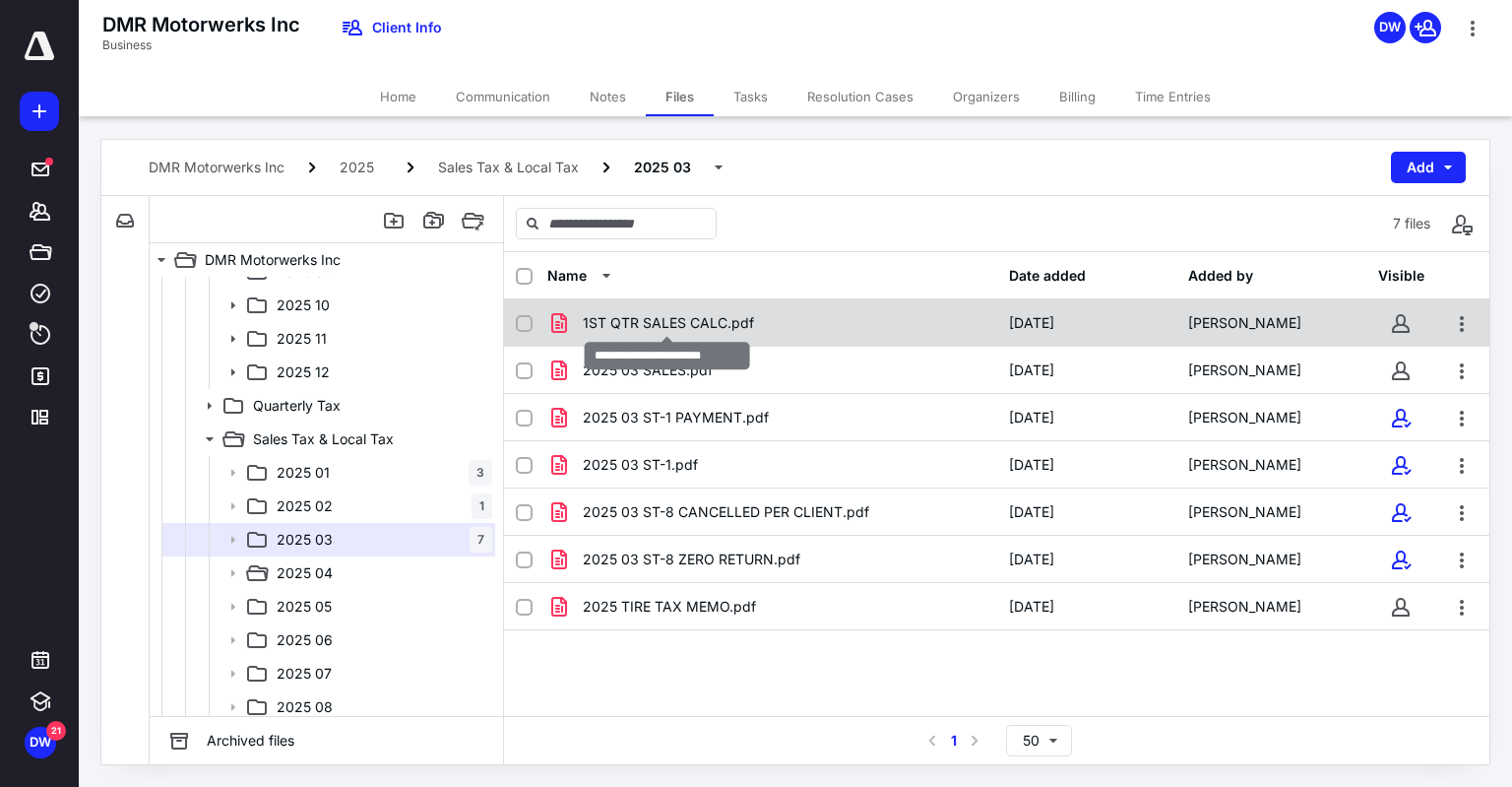 click on "1ST QTR SALES CALC.pdf" at bounding box center [668, 323] 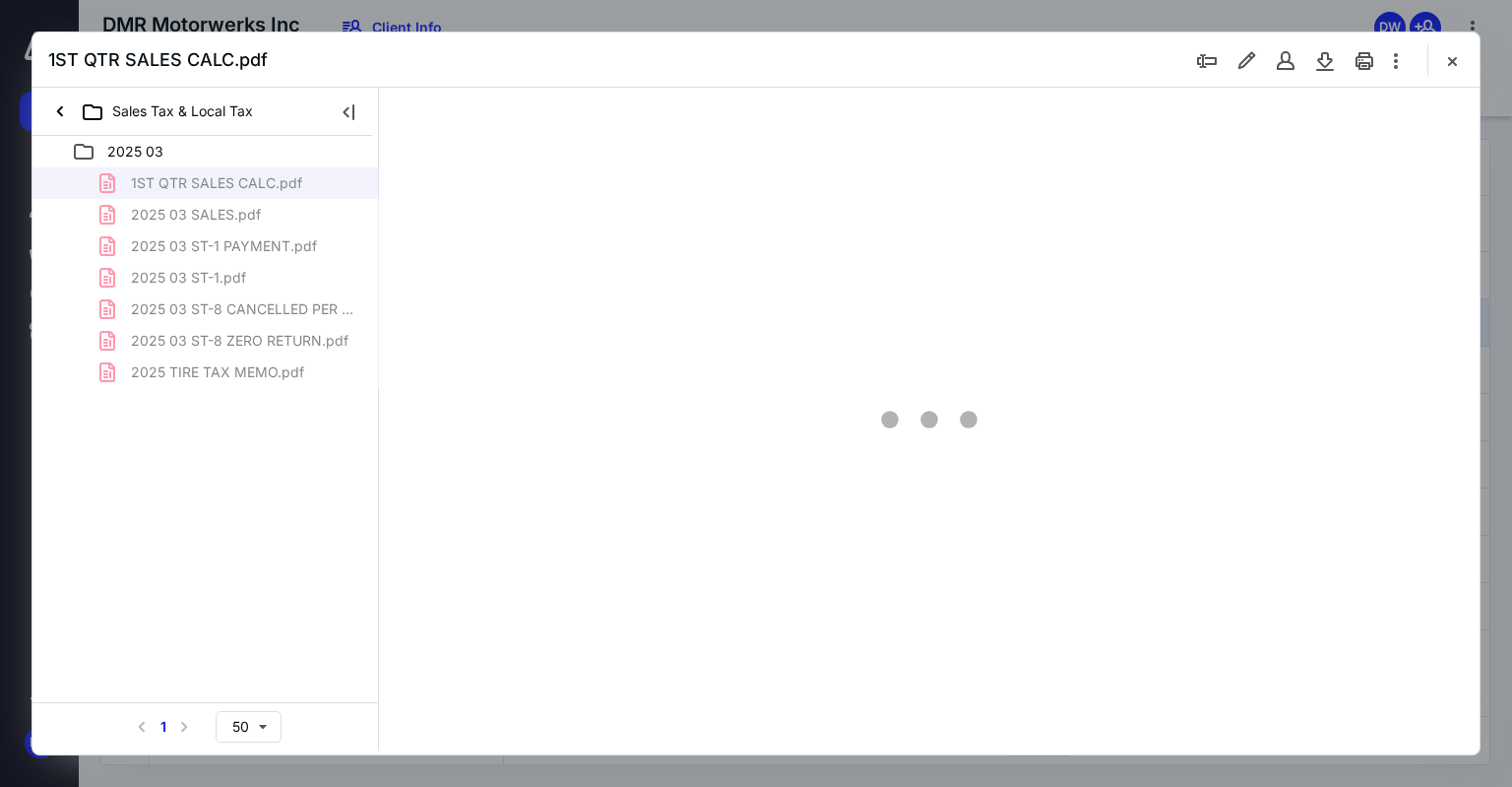 scroll, scrollTop: 0, scrollLeft: 0, axis: both 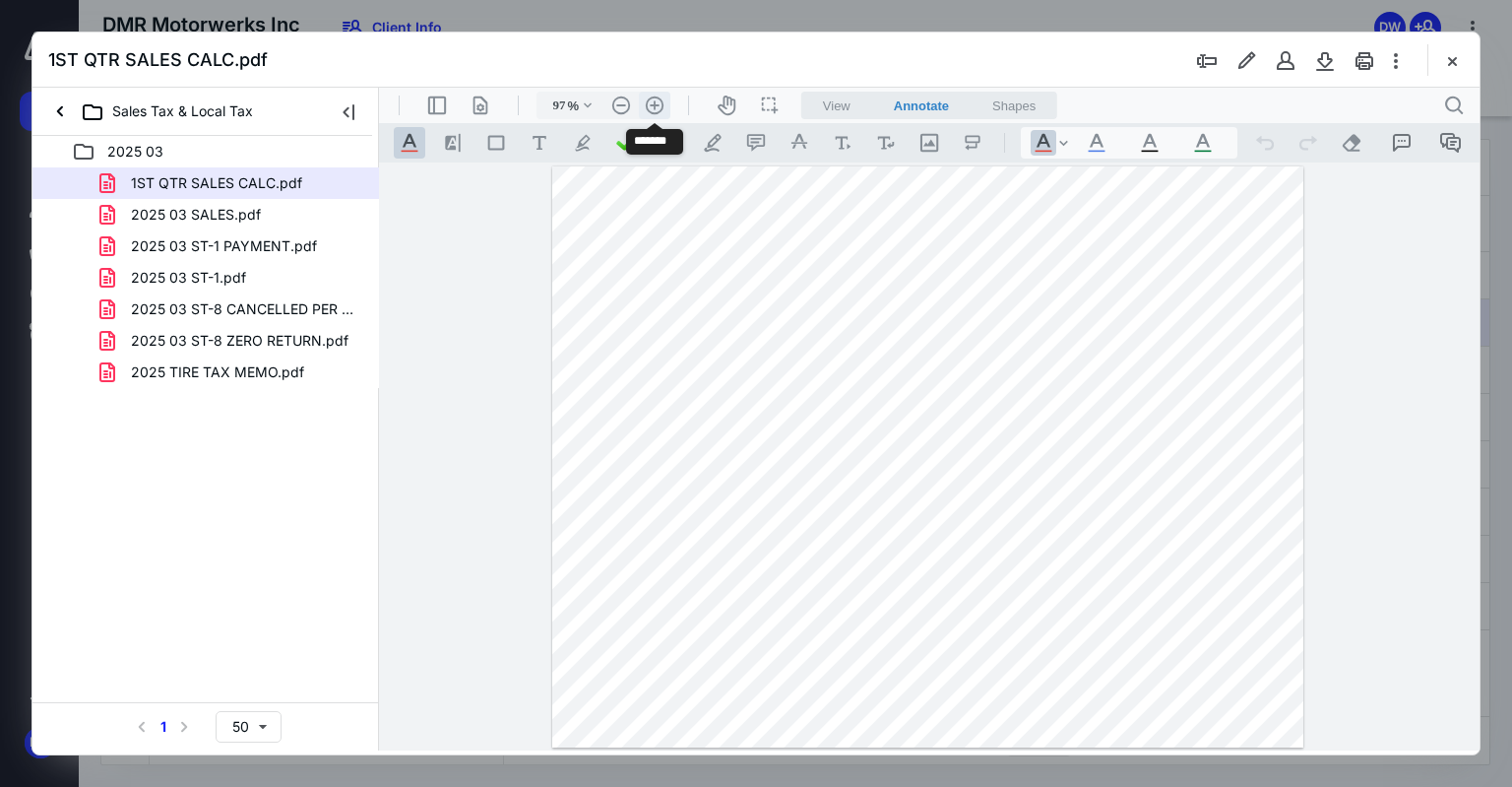 click on ".cls-1{fill:#abb0c4;} icon - header - zoom - in - line" at bounding box center [655, 105] 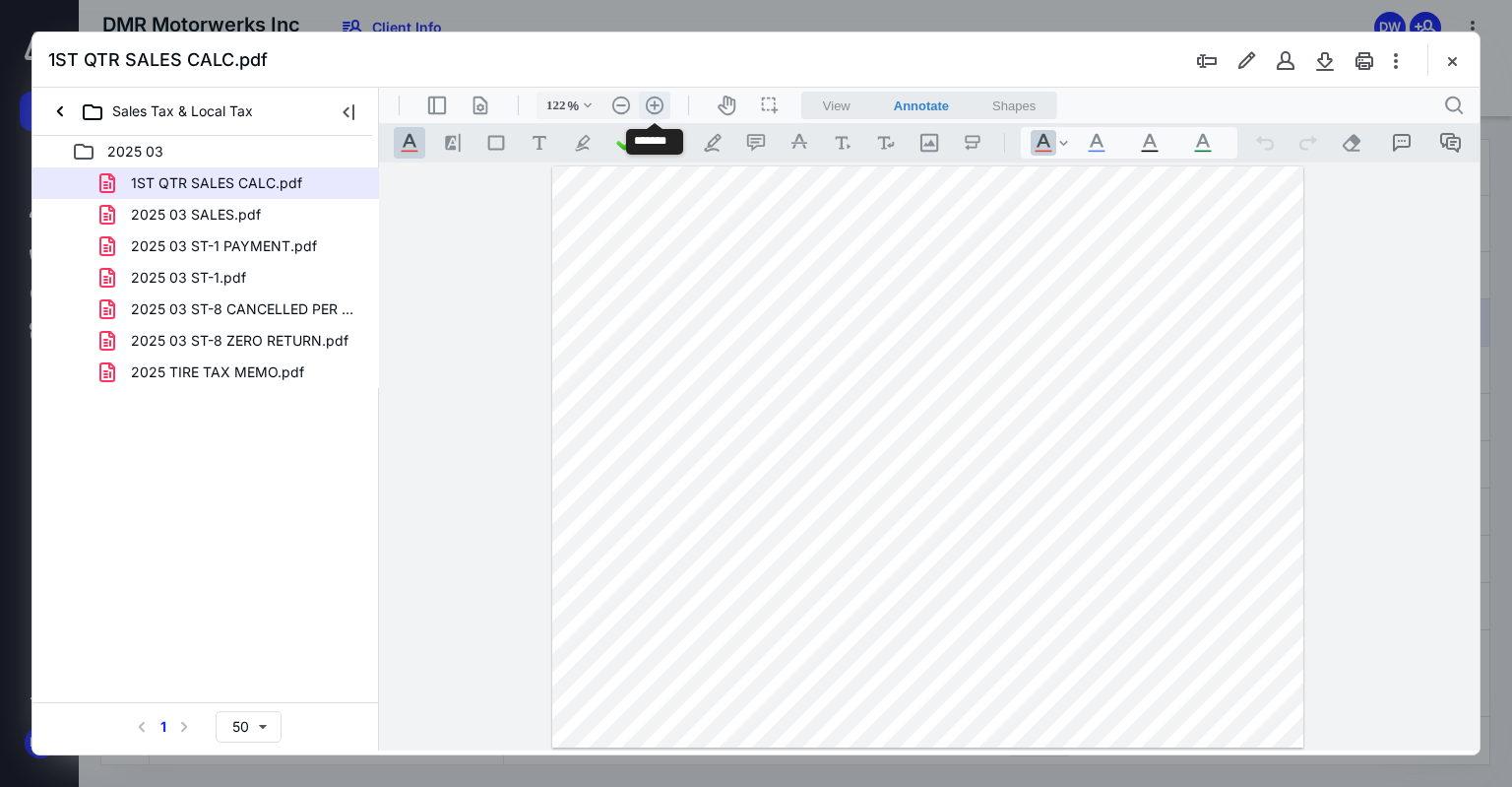 scroll, scrollTop: 67, scrollLeft: 0, axis: vertical 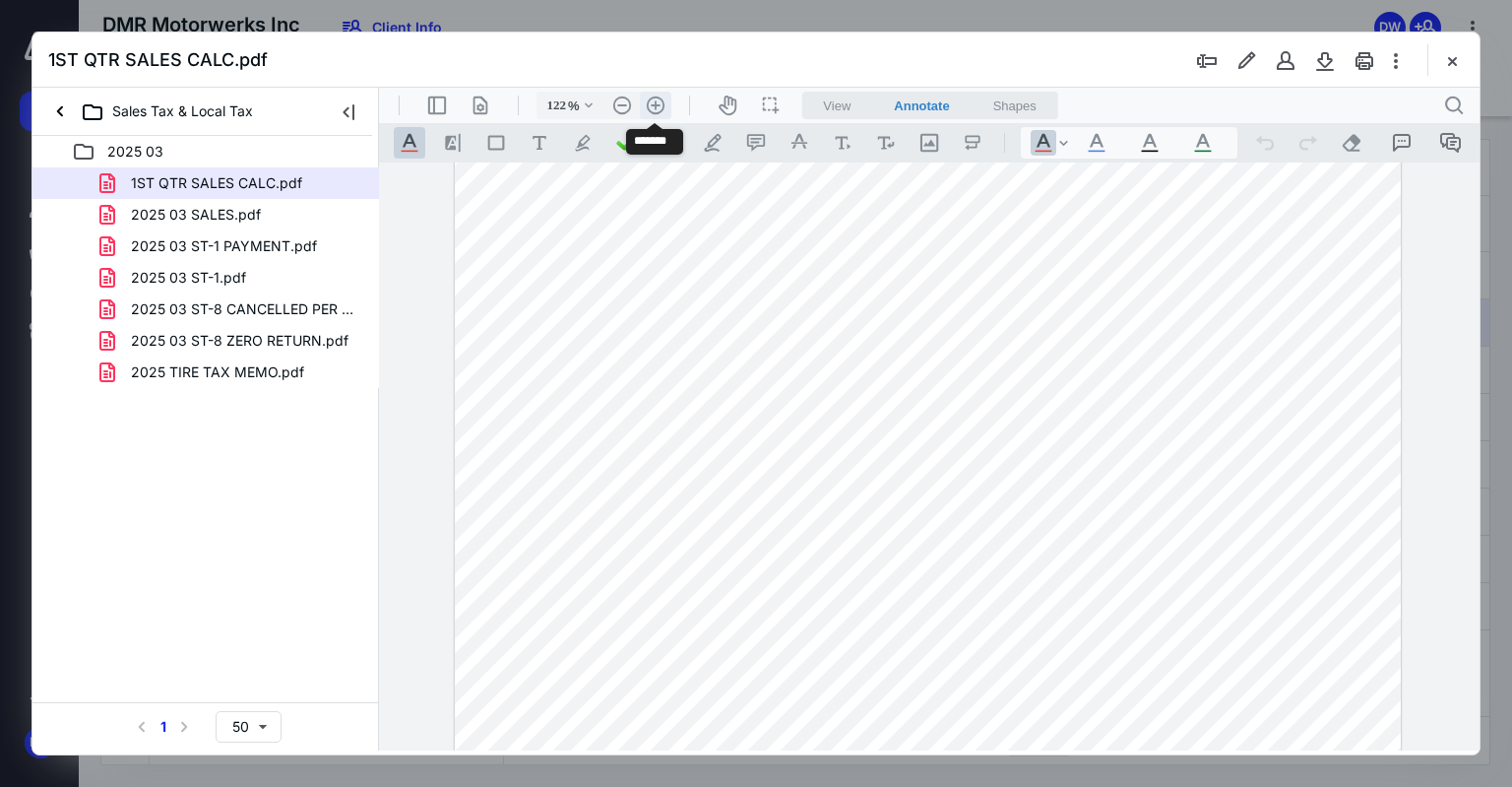 click on ".cls-1{fill:#abb0c4;} icon - header - zoom - in - line" at bounding box center (656, 105) 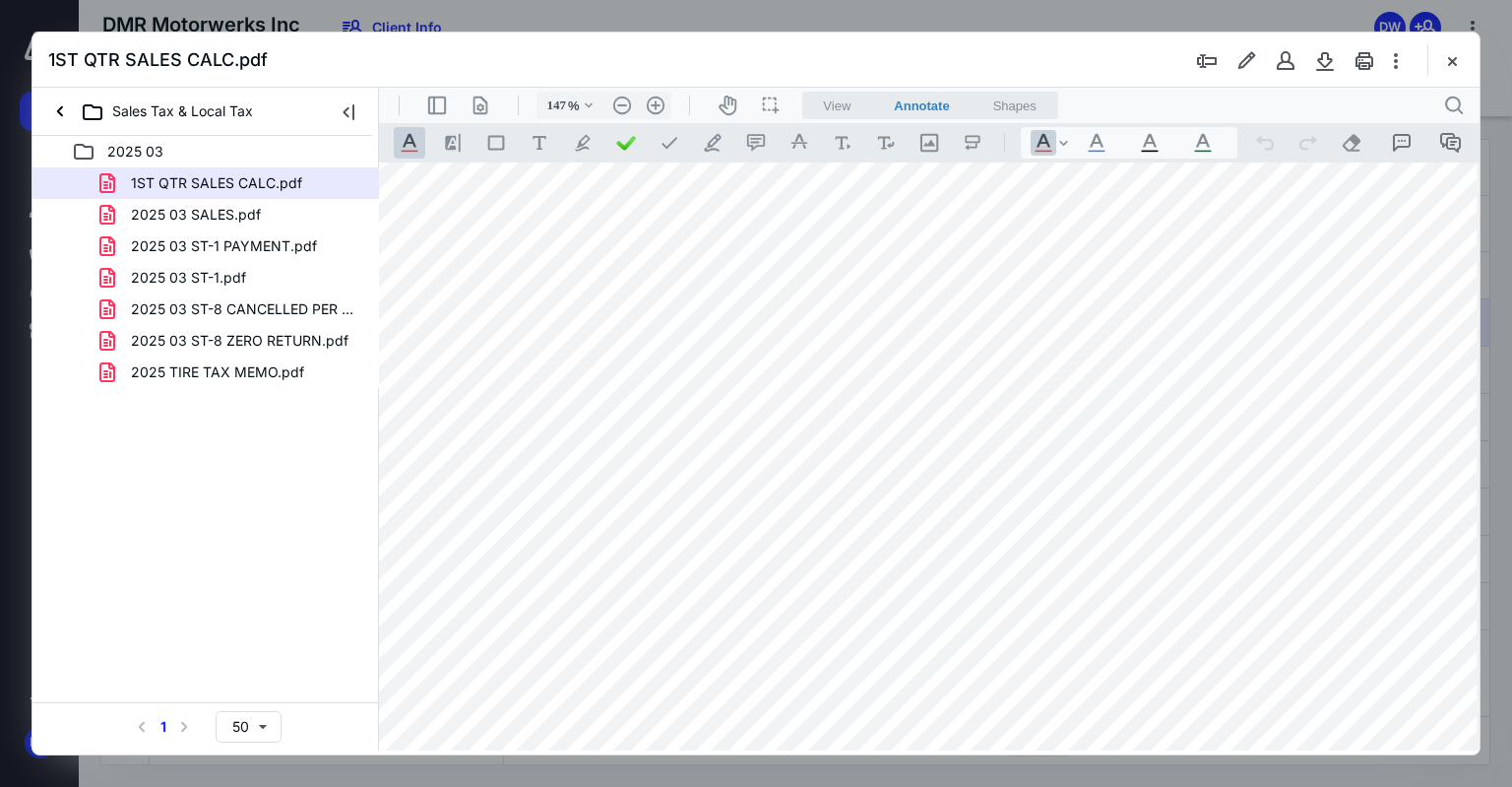 scroll, scrollTop: 0, scrollLeft: 32, axis: horizontal 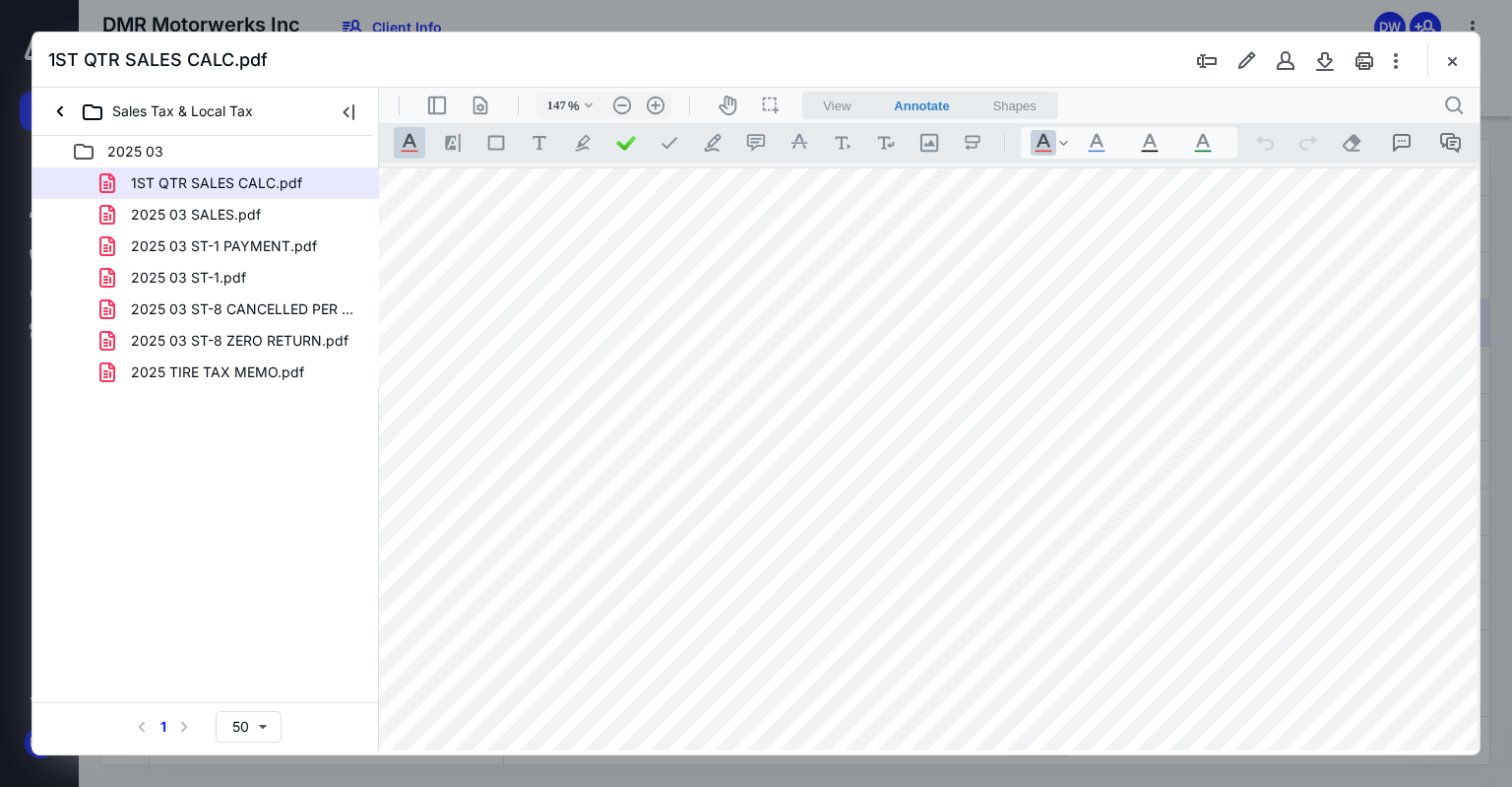 drag, startPoint x: 1463, startPoint y: 58, endPoint x: 1331, endPoint y: 11, distance: 140.11781 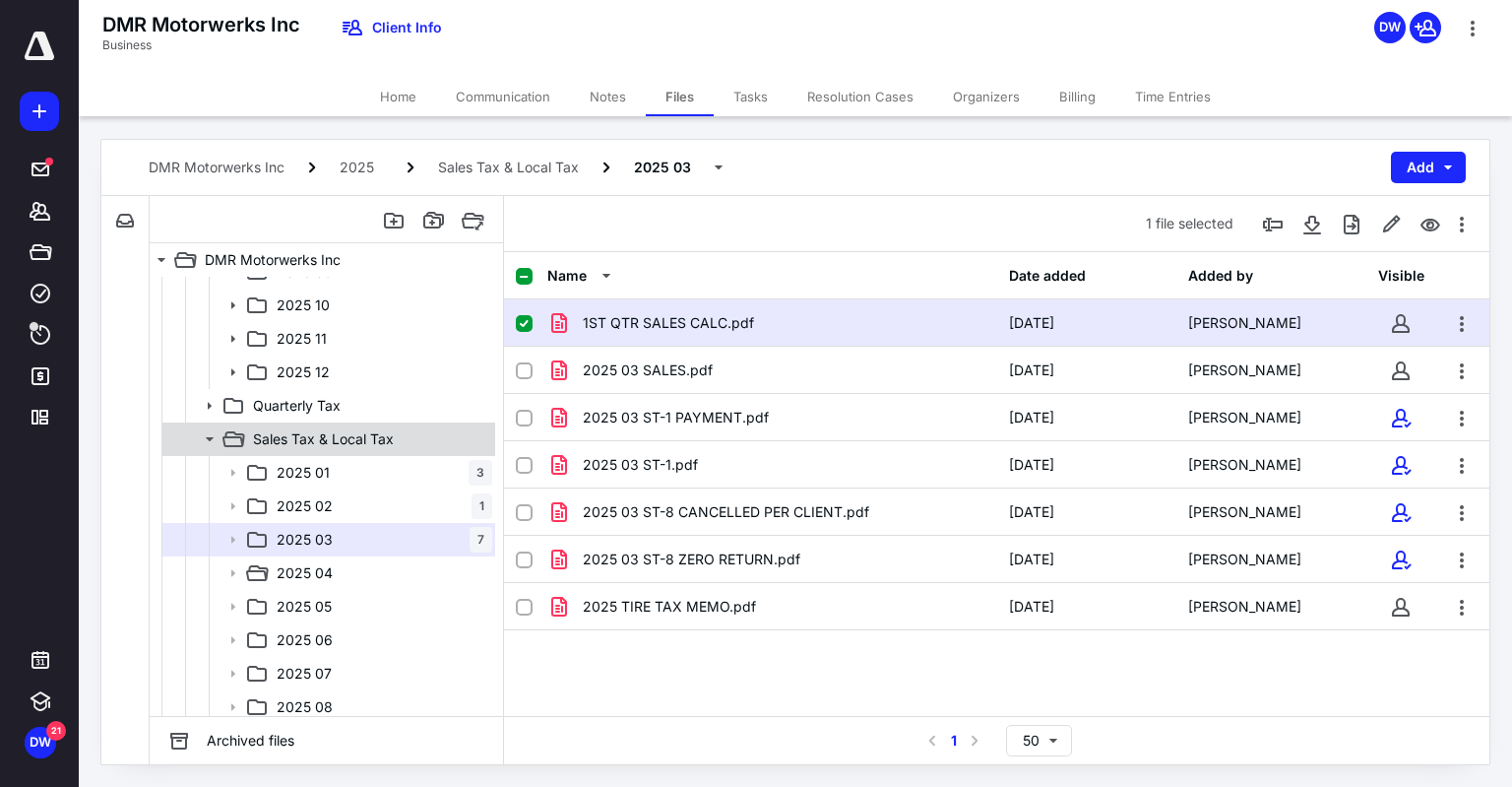 click 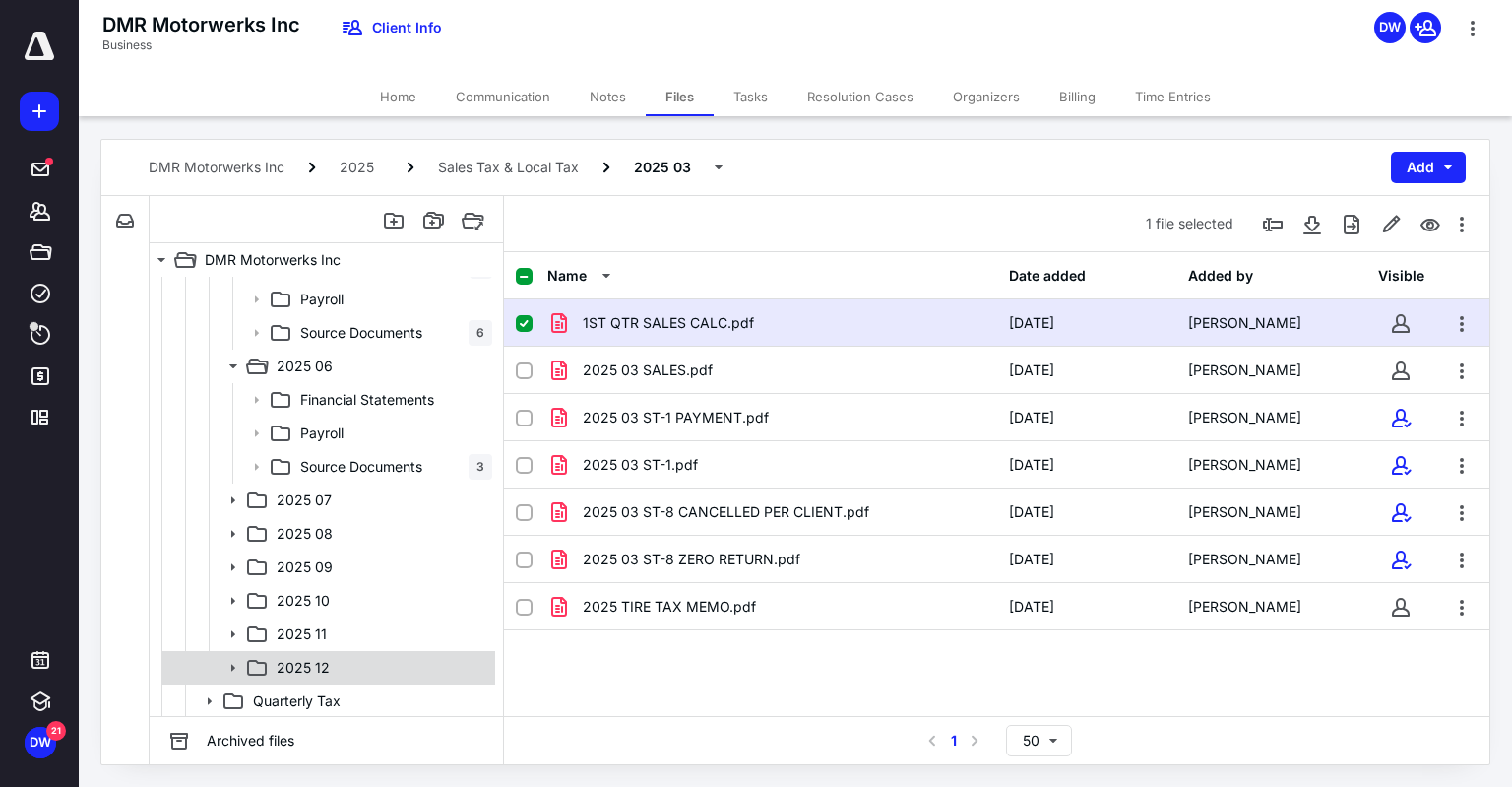 scroll, scrollTop: 398, scrollLeft: 0, axis: vertical 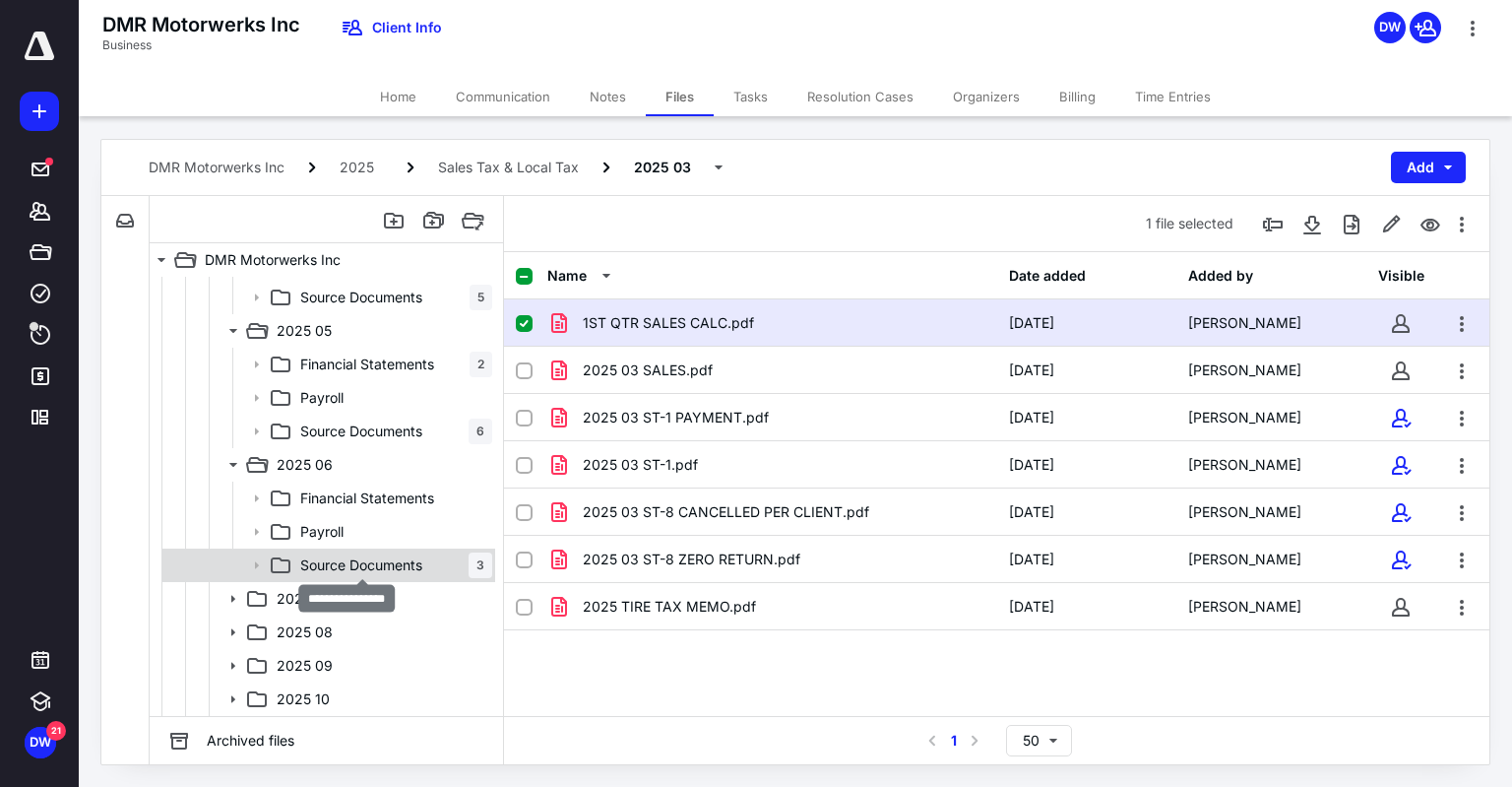click on "Source Documents" at bounding box center (361, 565) 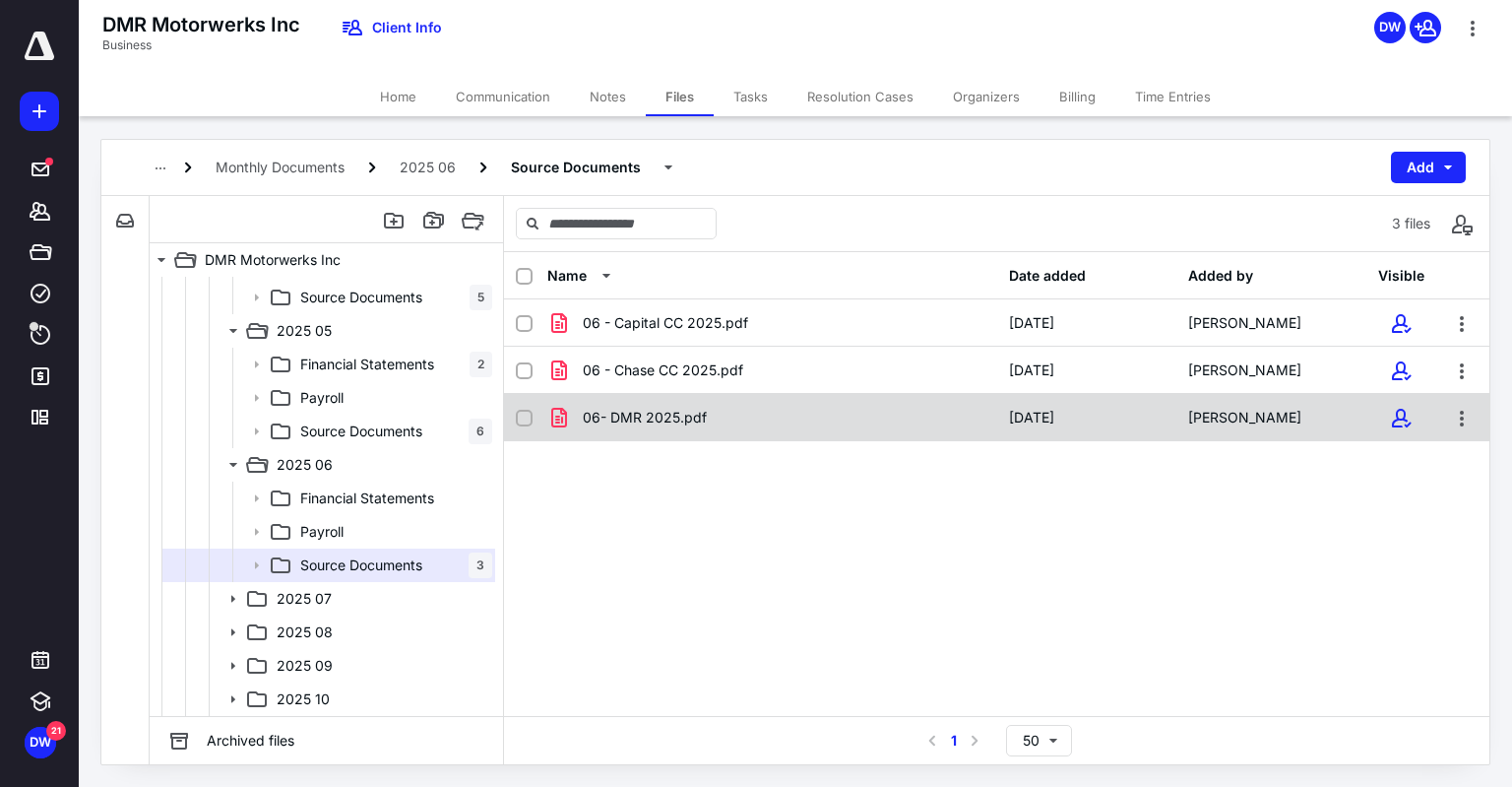click on "06- DMR 2025.pdf" at bounding box center (645, 418) 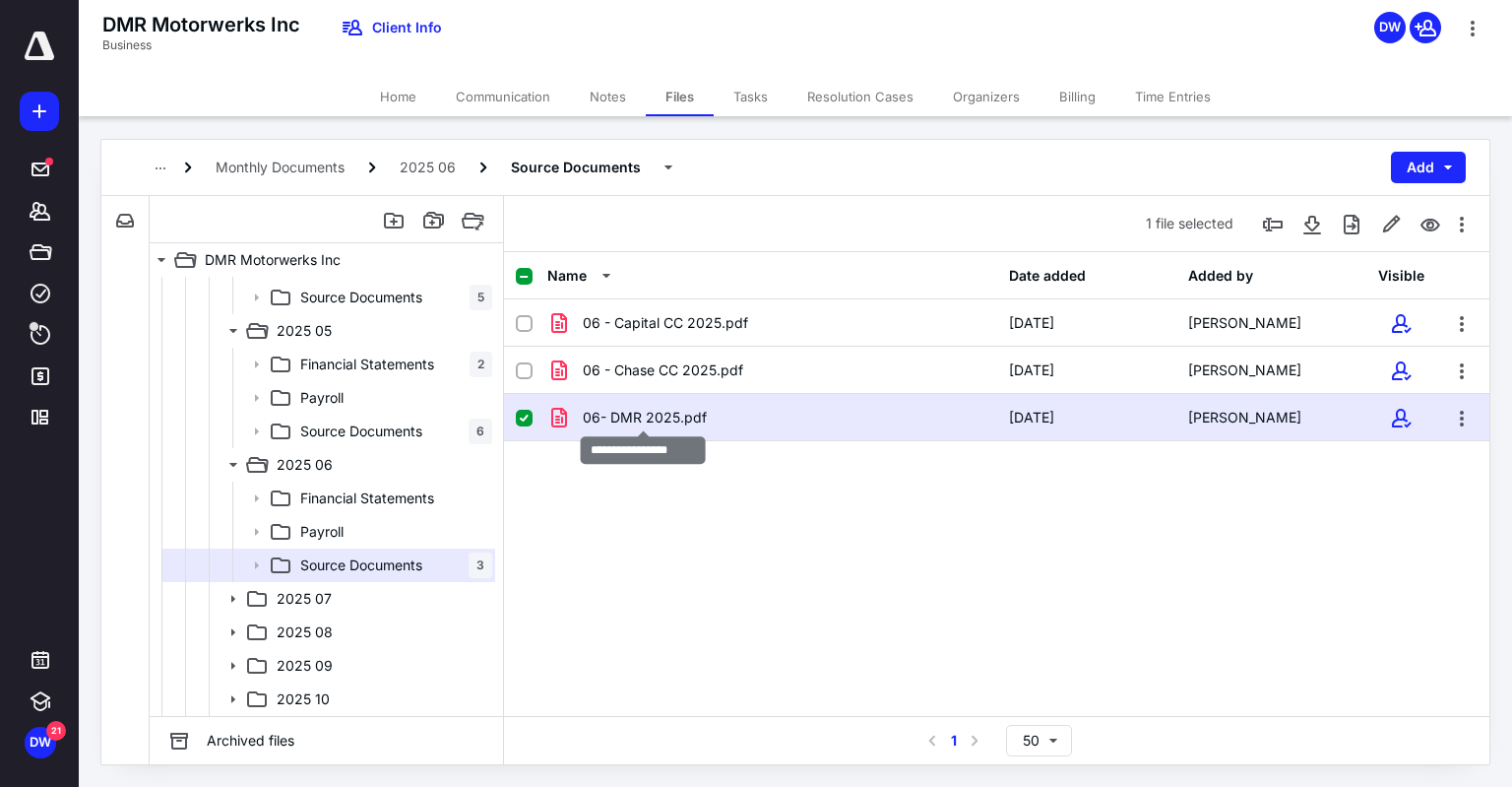 click on "06- DMR 2025.pdf" at bounding box center (645, 418) 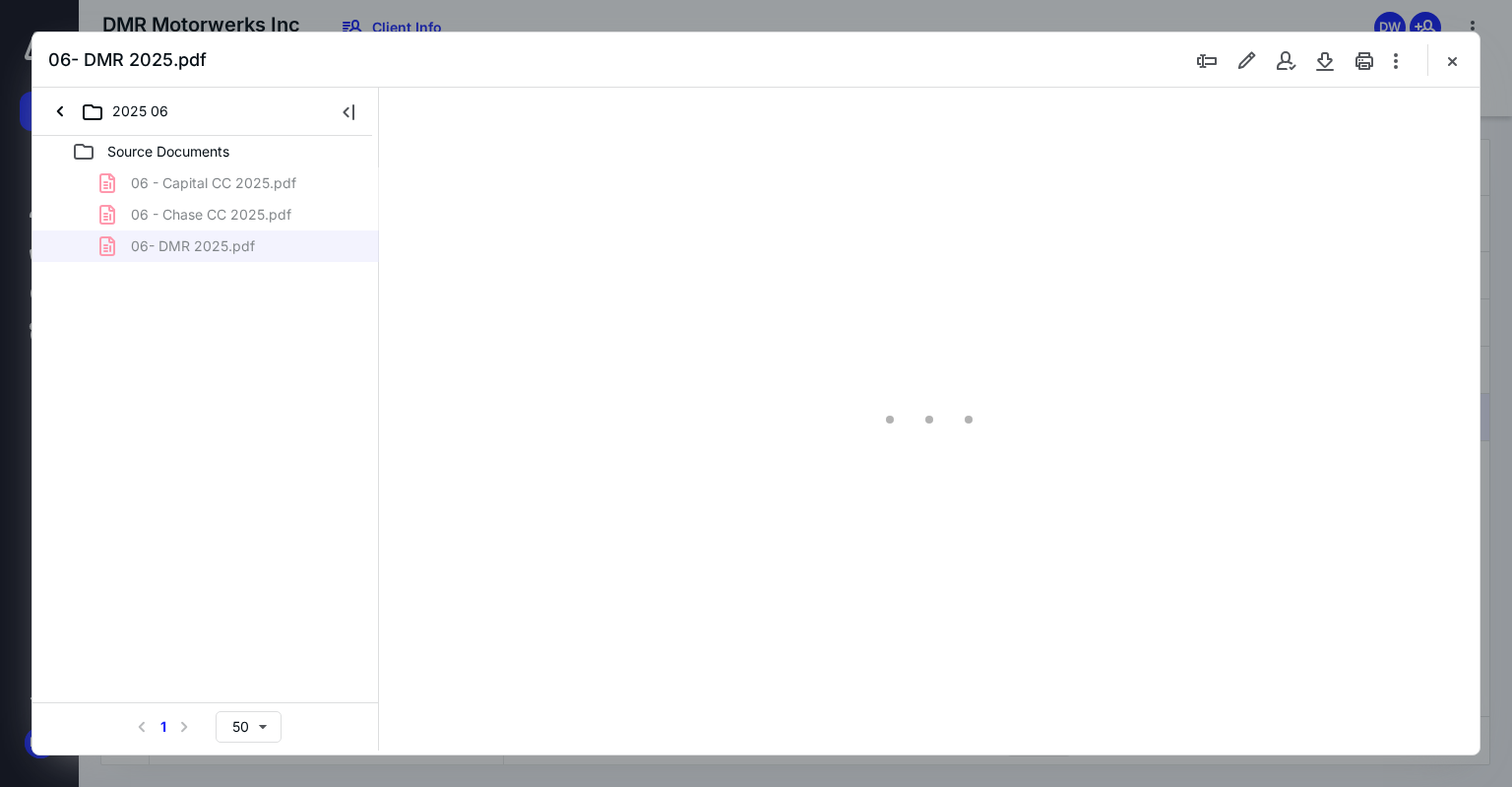 scroll, scrollTop: 0, scrollLeft: 0, axis: both 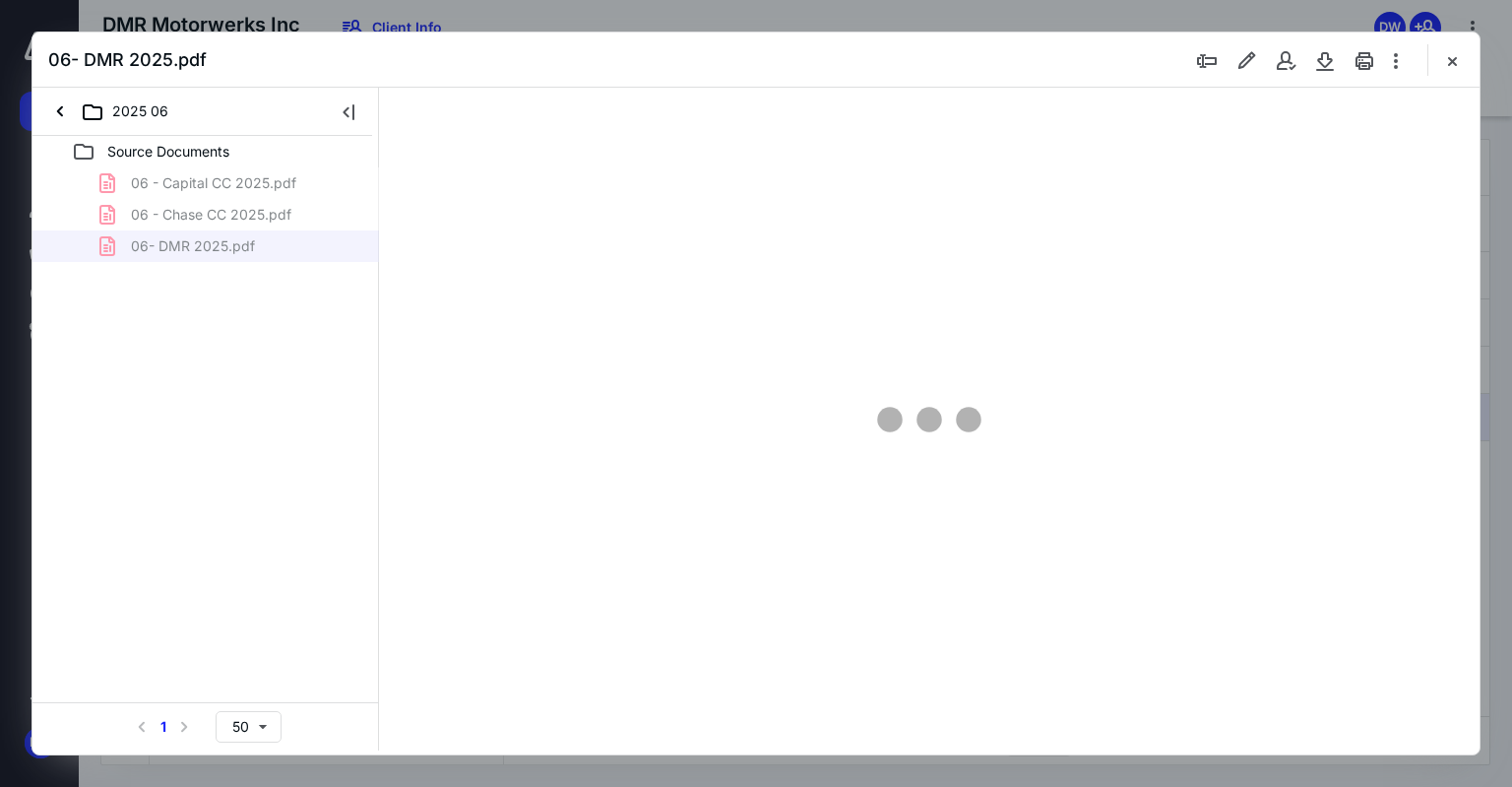 type on "97" 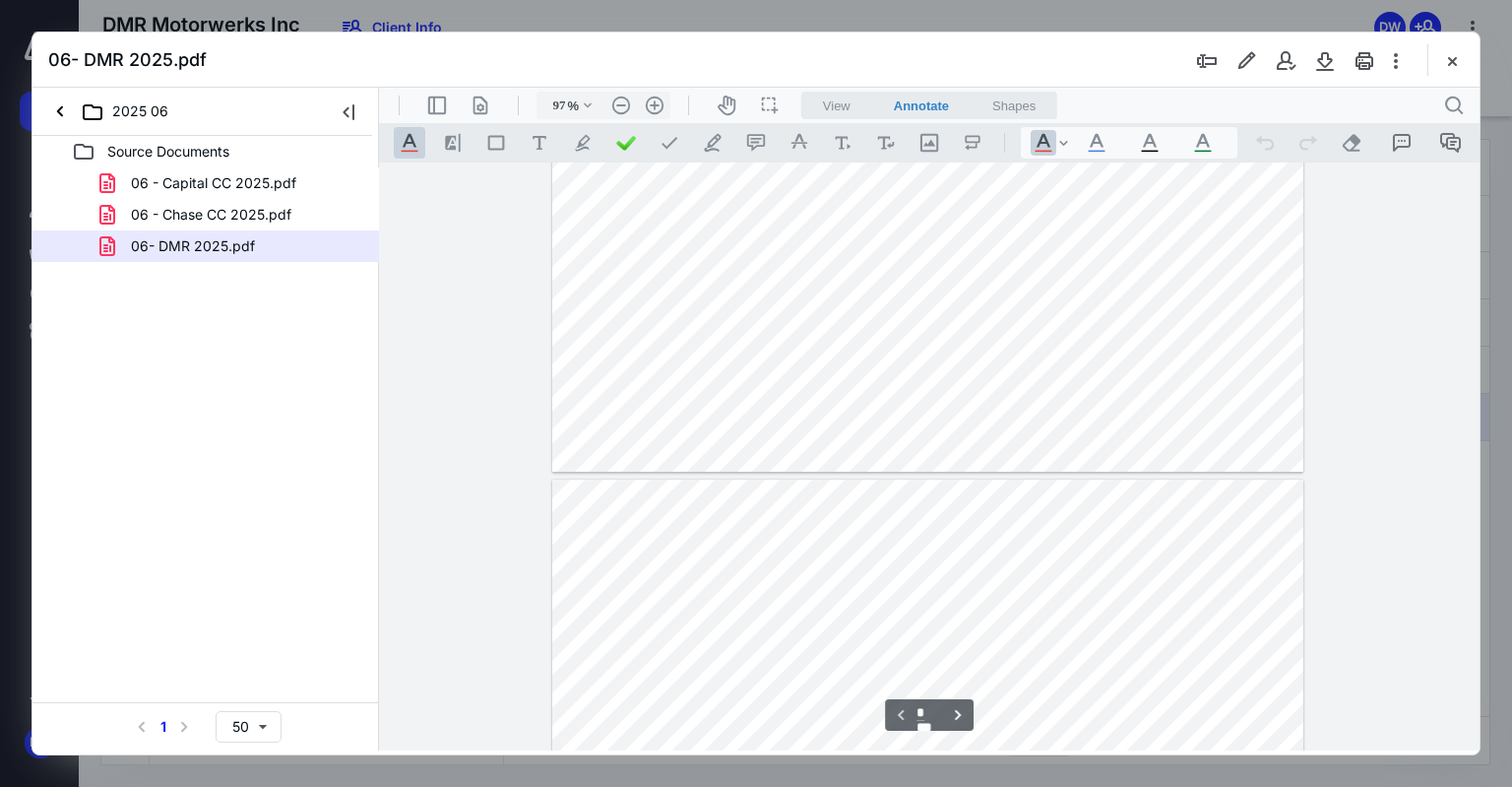 scroll, scrollTop: 589, scrollLeft: 0, axis: vertical 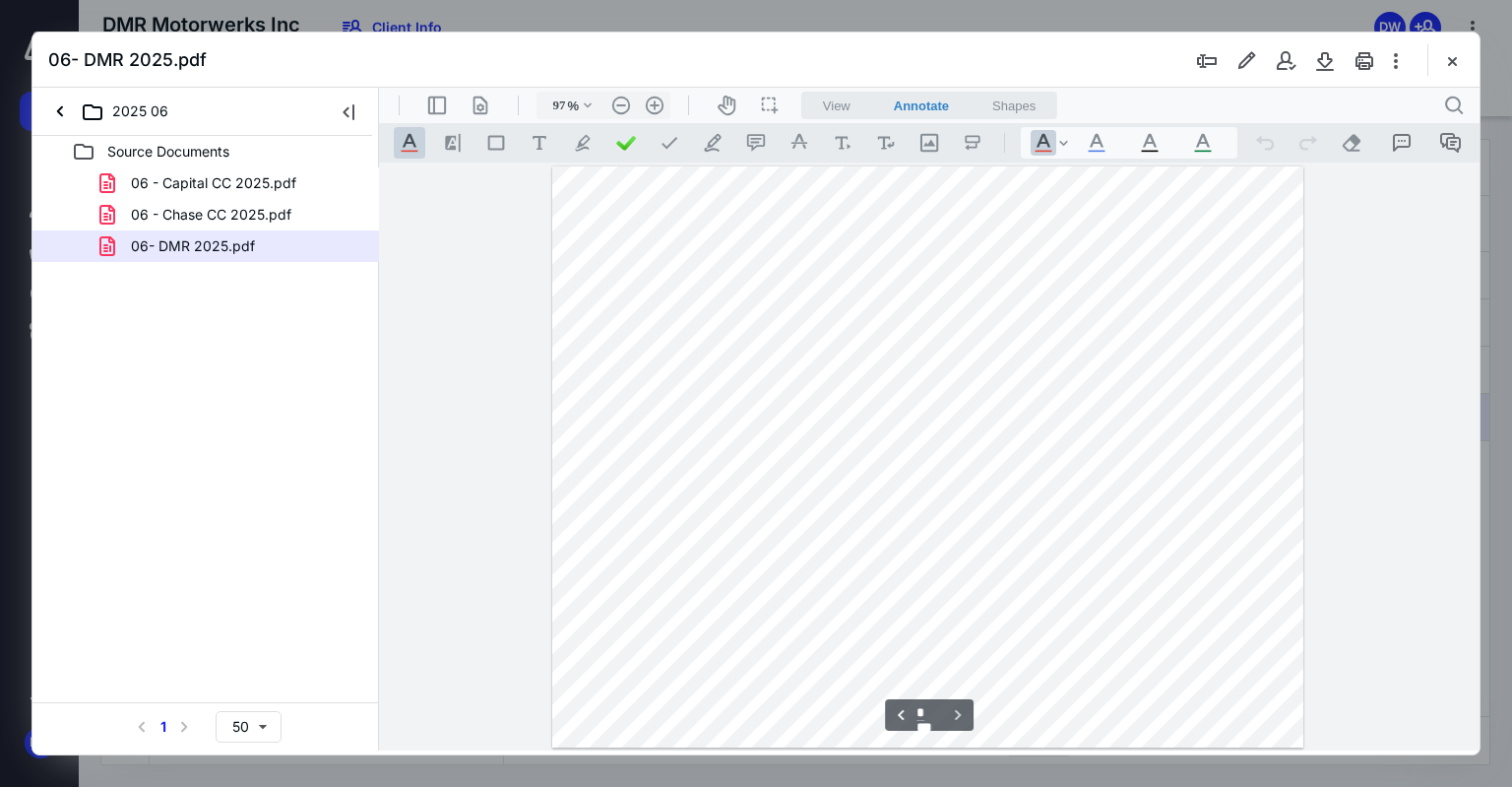 type on "*" 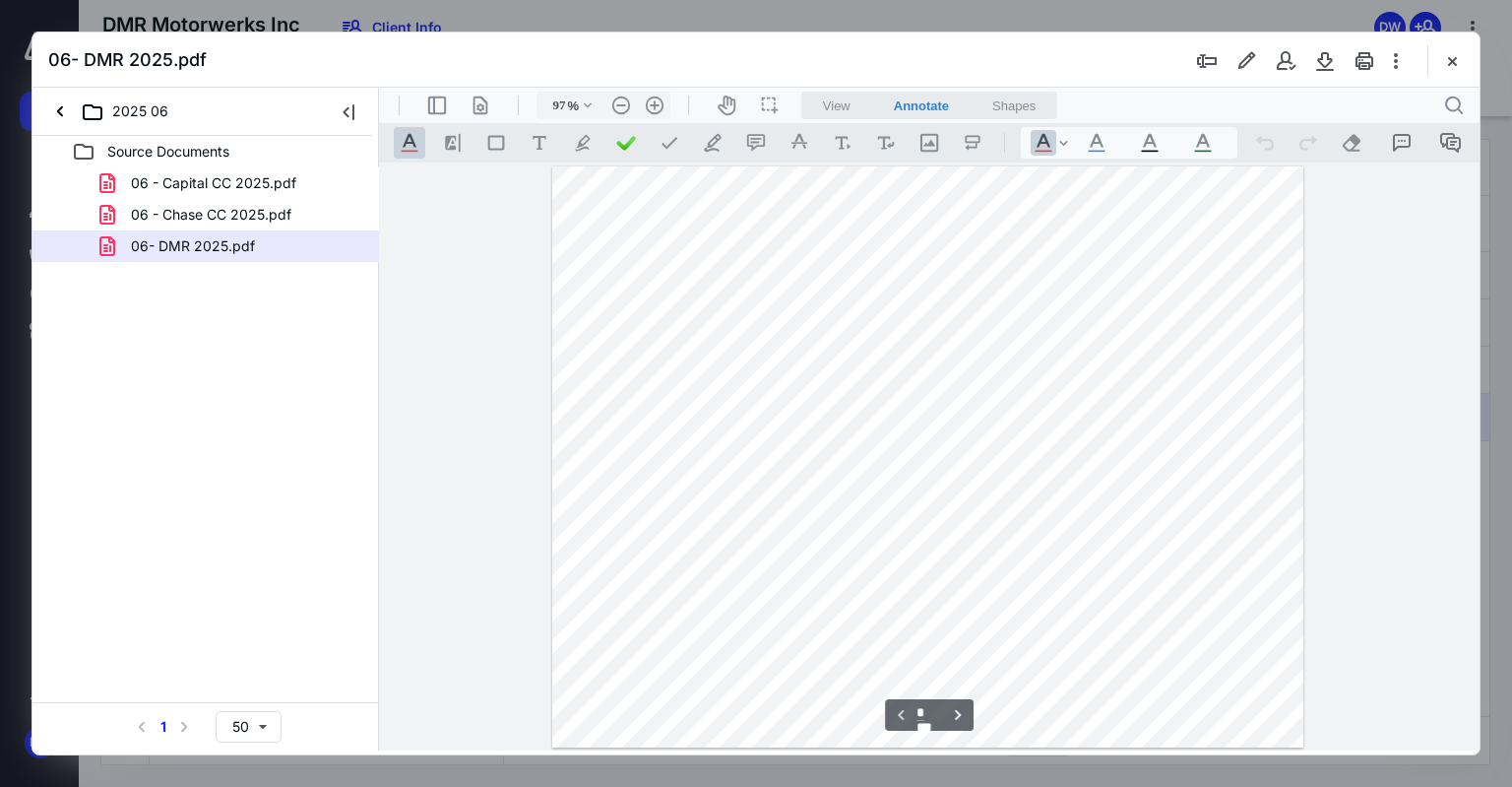 scroll, scrollTop: 0, scrollLeft: 0, axis: both 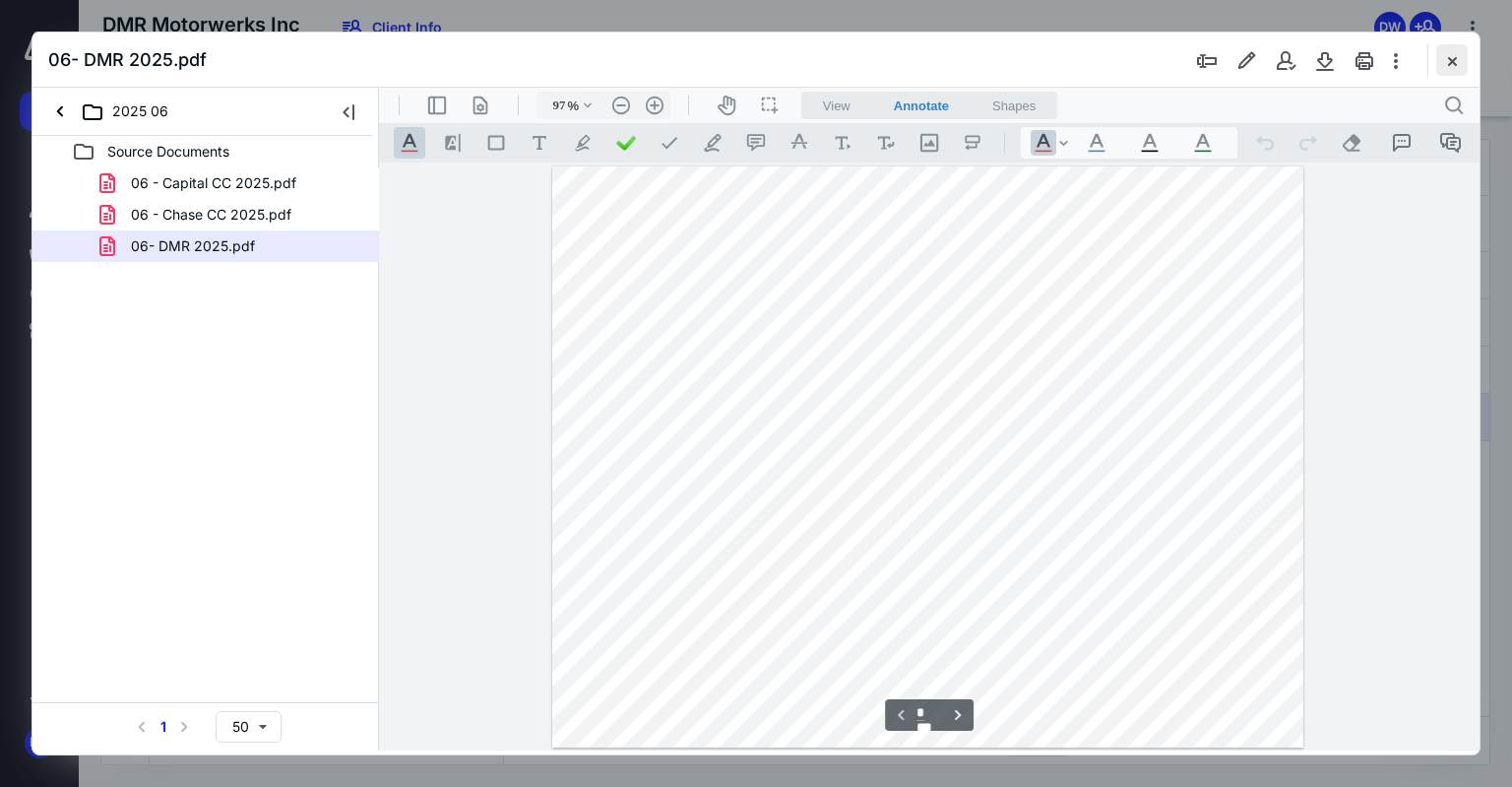 click at bounding box center [1452, 60] 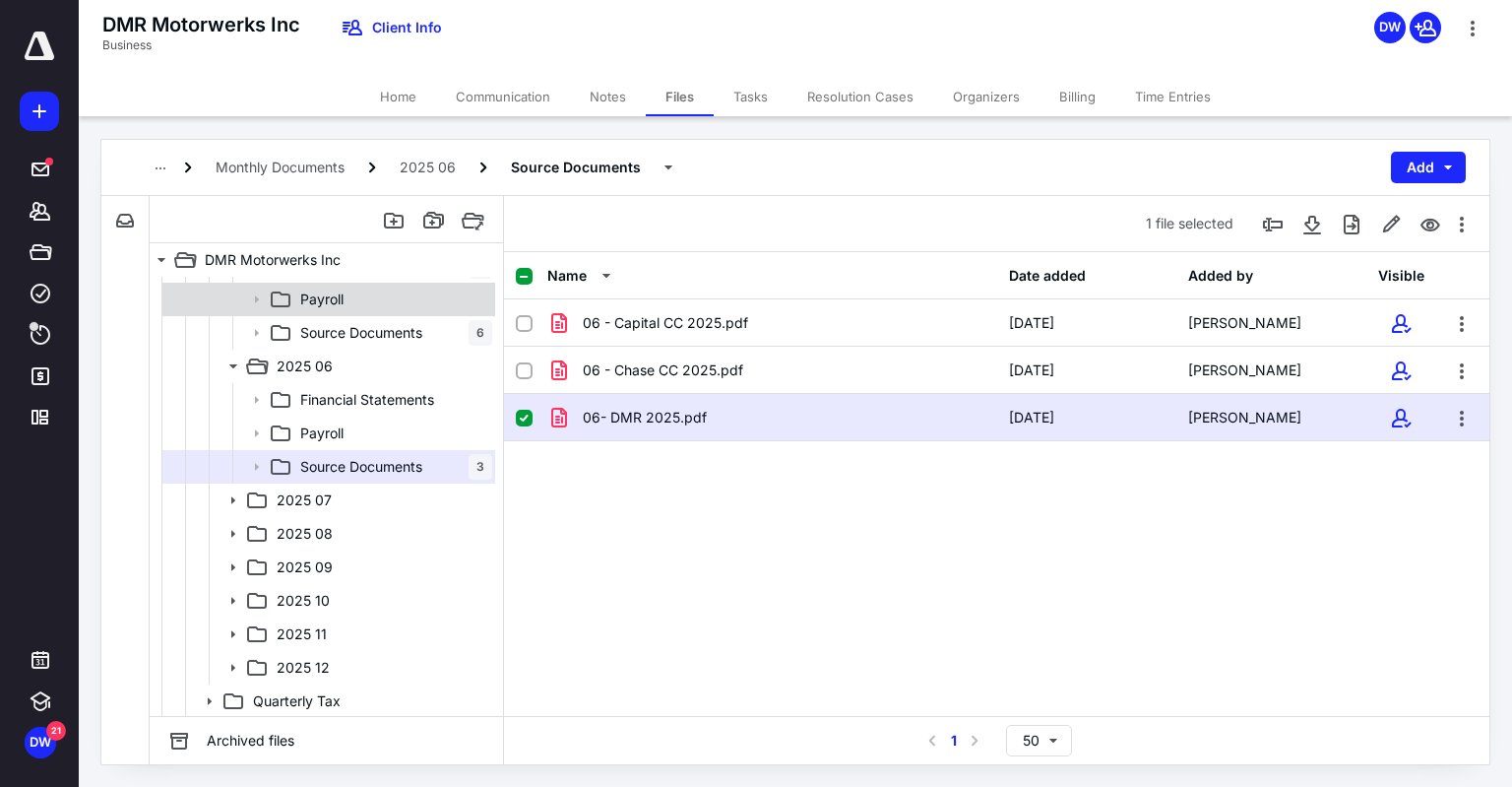 scroll, scrollTop: 595, scrollLeft: 0, axis: vertical 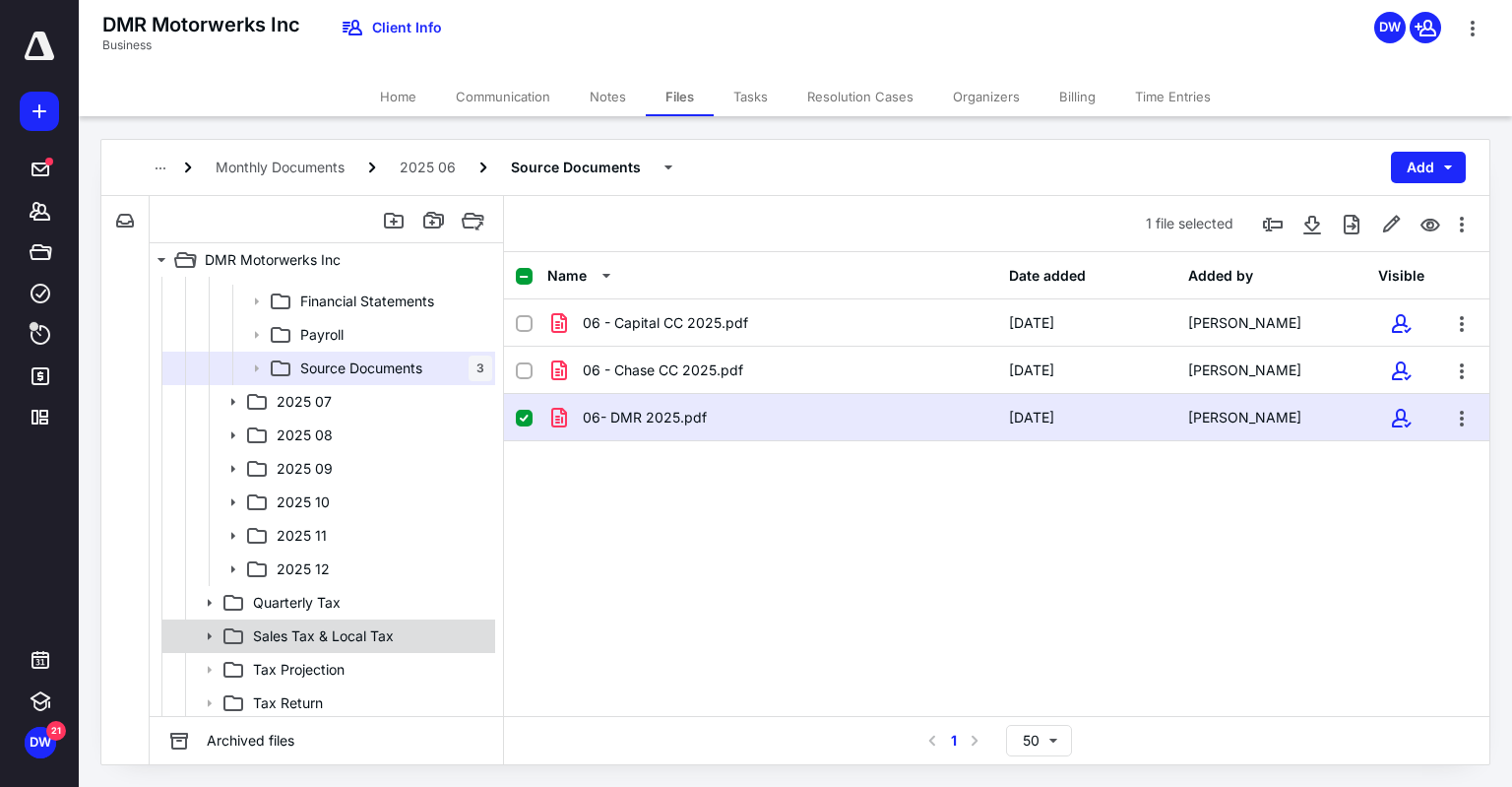 click on "Sales Tax & Local Tax" at bounding box center [323, 636] 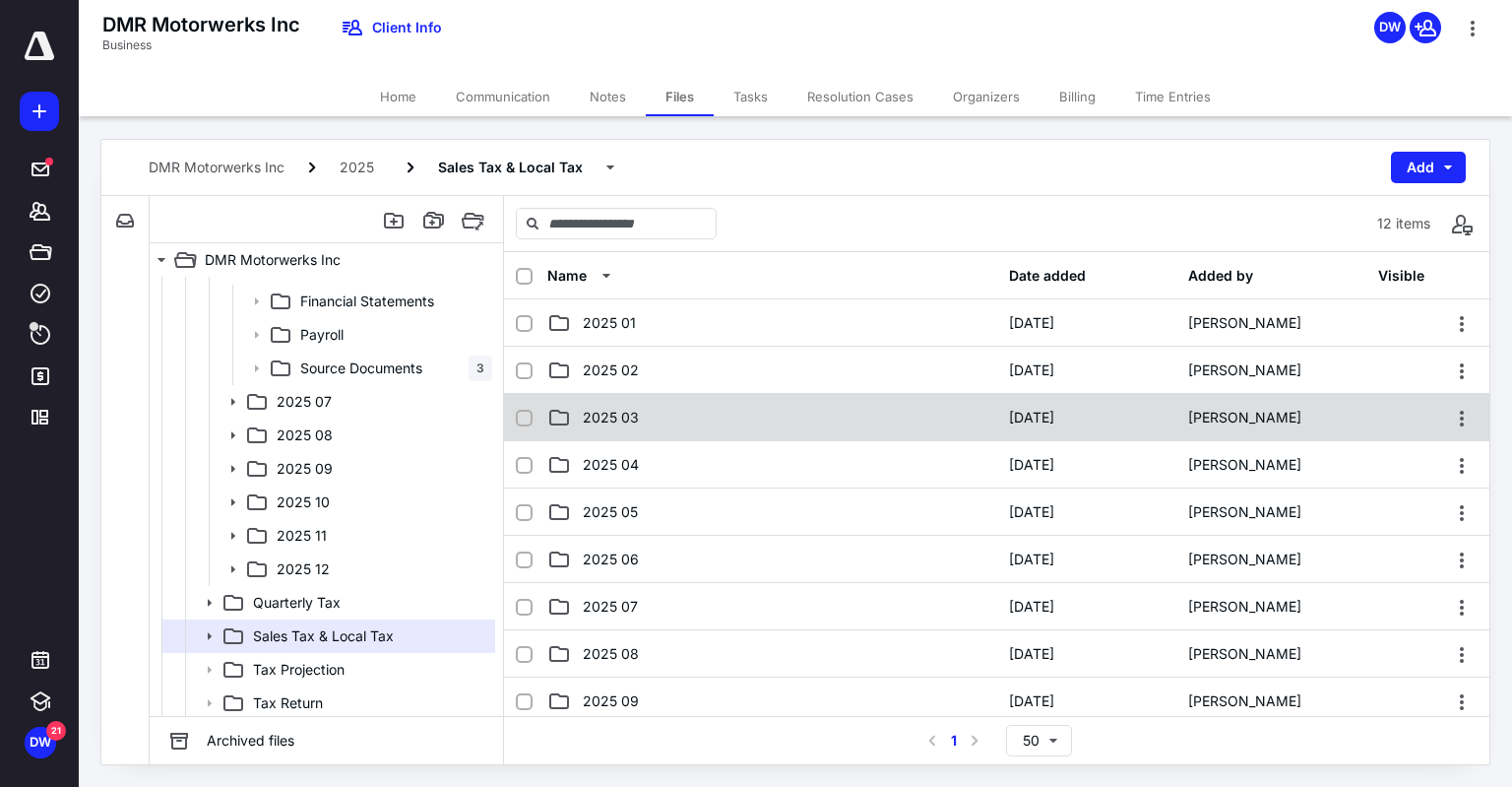 click on "2025 03" at bounding box center (772, 418) 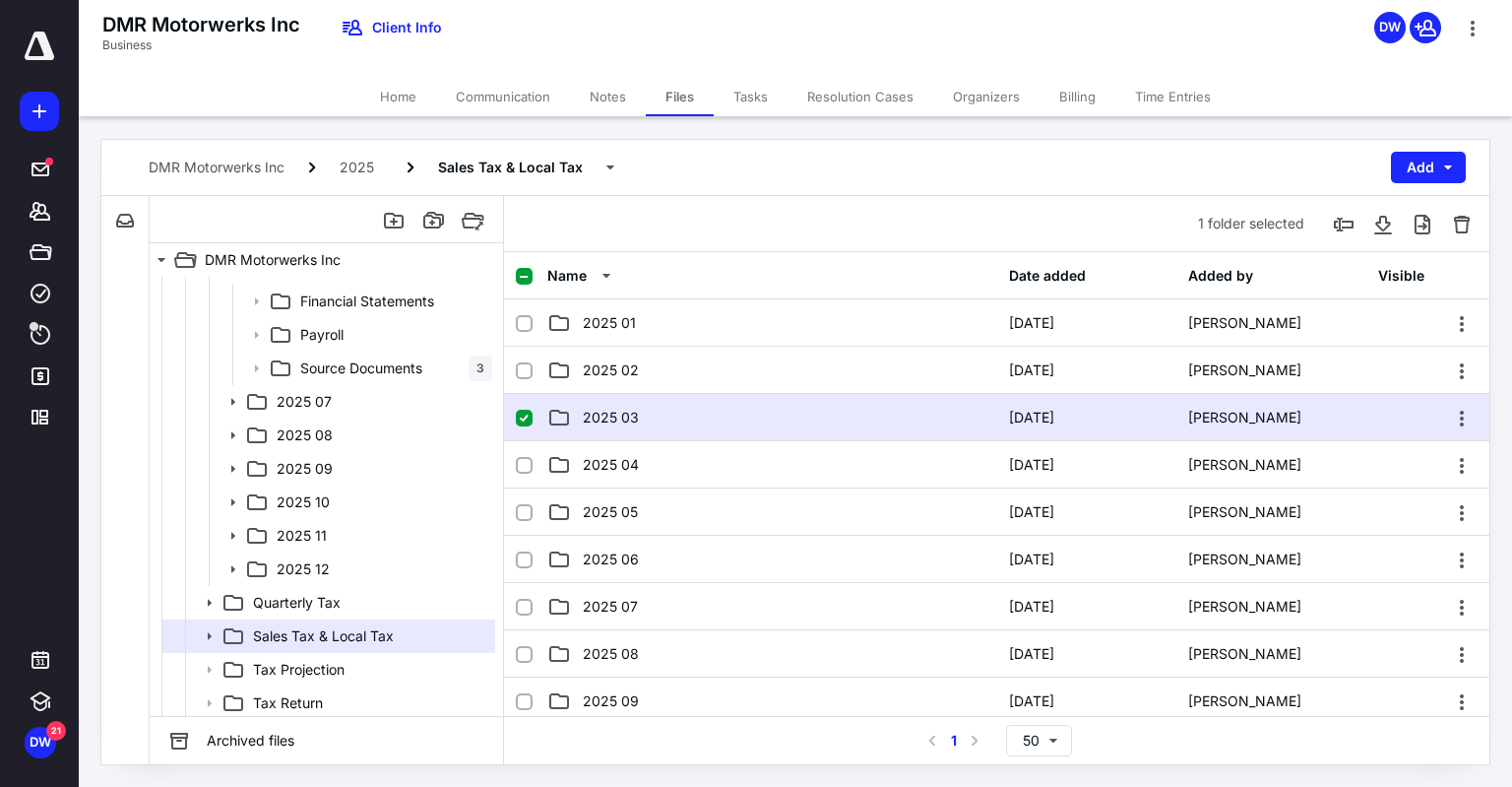 click on "2025 03" at bounding box center (772, 418) 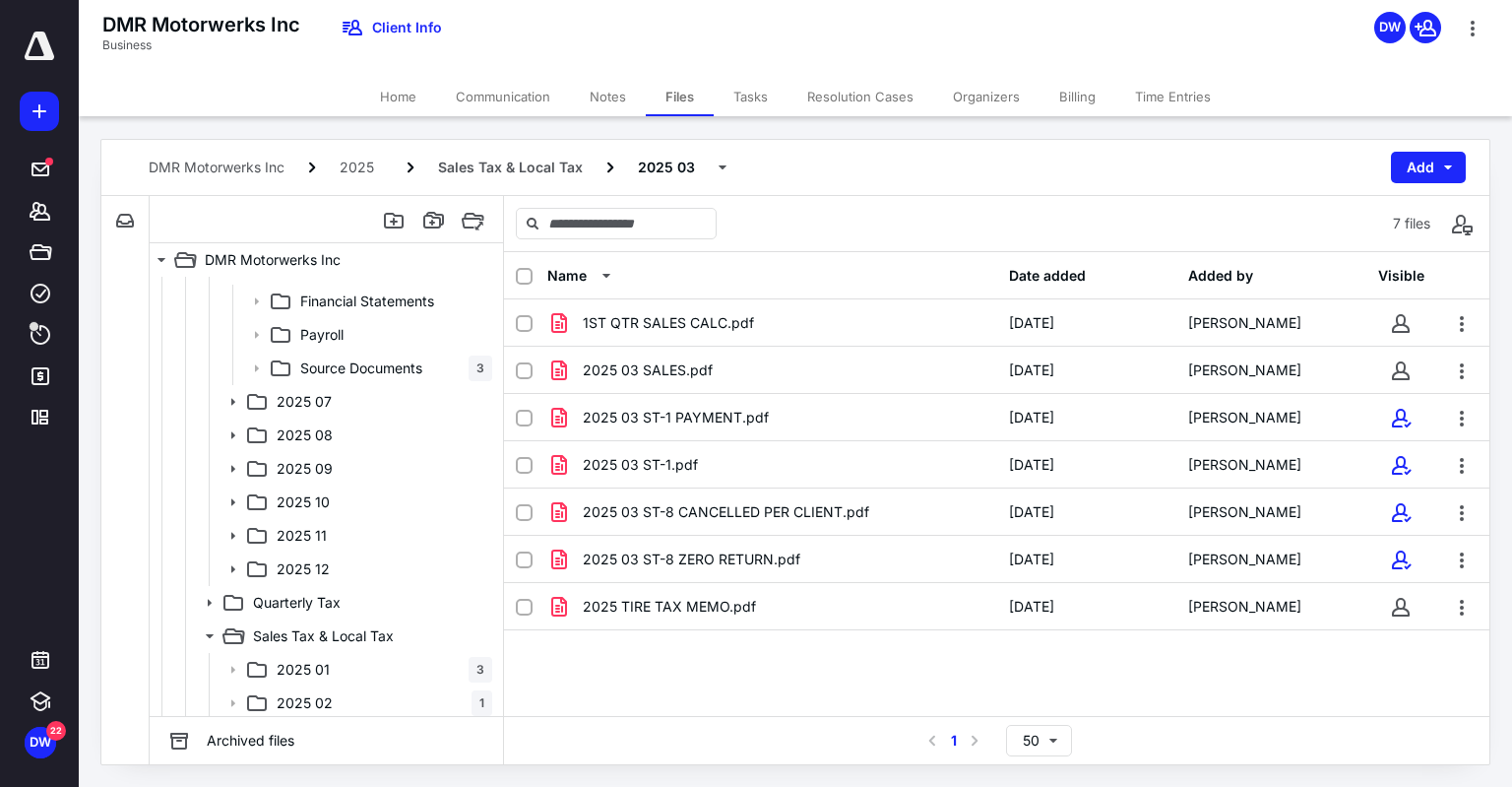 click on "Communication" at bounding box center [503, 97] 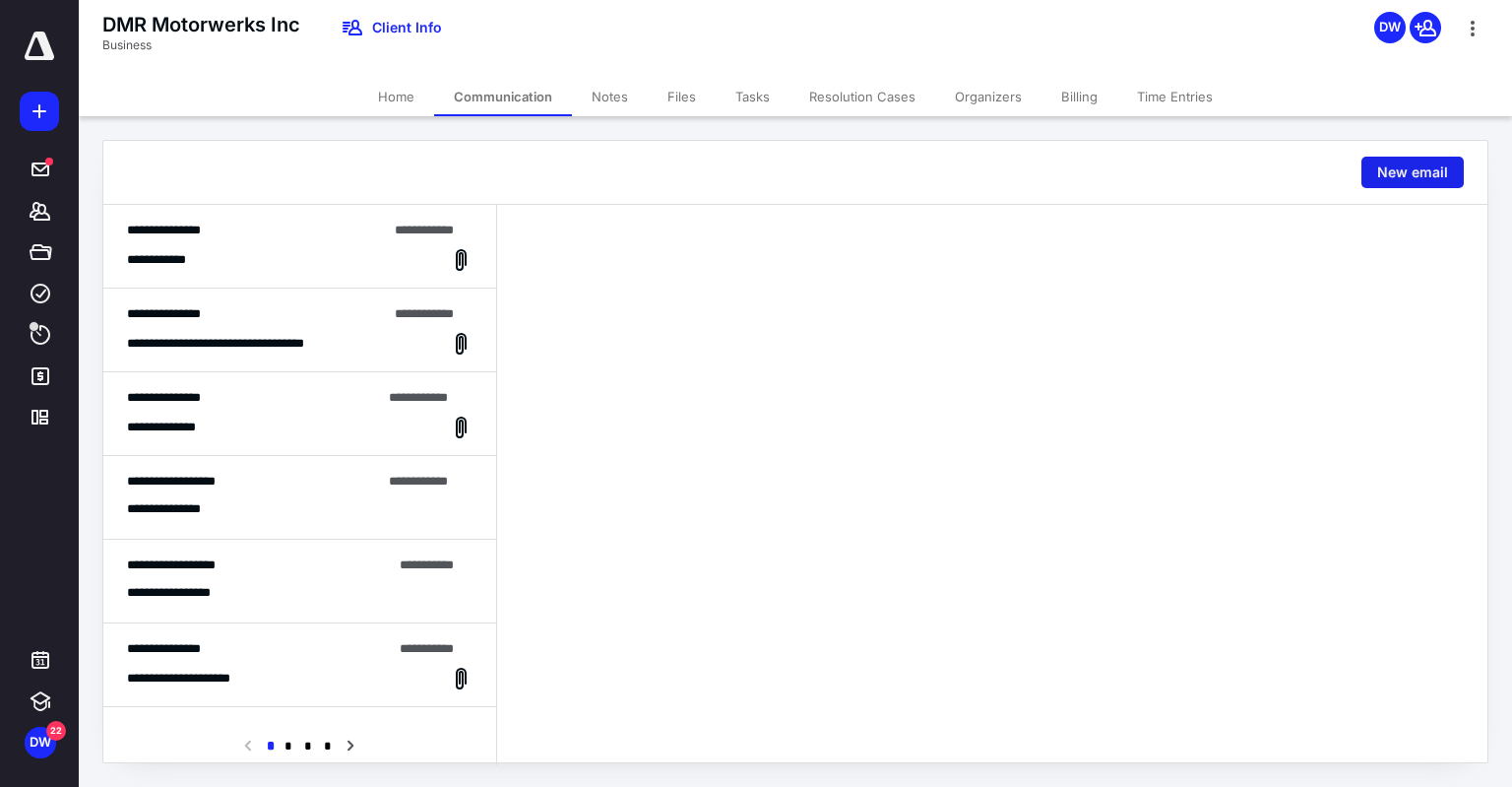 click on "New email" at bounding box center (1413, 172) 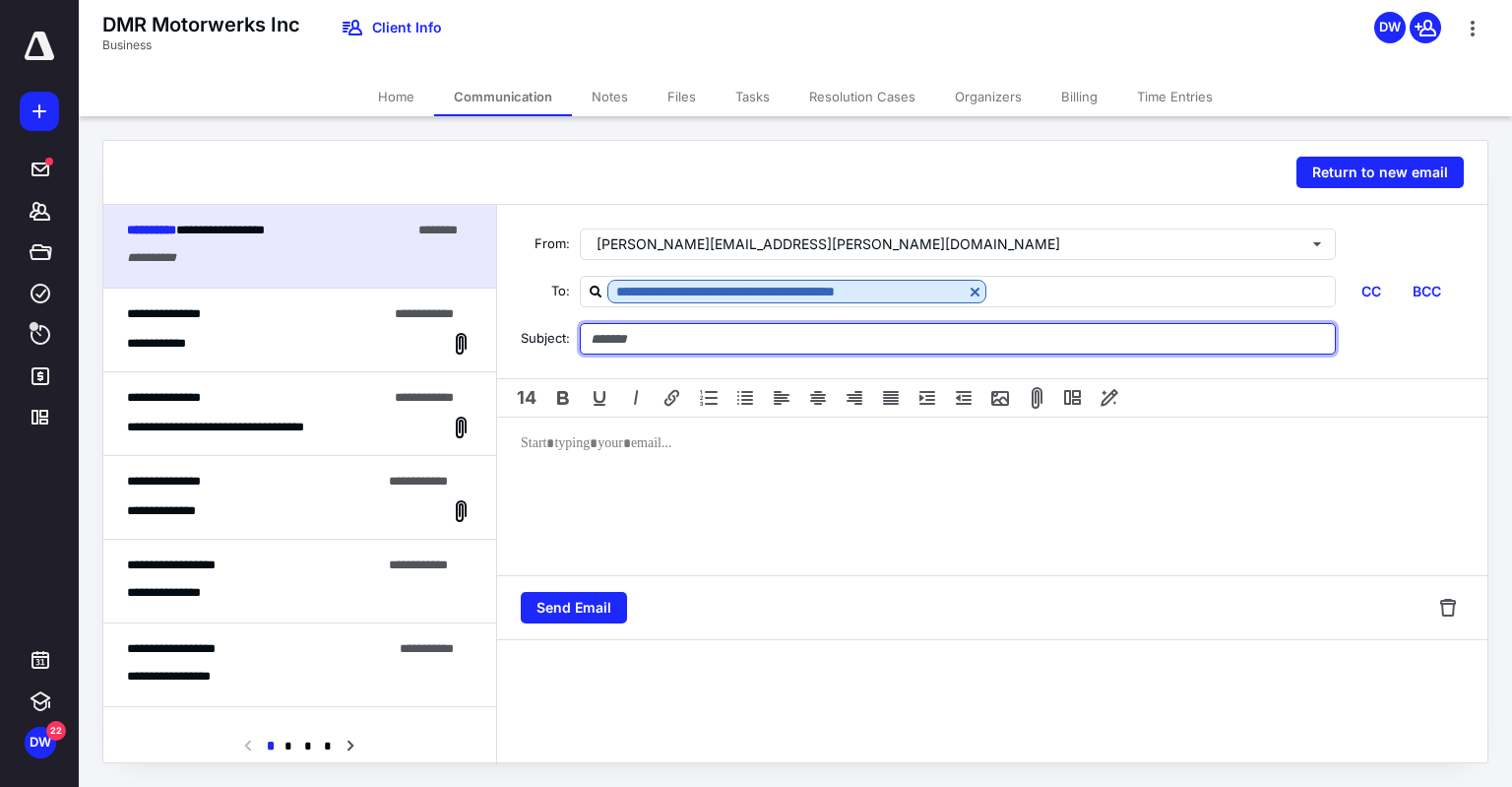 click at bounding box center [958, 339] 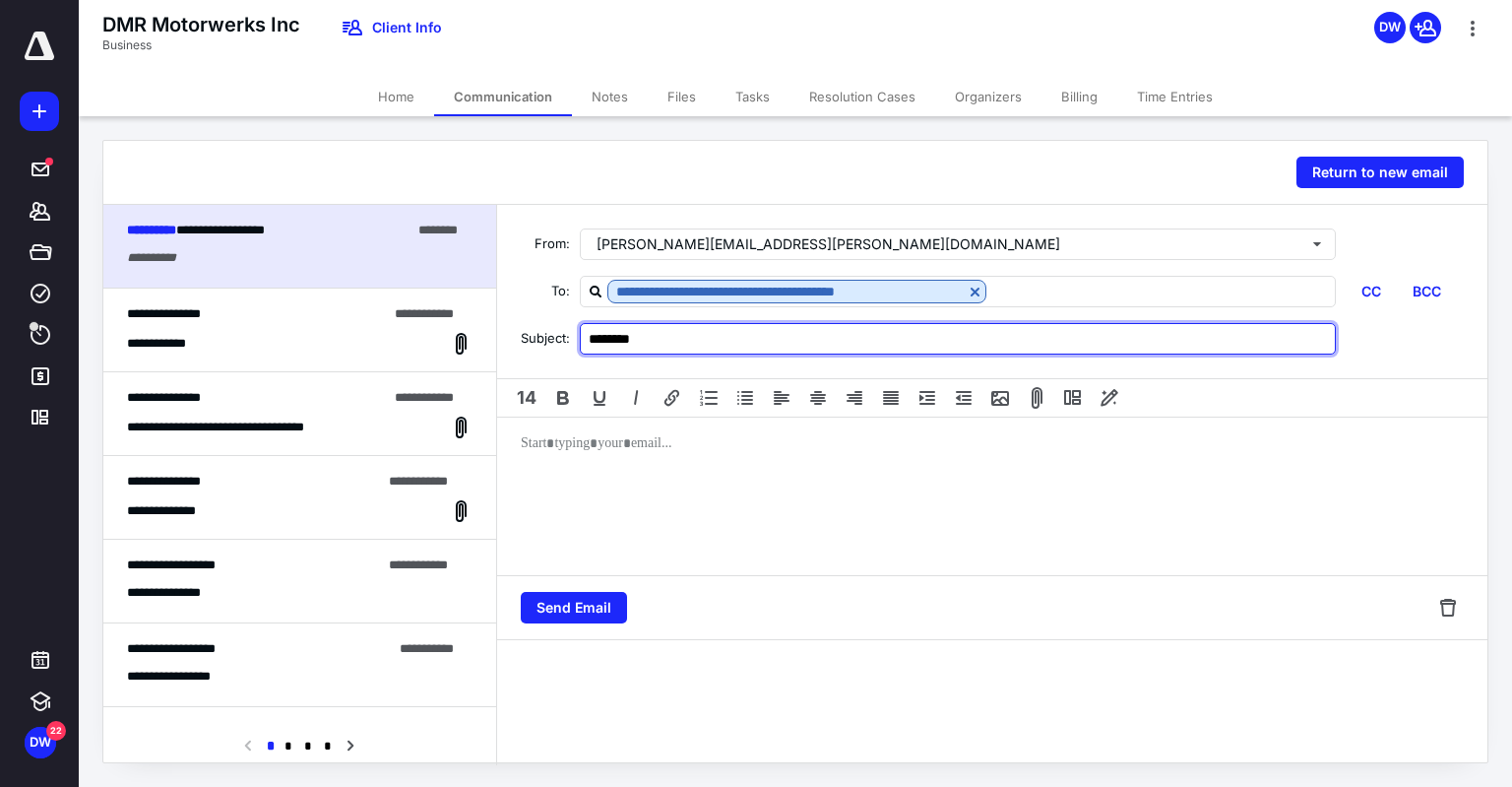 type on "********" 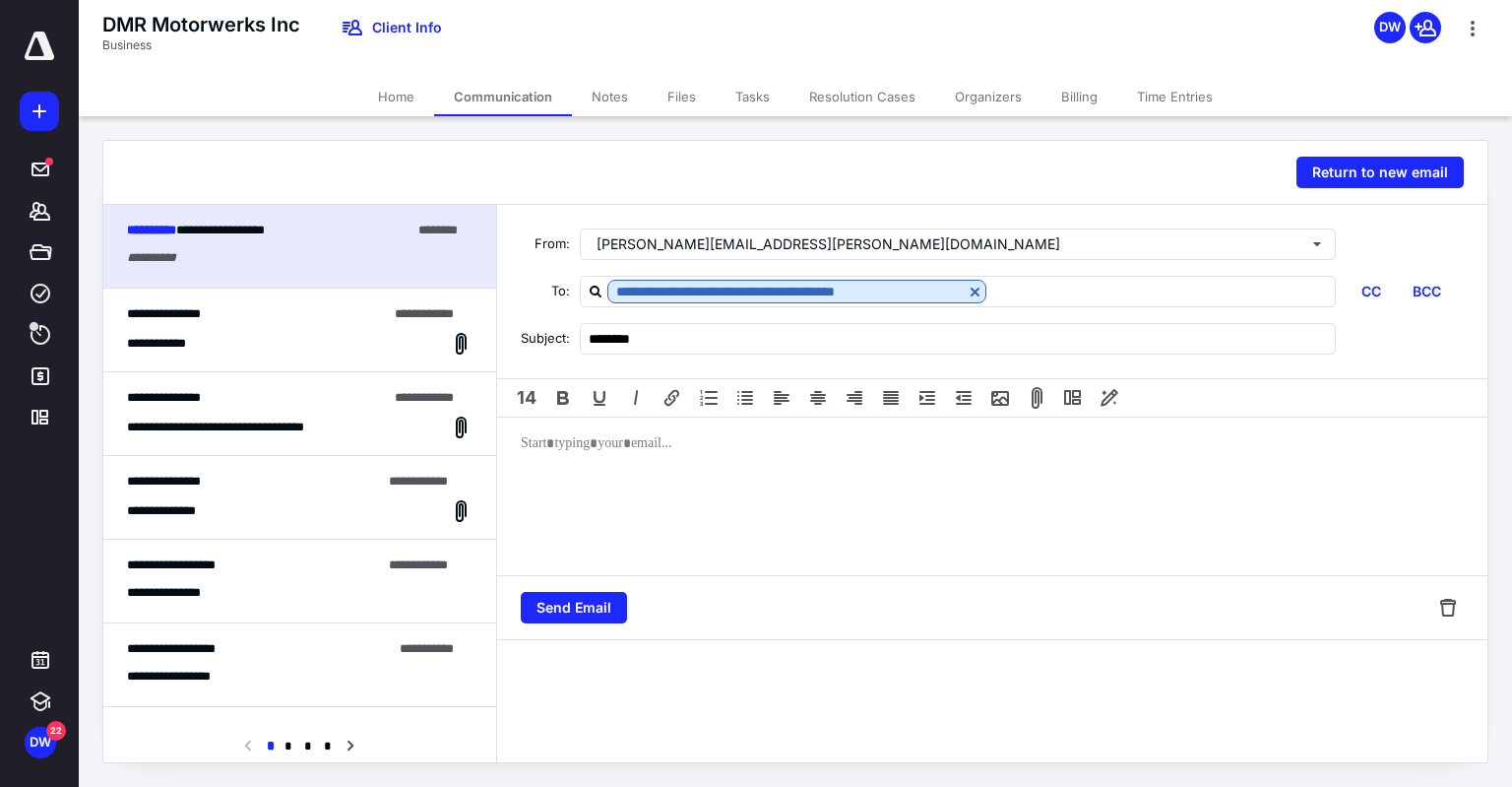 click at bounding box center [992, 496] 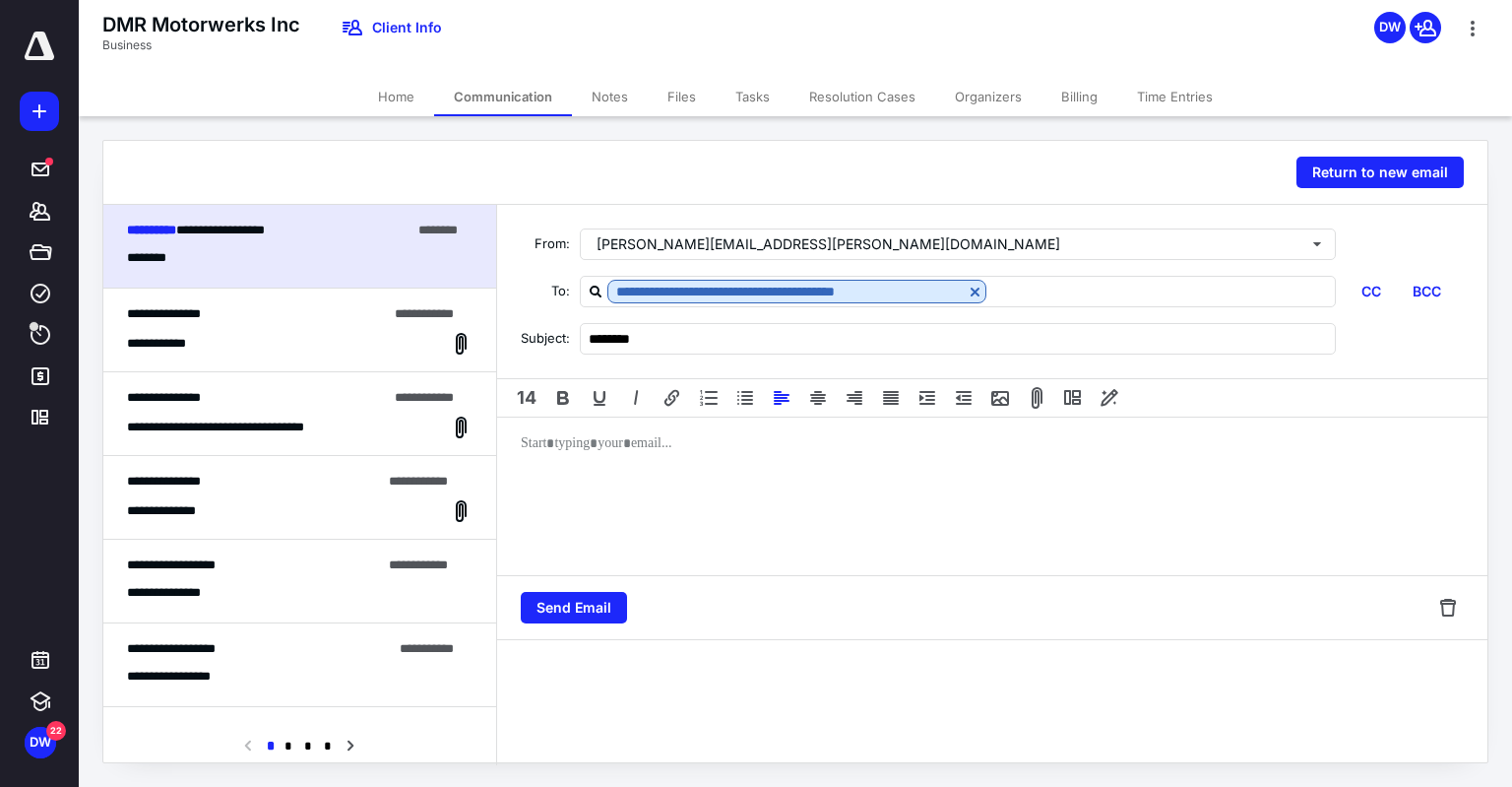 type 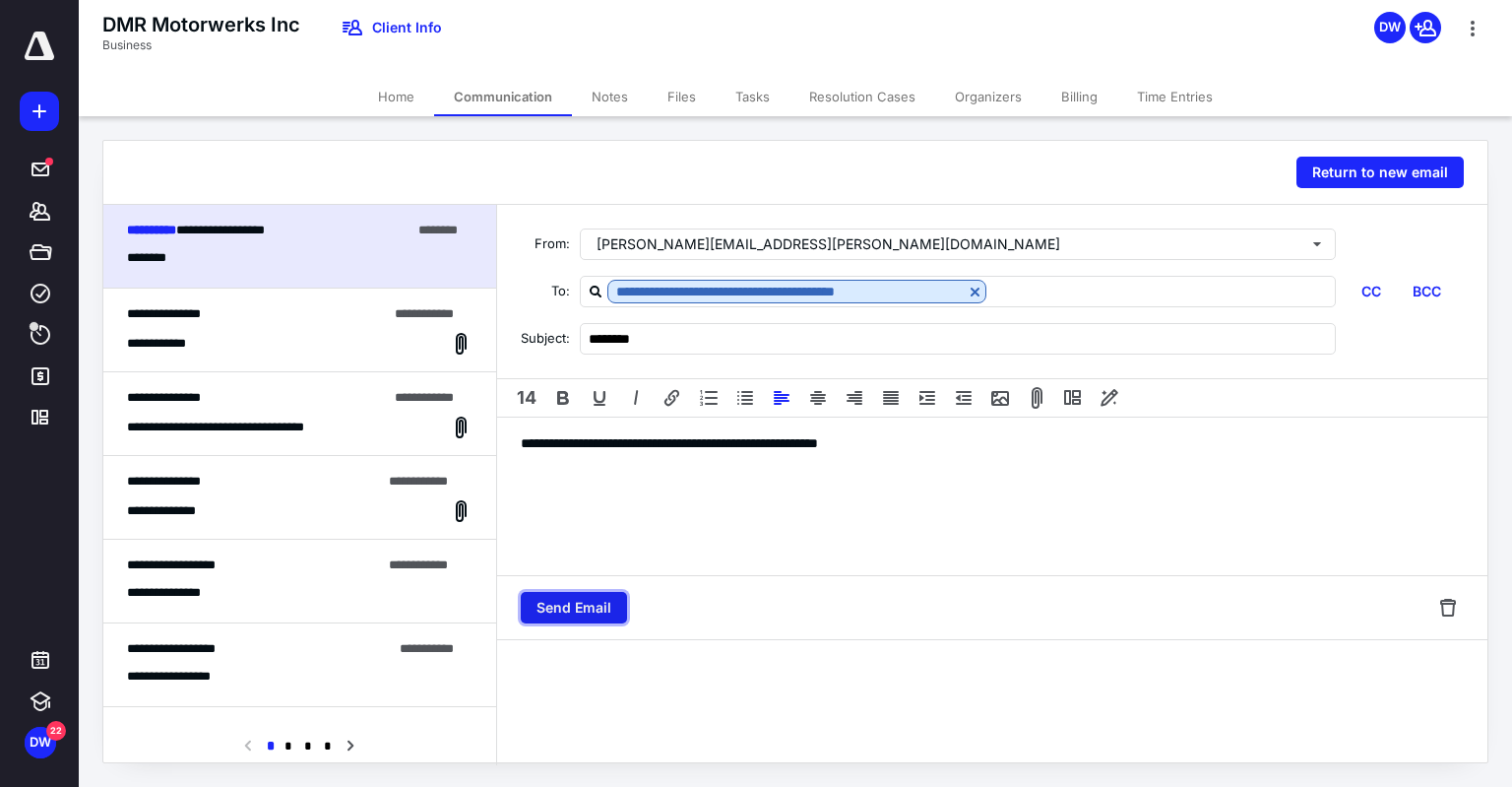 click on "Send Email" at bounding box center (574, 608) 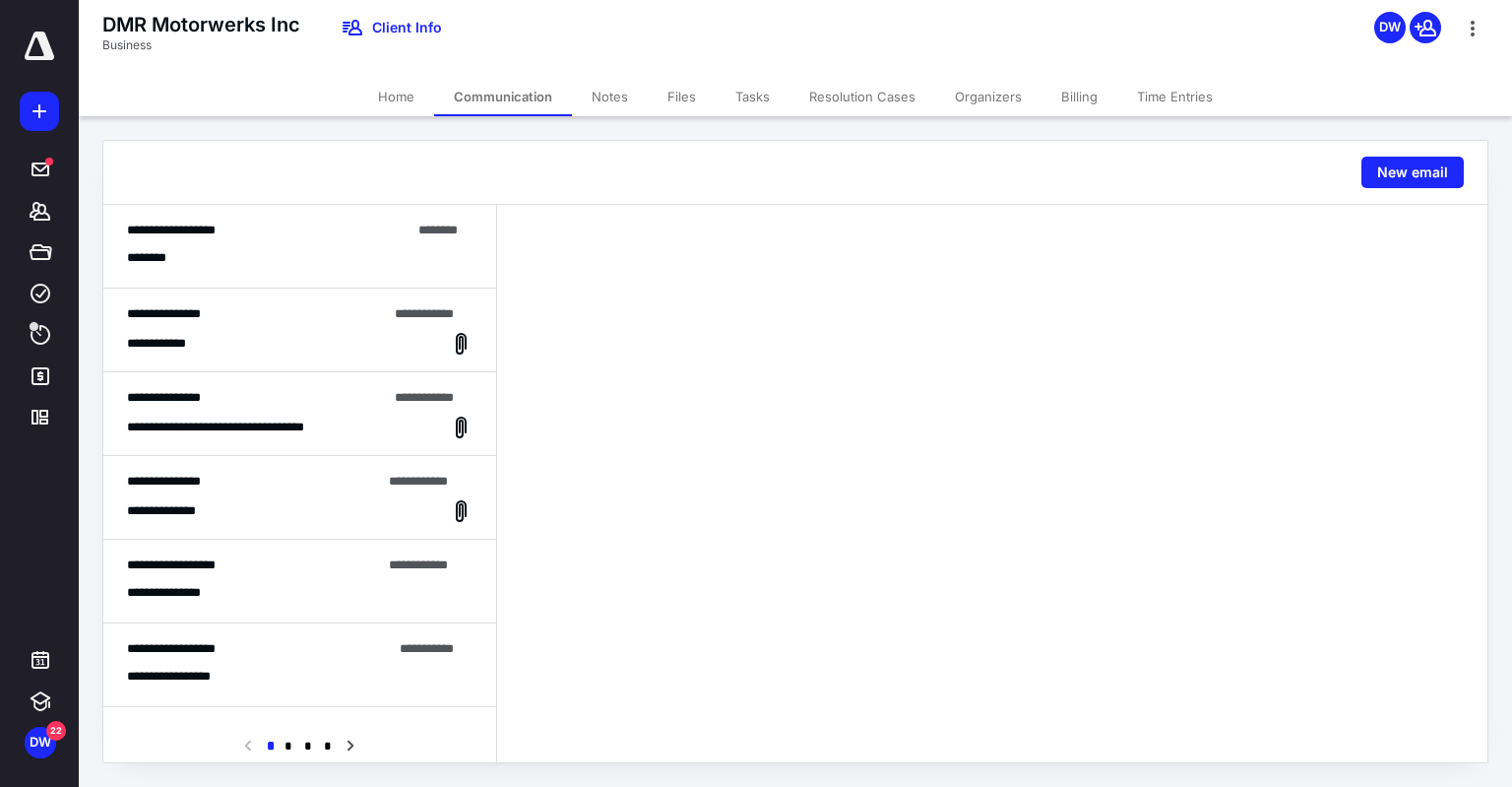 click on "**********" at bounding box center [171, 230] 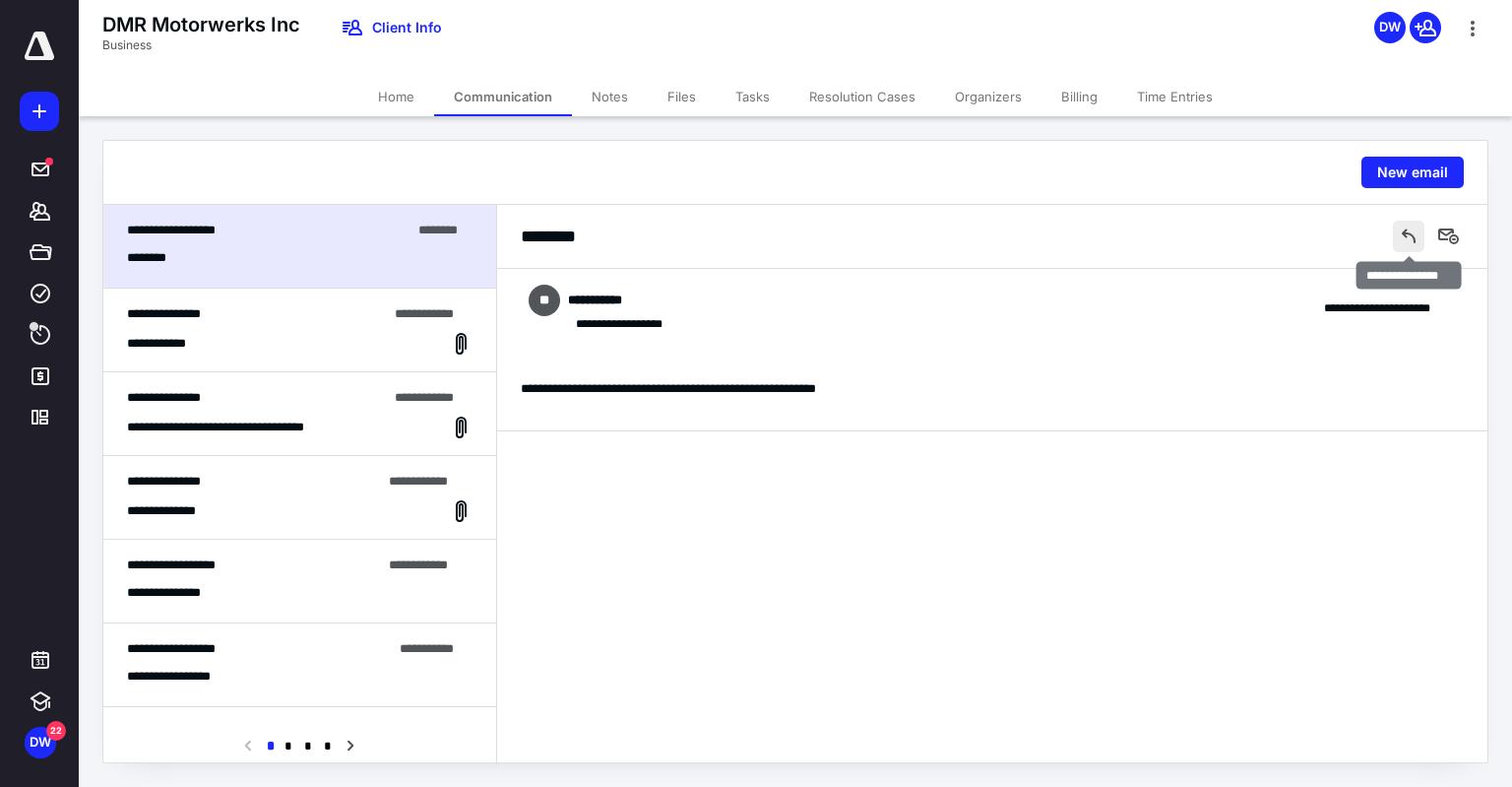 click at bounding box center [1409, 236] 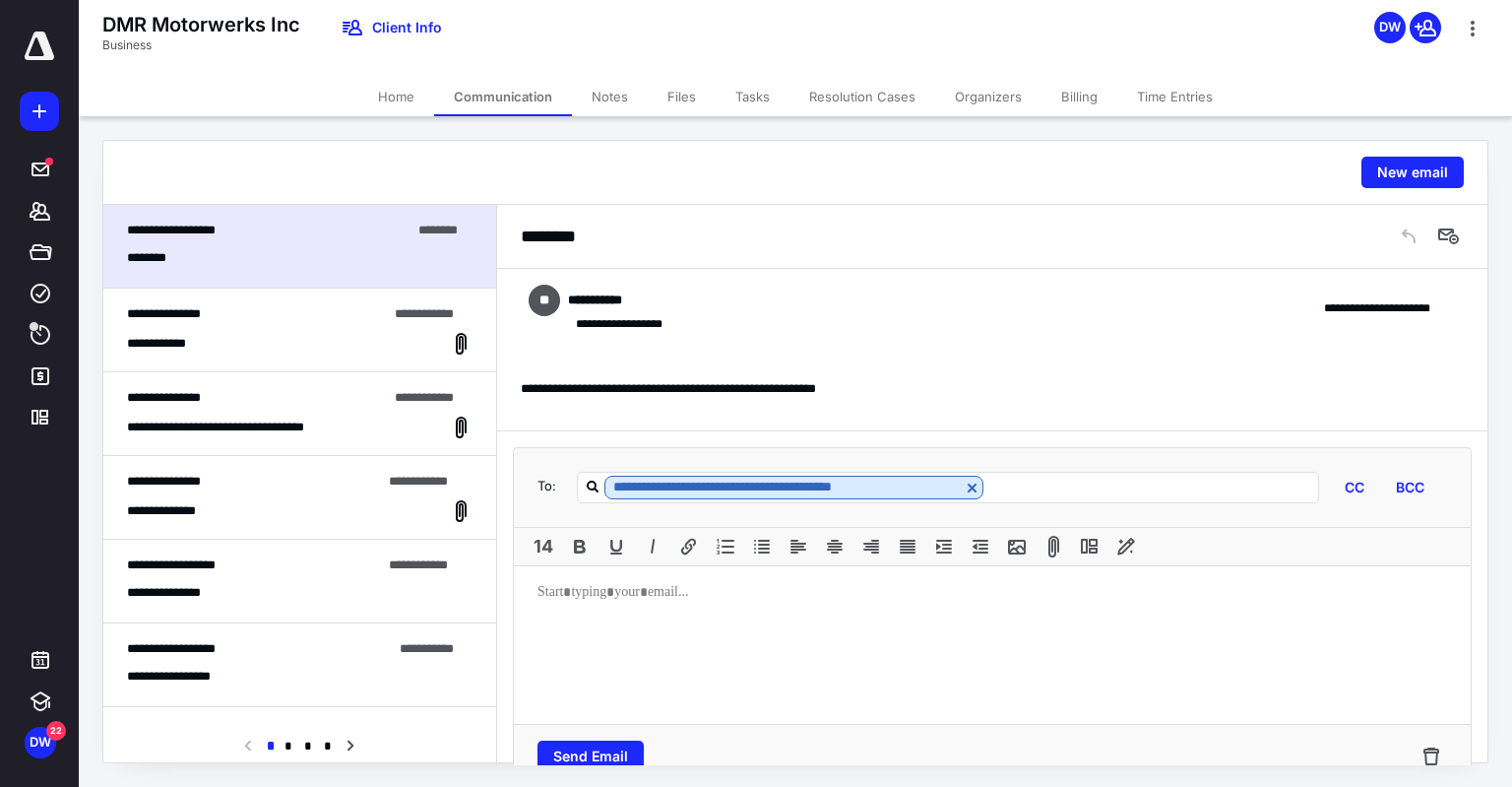 scroll, scrollTop: 36, scrollLeft: 0, axis: vertical 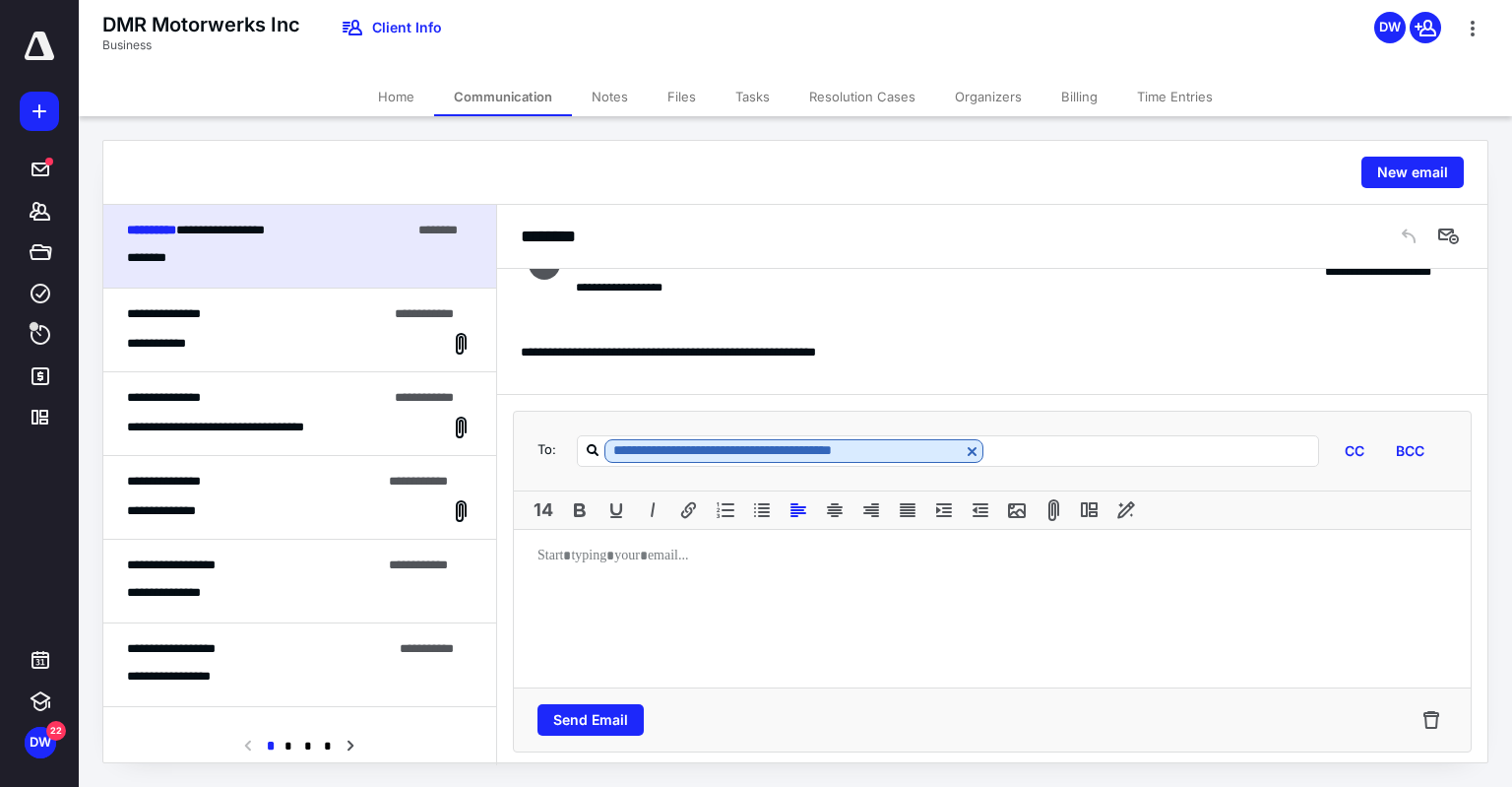 click at bounding box center [992, 609] 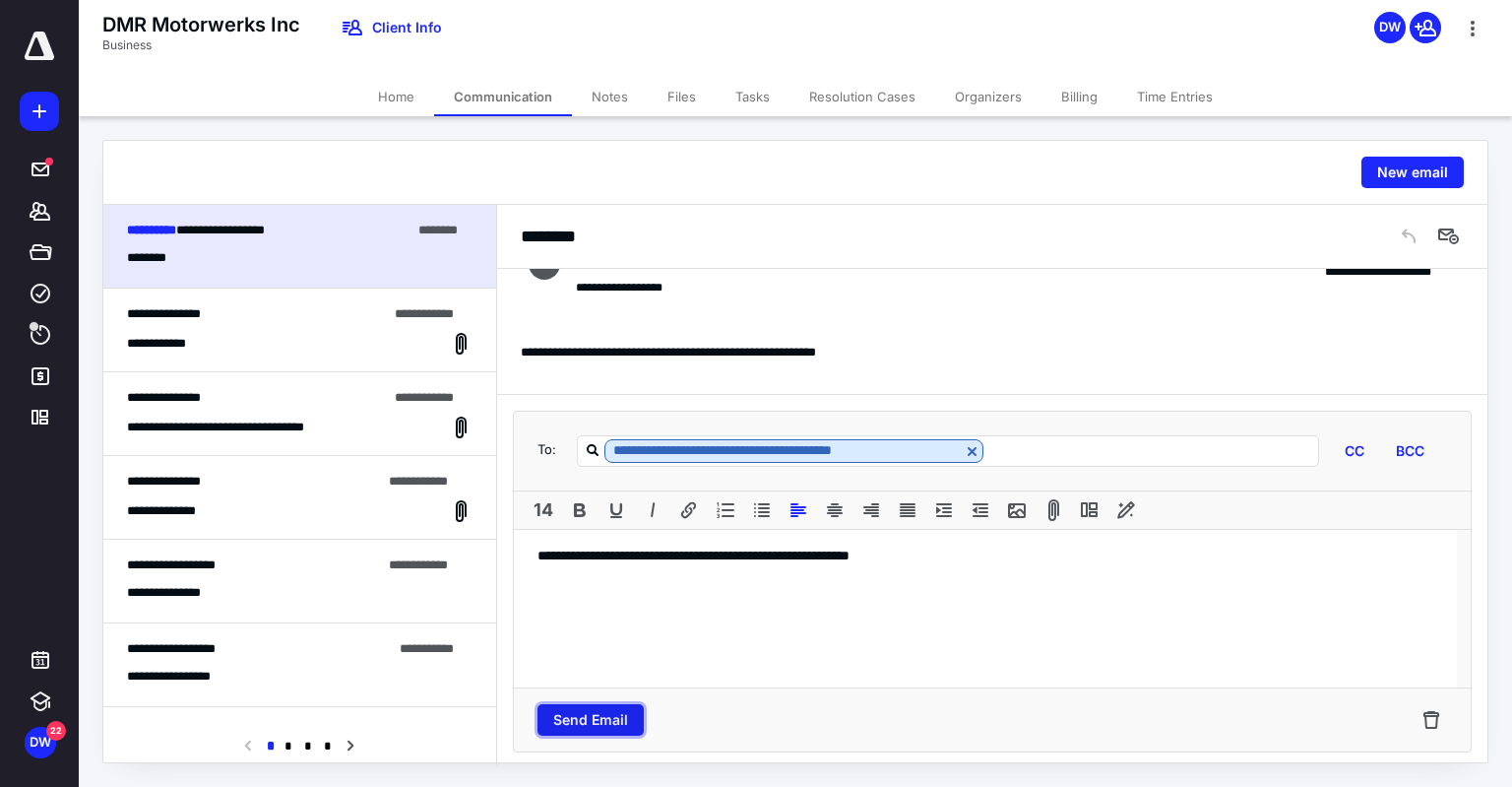 click on "Send Email" at bounding box center (591, 720) 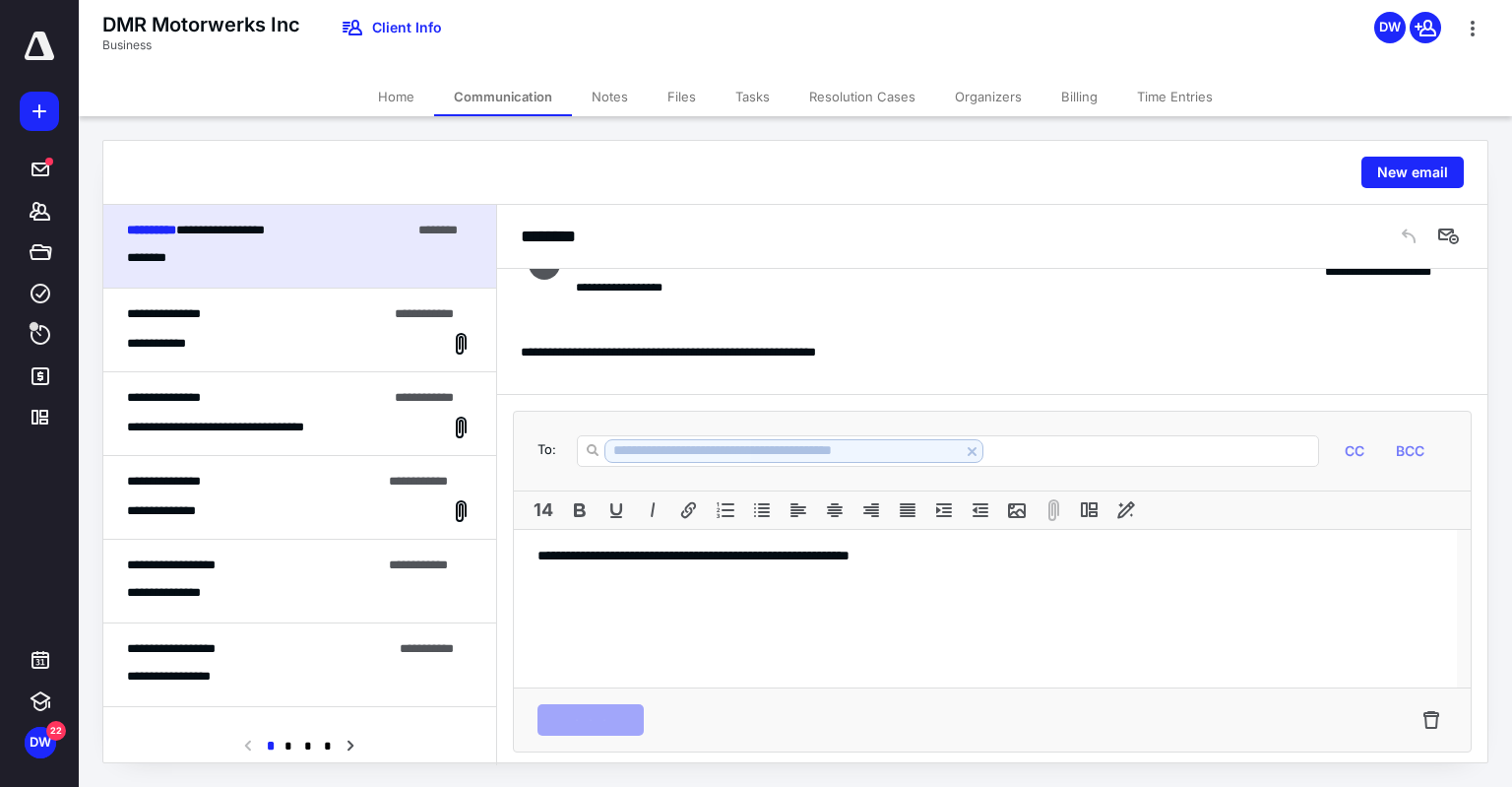 scroll, scrollTop: 0, scrollLeft: 0, axis: both 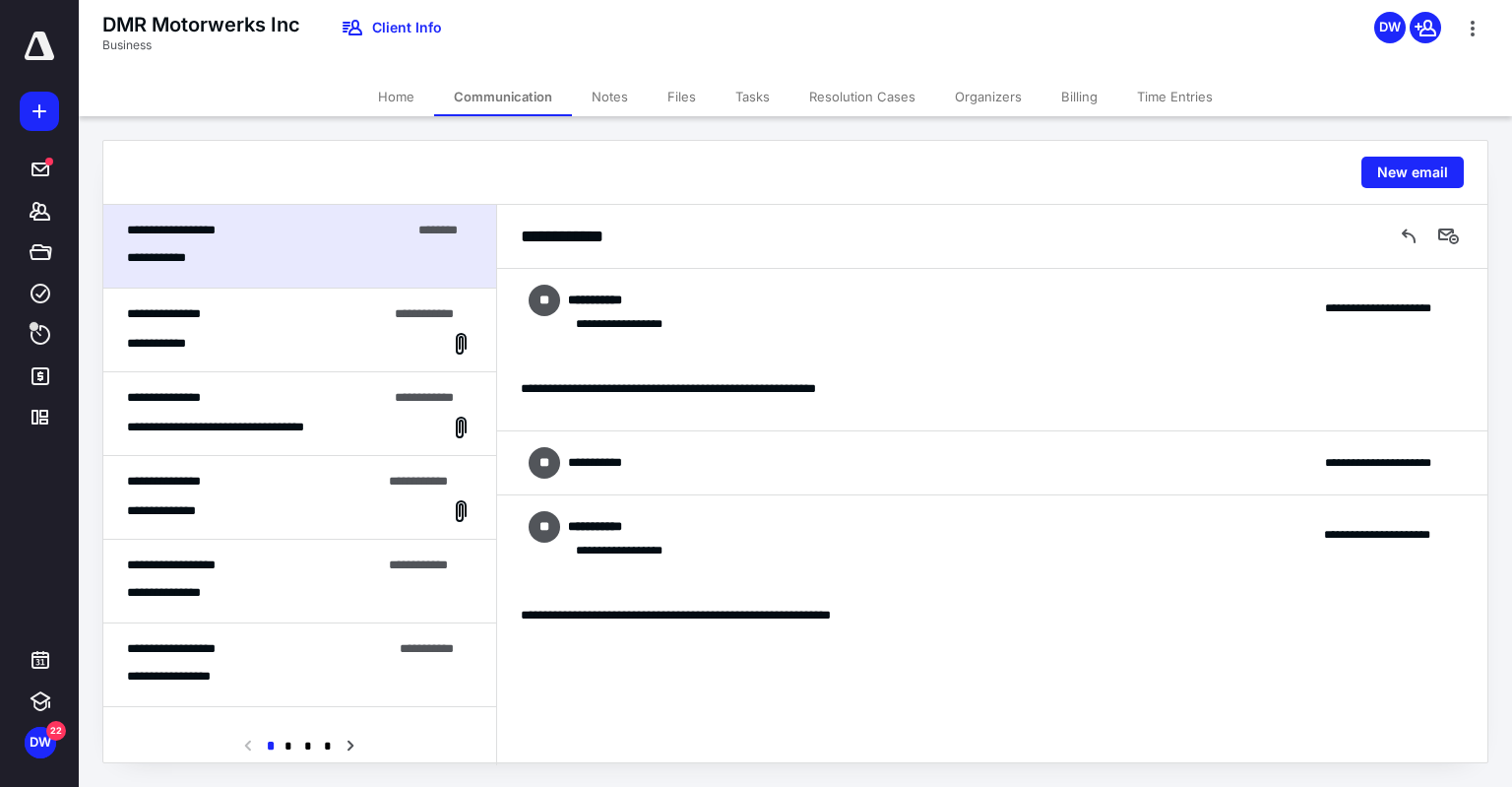 click on "Home" at bounding box center [396, 97] 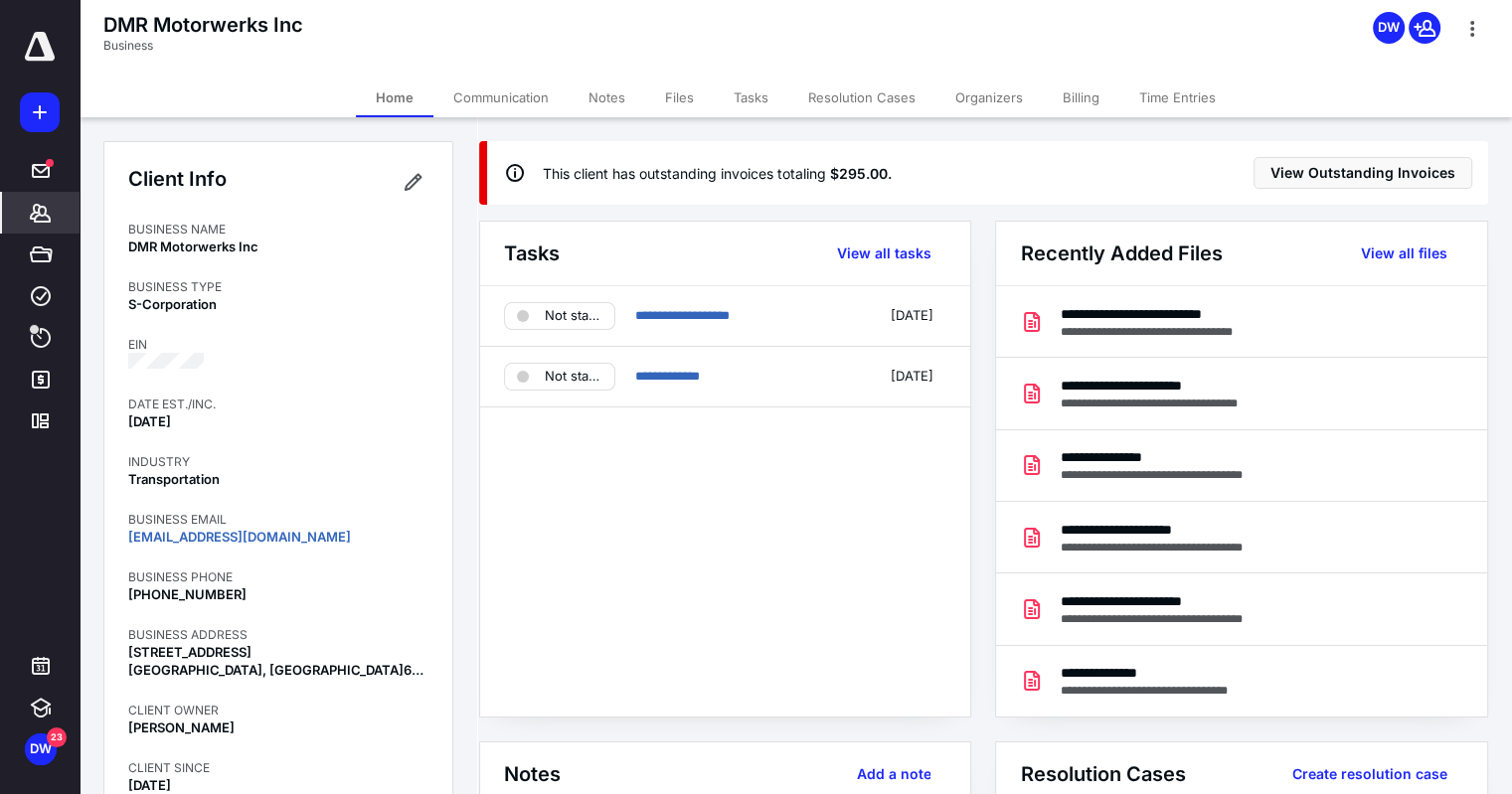 click on "Files" at bounding box center [679, 97] 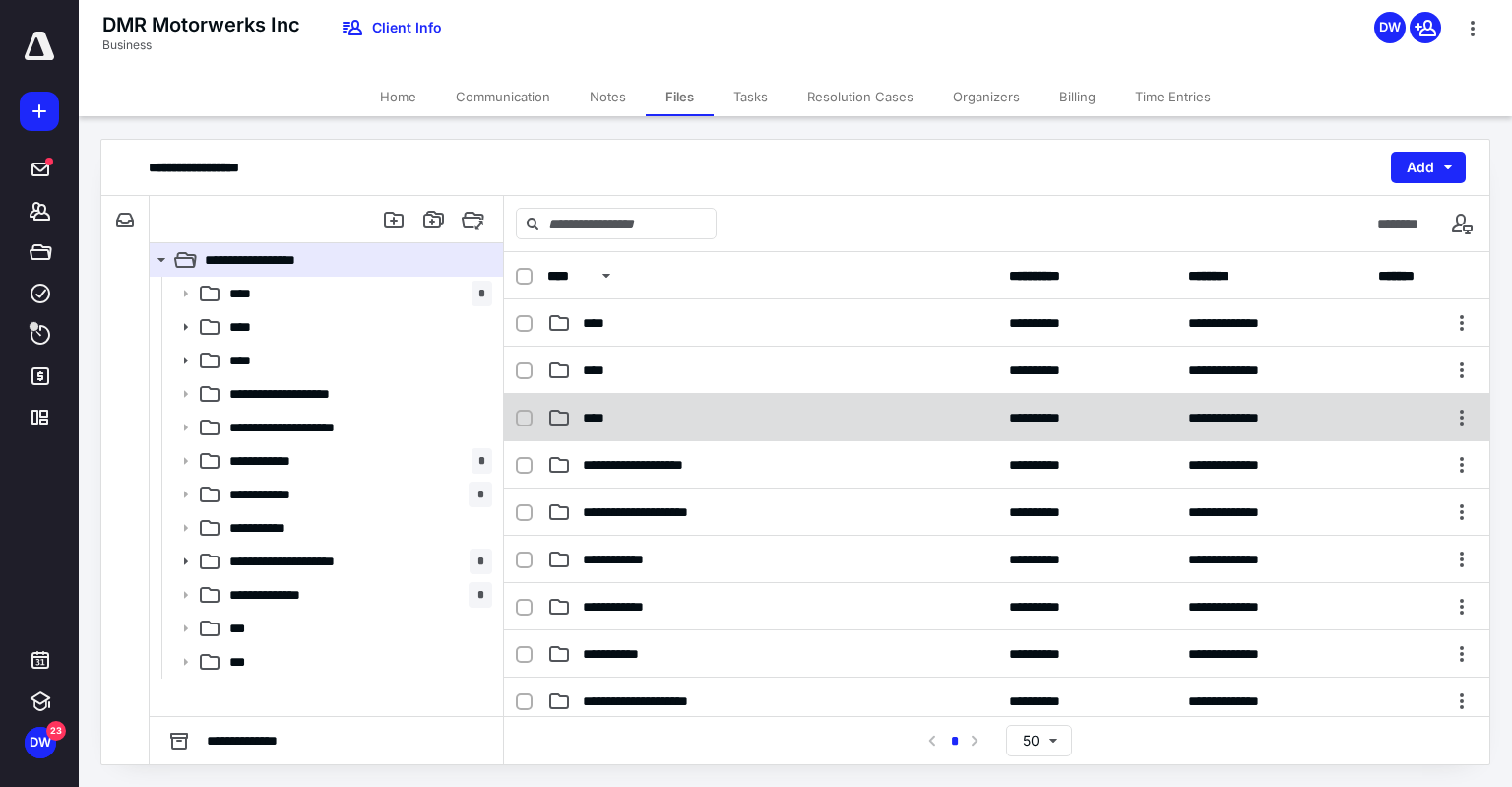 click on "****" at bounding box center [772, 418] 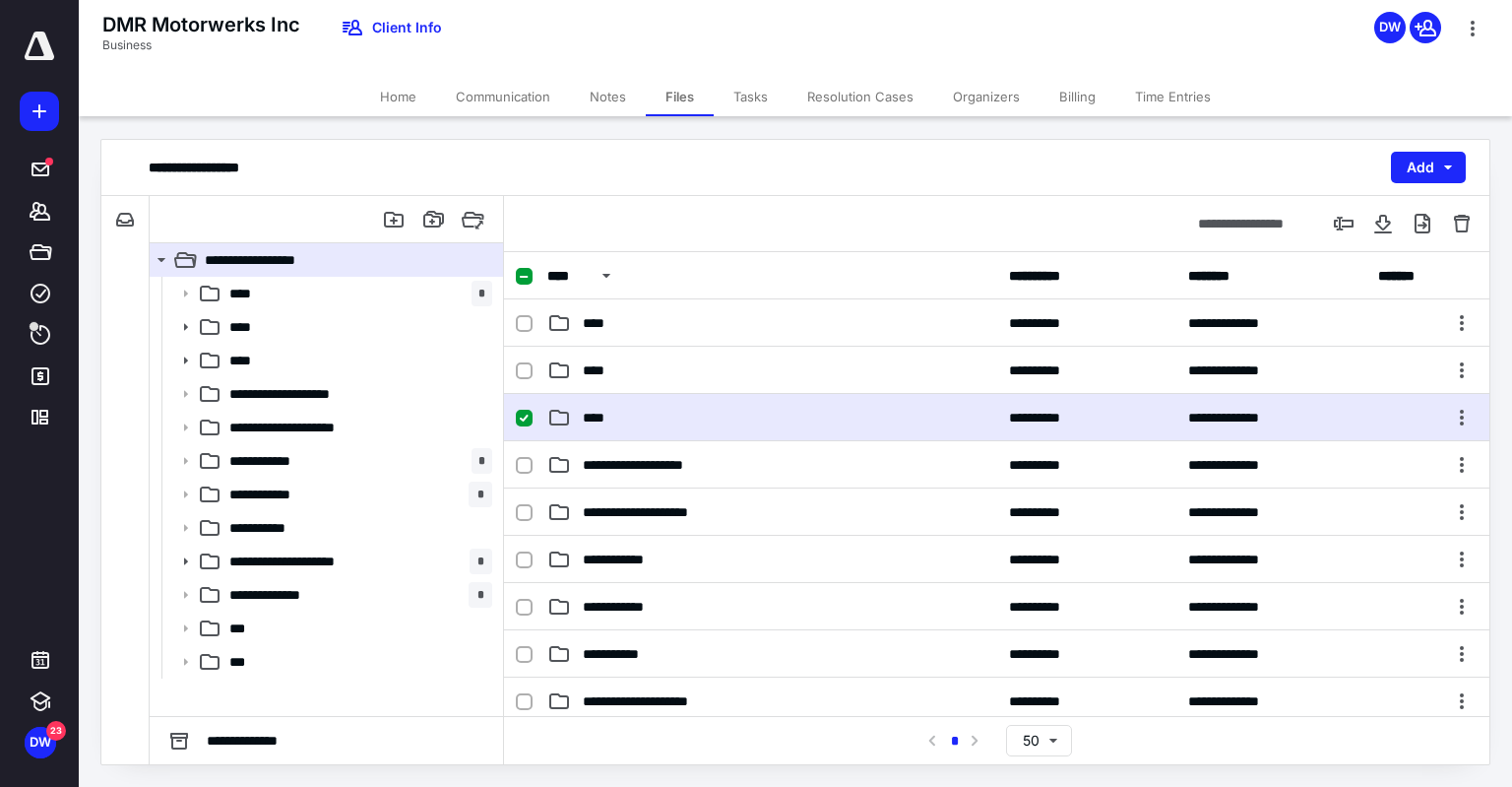 click on "****" at bounding box center [772, 418] 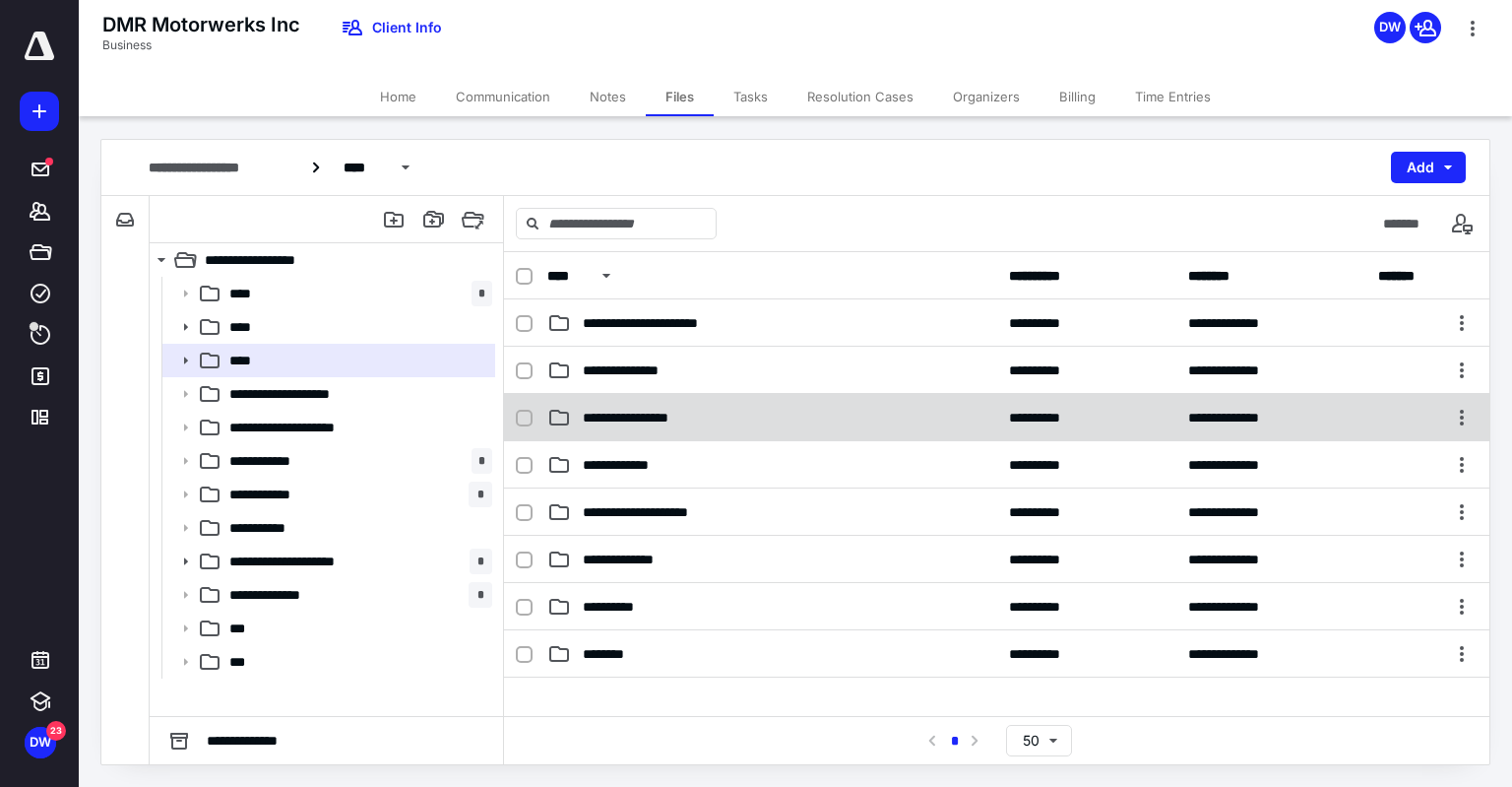 click on "**********" at bounding box center [772, 418] 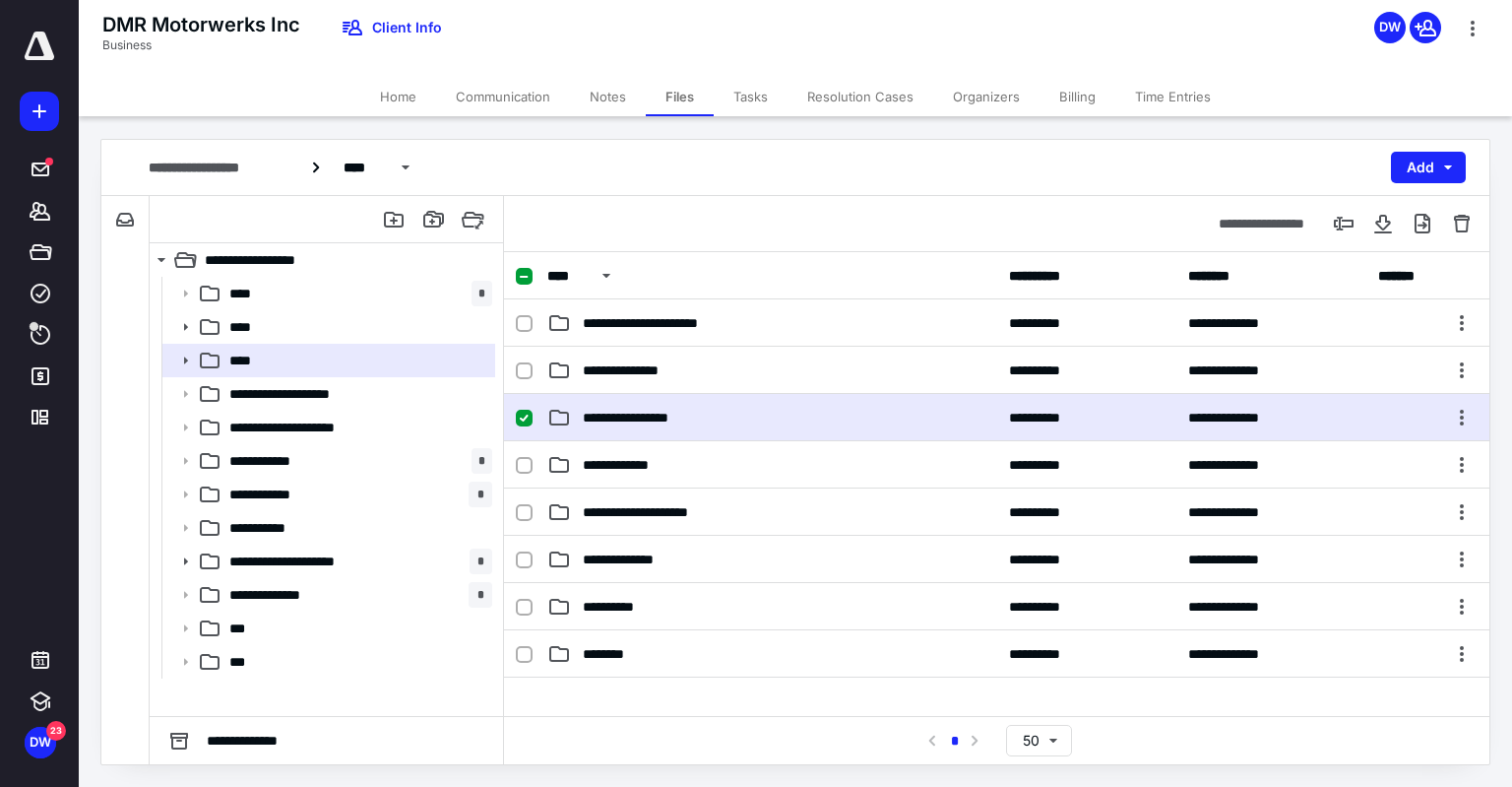click on "**********" at bounding box center (772, 418) 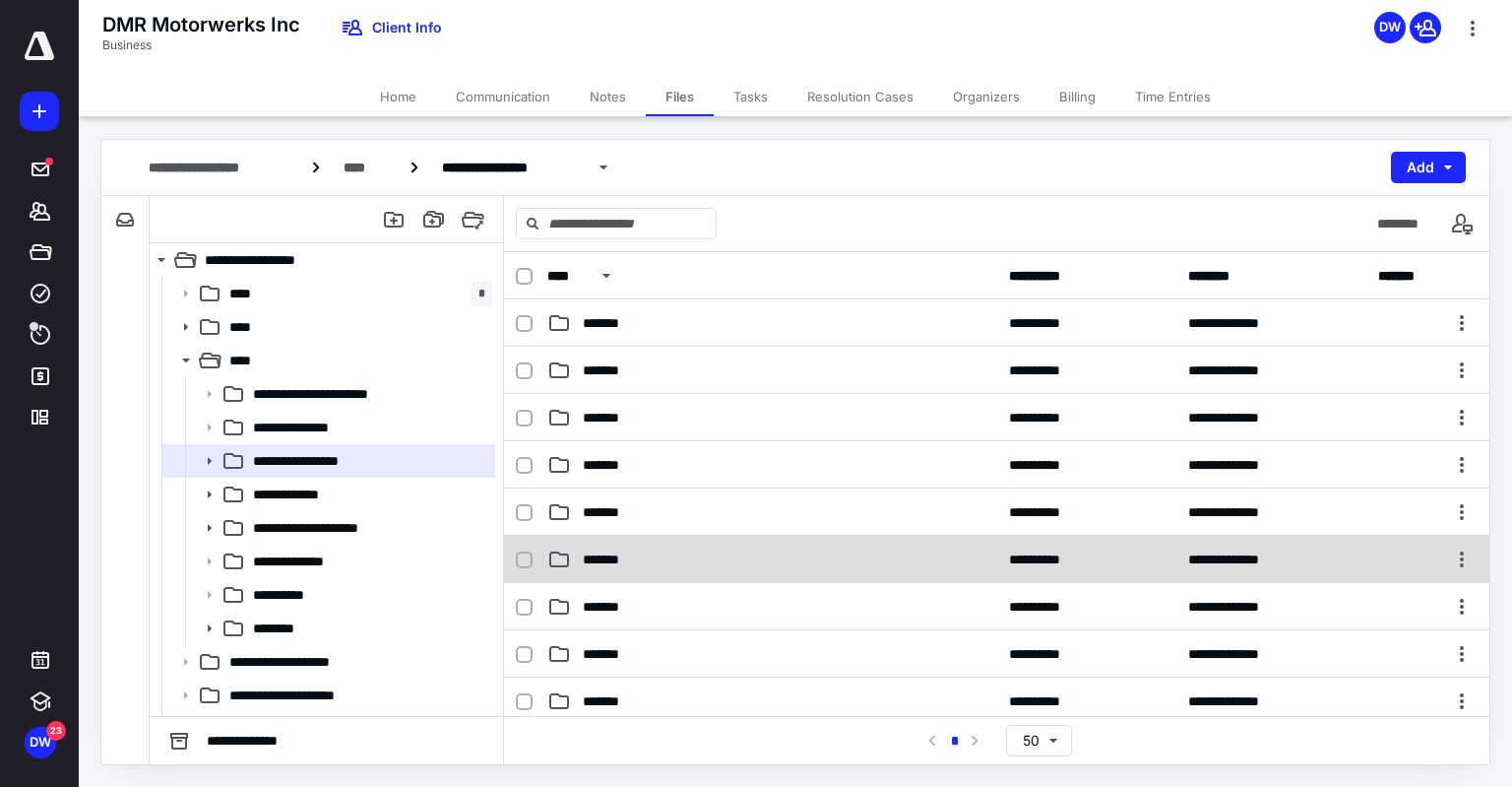 click on "*******" at bounding box center [772, 559] 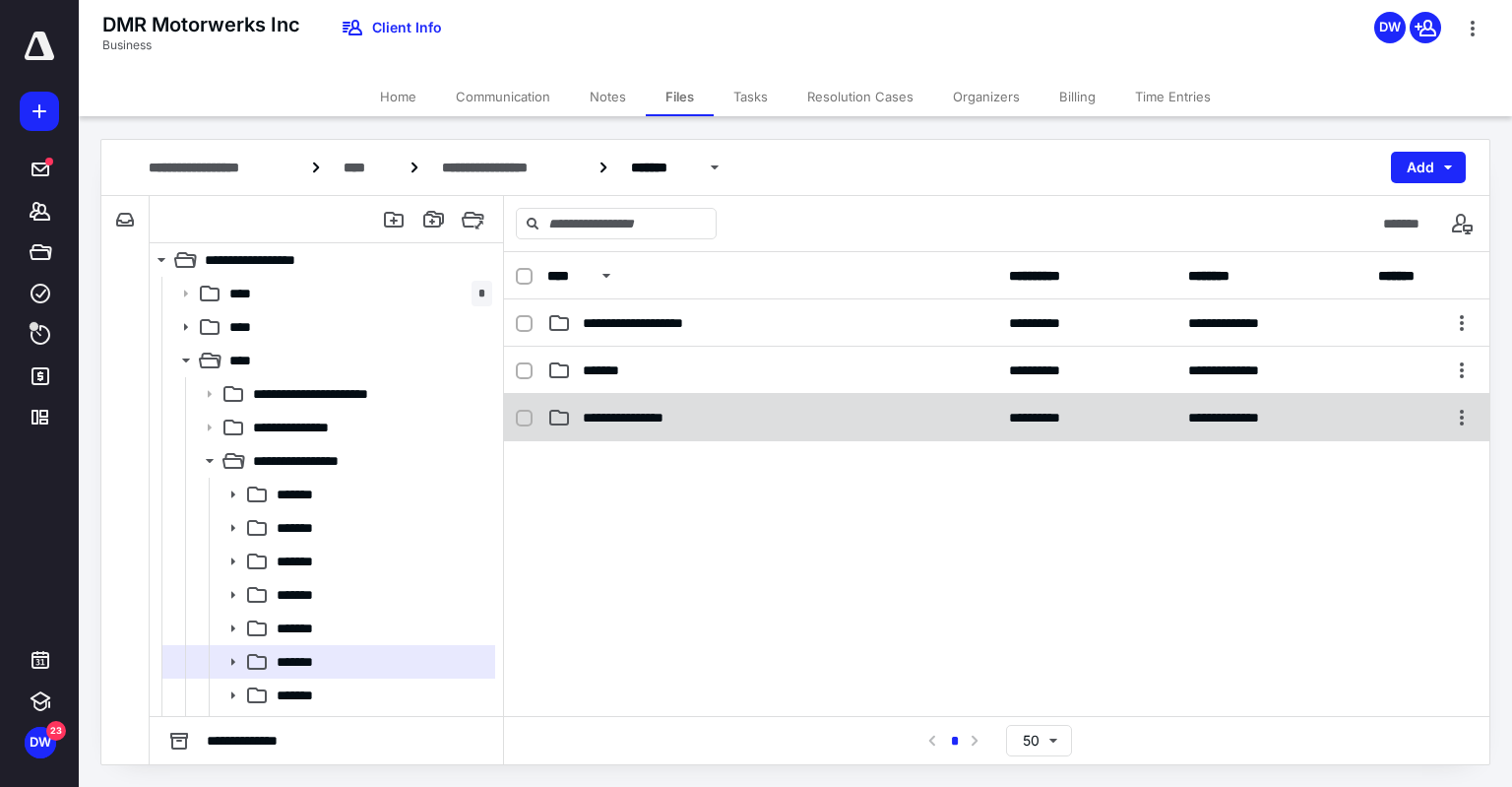 click on "**********" at bounding box center [772, 418] 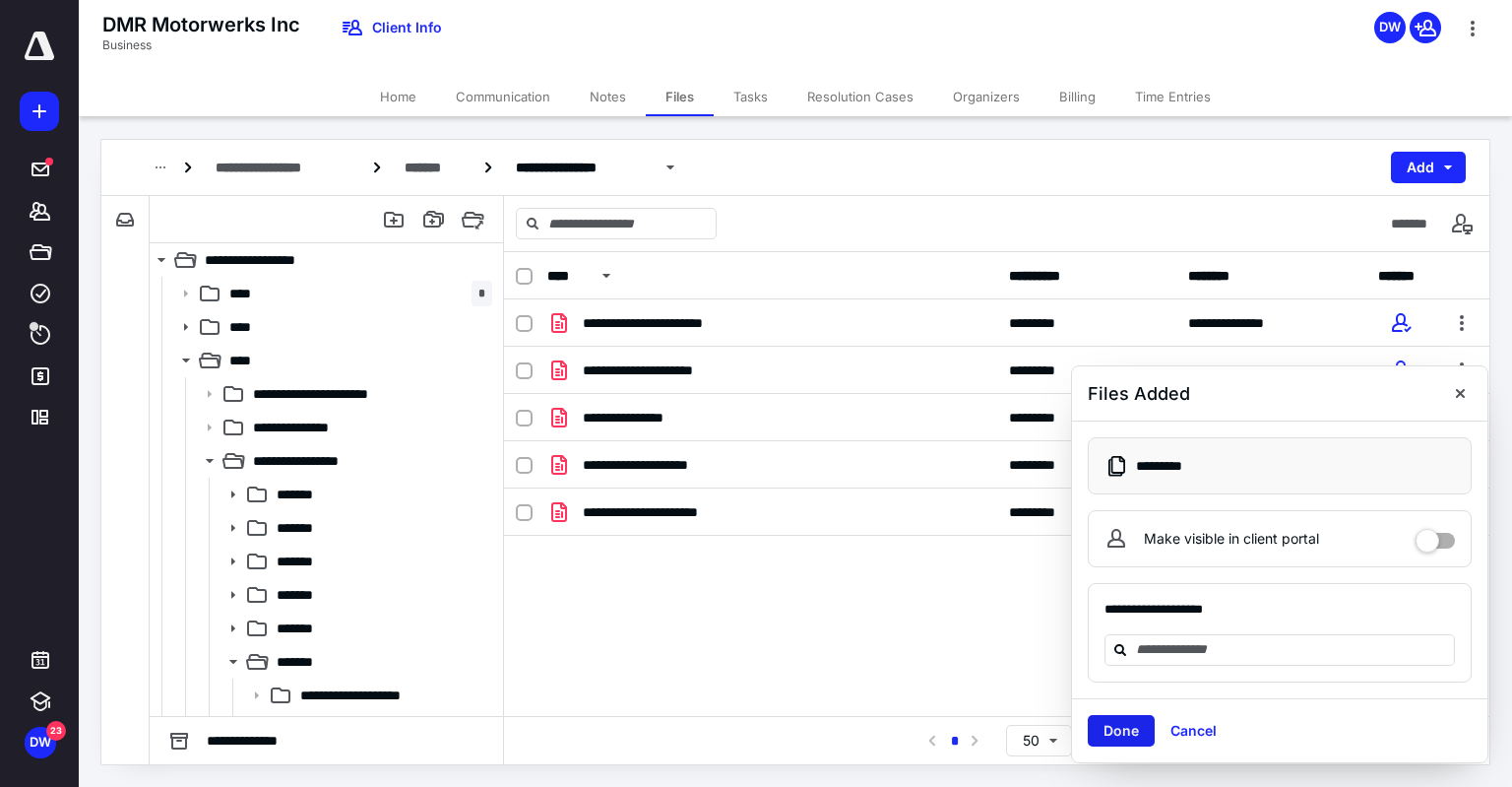 click on "Done" at bounding box center [1121, 731] 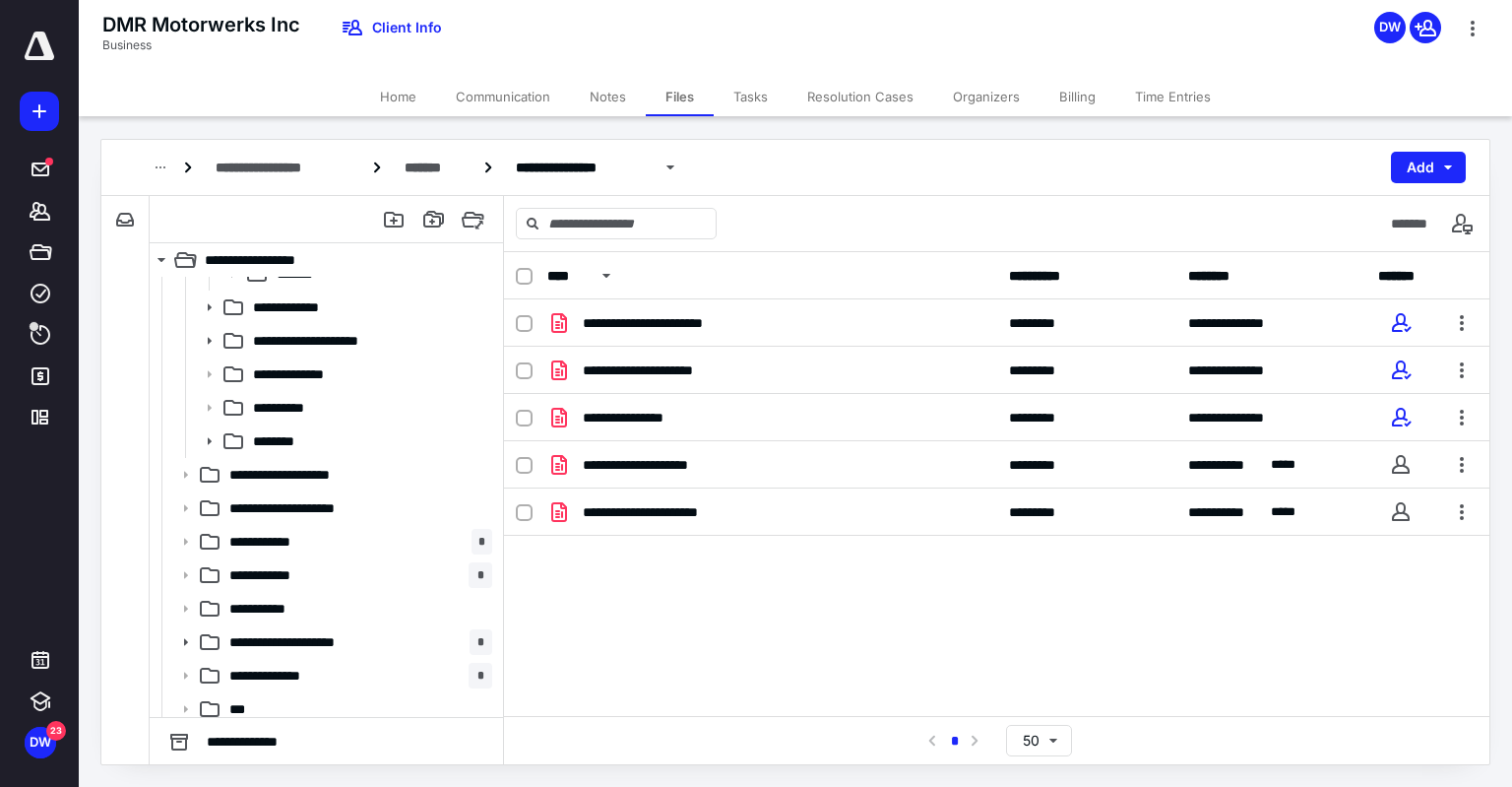 scroll, scrollTop: 731, scrollLeft: 0, axis: vertical 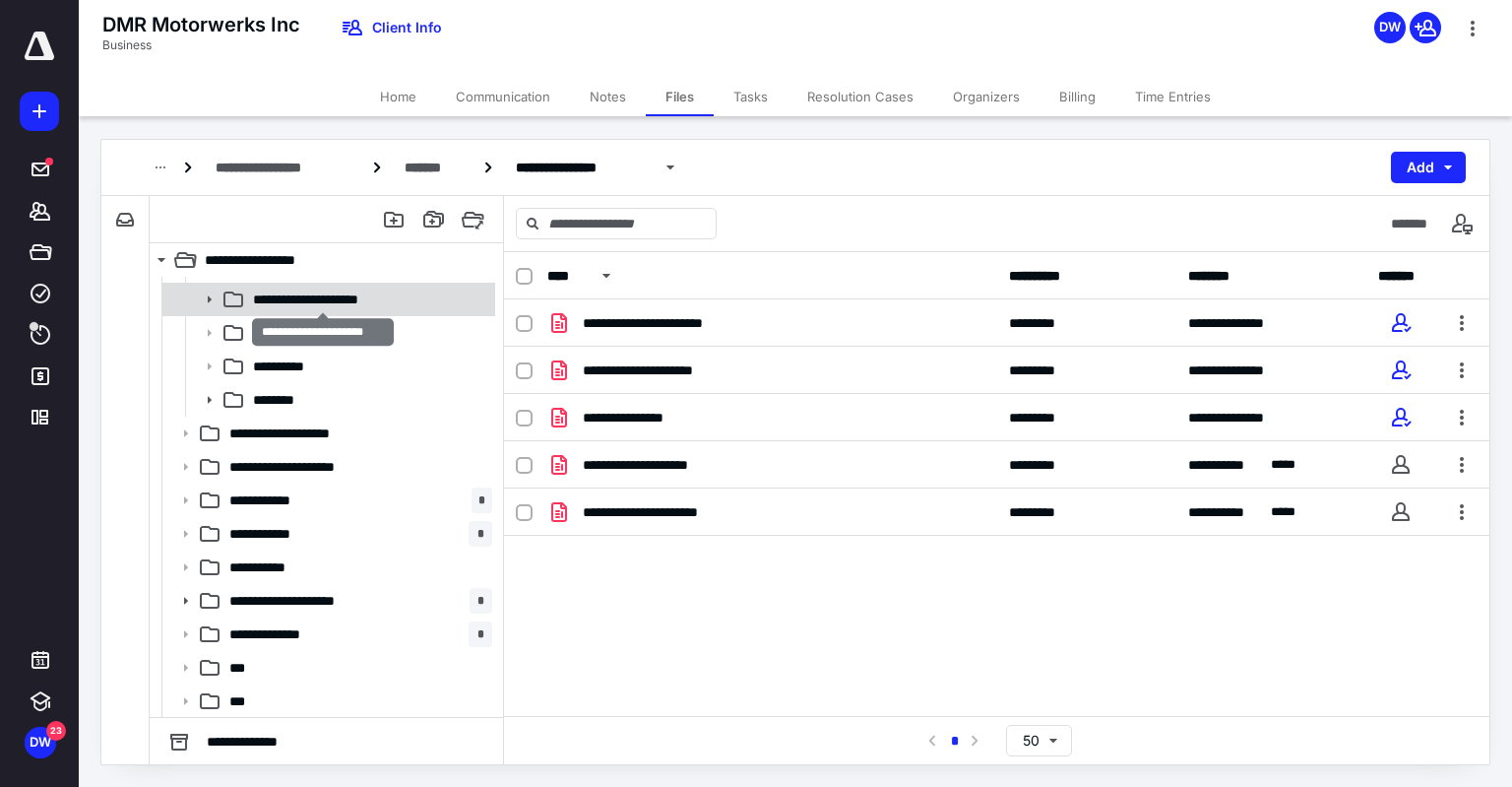 click on "**********" at bounding box center (323, 299) 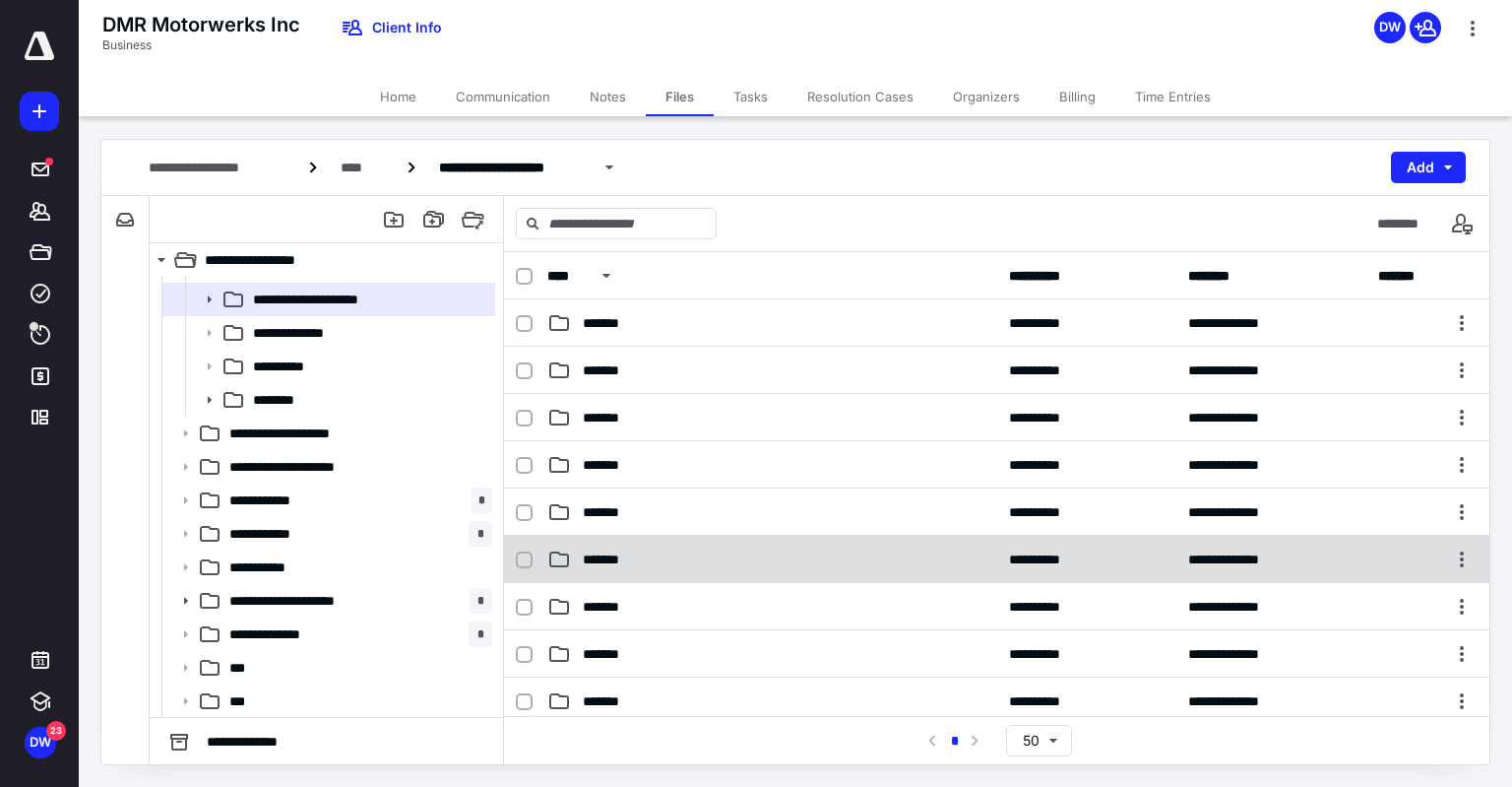 click on "*******" at bounding box center (772, 559) 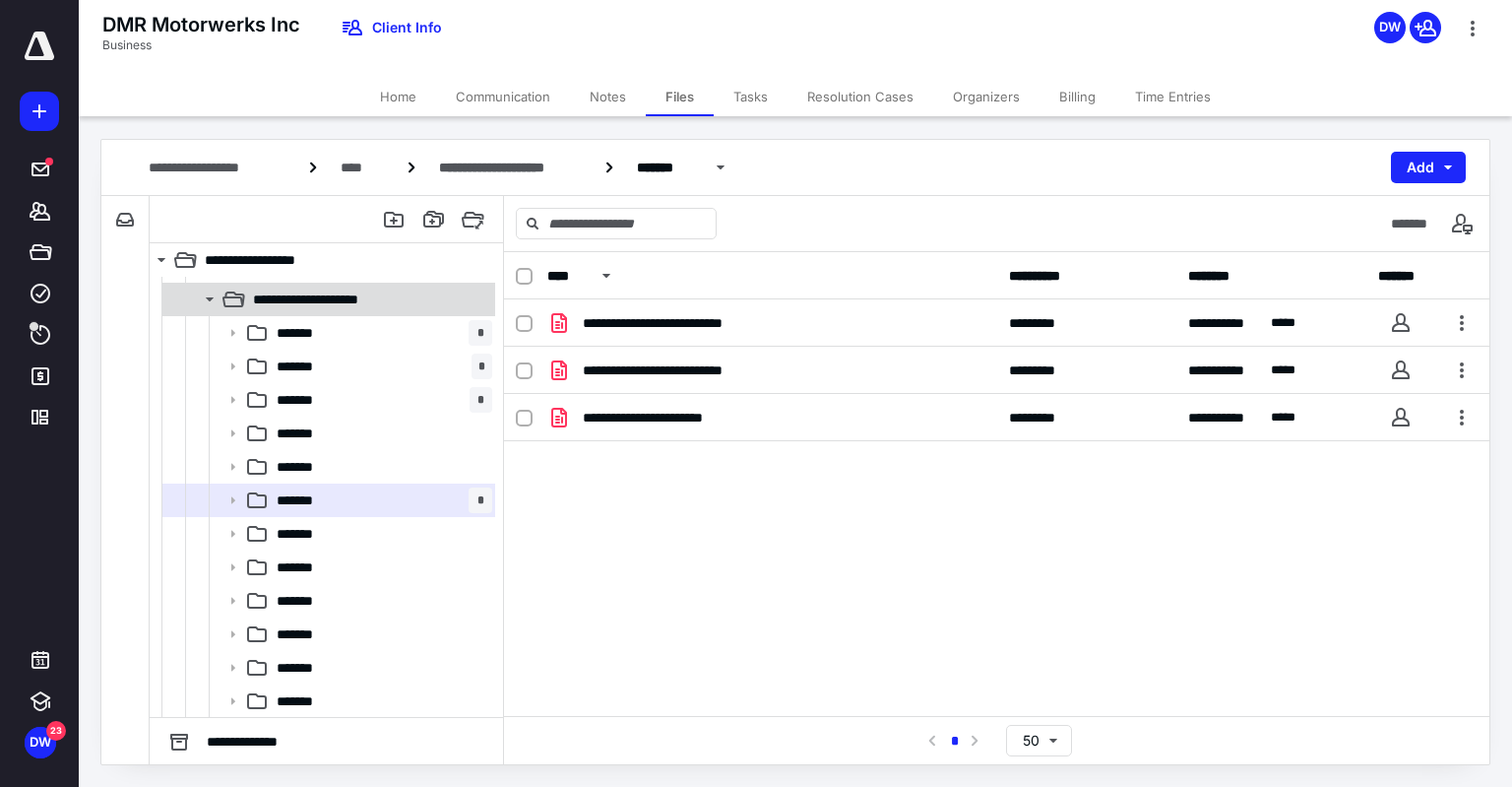 scroll, scrollTop: 337, scrollLeft: 0, axis: vertical 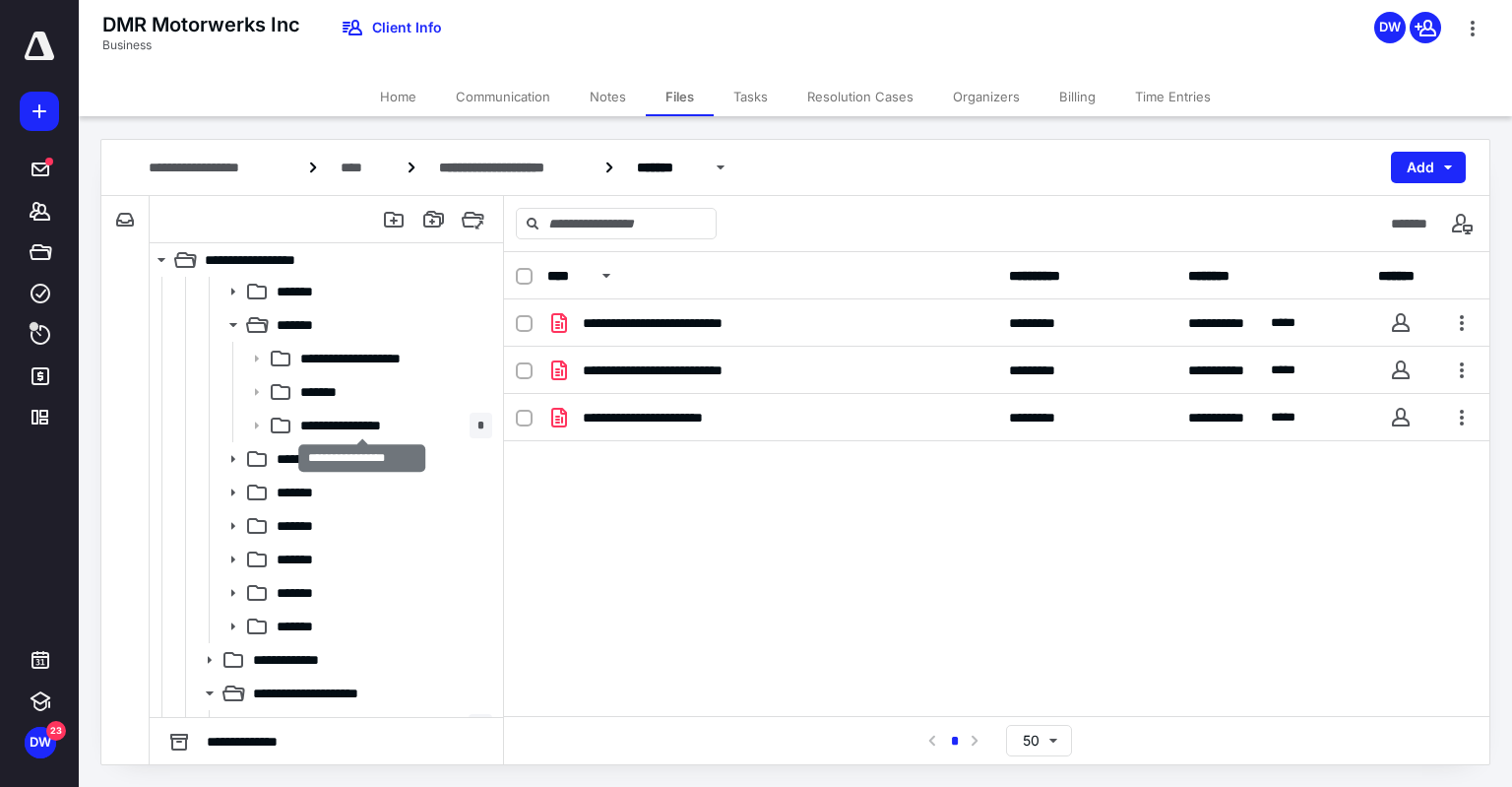 drag, startPoint x: 351, startPoint y: 424, endPoint x: 641, endPoint y: 409, distance: 290.38767 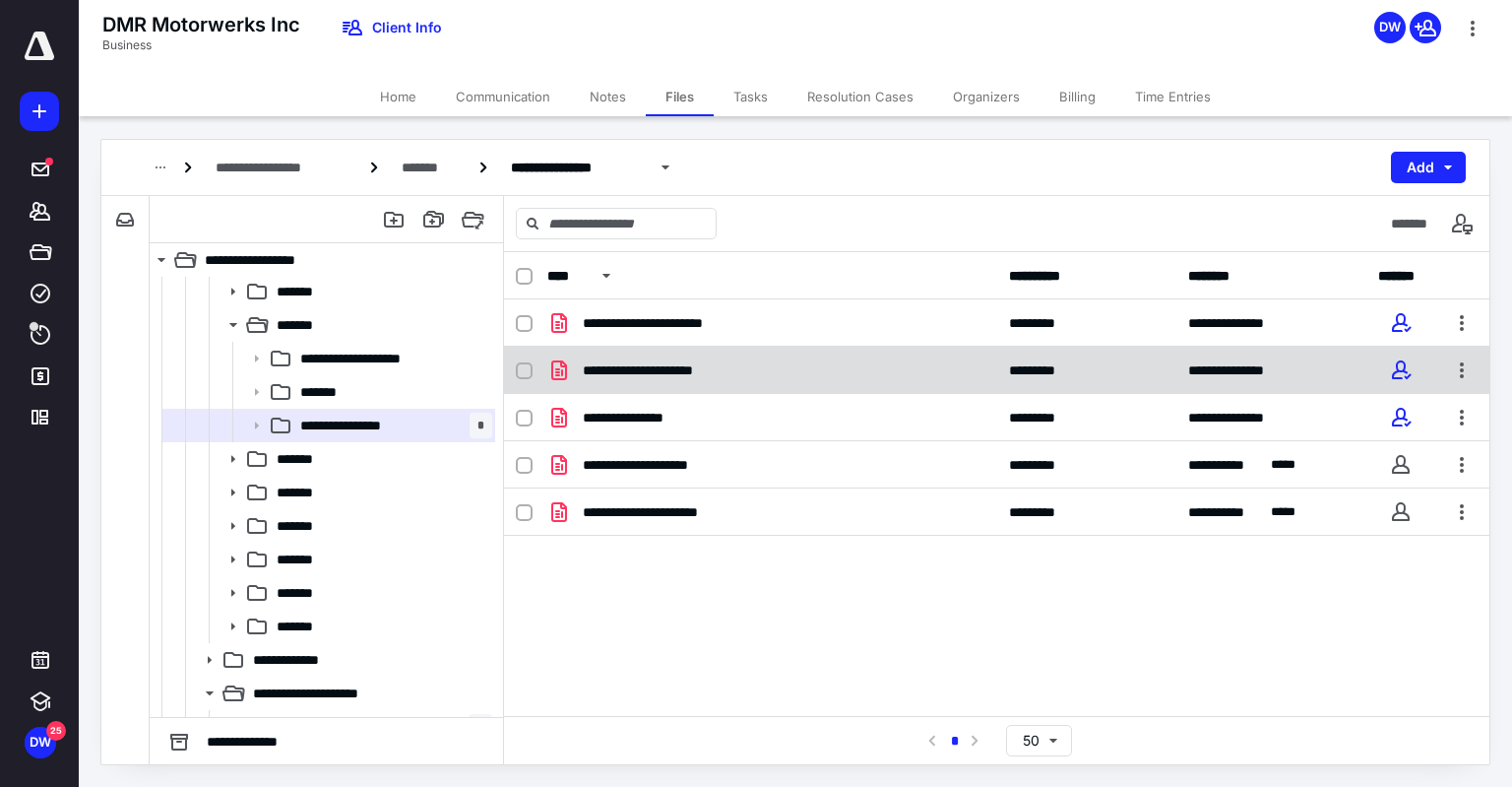 click on "**********" at bounding box center (662, 370) 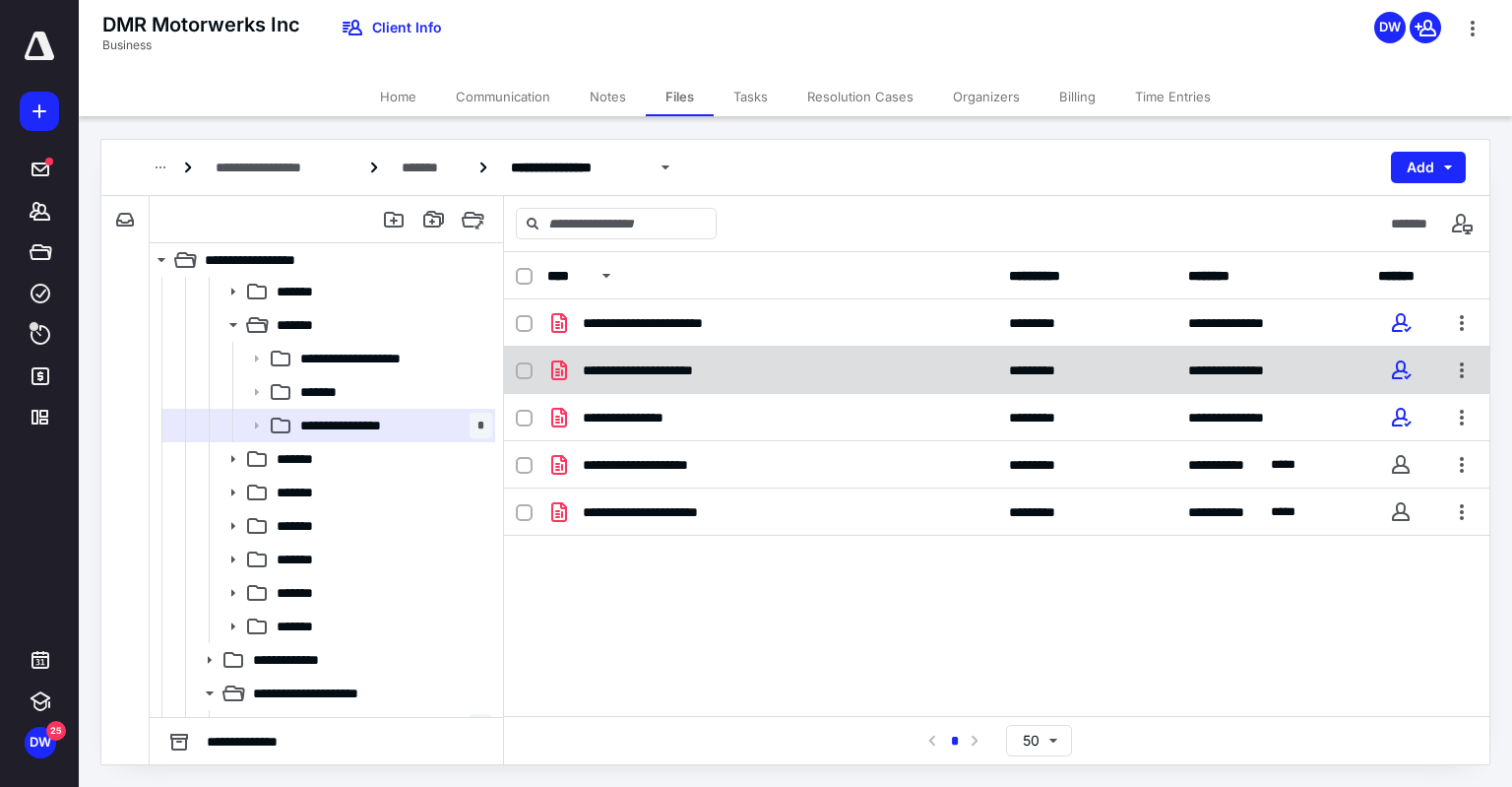 checkbox on "true" 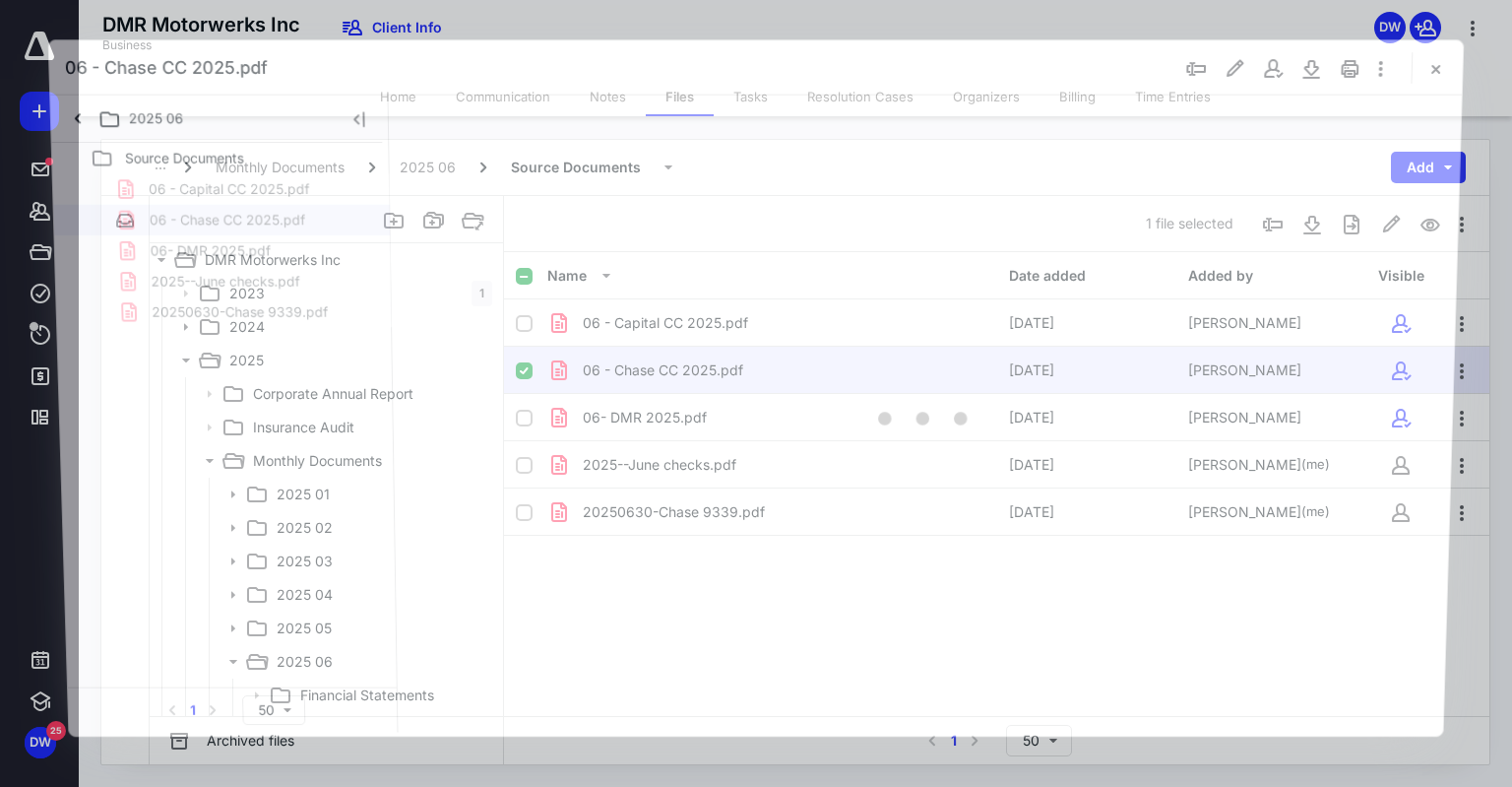 scroll, scrollTop: 337, scrollLeft: 0, axis: vertical 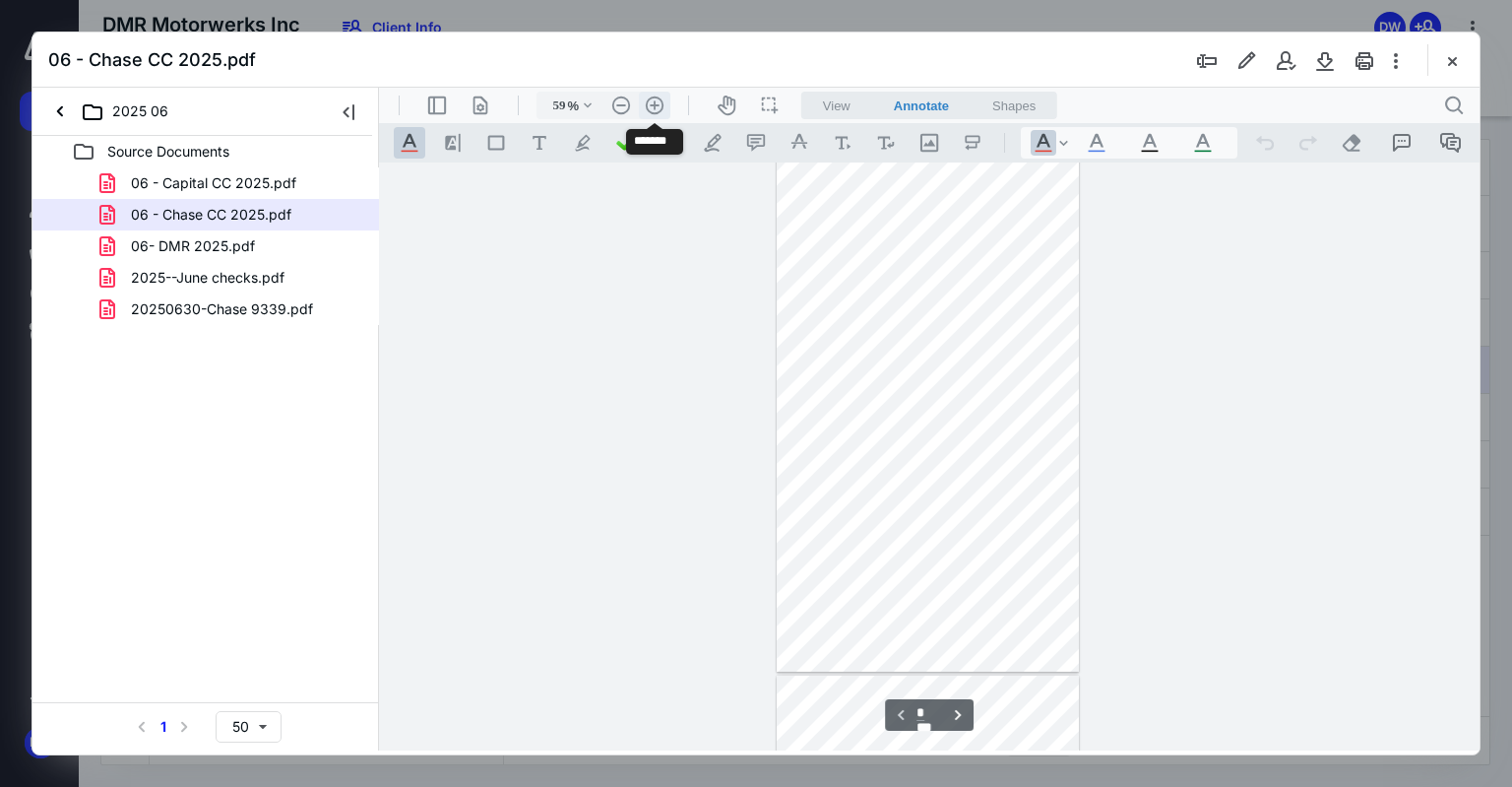 click on ".cls-1{fill:#abb0c4;} icon - header - zoom - in - line" at bounding box center (655, 105) 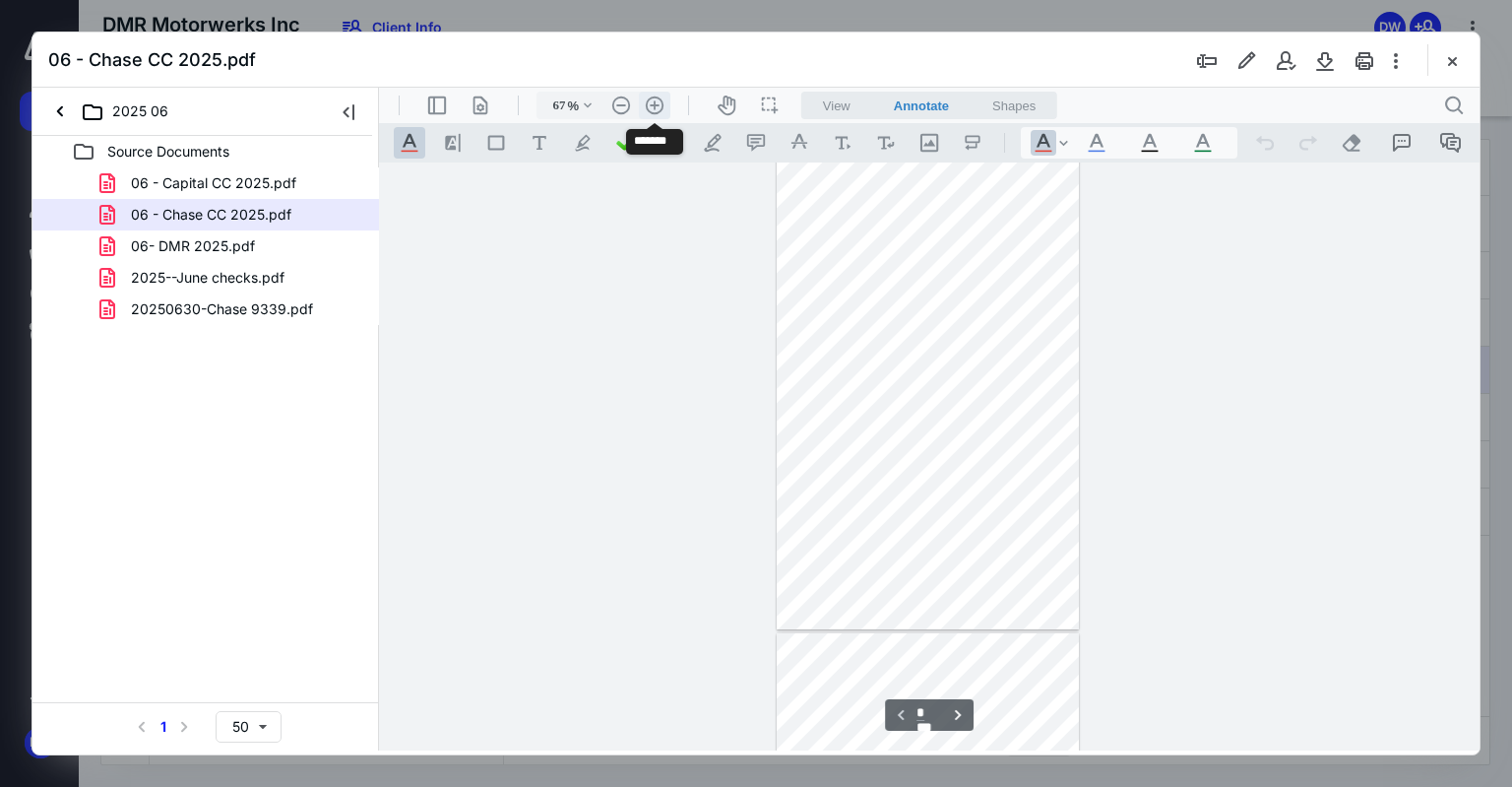 click on ".cls-1{fill:#abb0c4;} icon - header - zoom - in - line" at bounding box center (655, 105) 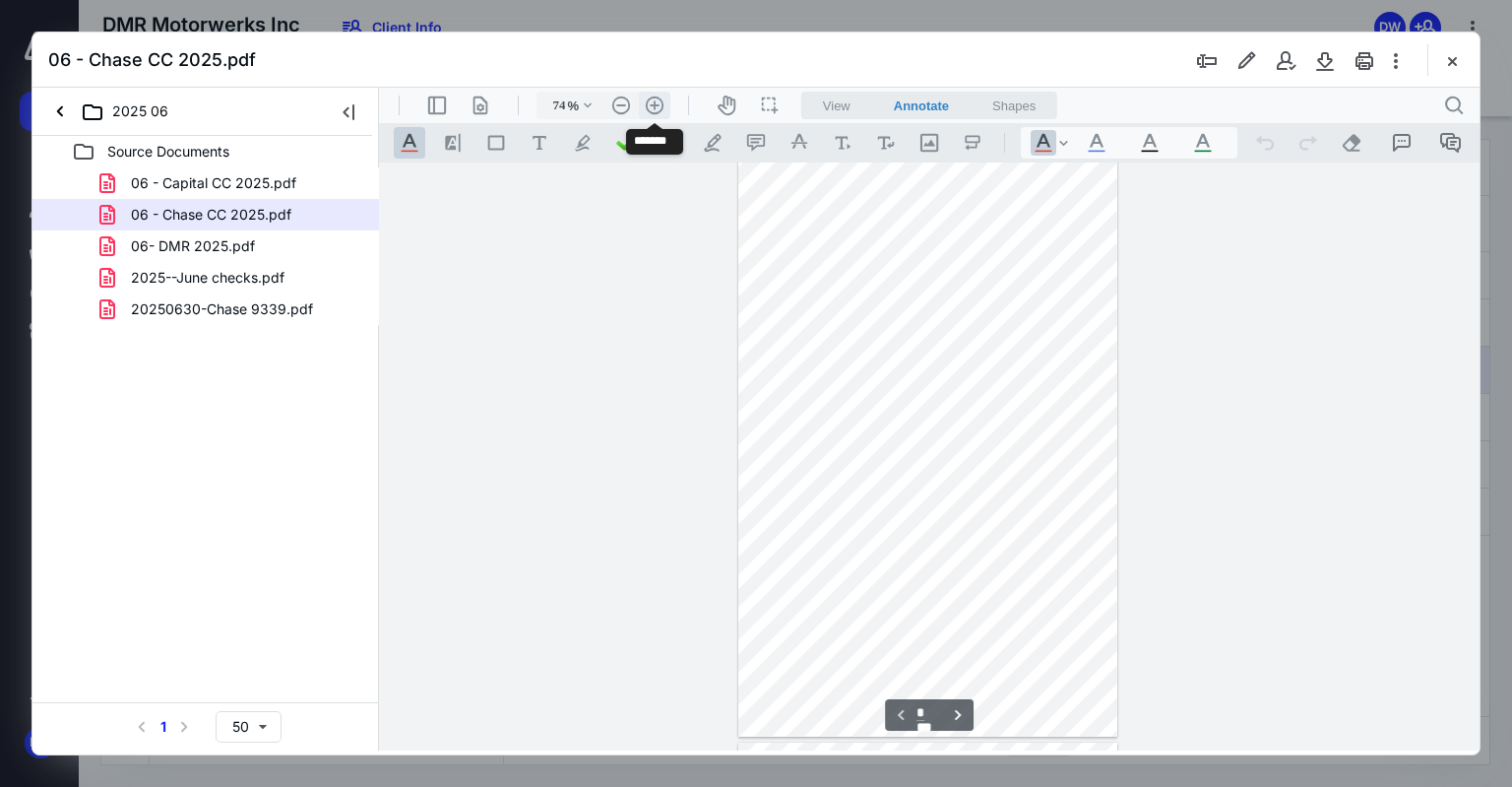 click on ".cls-1{fill:#abb0c4;} icon - header - zoom - in - line" at bounding box center [655, 105] 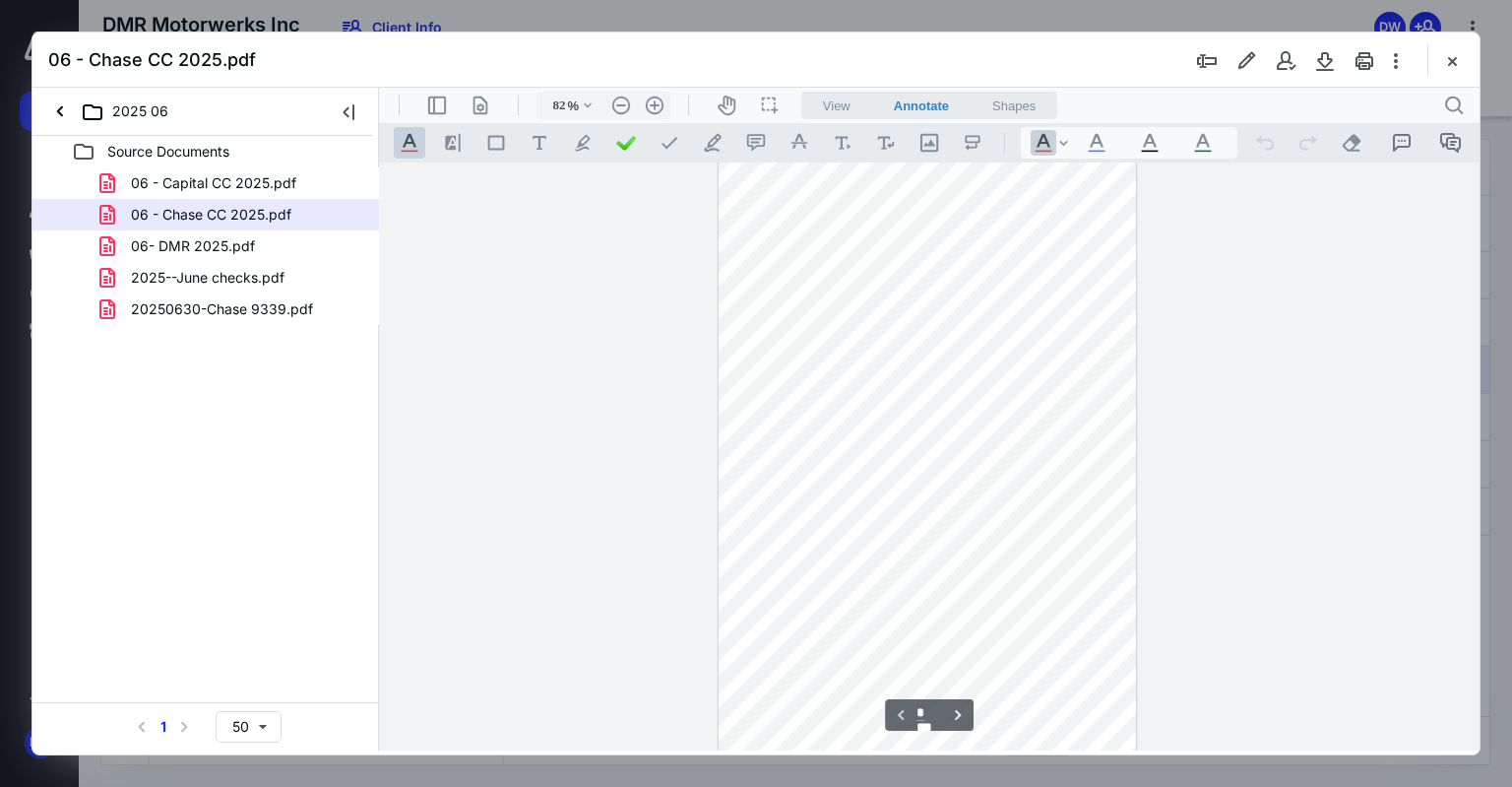 scroll, scrollTop: 0, scrollLeft: 0, axis: both 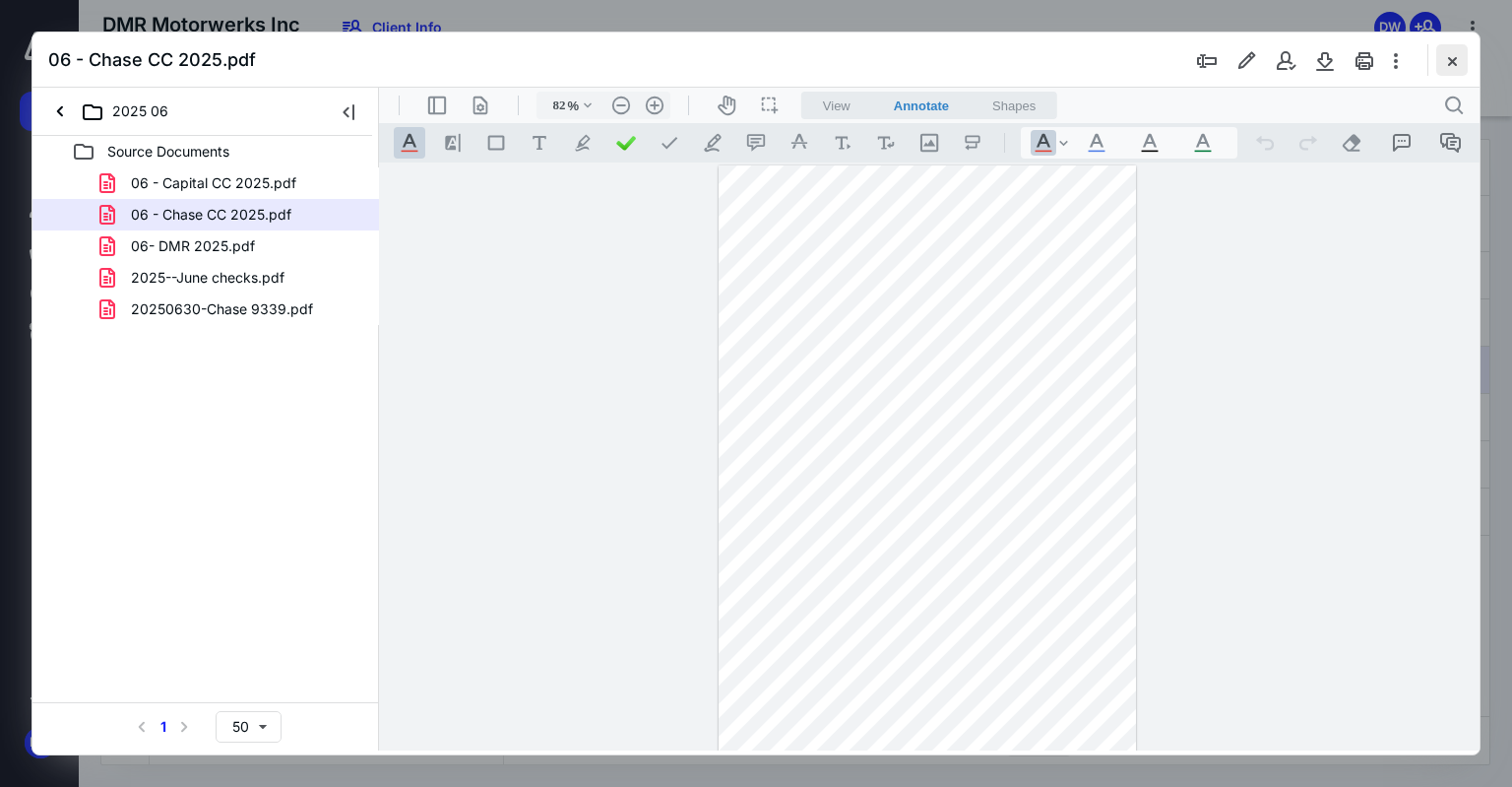 click at bounding box center [1452, 60] 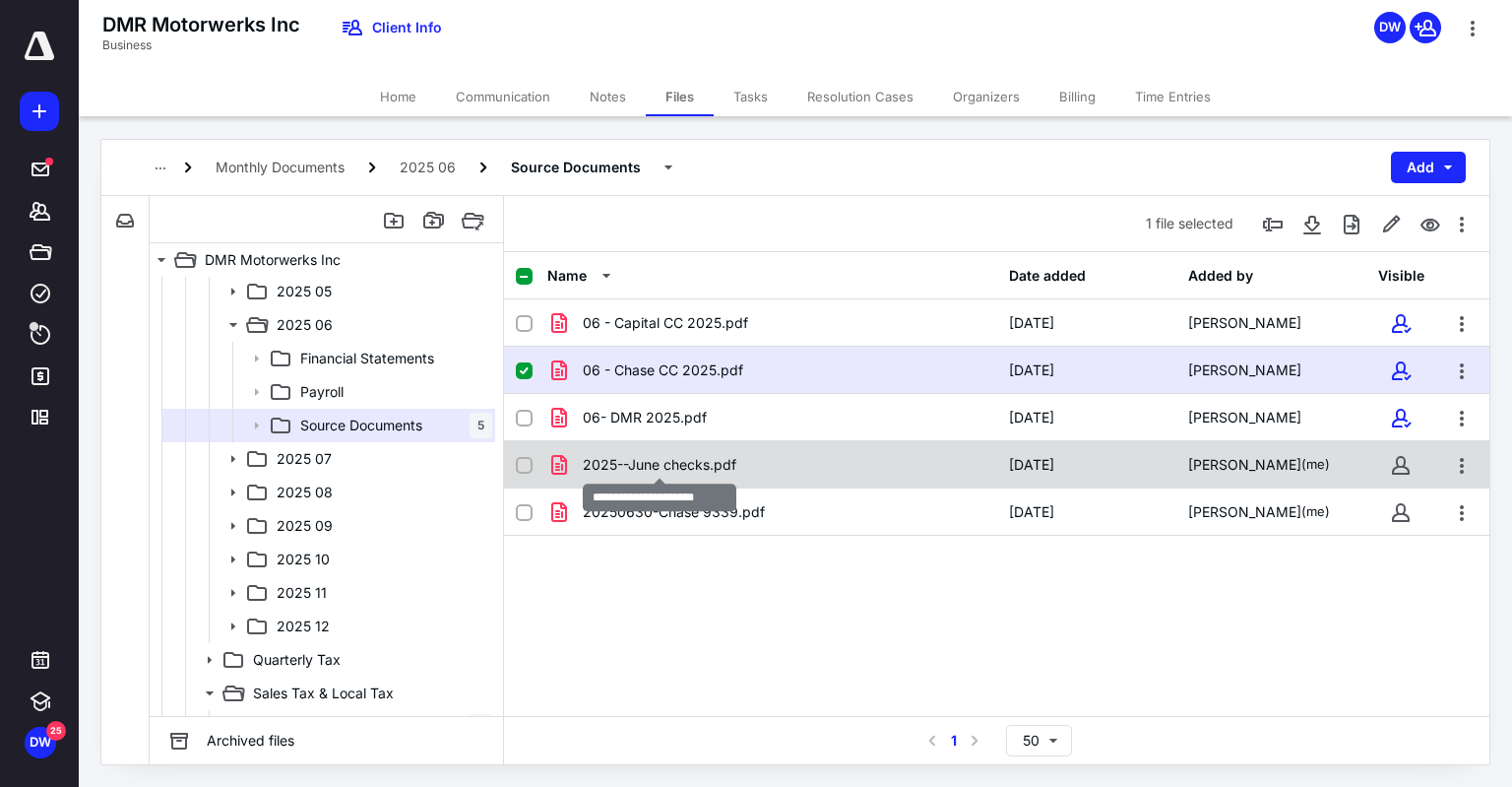 click on "2025--June checks.pdf" at bounding box center [660, 465] 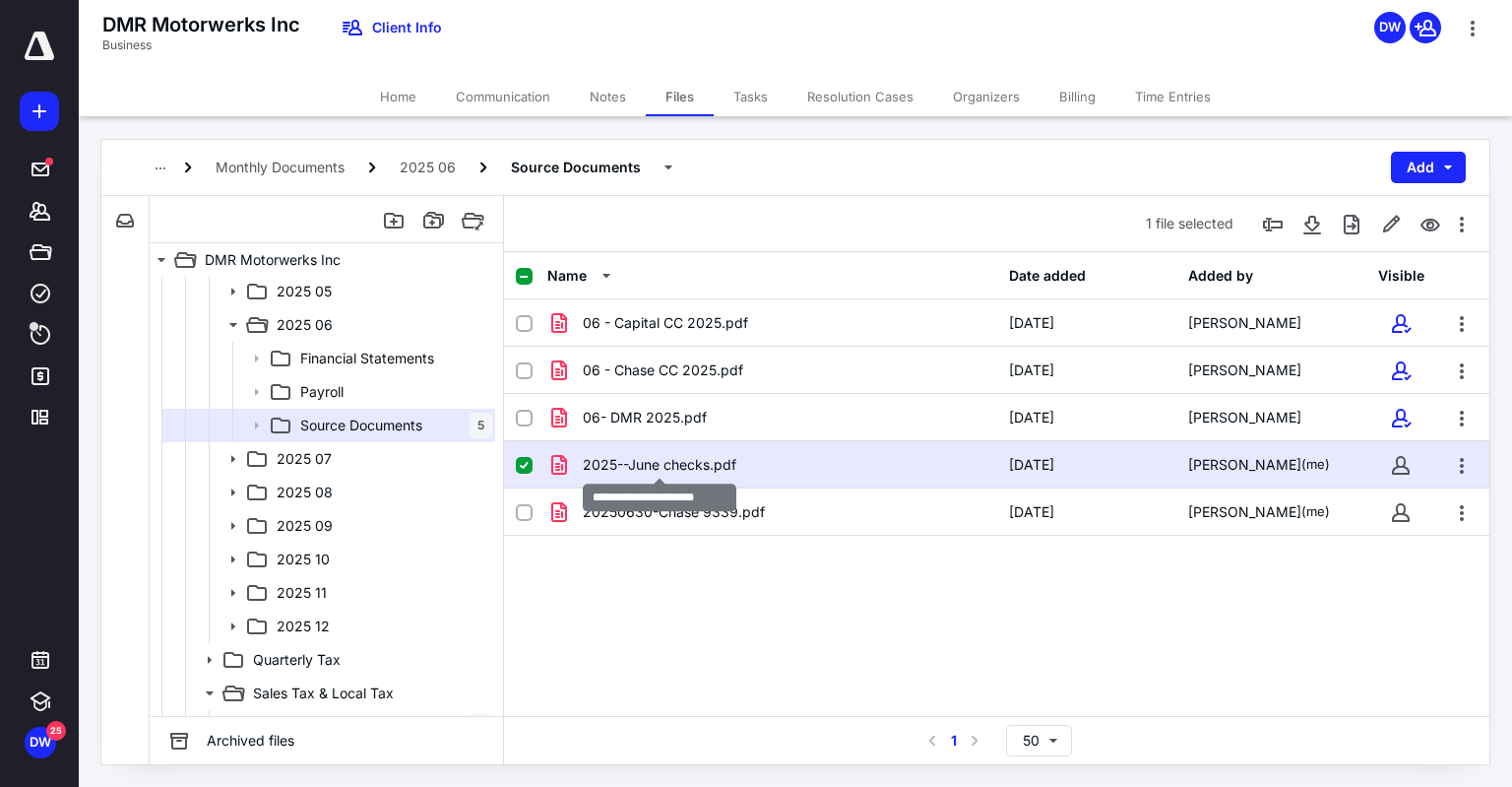 click on "2025--June checks.pdf" at bounding box center [660, 465] 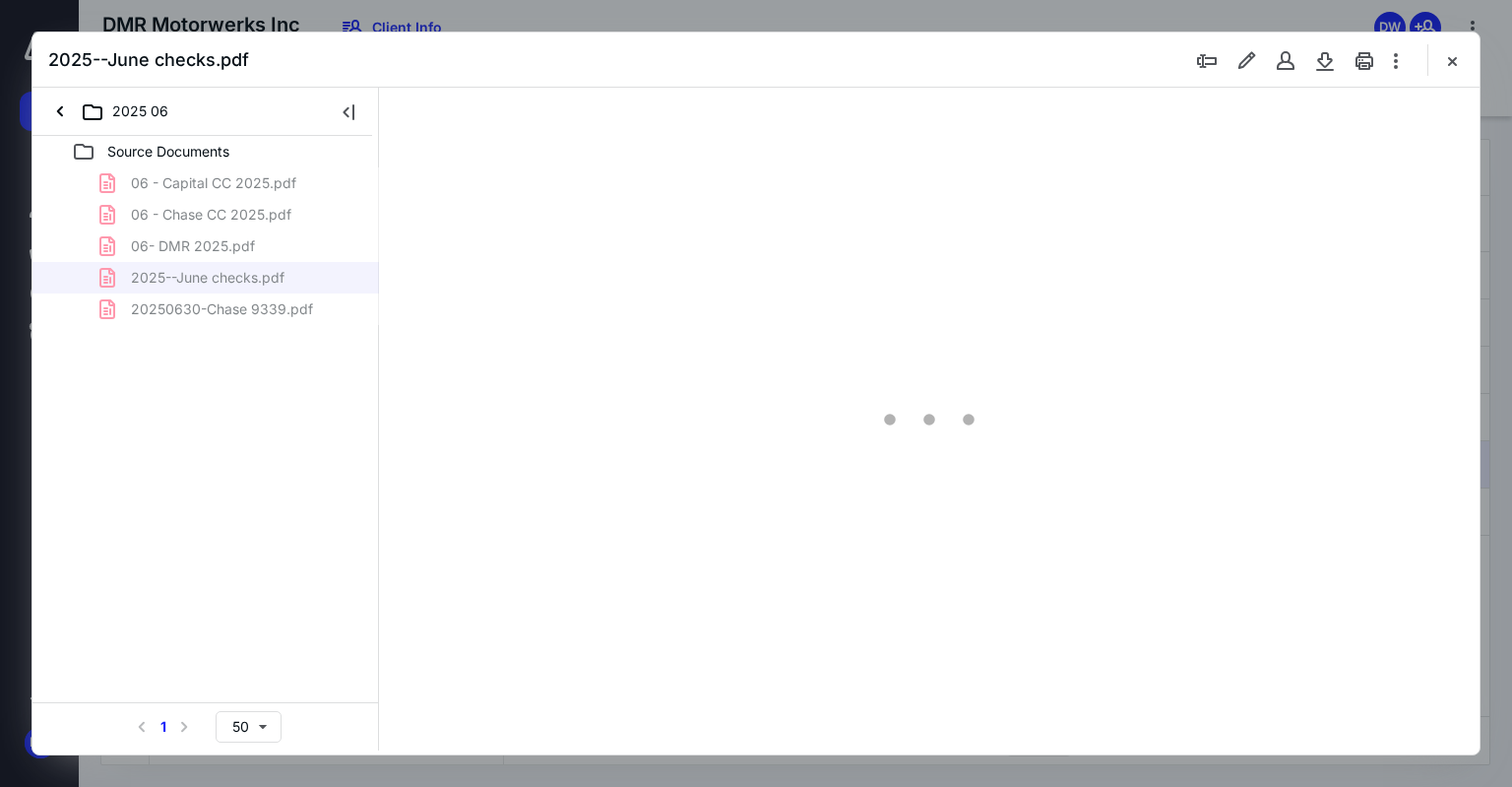 scroll, scrollTop: 0, scrollLeft: 0, axis: both 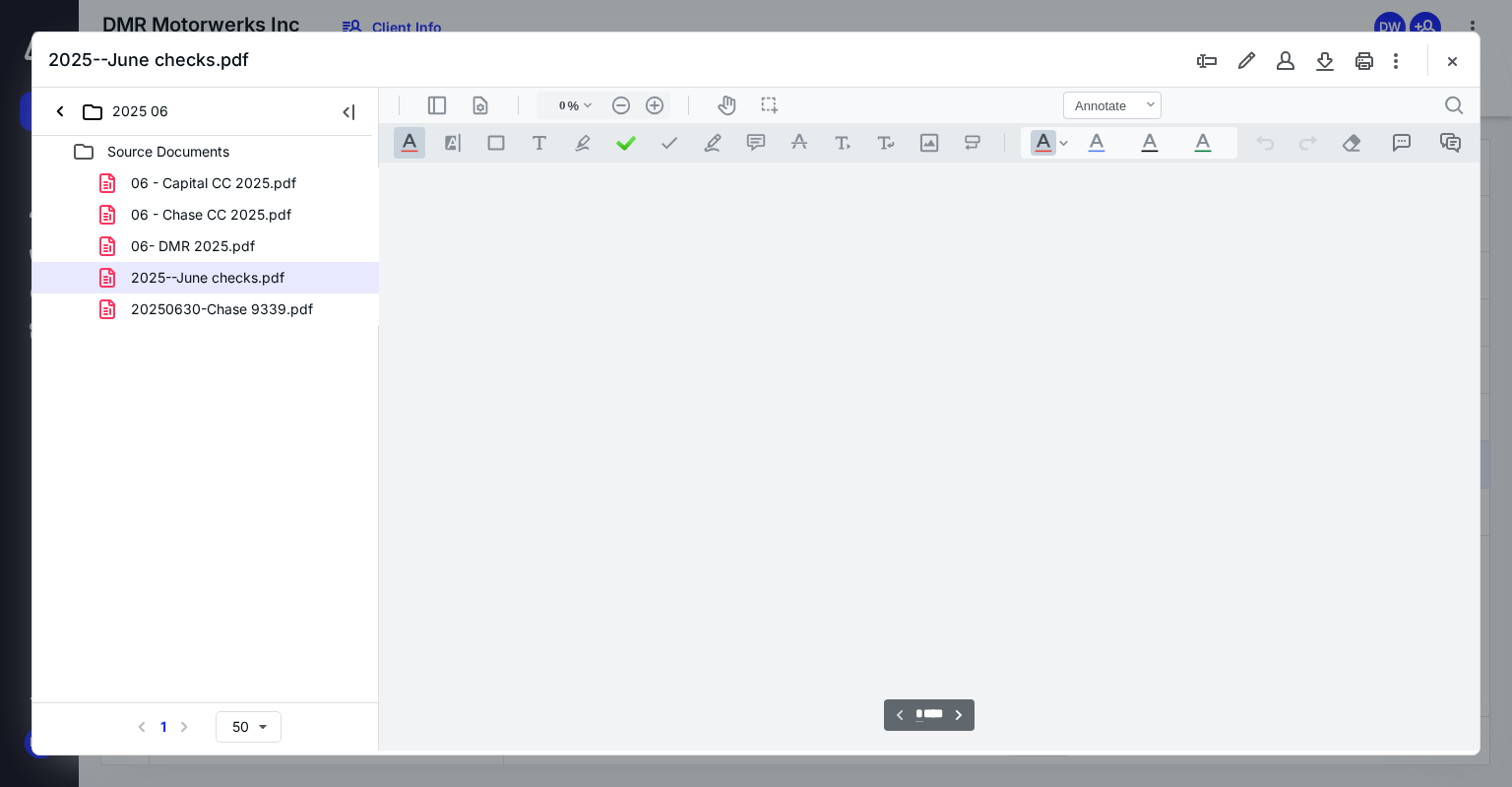 type on "75" 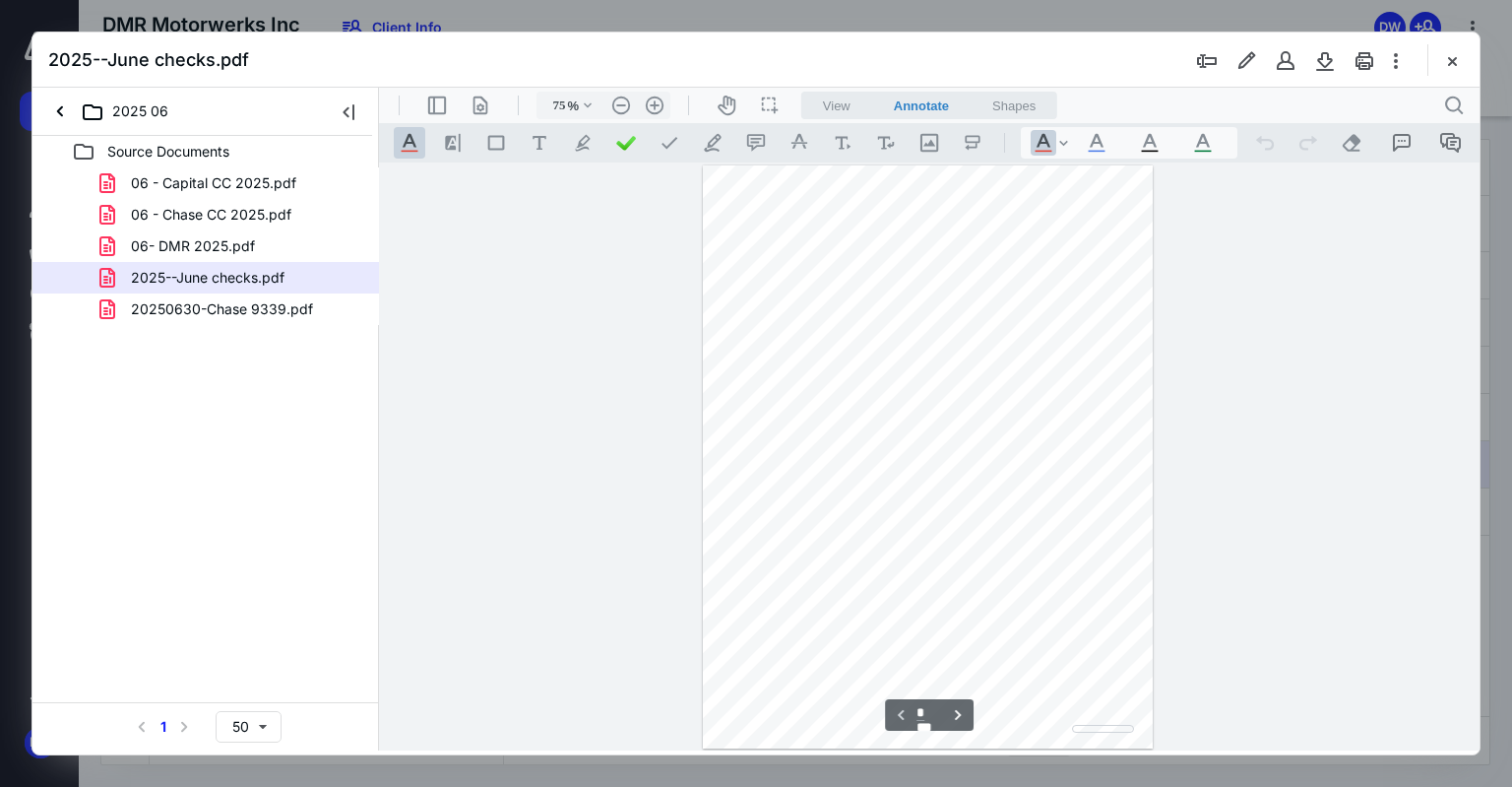 scroll, scrollTop: 78, scrollLeft: 0, axis: vertical 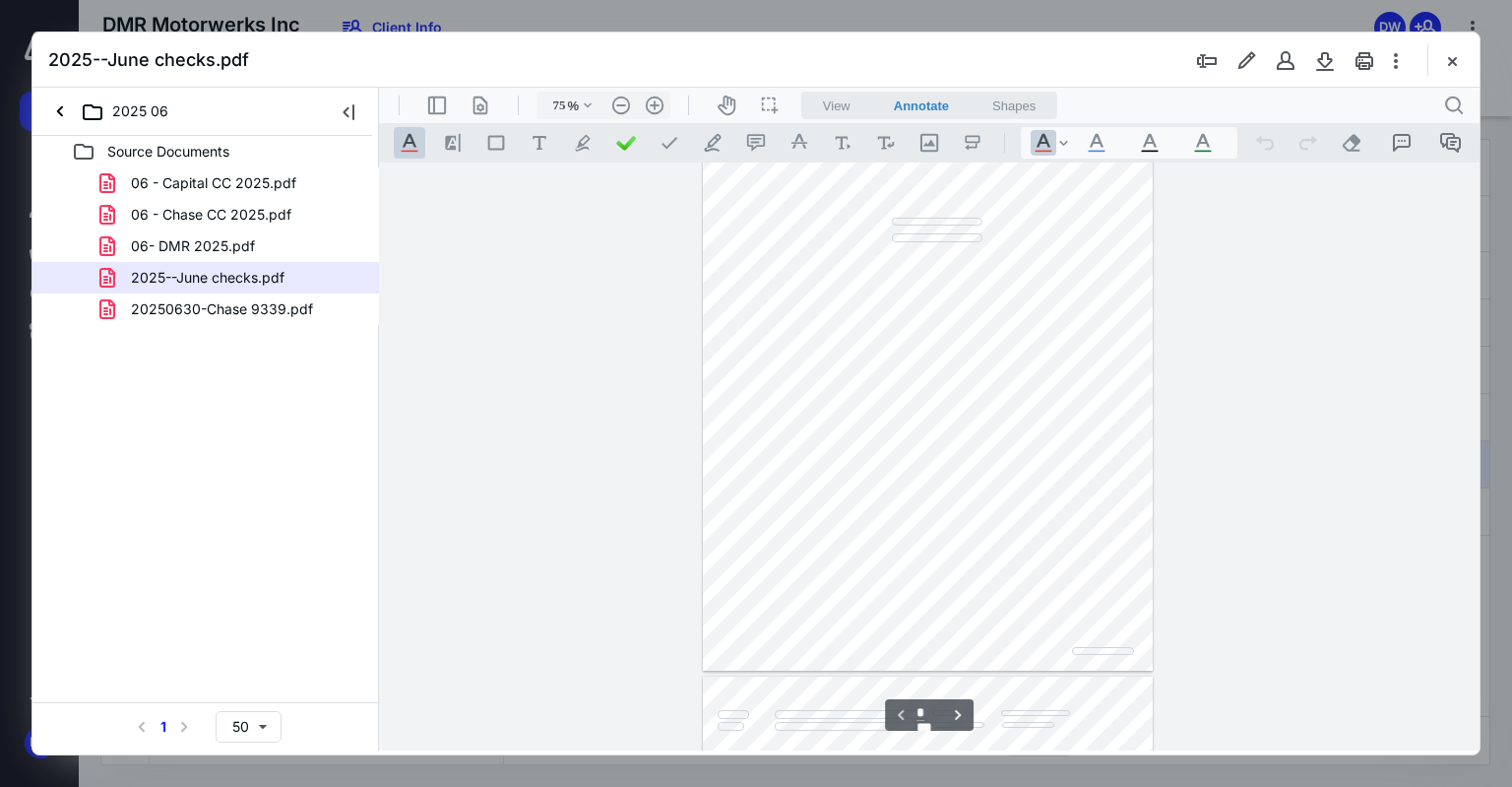 type on "*" 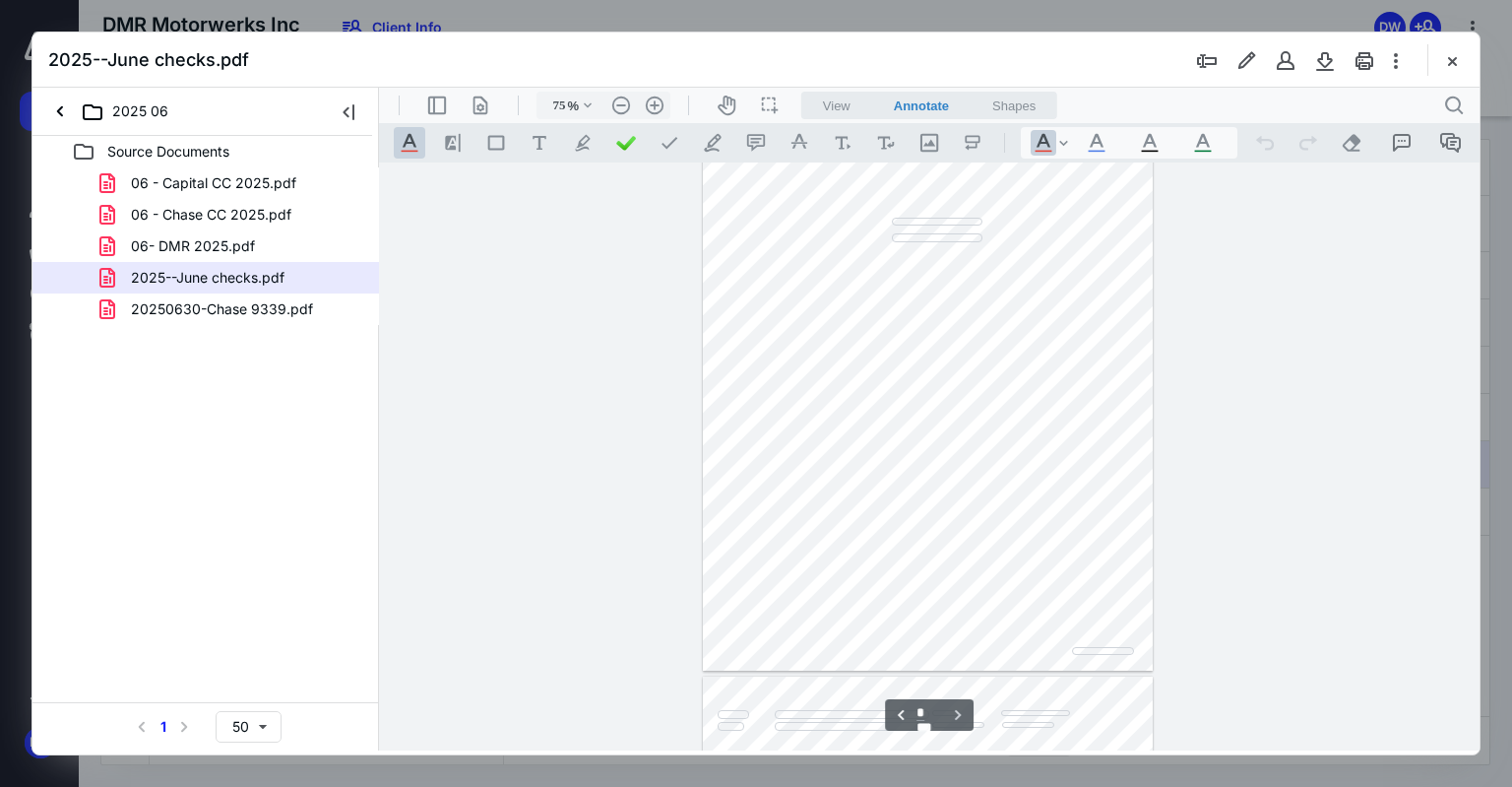 scroll, scrollTop: 472, scrollLeft: 0, axis: vertical 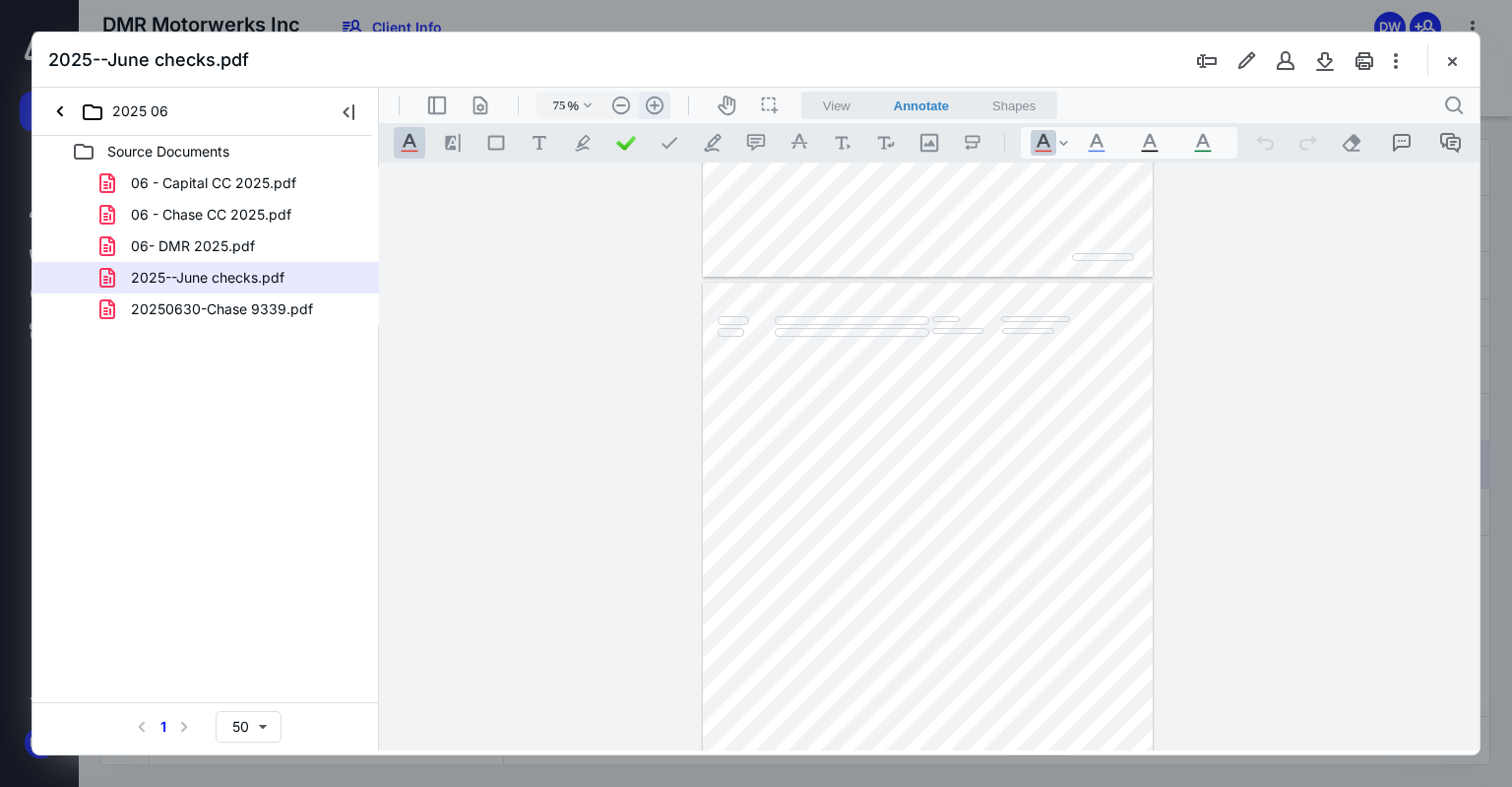 click on ".cls-1{fill:#abb0c4;} icon - header - zoom - in - line" at bounding box center (655, 105) 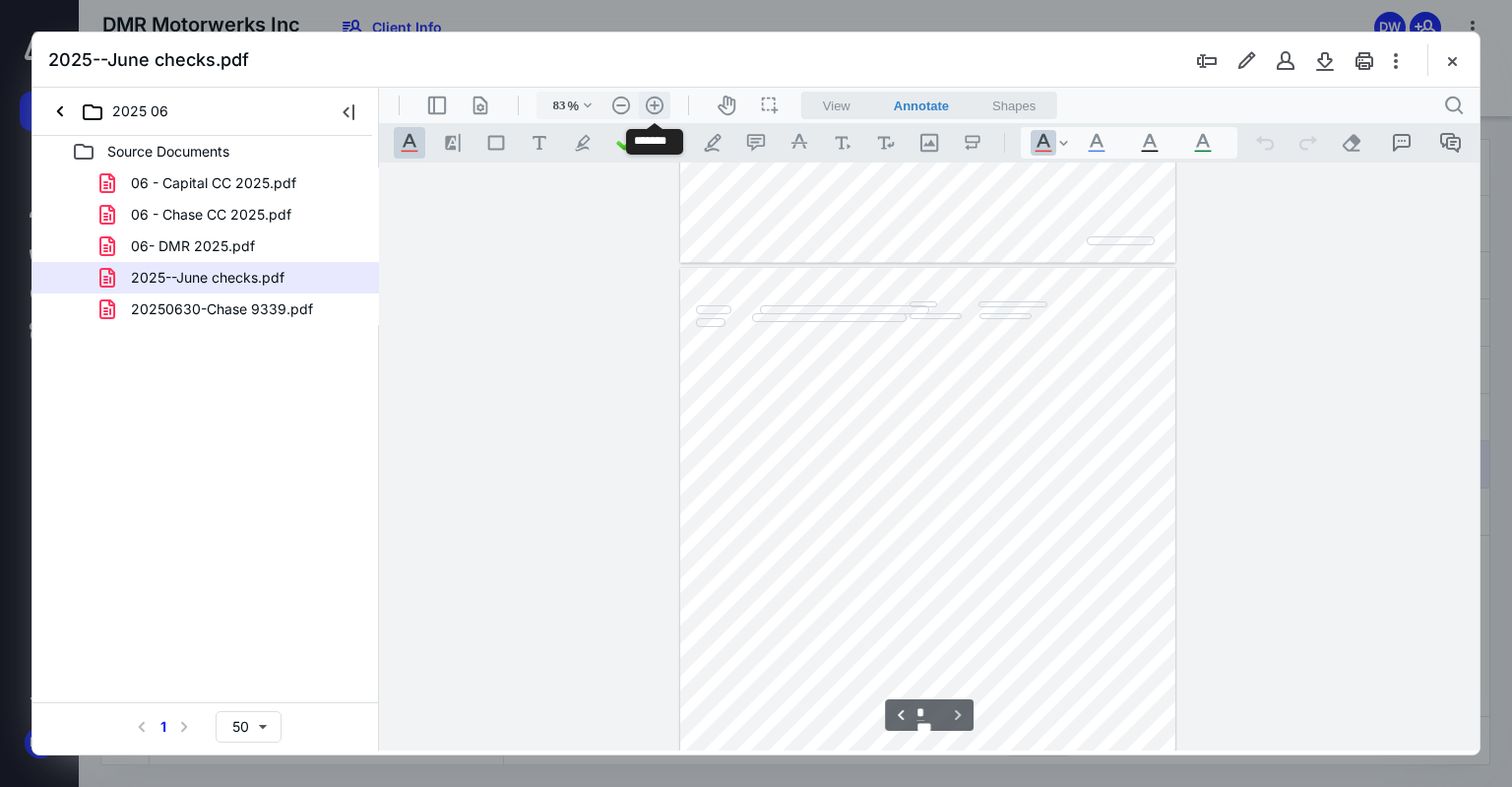 click on ".cls-1{fill:#abb0c4;} icon - header - zoom - in - line" at bounding box center [655, 105] 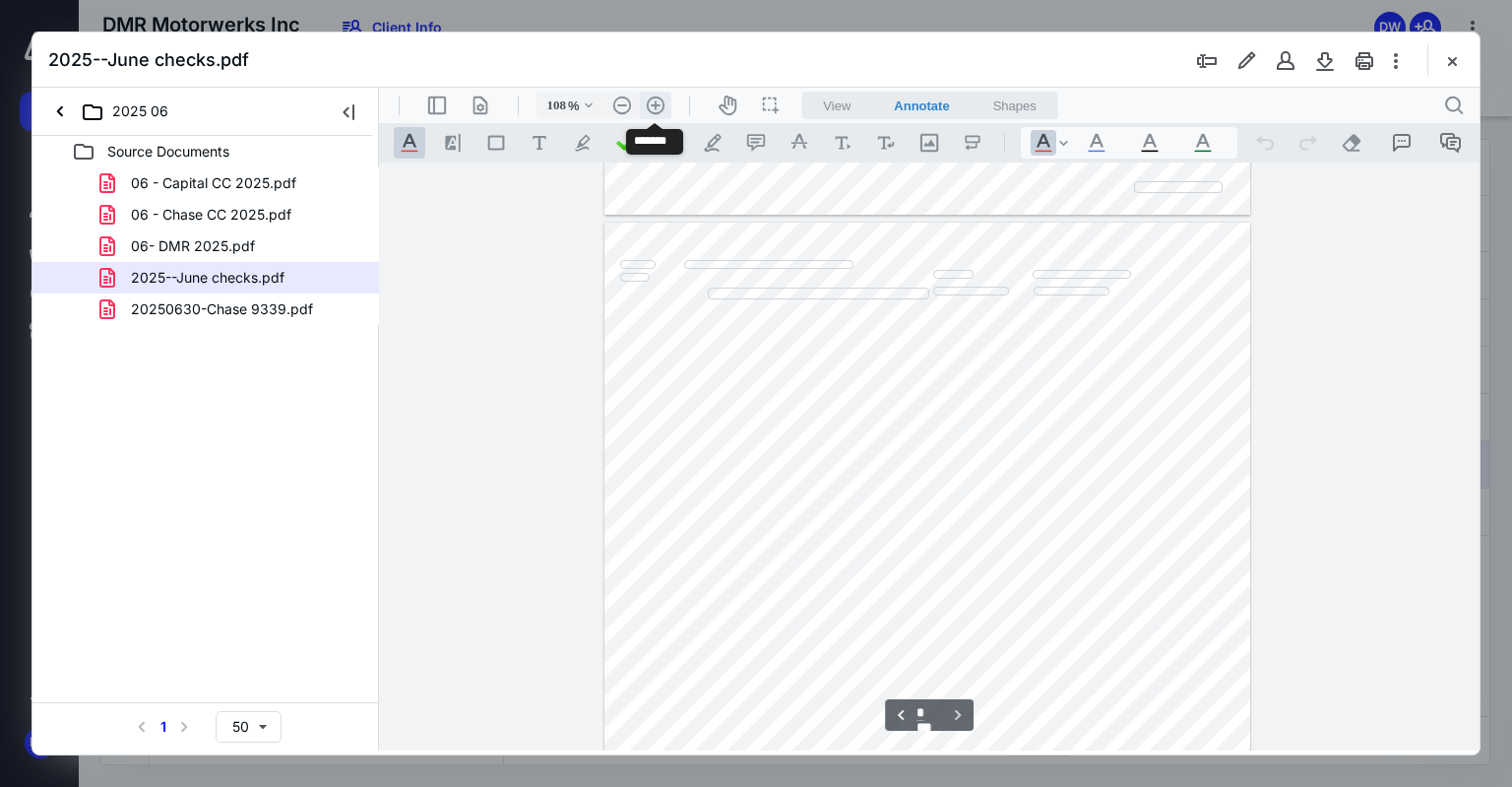 click on ".cls-1{fill:#abb0c4;} icon - header - zoom - in - line" at bounding box center [656, 105] 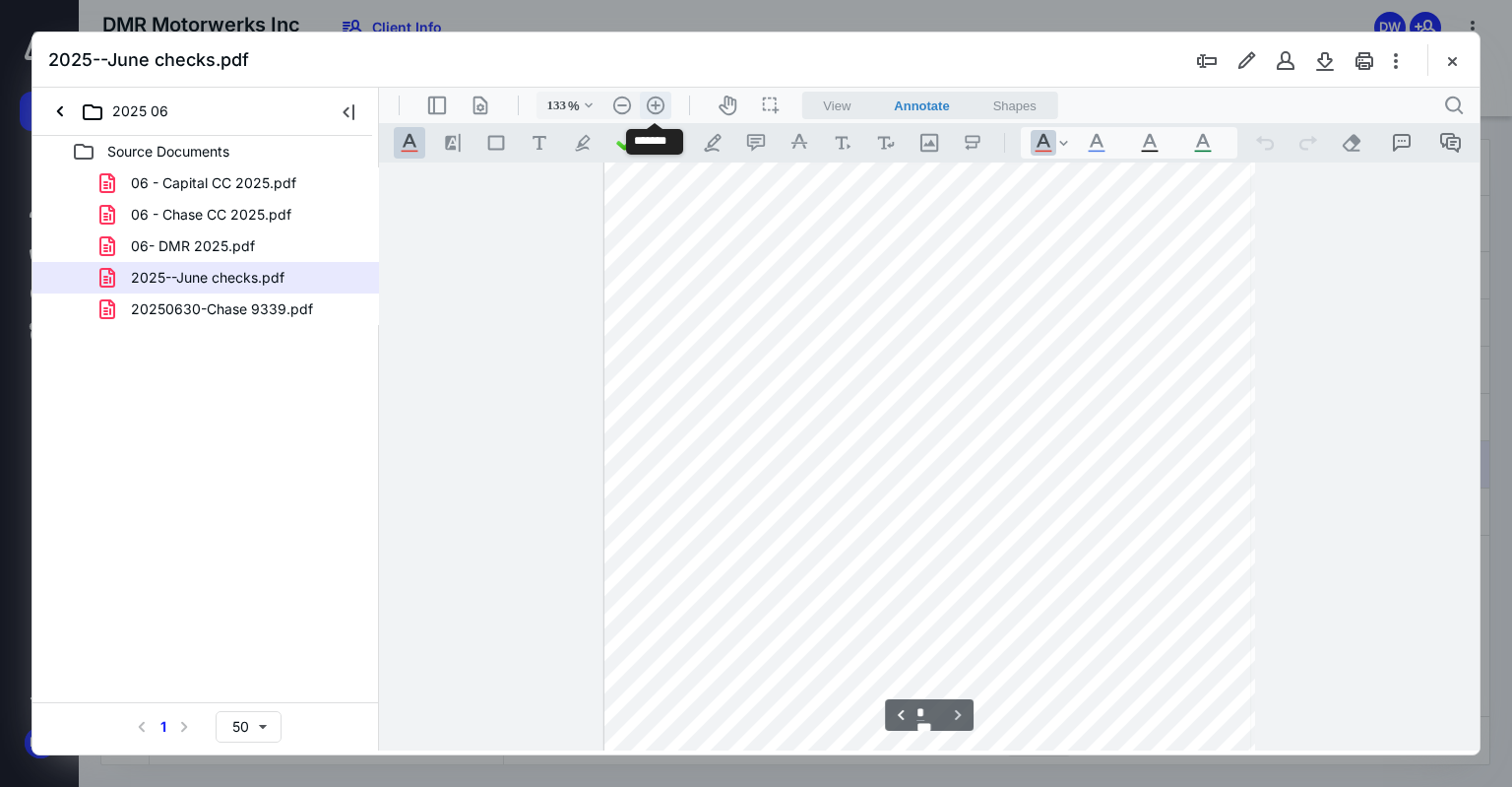 click on ".cls-1{fill:#abb0c4;} icon - header - zoom - in - line" at bounding box center [656, 105] 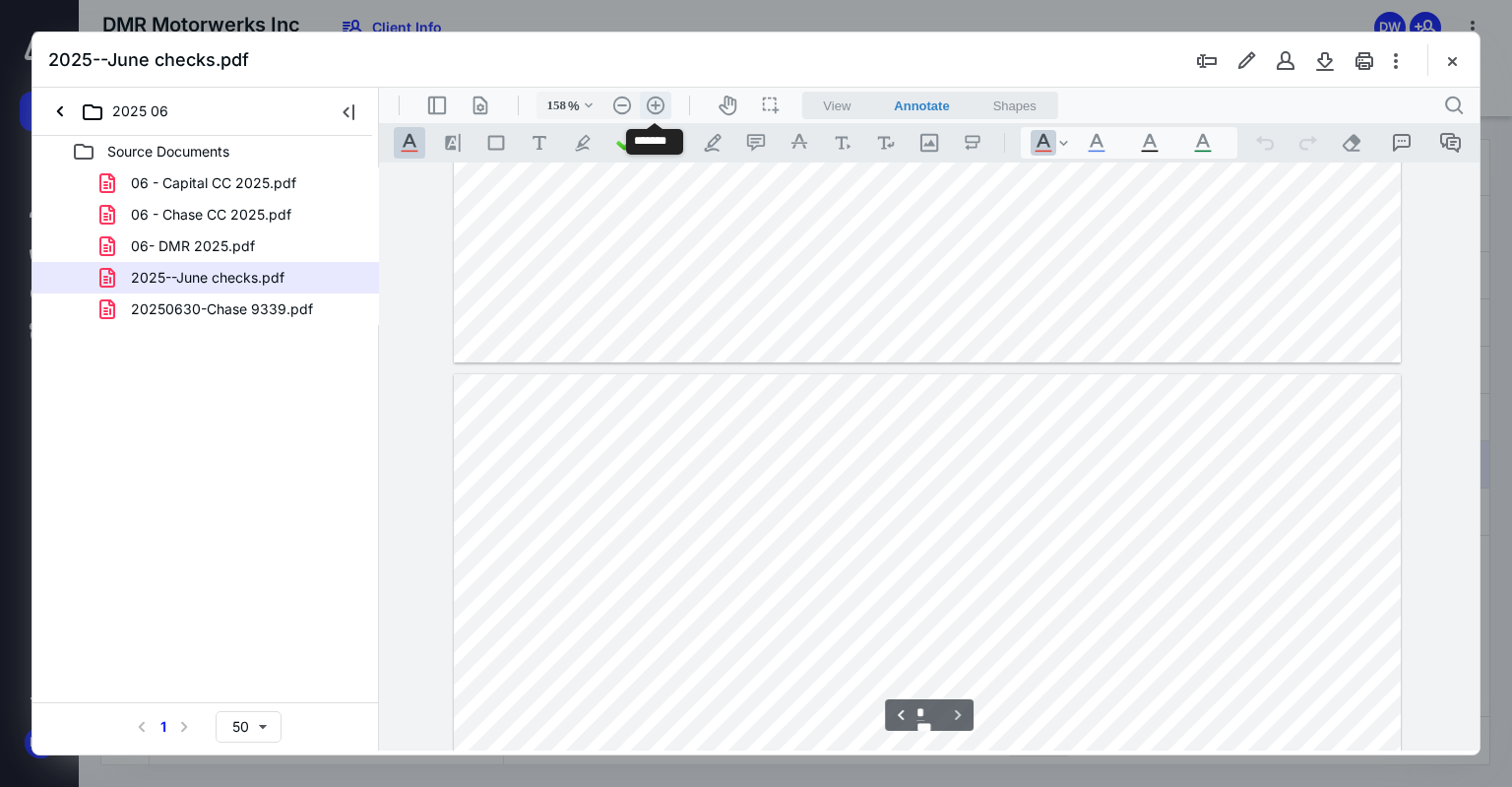 scroll, scrollTop: 1276, scrollLeft: 0, axis: vertical 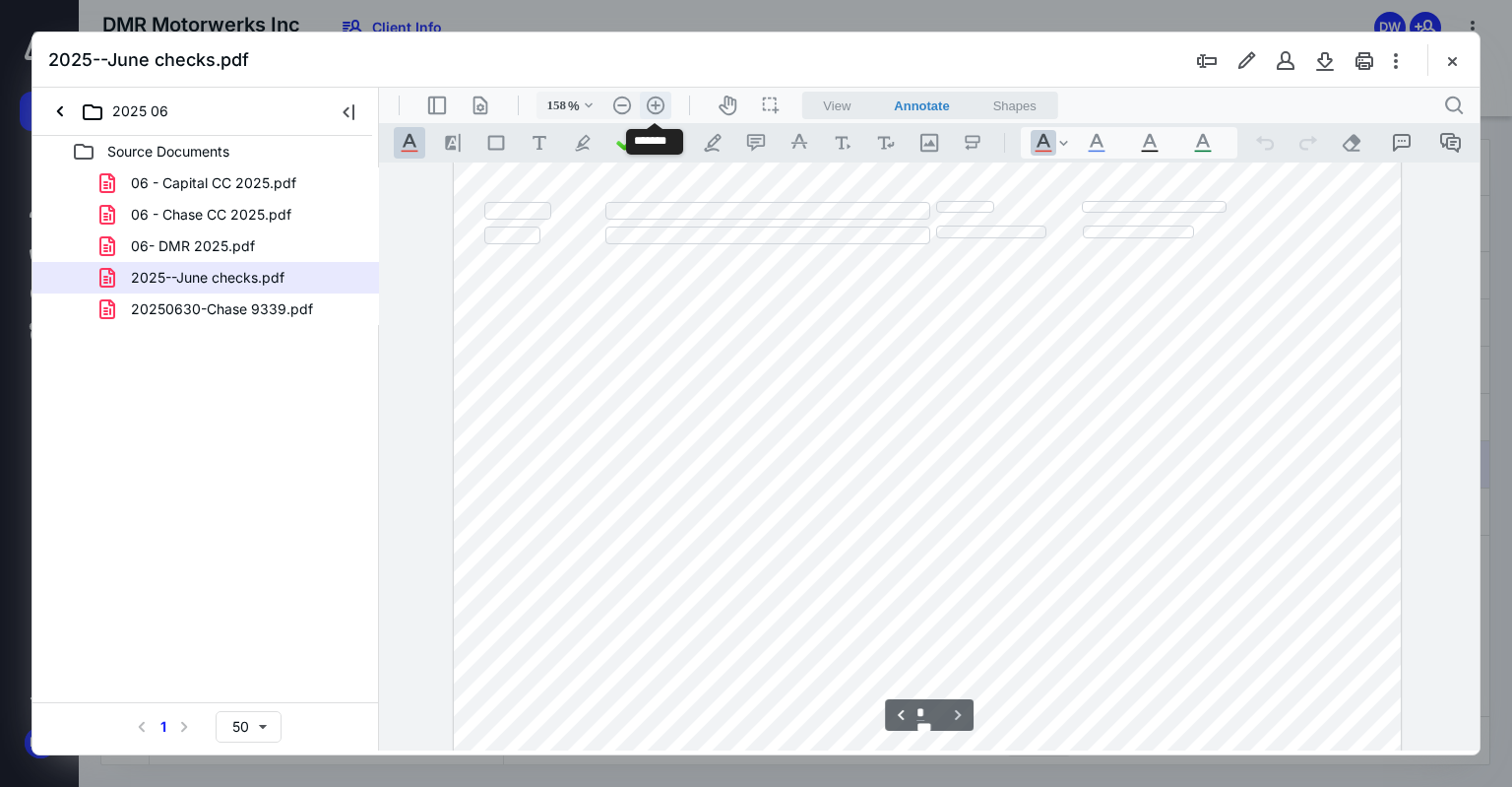 click on ".cls-1{fill:#abb0c4;} icon - header - zoom - in - line" at bounding box center (656, 105) 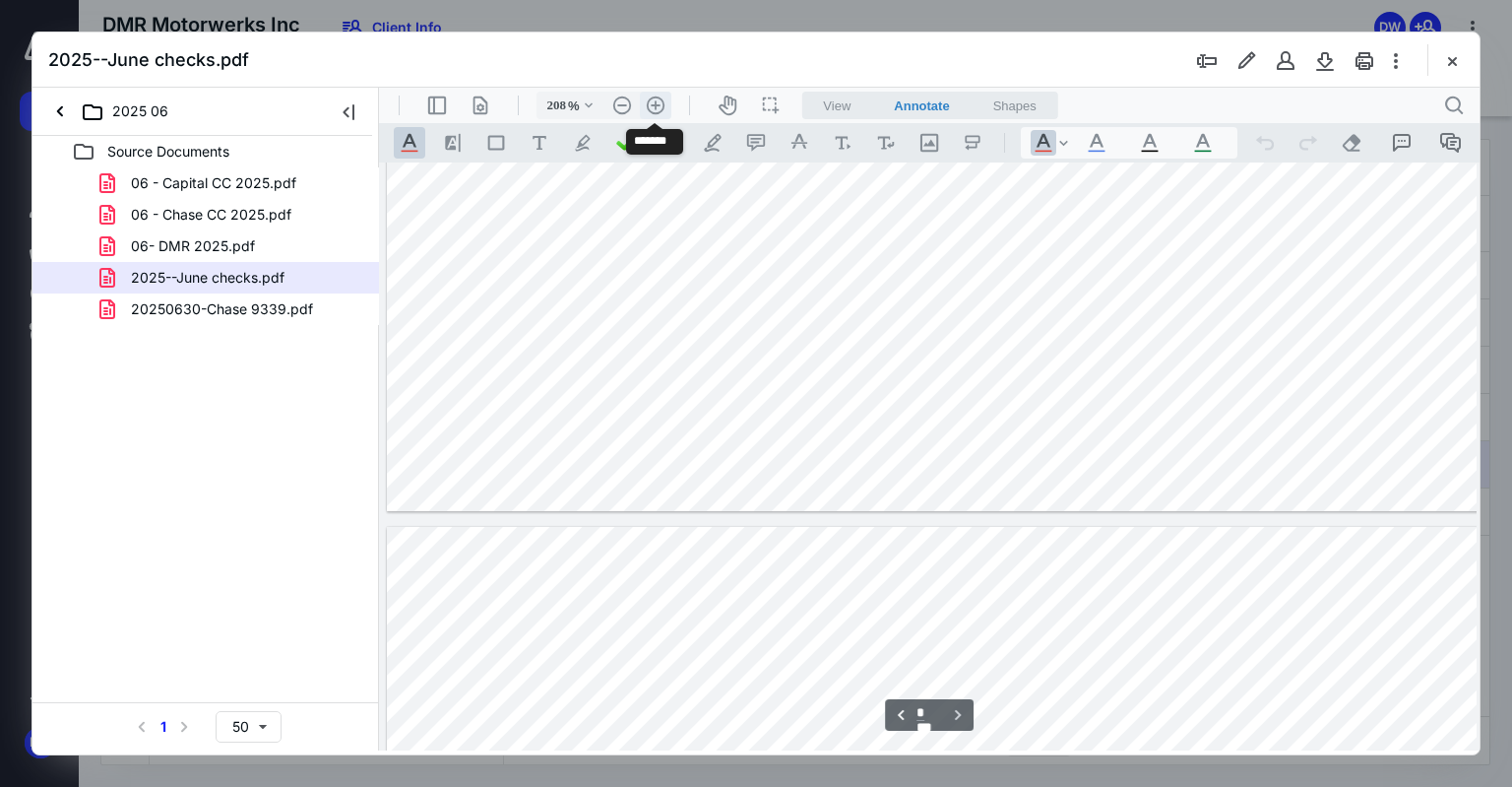 scroll, scrollTop: 1763, scrollLeft: 88, axis: both 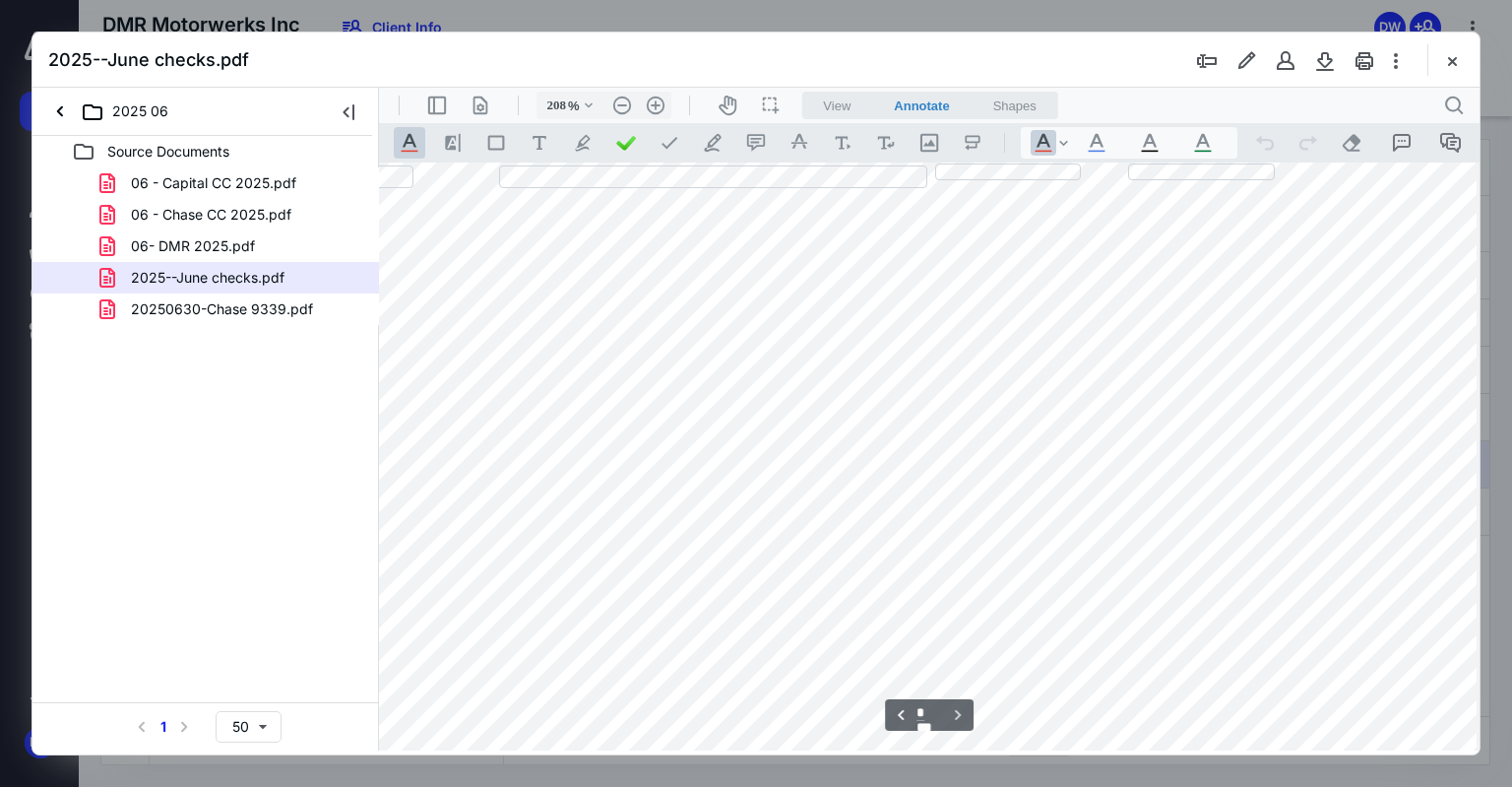 type 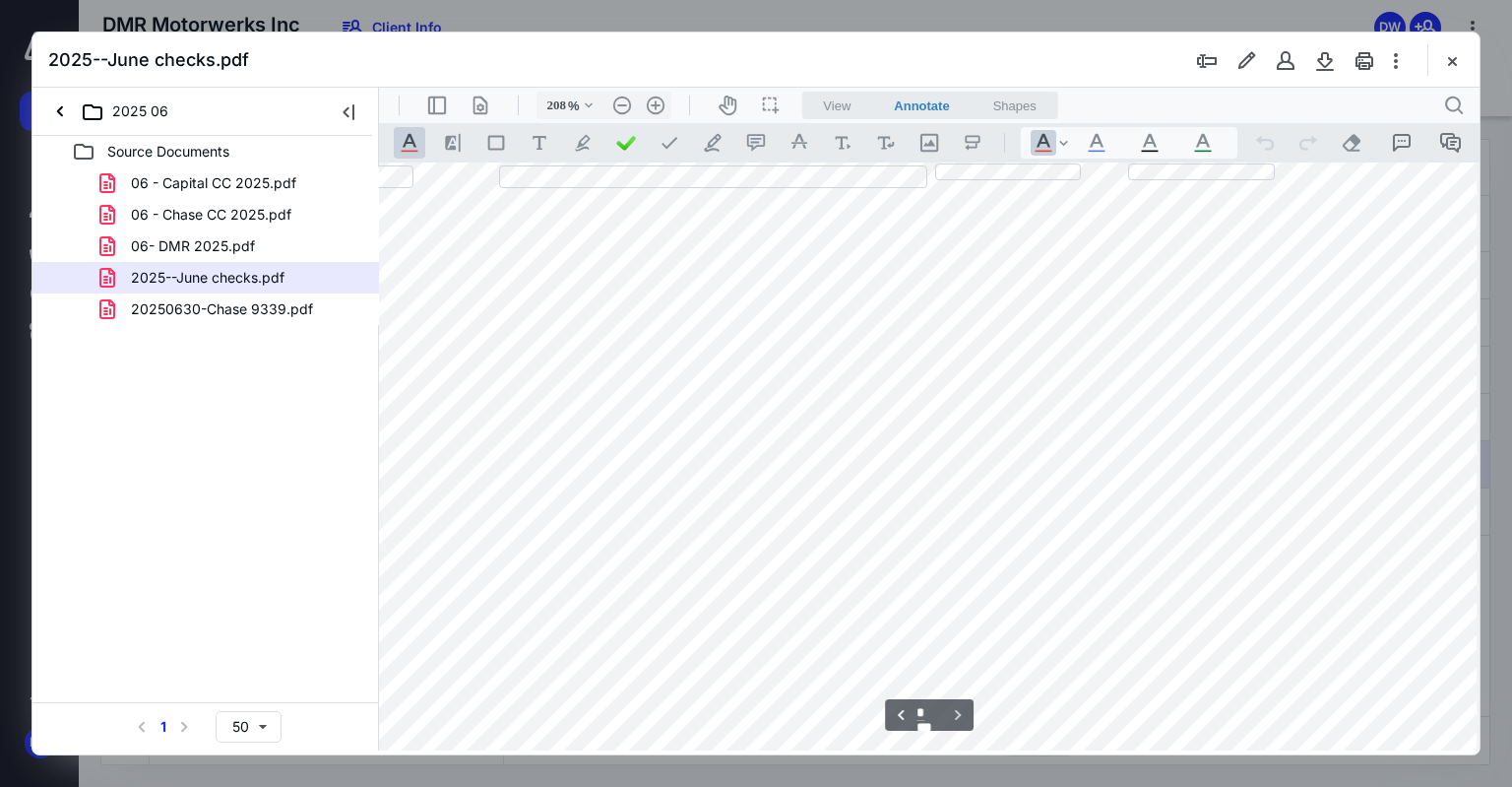 type 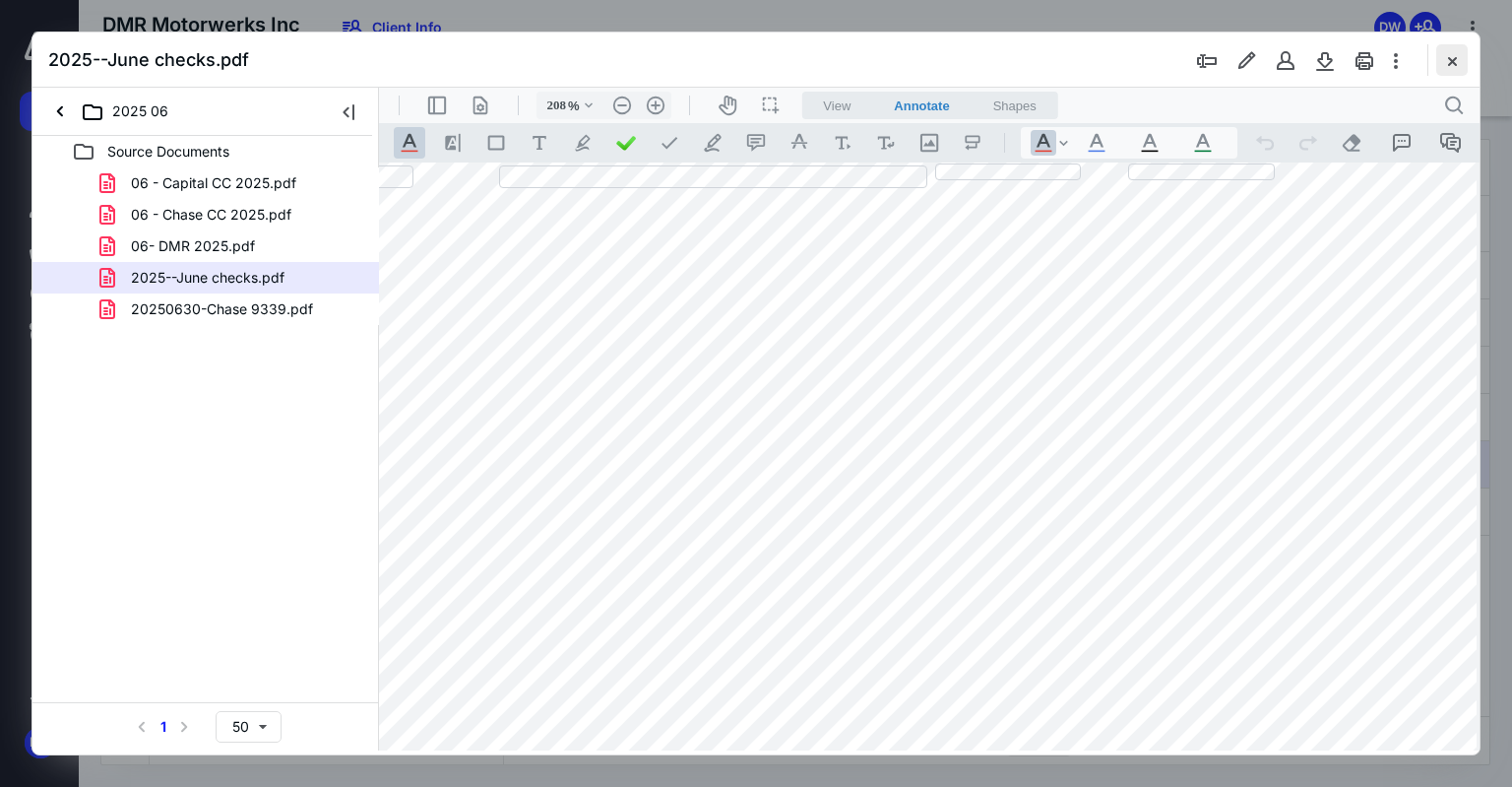 click at bounding box center [1452, 60] 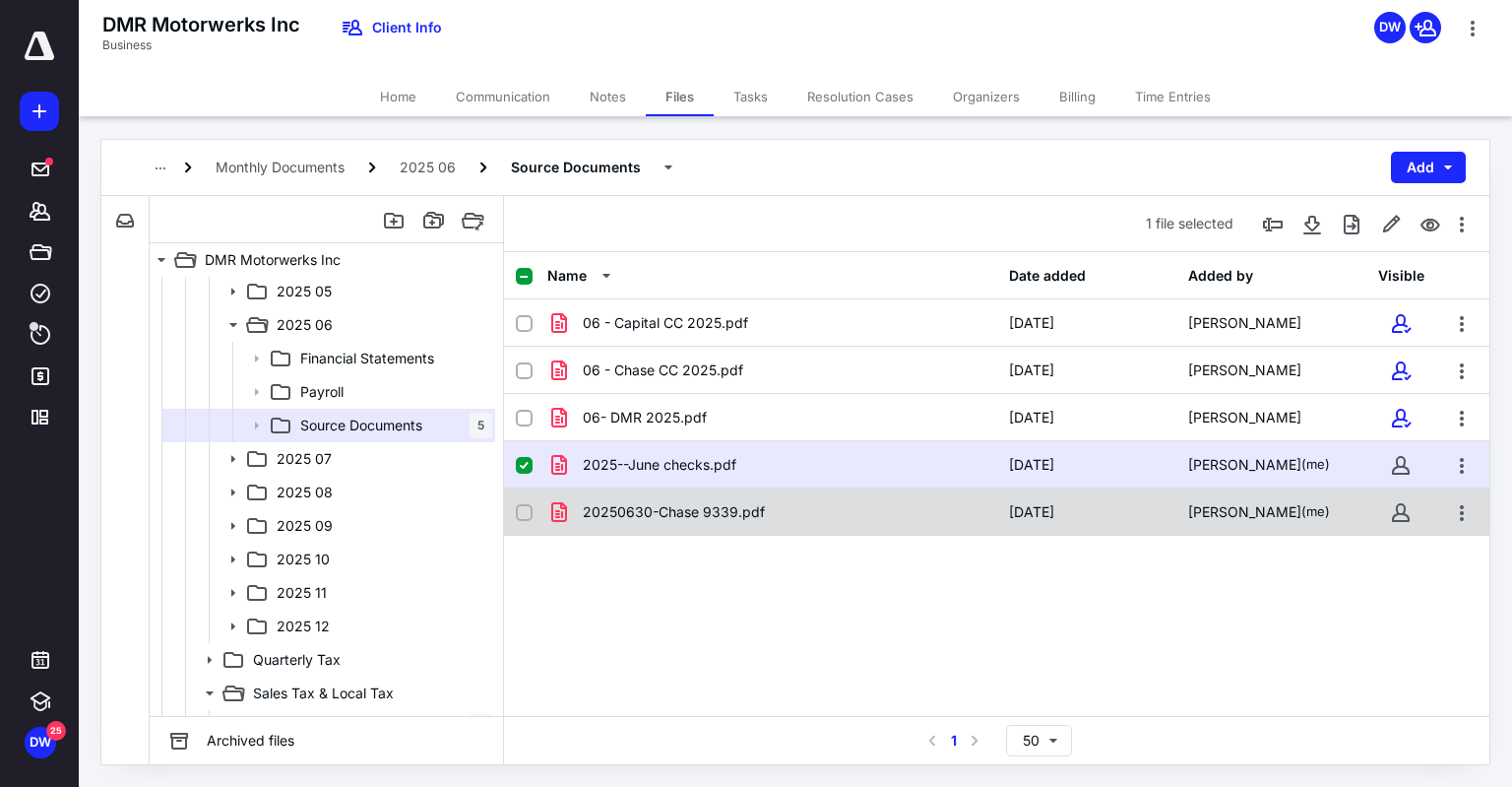 click on "20250630-Chase 9339.pdf" at bounding box center (772, 512) 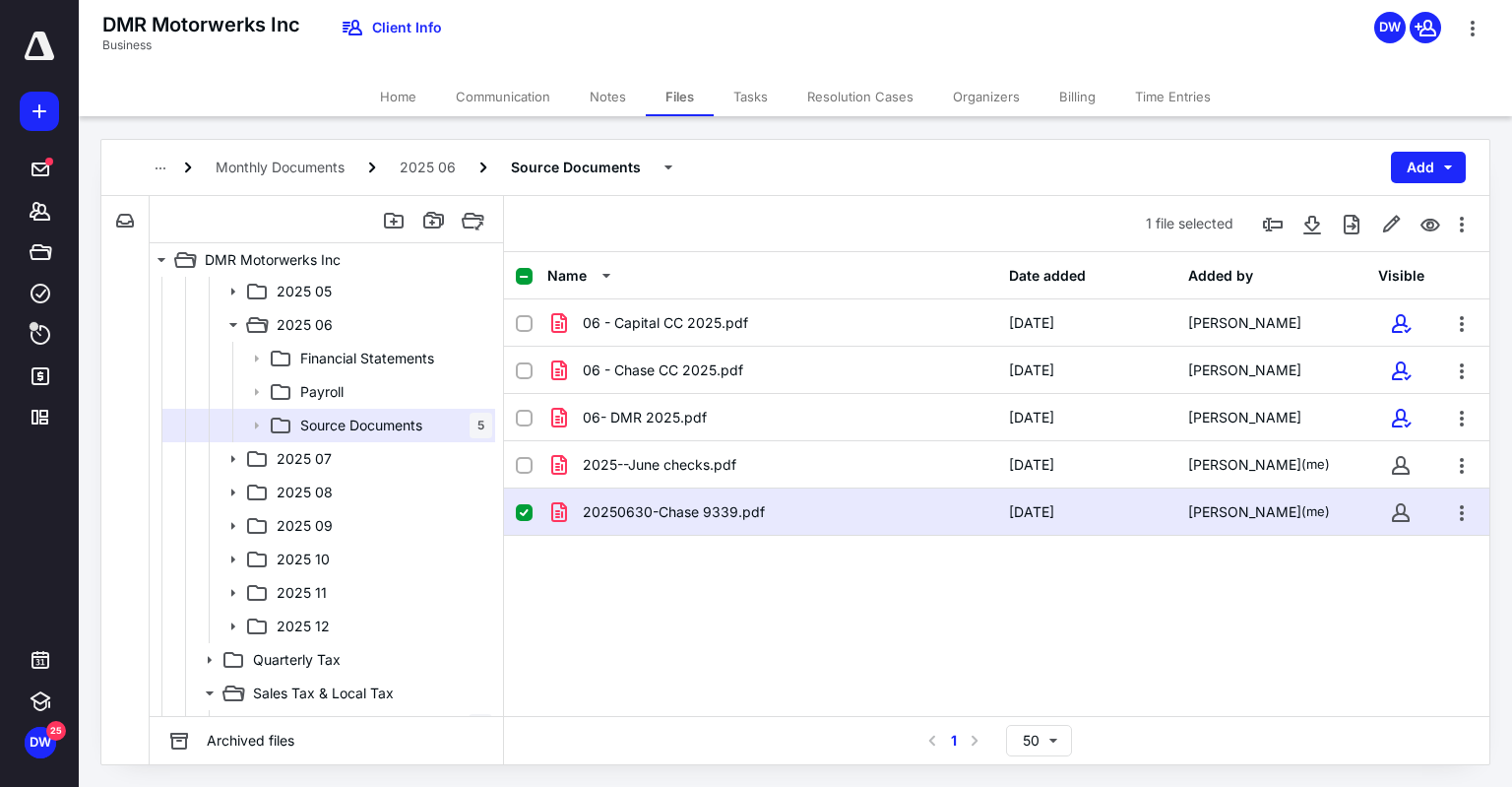click on "20250630-Chase 9339.pdf" at bounding box center (772, 512) 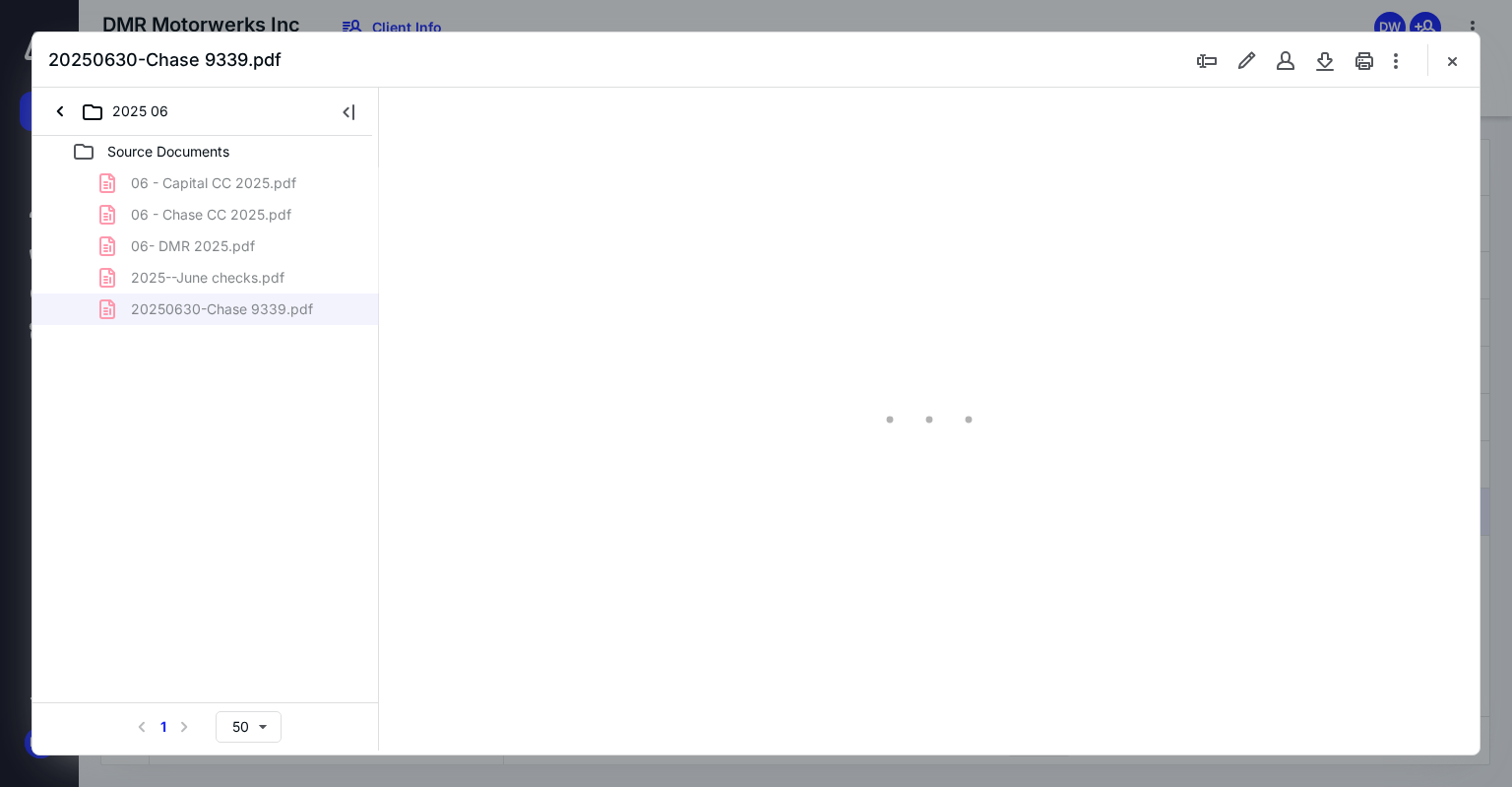 scroll, scrollTop: 0, scrollLeft: 0, axis: both 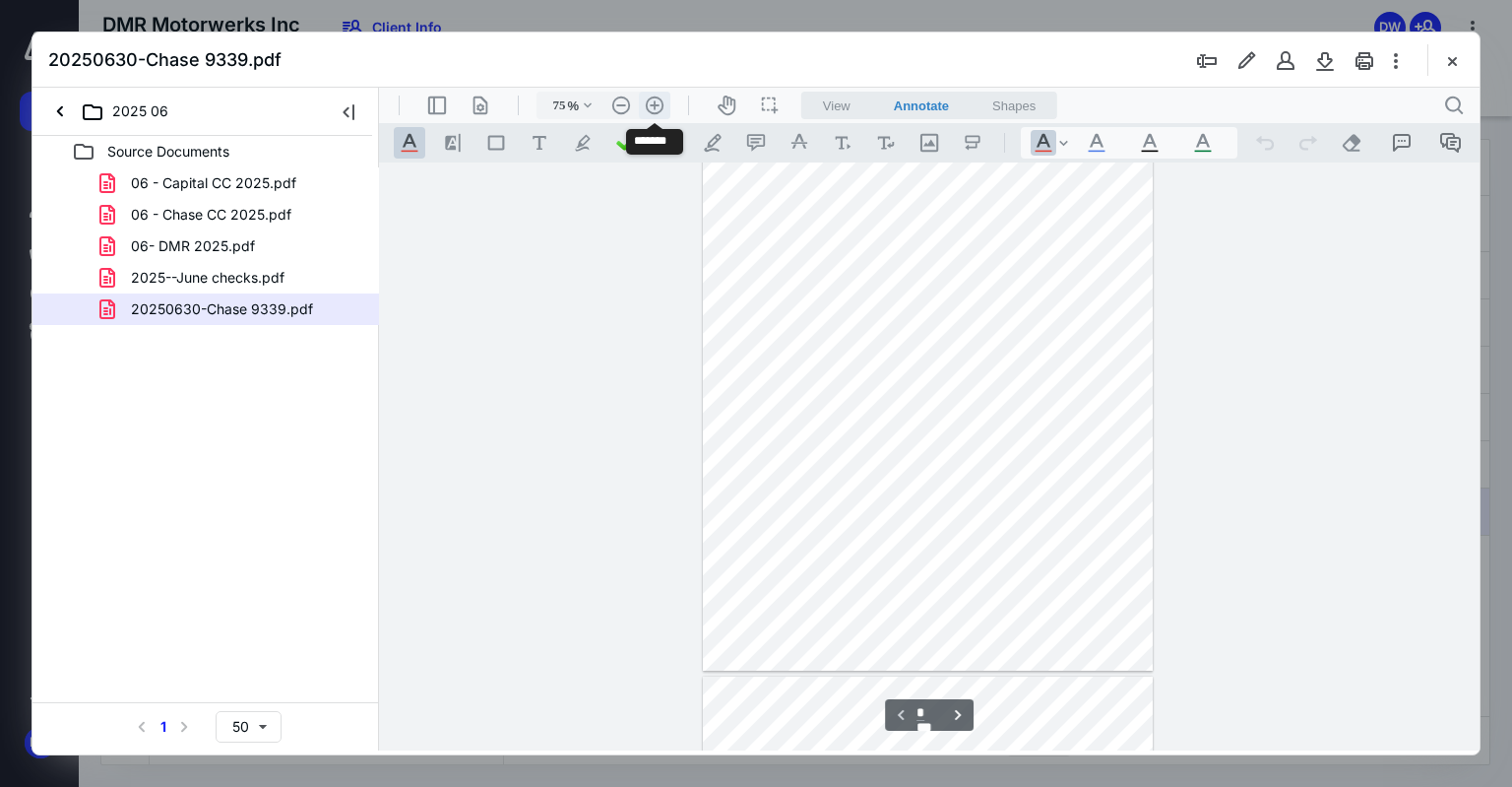 click on ".cls-1{fill:#abb0c4;} icon - header - zoom - in - line" at bounding box center (655, 105) 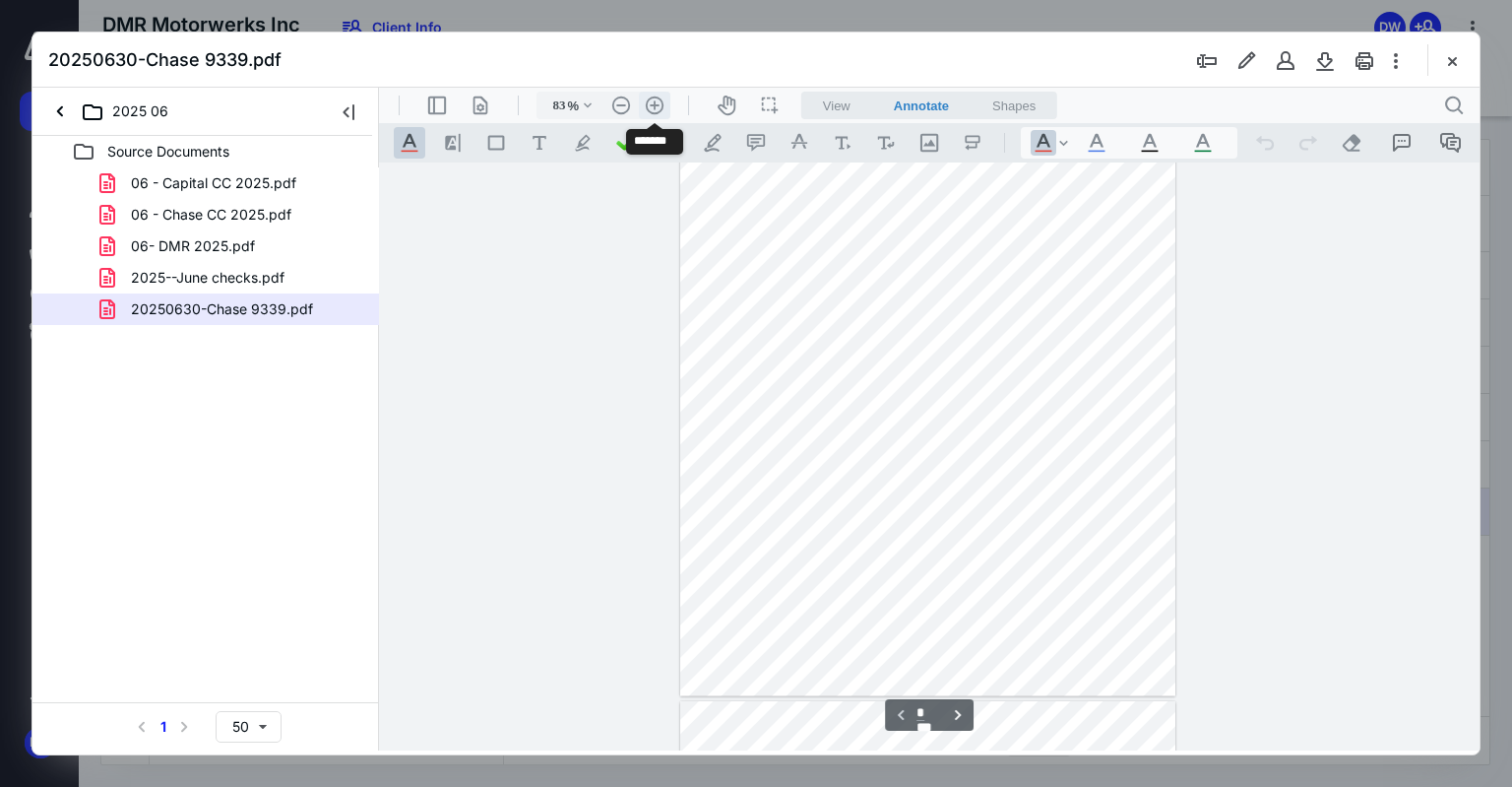 click on ".cls-1{fill:#abb0c4;} icon - header - zoom - in - line" at bounding box center [655, 105] 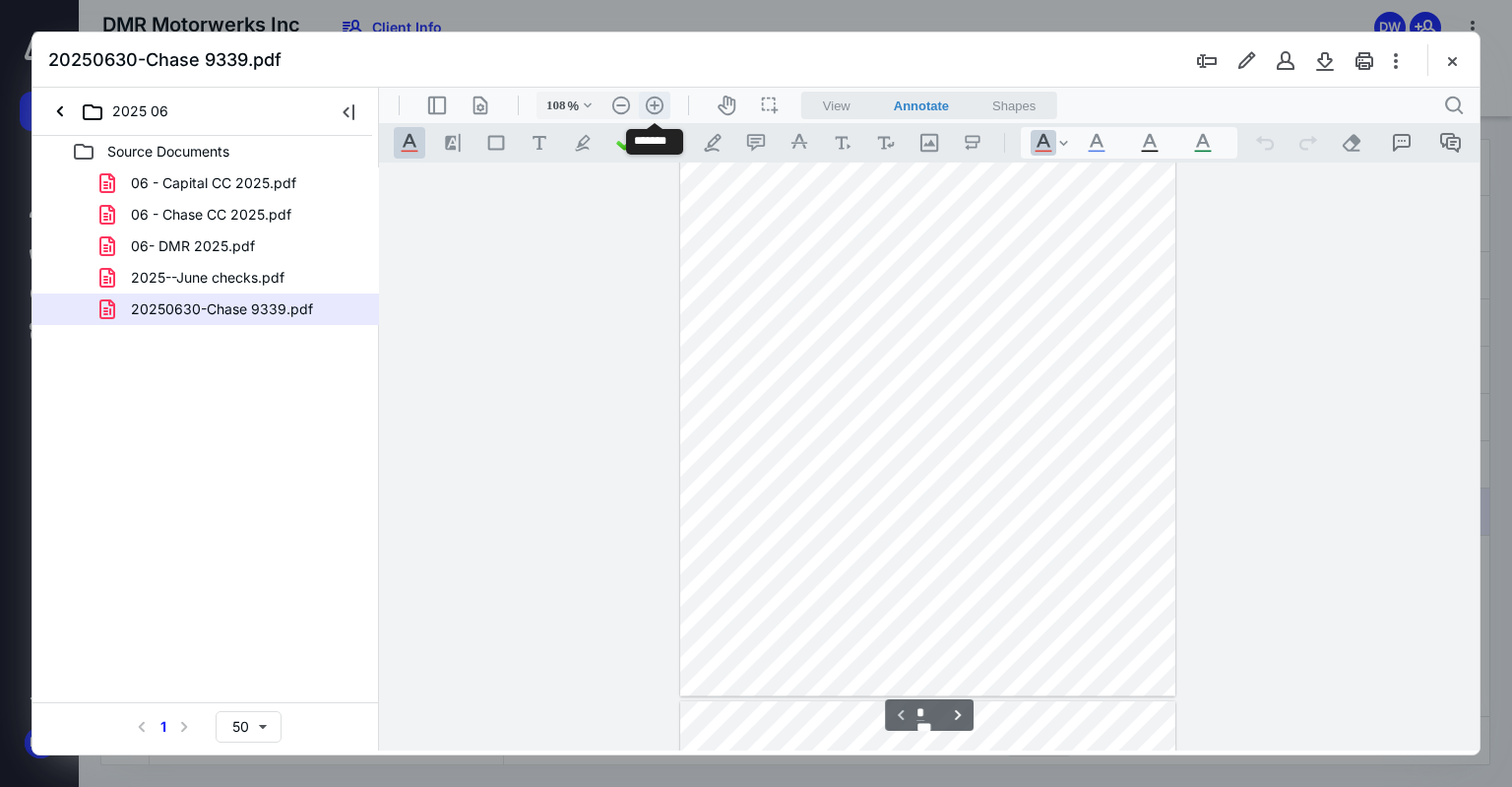 scroll, scrollTop: 224, scrollLeft: 0, axis: vertical 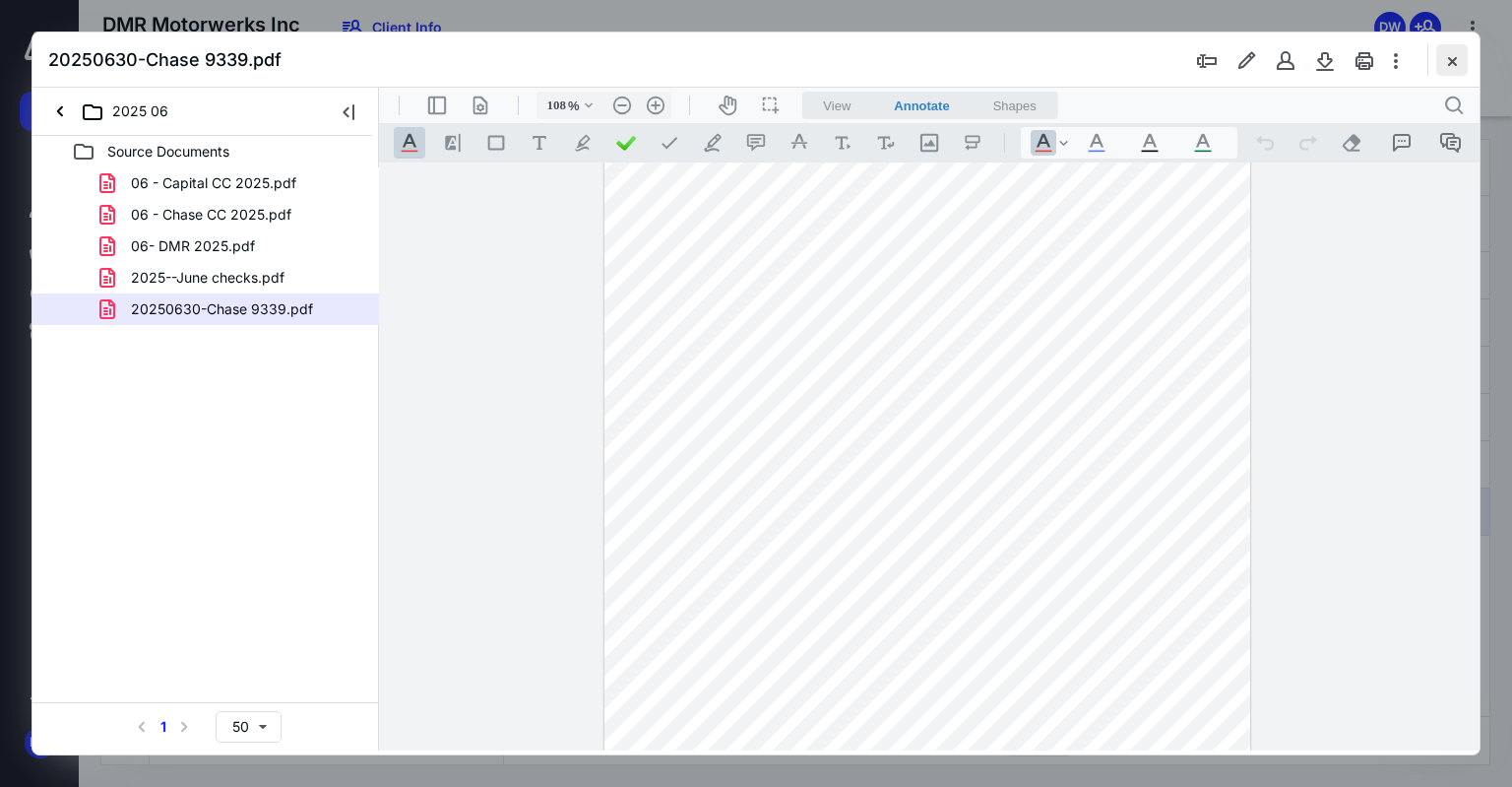 click at bounding box center (1452, 60) 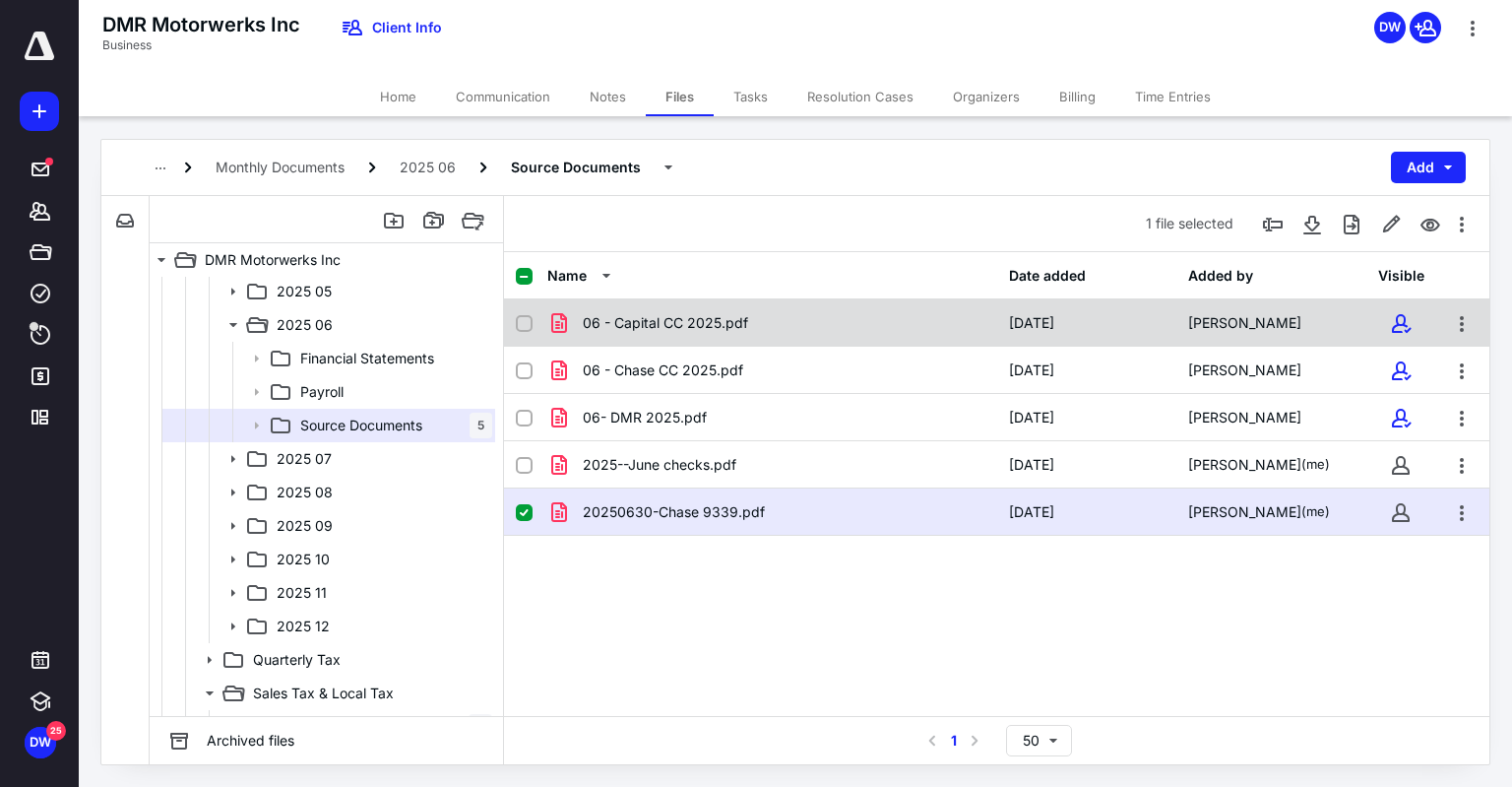 click on "06 - Capital CC 2025.pdf 7/11/2025 Daniel Martinez" at bounding box center [996, 323] 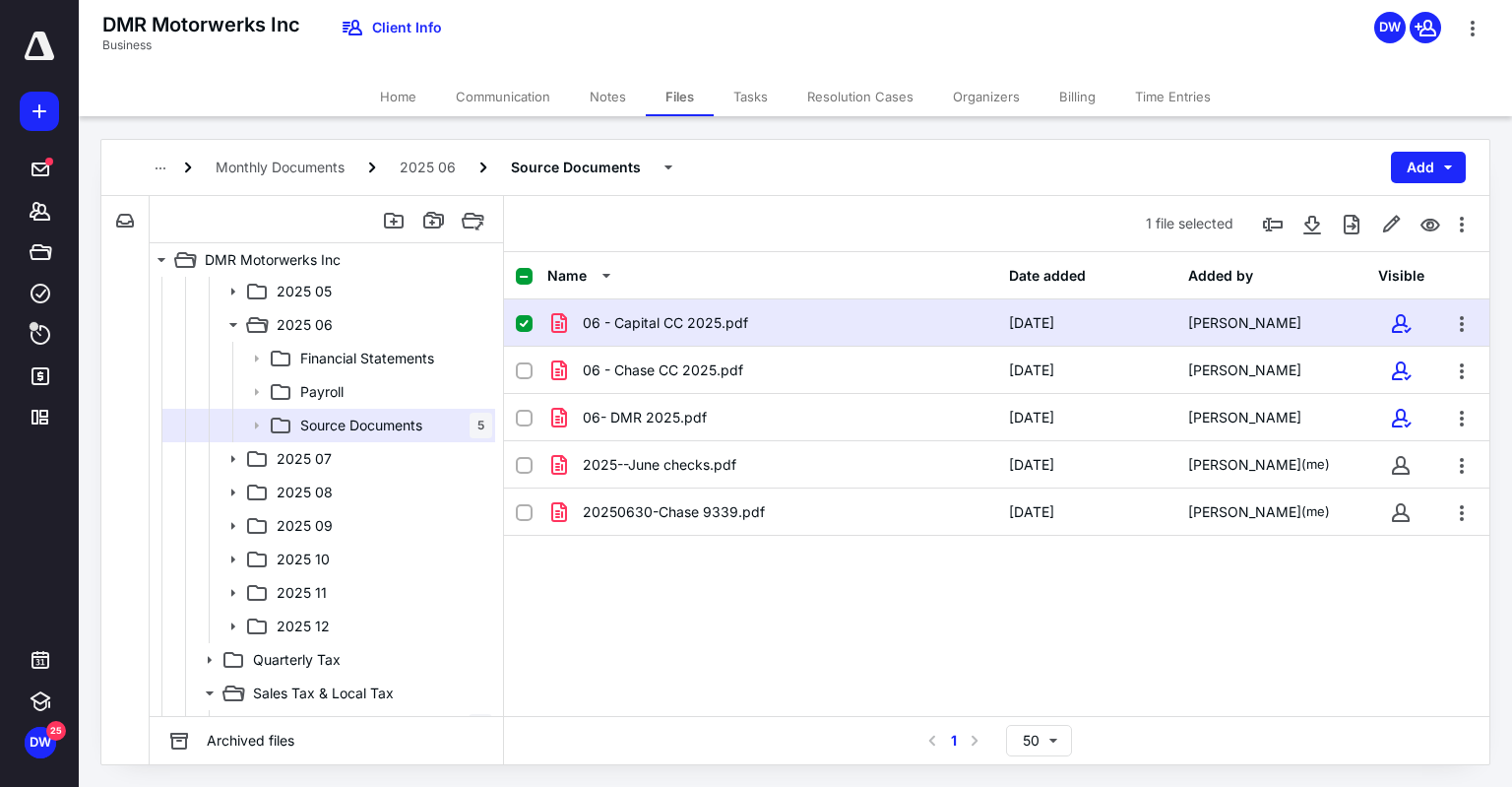 click on "06 - Capital CC 2025.pdf 7/11/2025 Daniel Martinez" at bounding box center [996, 323] 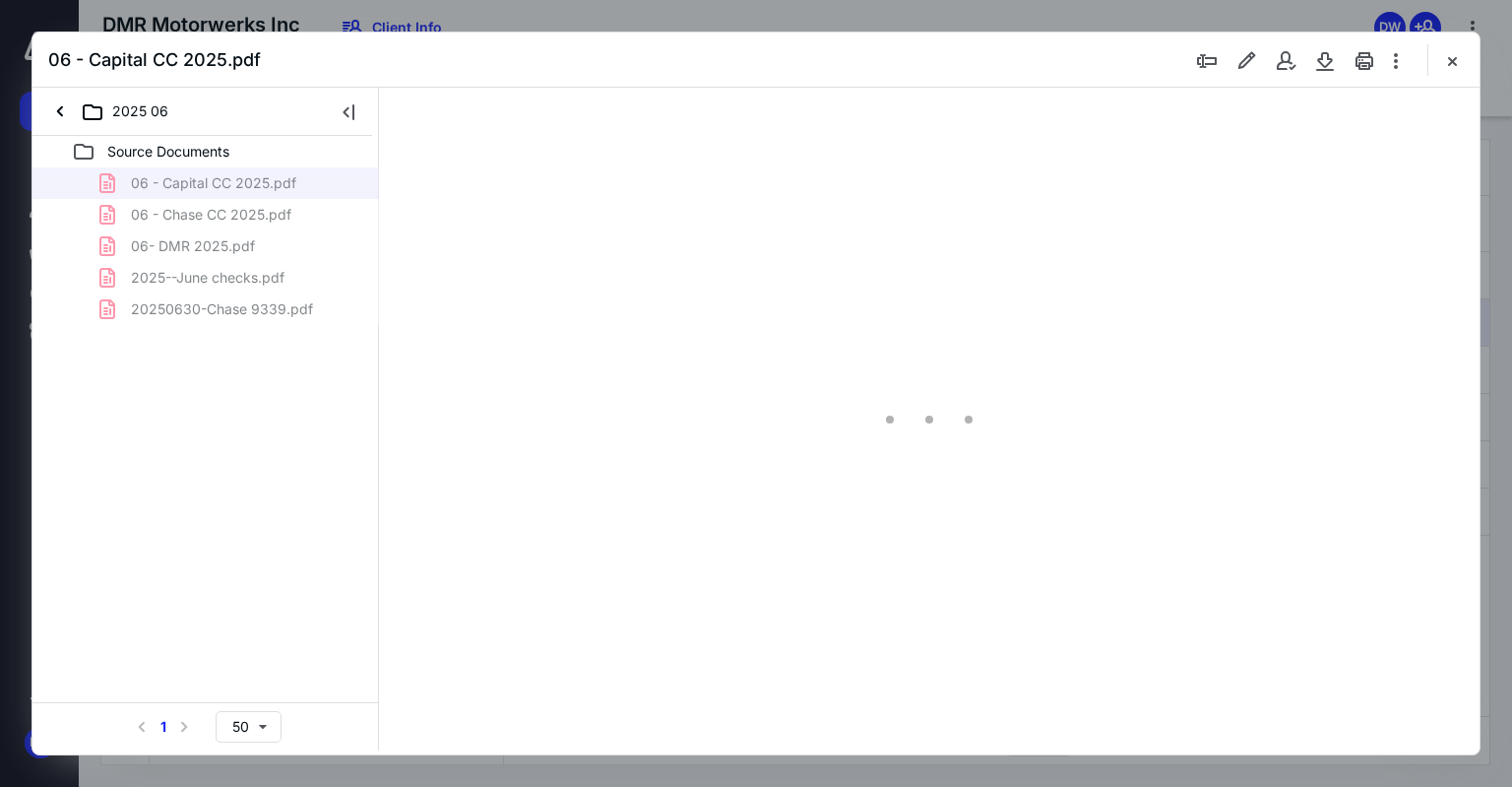 scroll, scrollTop: 0, scrollLeft: 0, axis: both 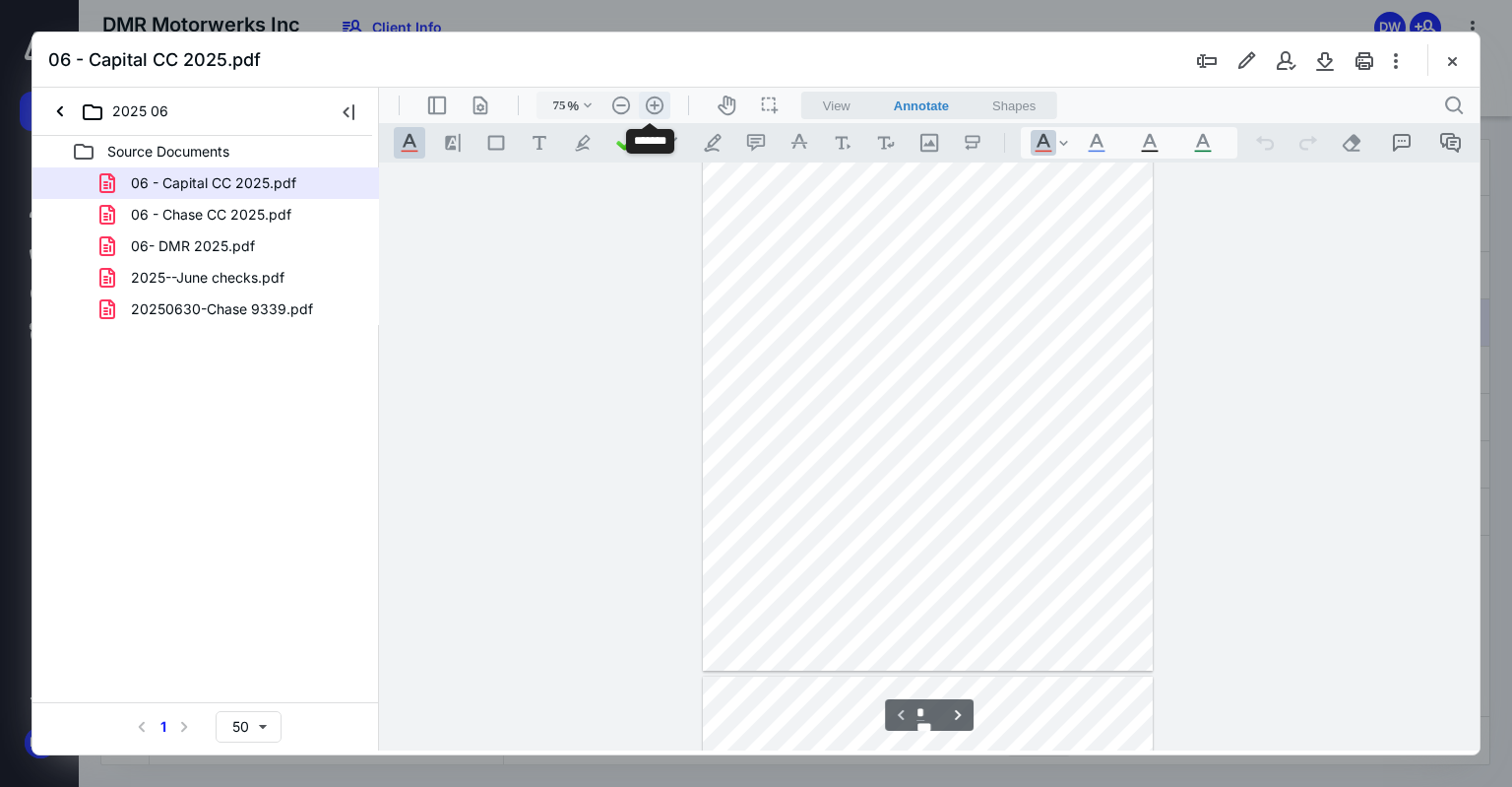 click on ".cls-1{fill:#abb0c4;} icon - header - zoom - in - line" at bounding box center (655, 105) 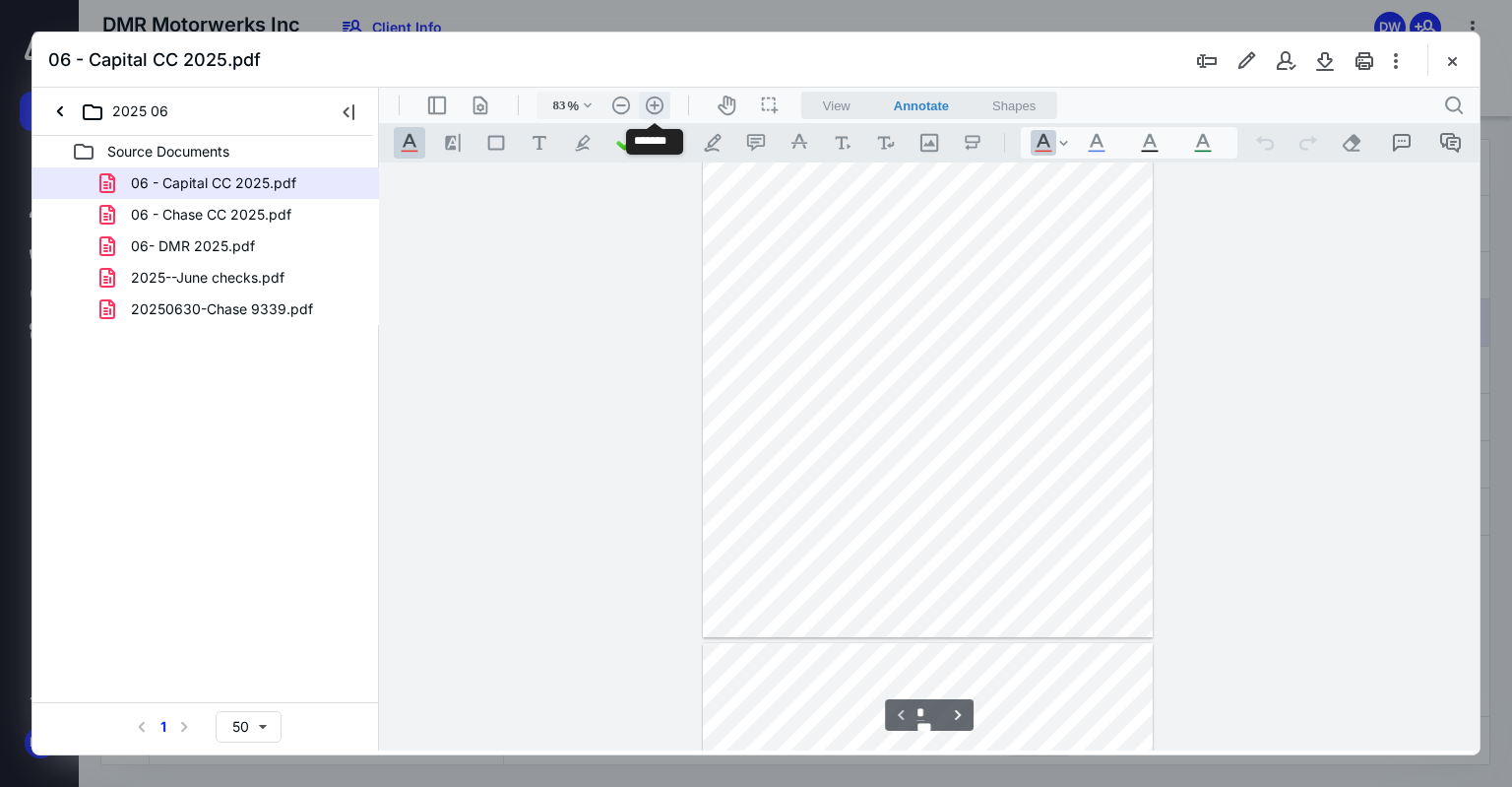 click on ".cls-1{fill:#abb0c4;} icon - header - zoom - in - line" at bounding box center (655, 105) 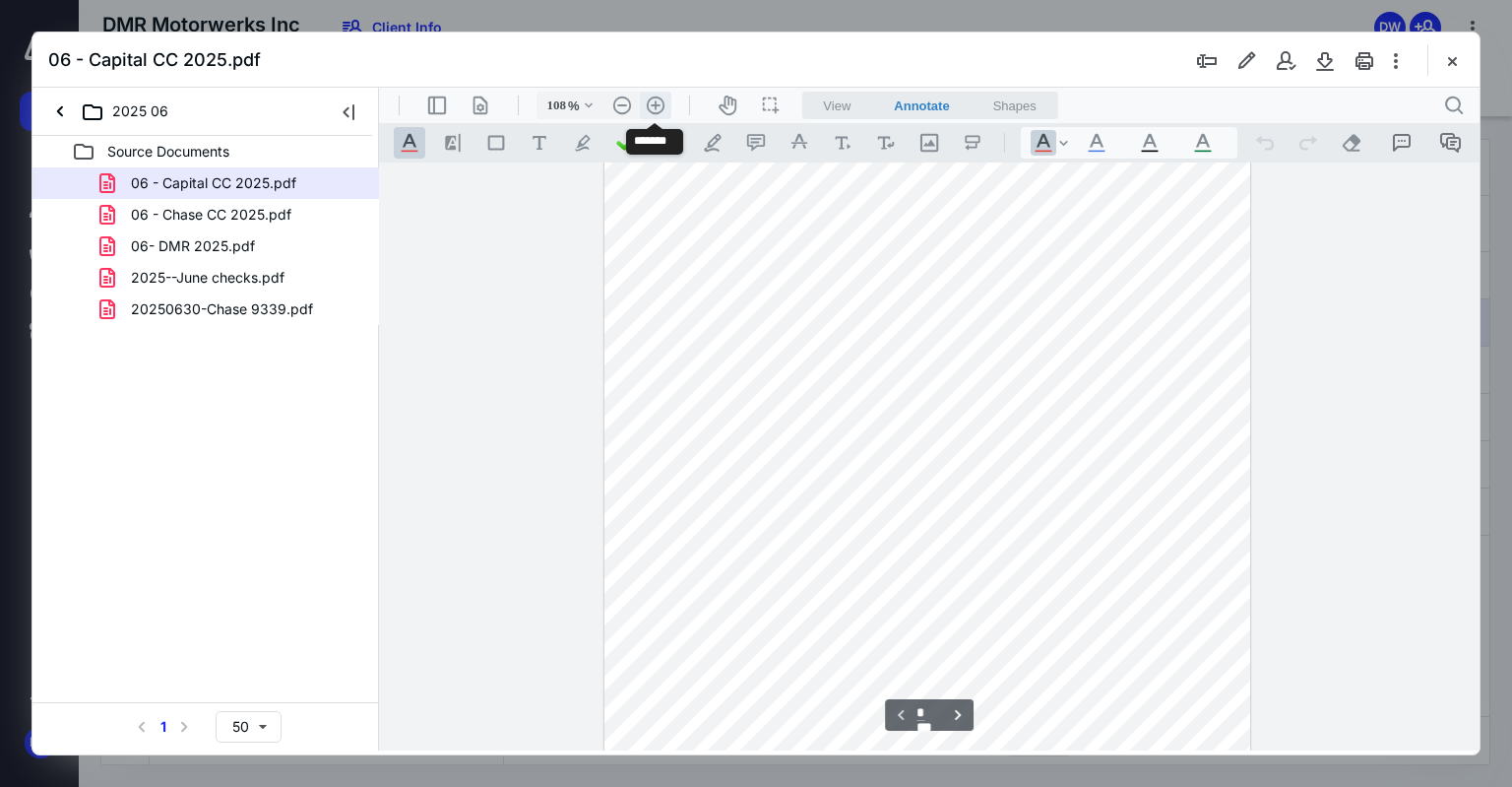 click on ".cls-1{fill:#abb0c4;} icon - header - zoom - in - line" at bounding box center (656, 105) 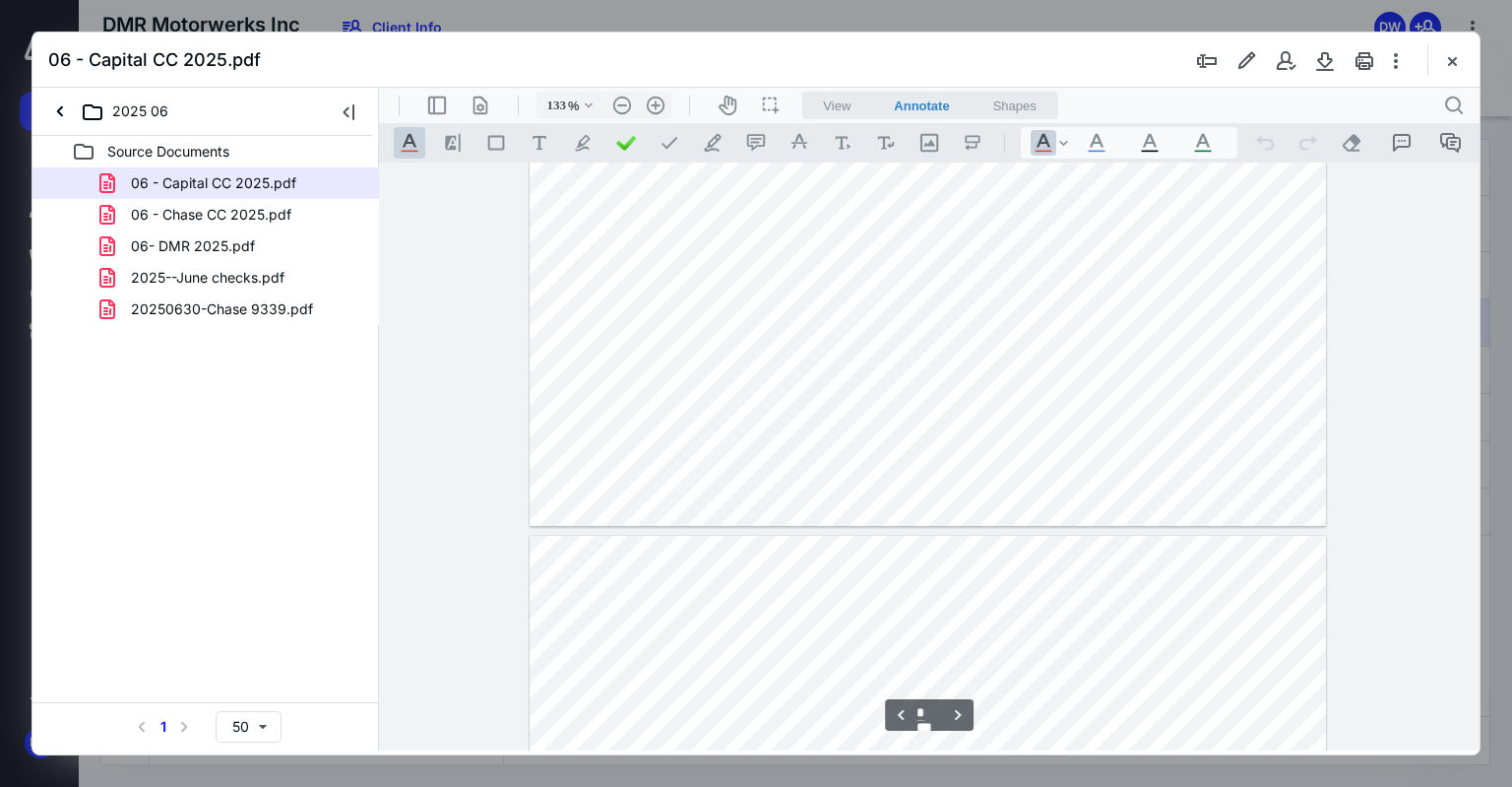 type on "*" 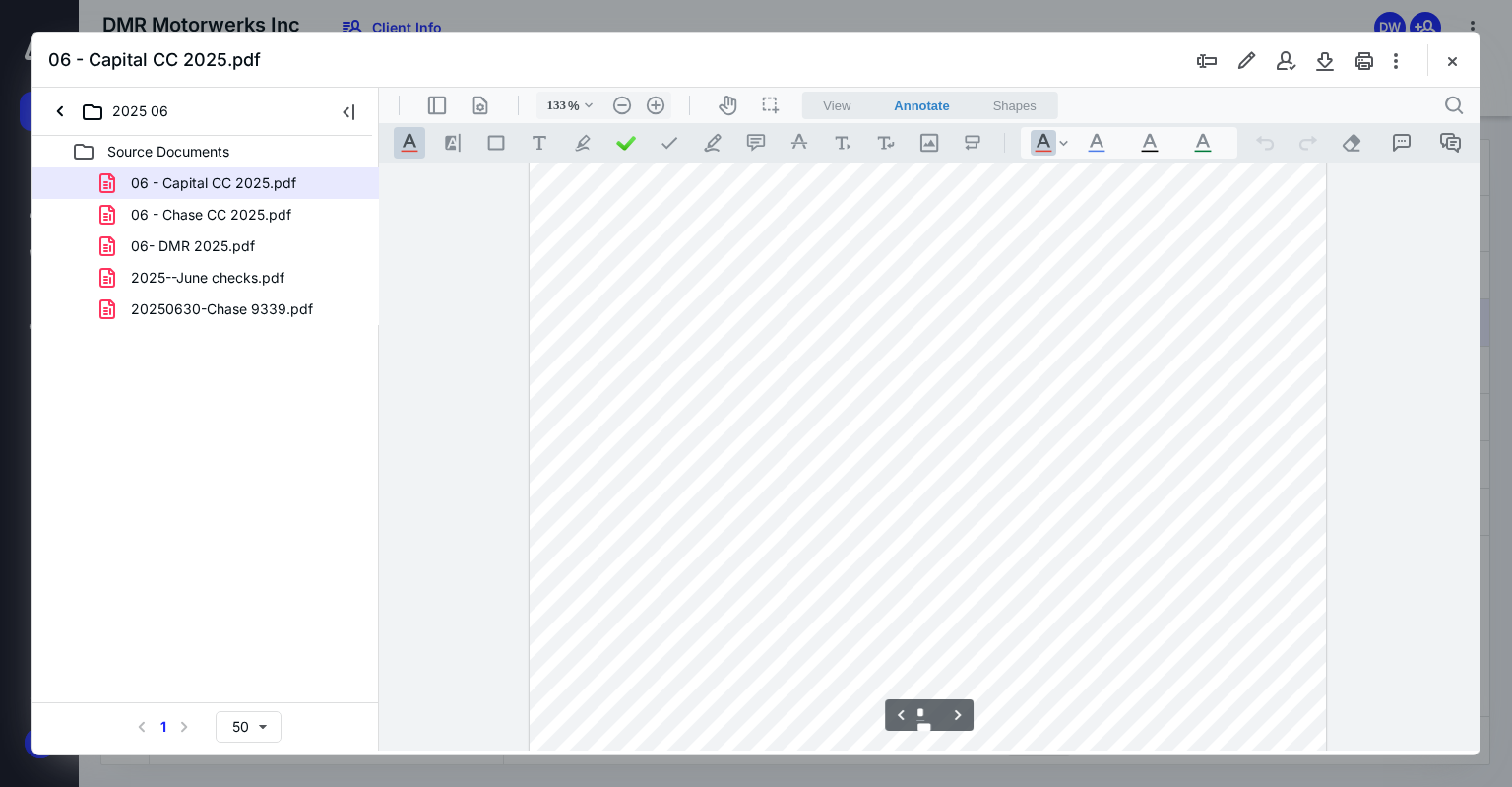 scroll, scrollTop: 1911, scrollLeft: 0, axis: vertical 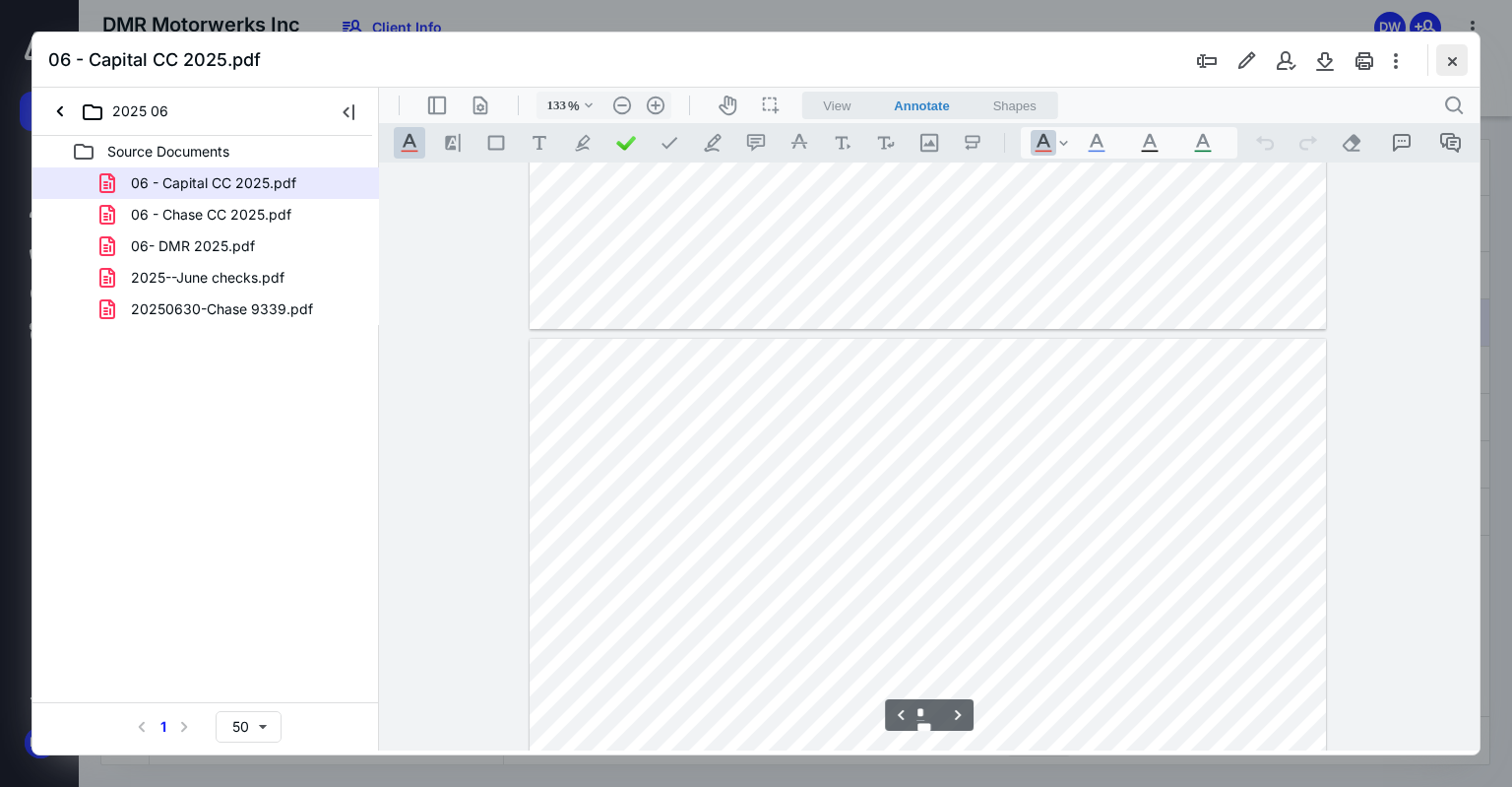 click at bounding box center [1452, 60] 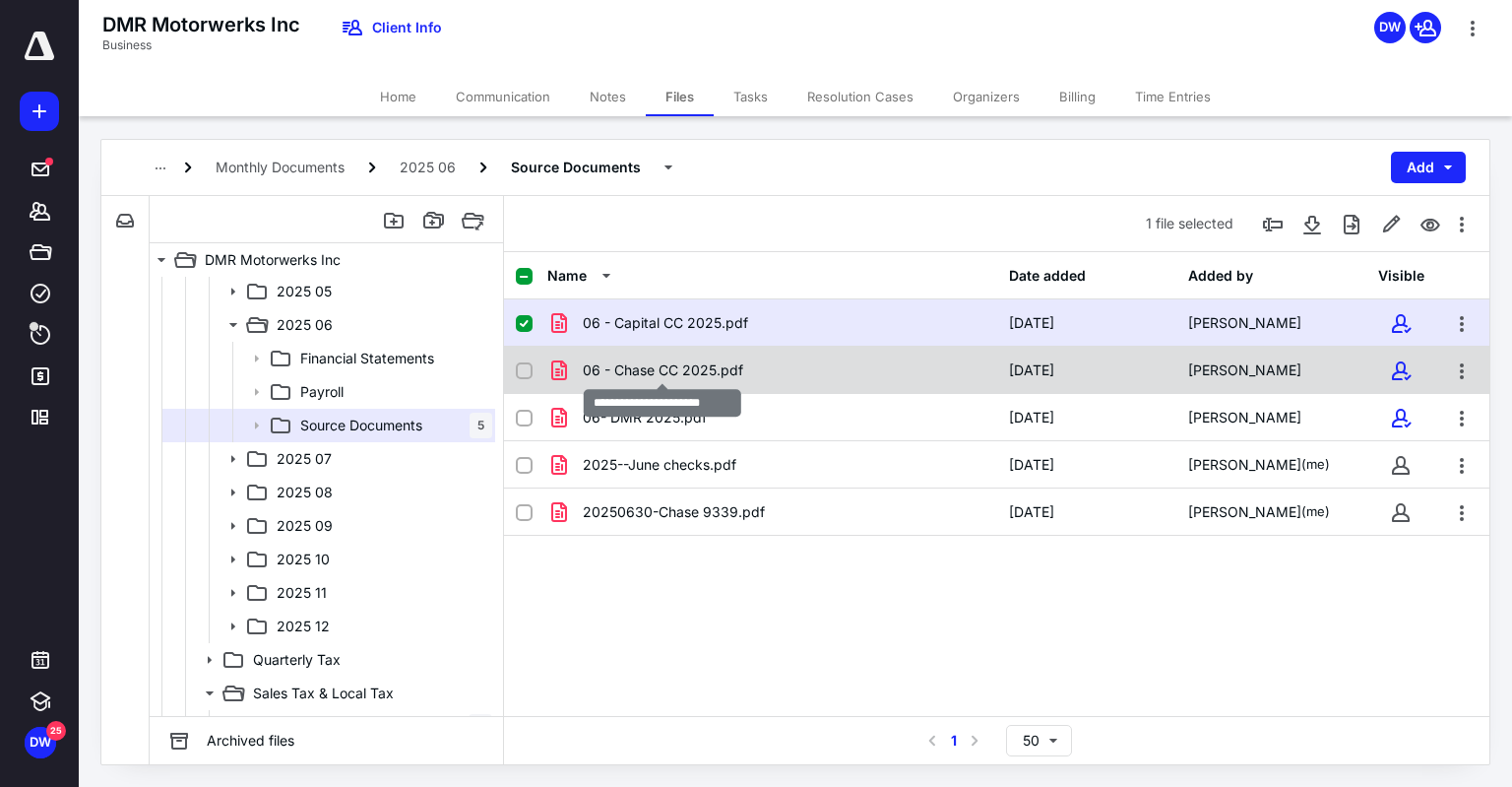 click on "06 - Chase CC 2025.pdf" at bounding box center (662, 370) 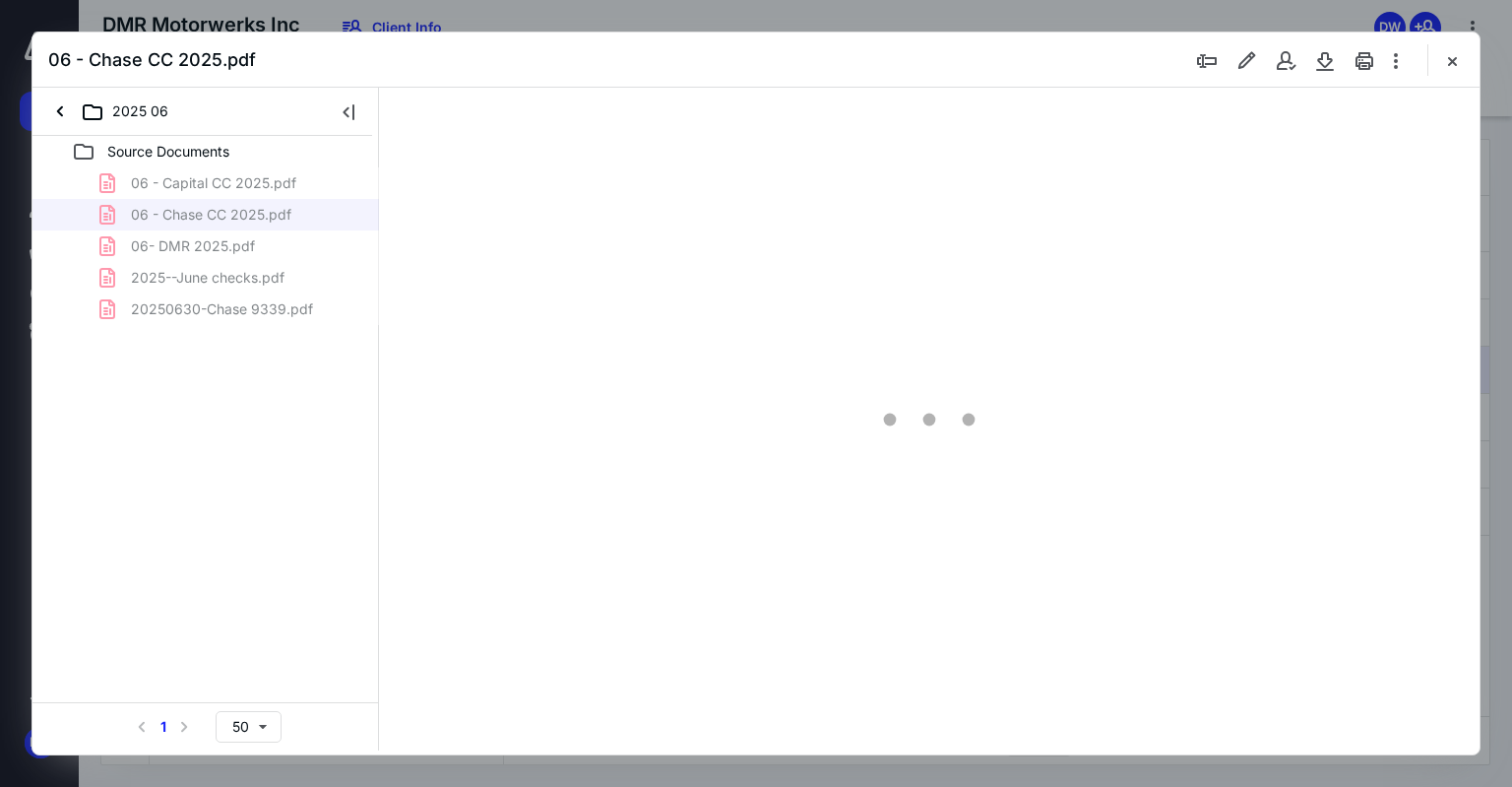 scroll, scrollTop: 0, scrollLeft: 0, axis: both 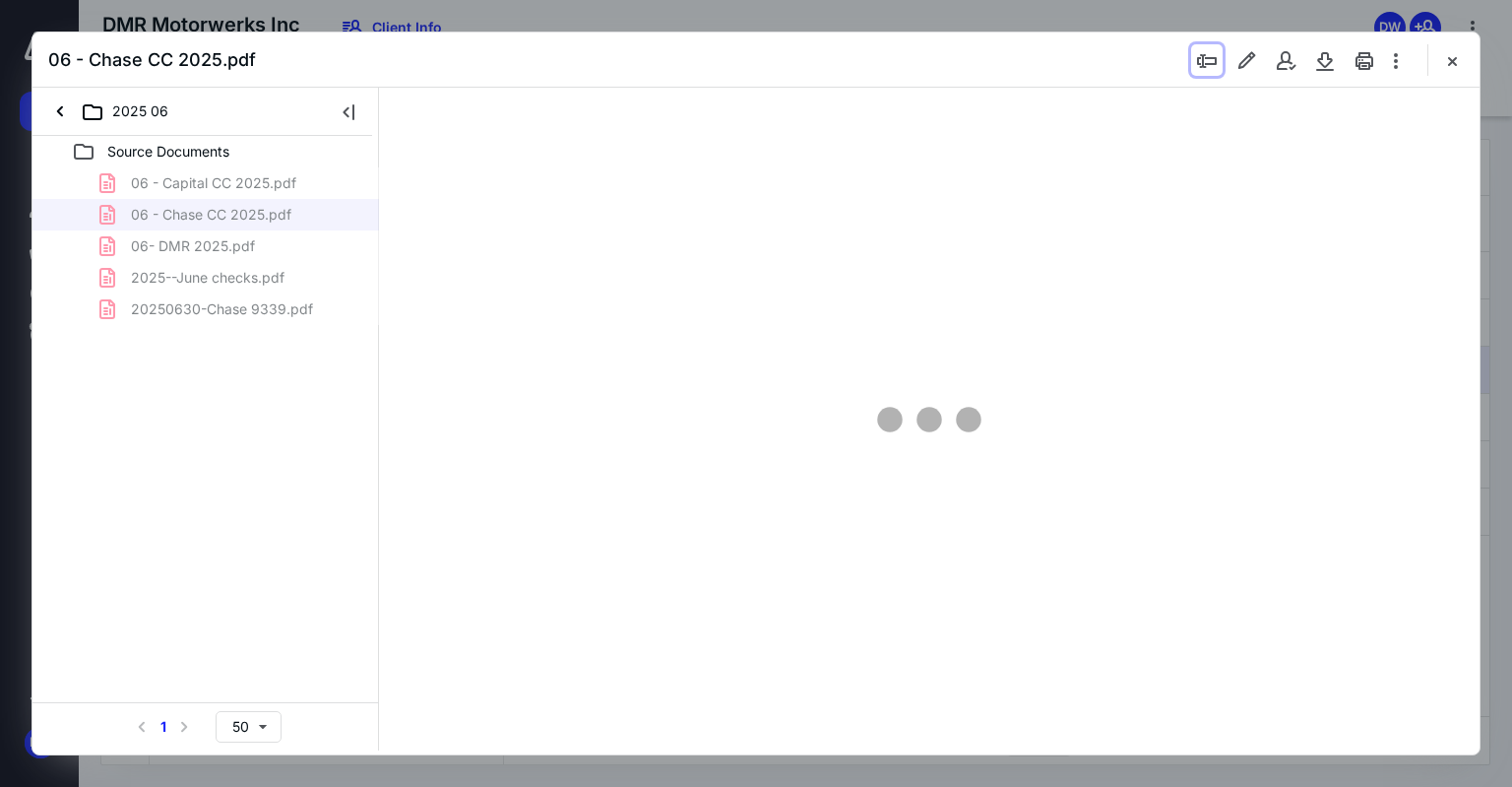 type 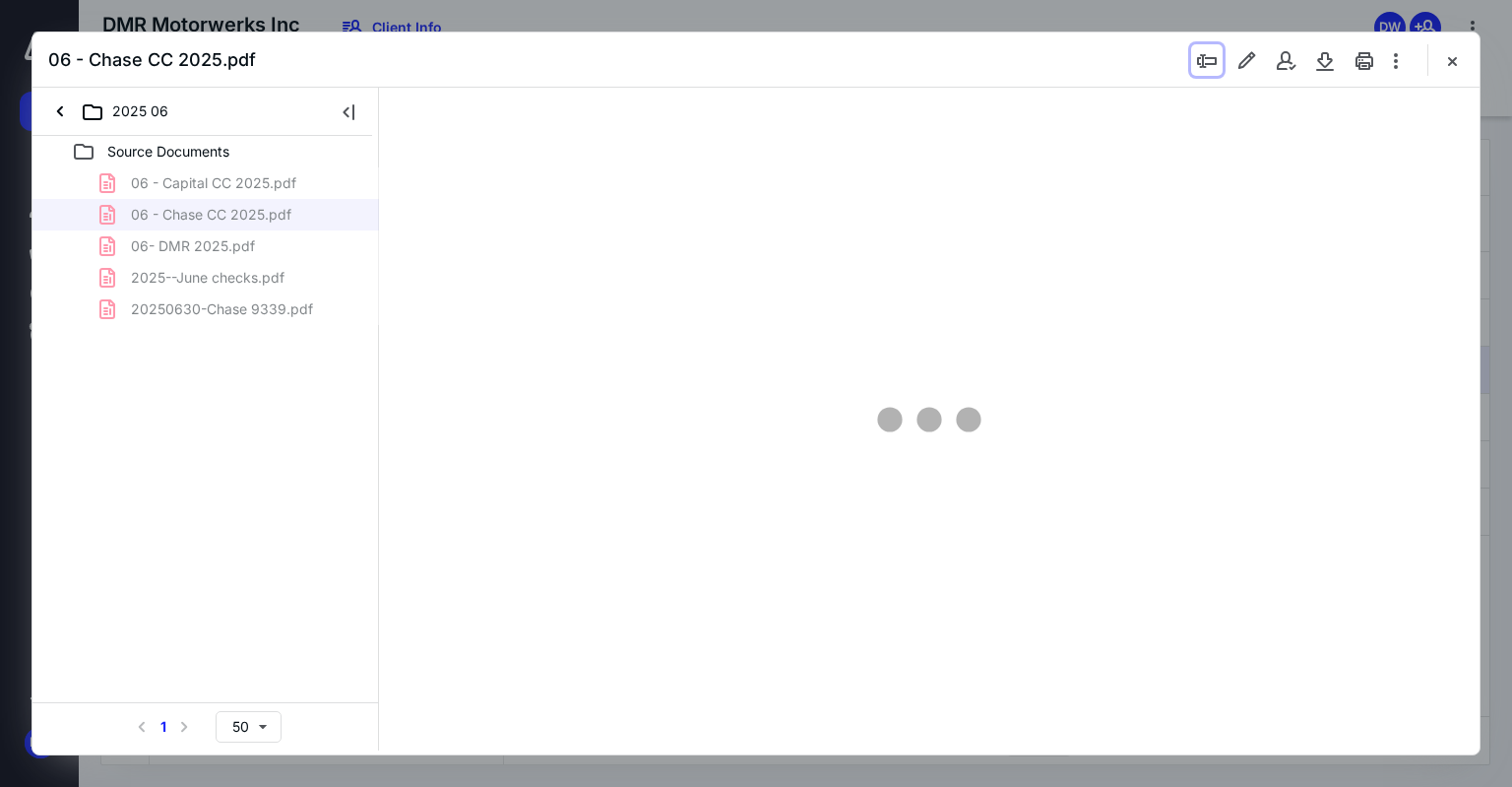 scroll, scrollTop: 77, scrollLeft: 0, axis: vertical 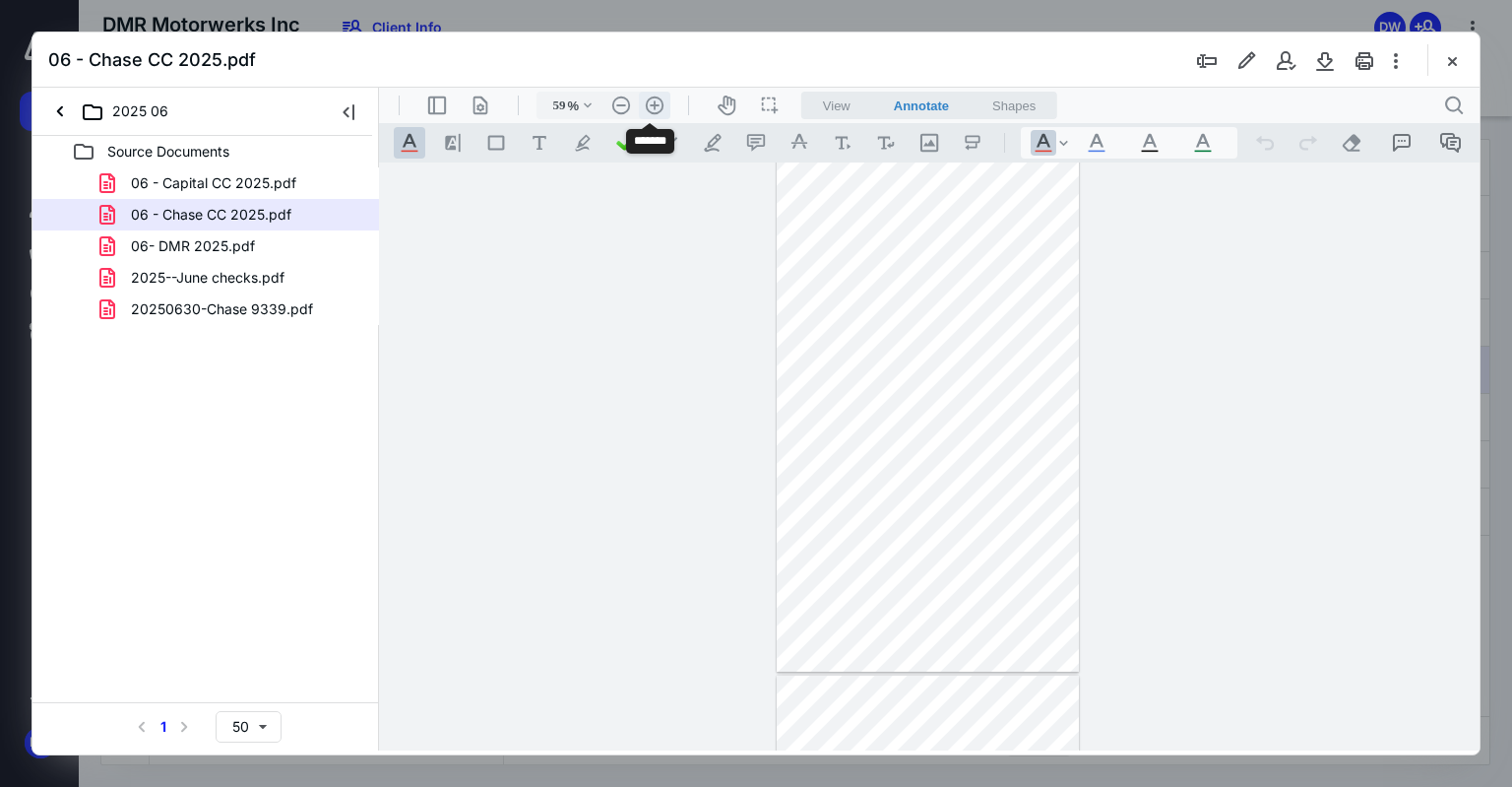 click on ".cls-1{fill:#abb0c4;} icon - header - zoom - in - line" at bounding box center (655, 105) 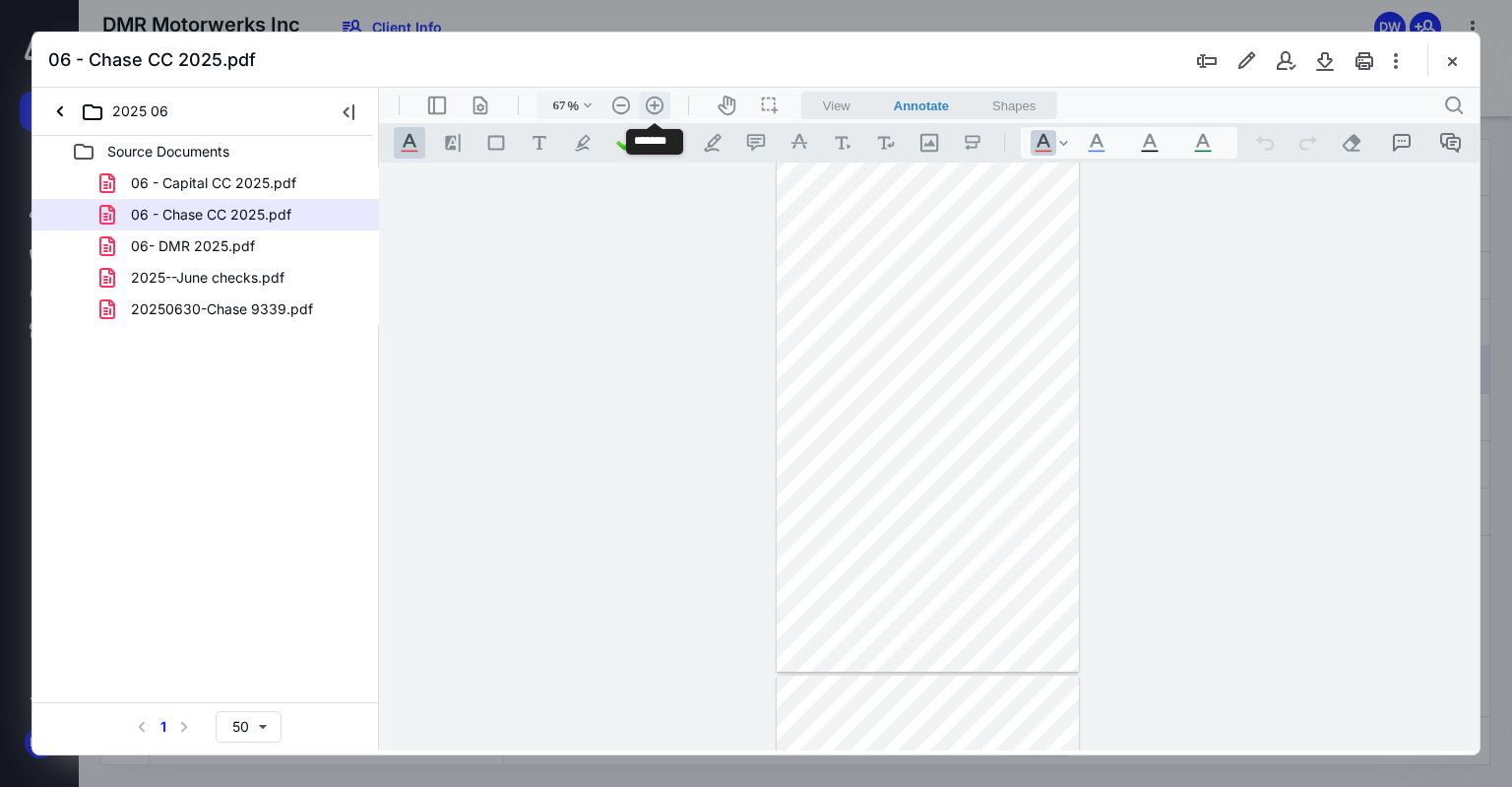 click on ".cls-1{fill:#abb0c4;} icon - header - zoom - in - line" at bounding box center (655, 105) 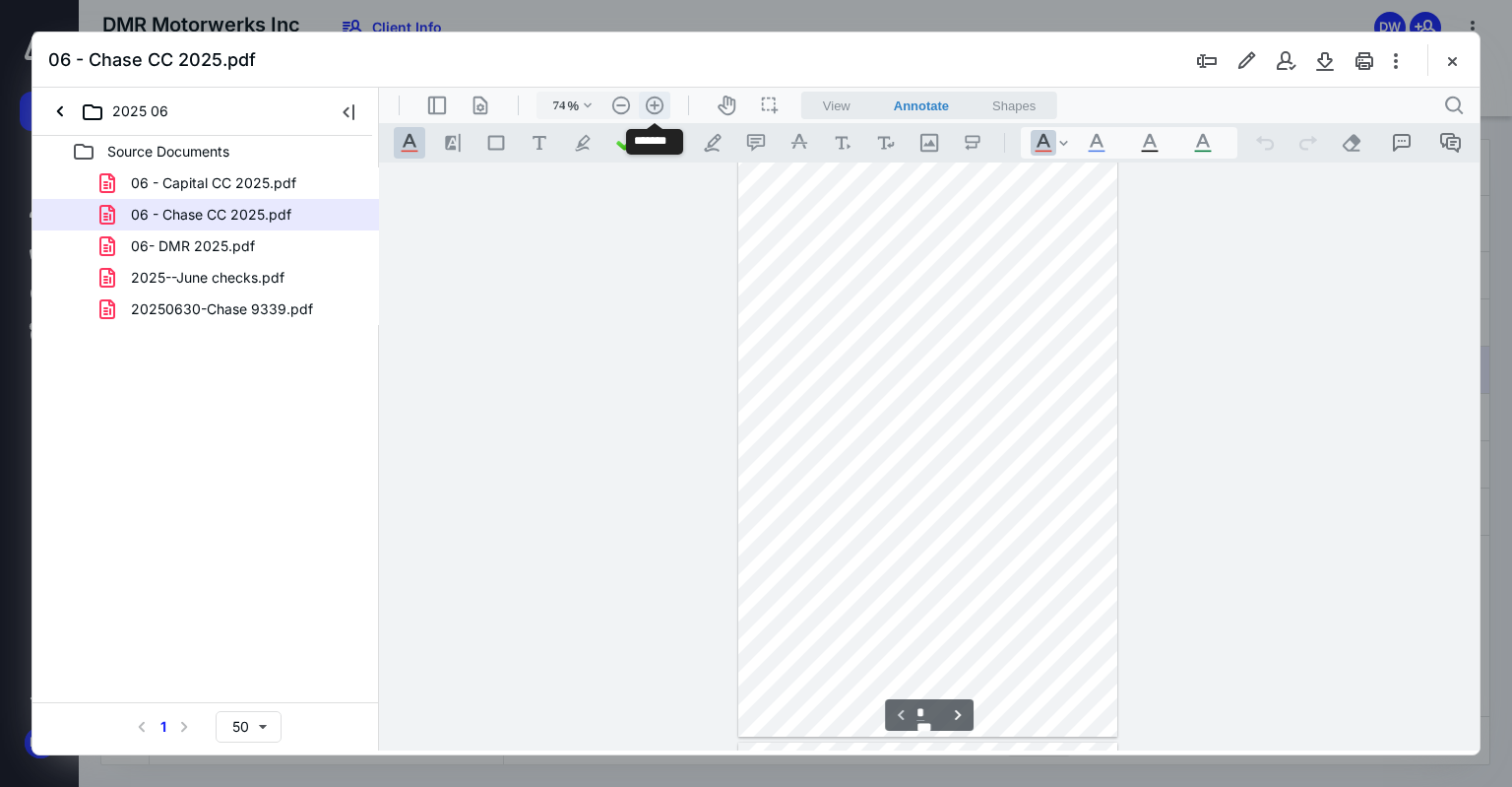 click on ".cls-1{fill:#abb0c4;} icon - header - zoom - in - line" at bounding box center (655, 105) 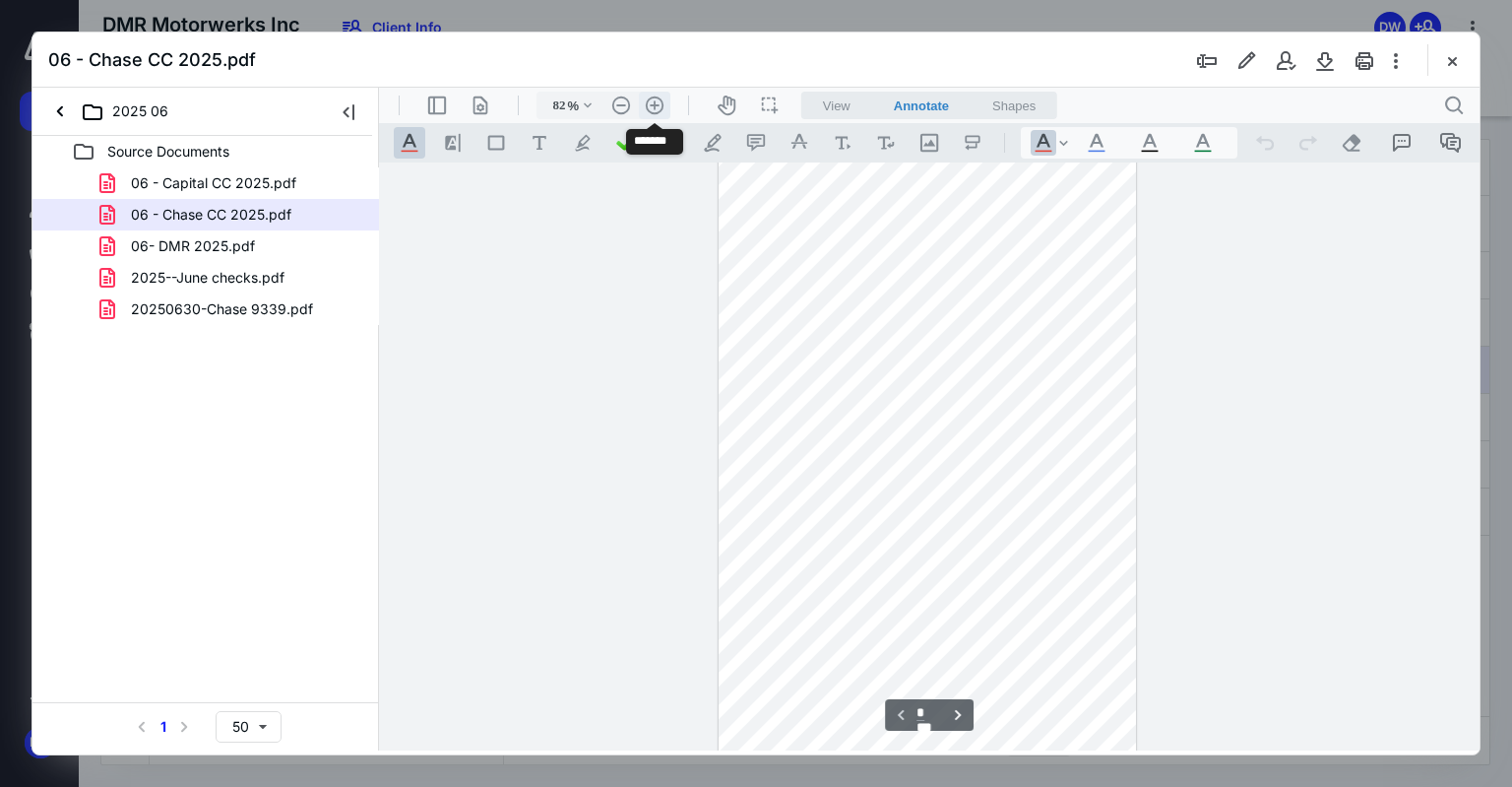 scroll, scrollTop: 205, scrollLeft: 0, axis: vertical 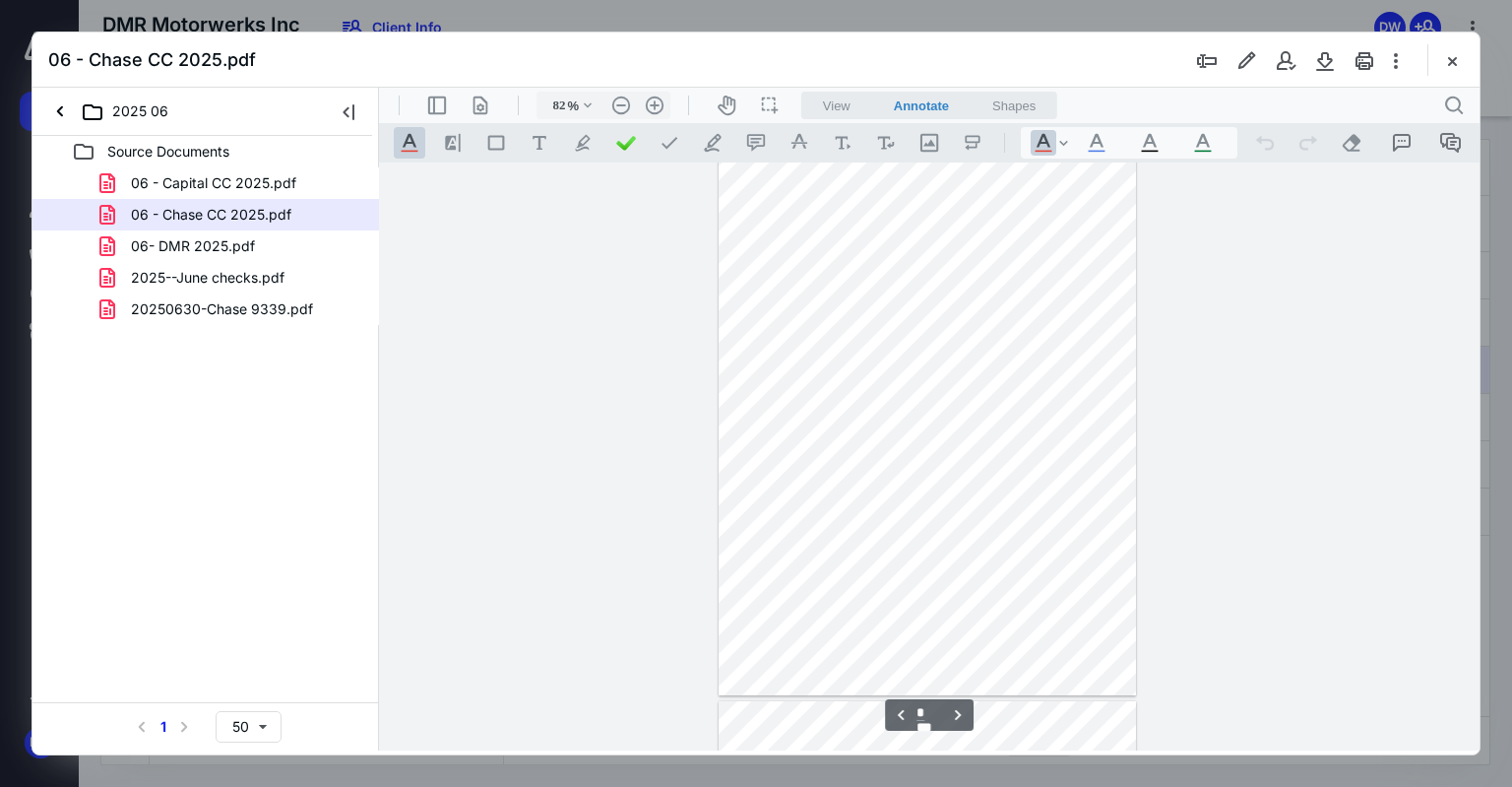 type on "*" 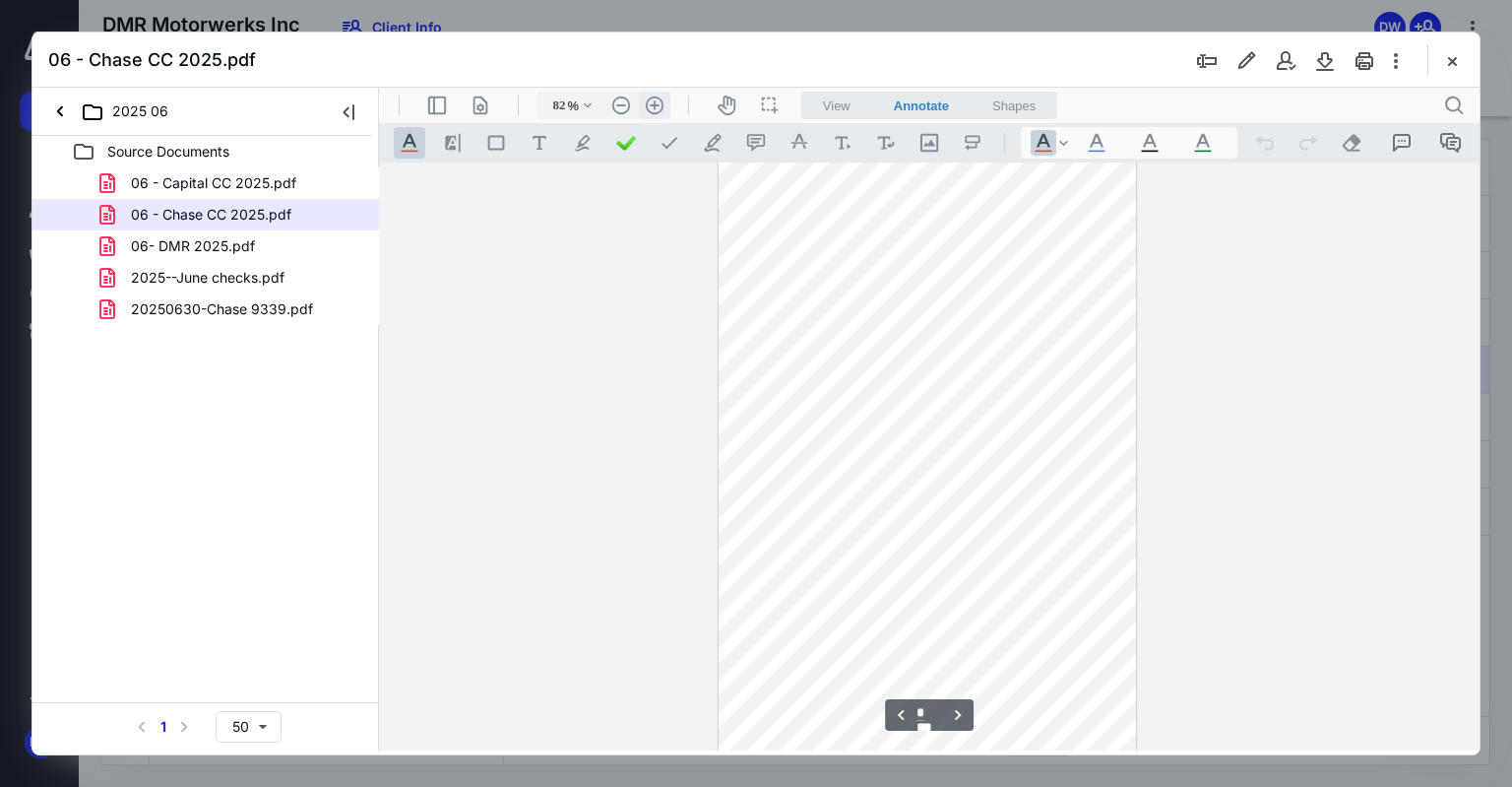 click on ".cls-1{fill:#abb0c4;} icon - header - zoom - in - line" at bounding box center (655, 105) 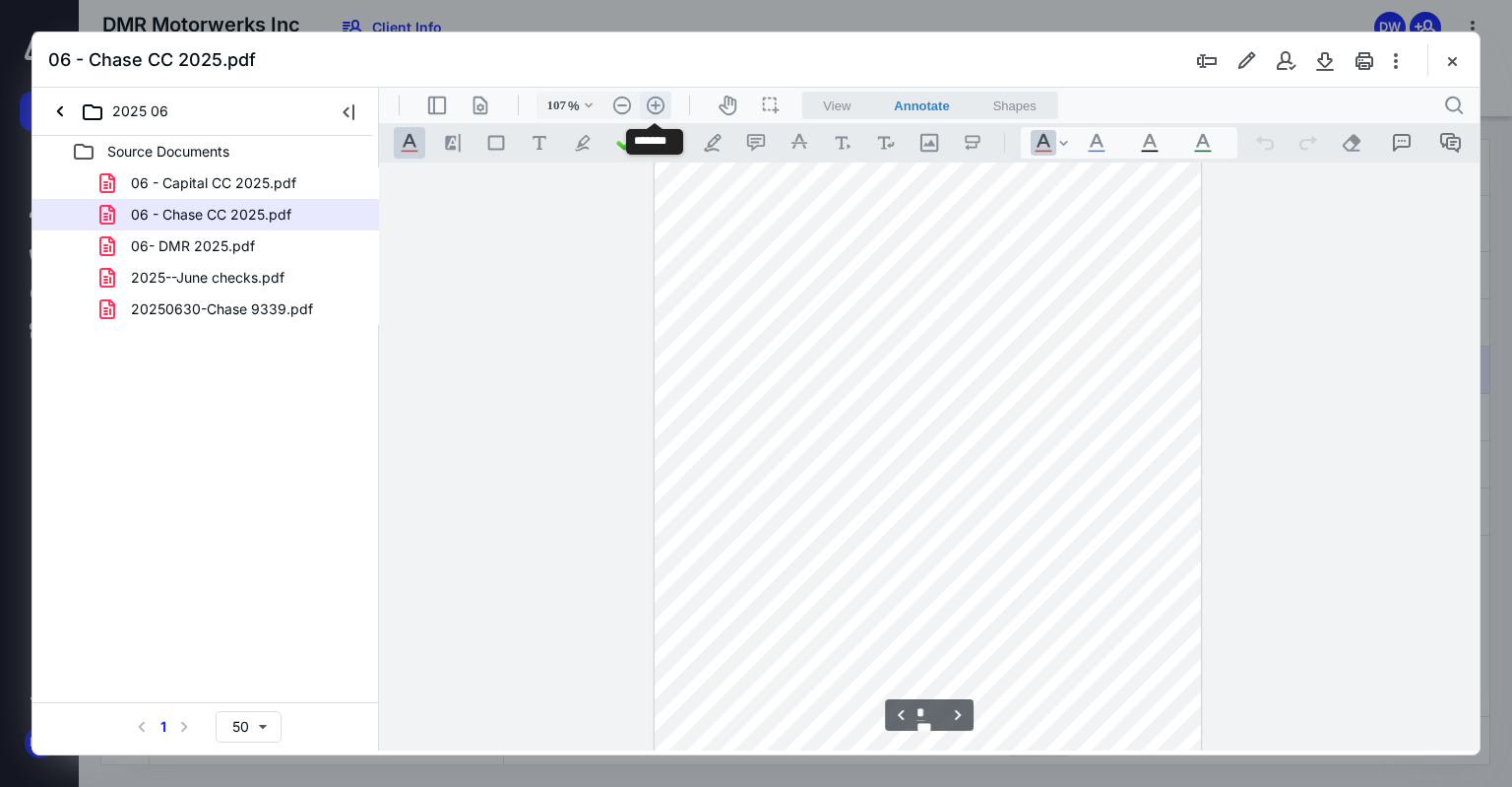 click on ".cls-1{fill:#abb0c4;} icon - header - zoom - in - line" at bounding box center (656, 105) 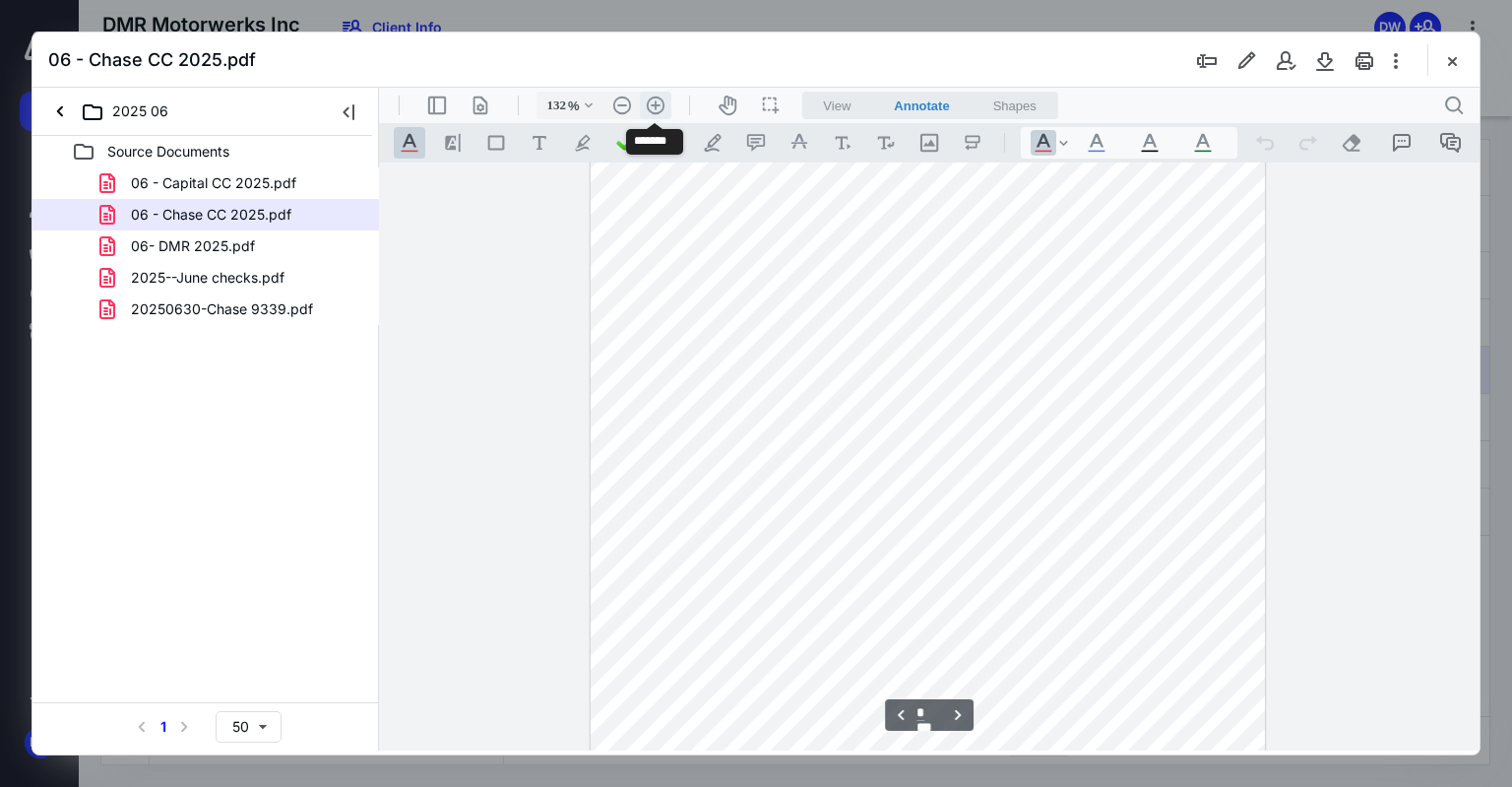 click on ".cls-1{fill:#abb0c4;} icon - header - zoom - in - line" at bounding box center (656, 105) 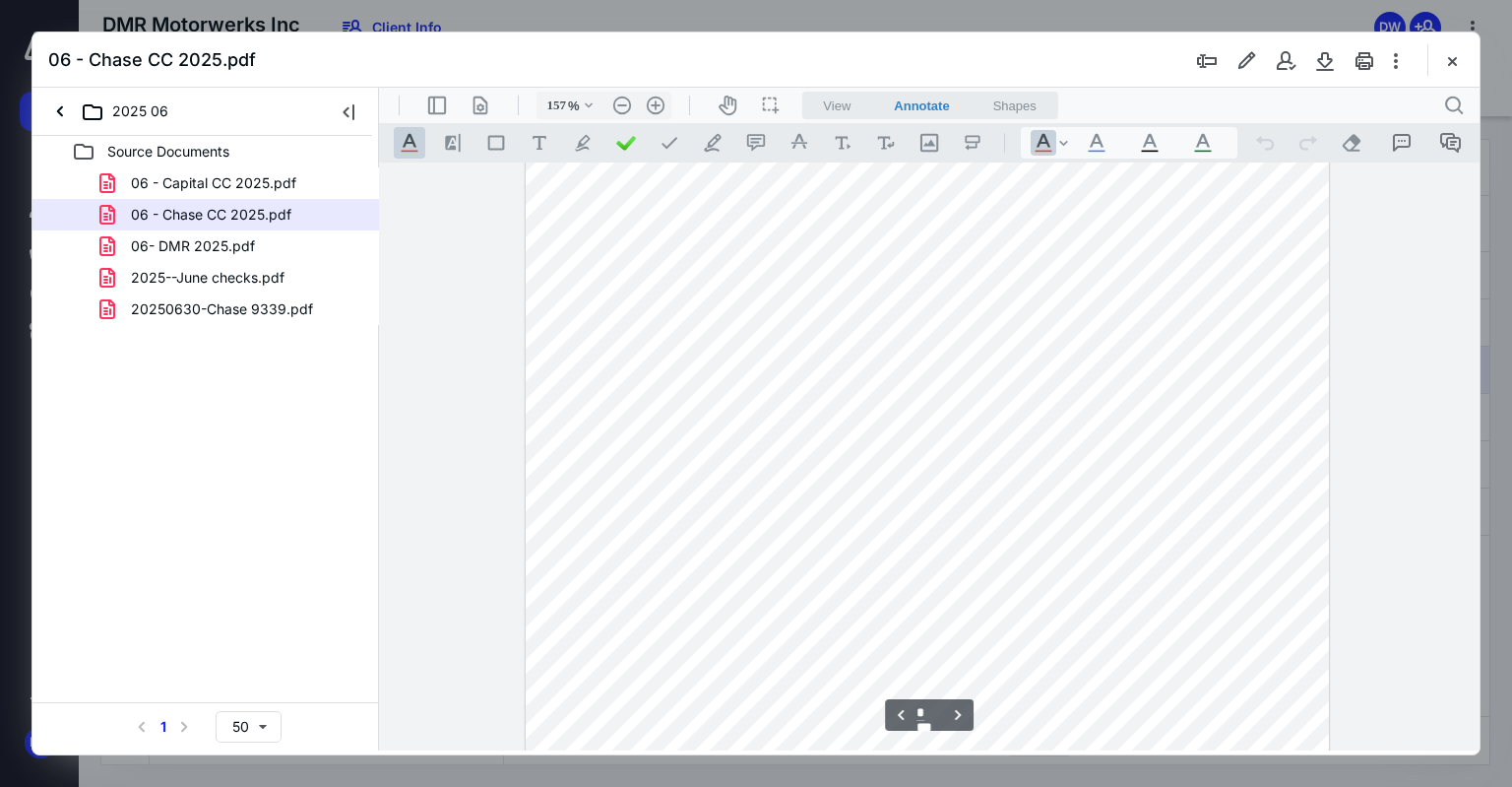 scroll, scrollTop: 2977, scrollLeft: 0, axis: vertical 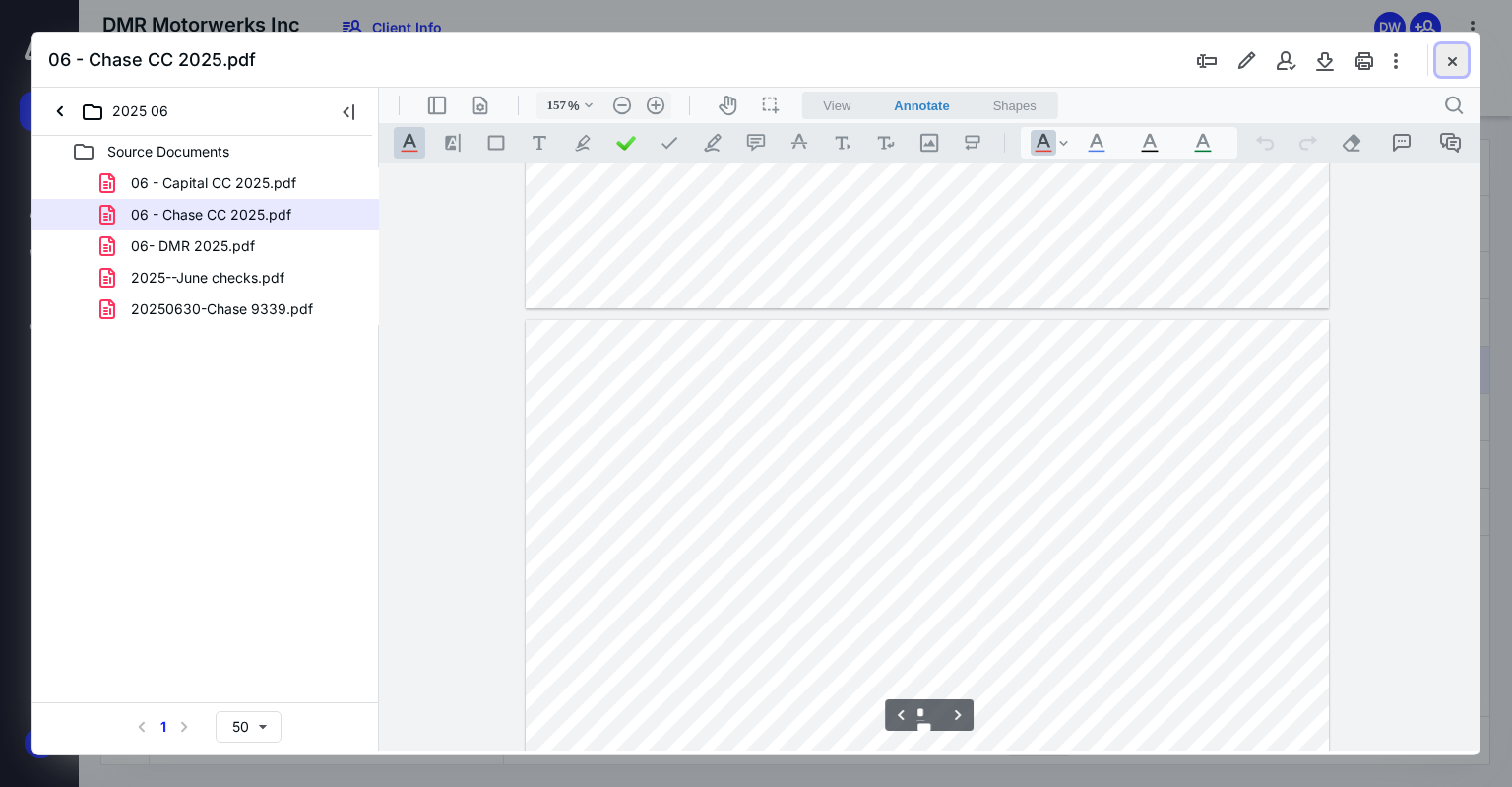 click at bounding box center [1452, 60] 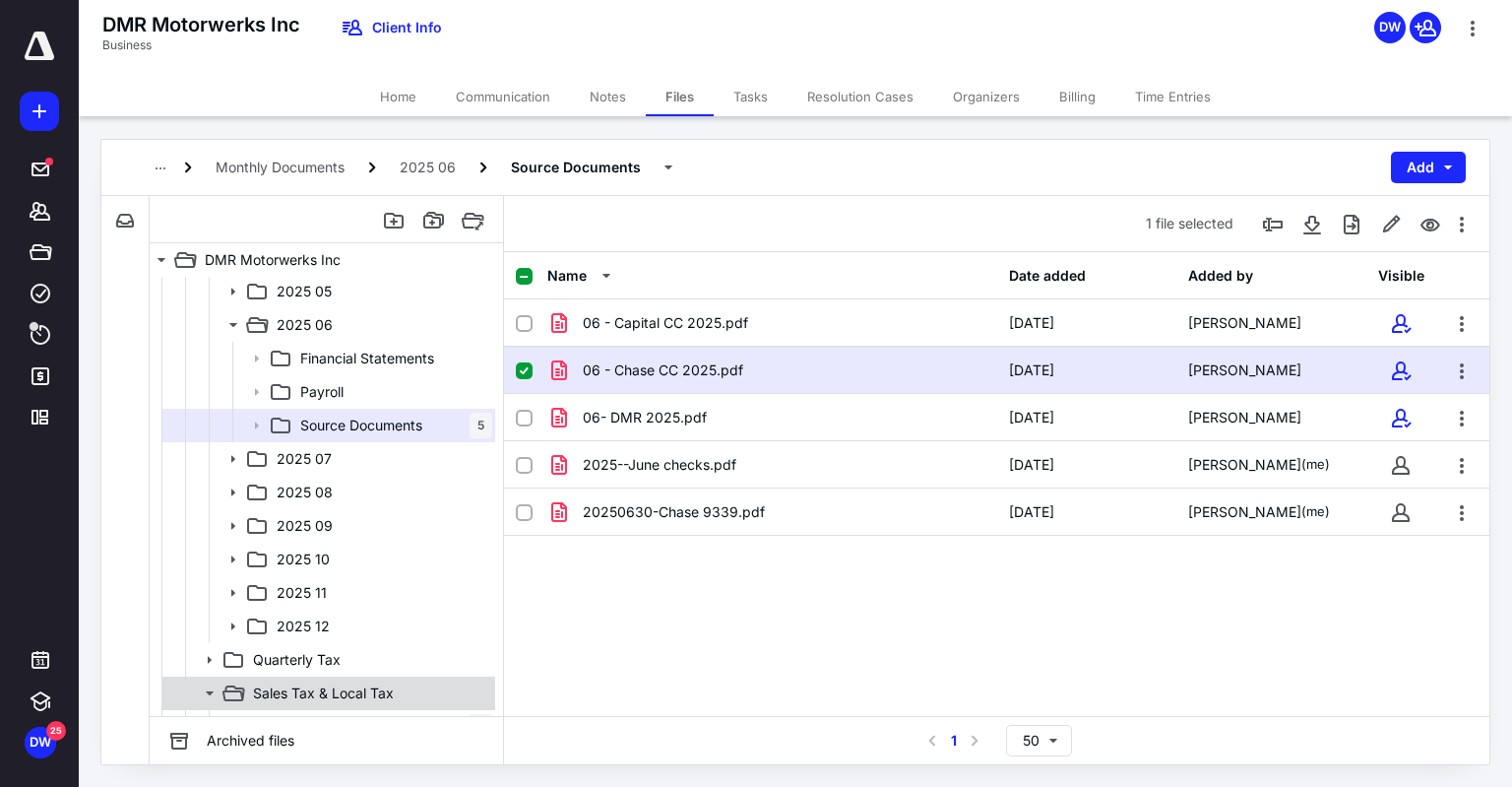 click on "Sales Tax & Local Tax" at bounding box center (323, 693) 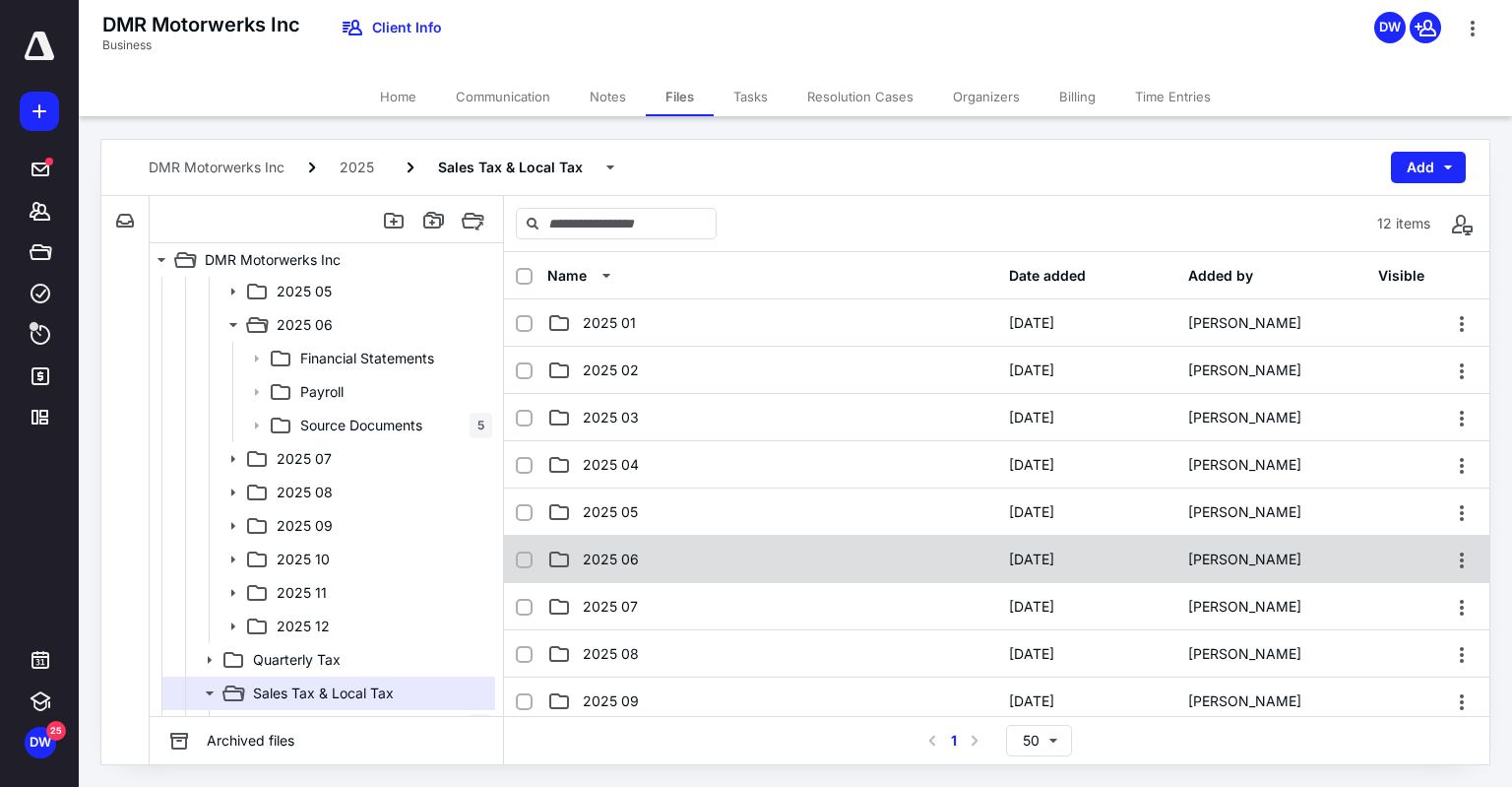 click on "2025 06" at bounding box center (772, 559) 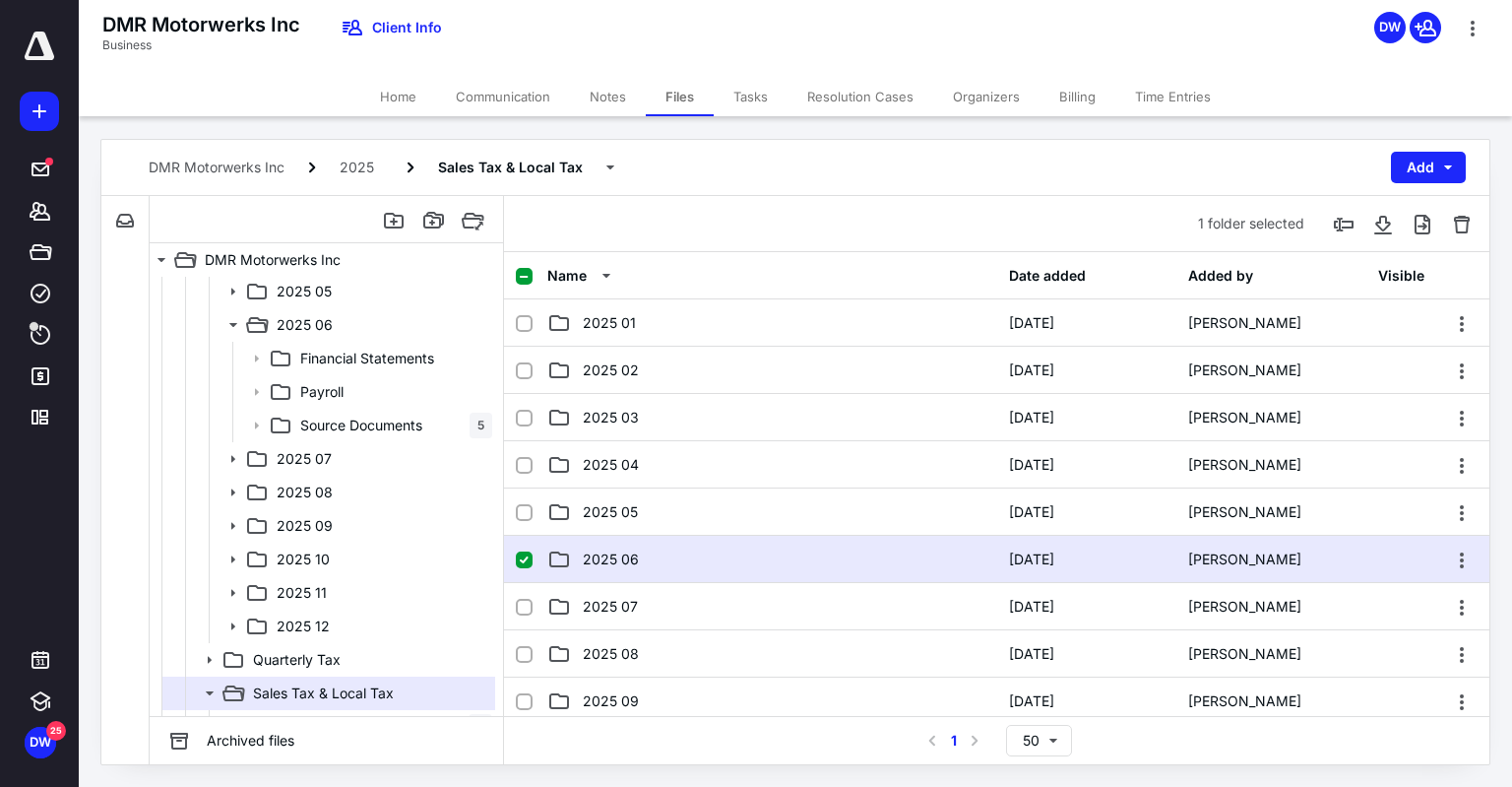 click on "2025 06" at bounding box center [772, 559] 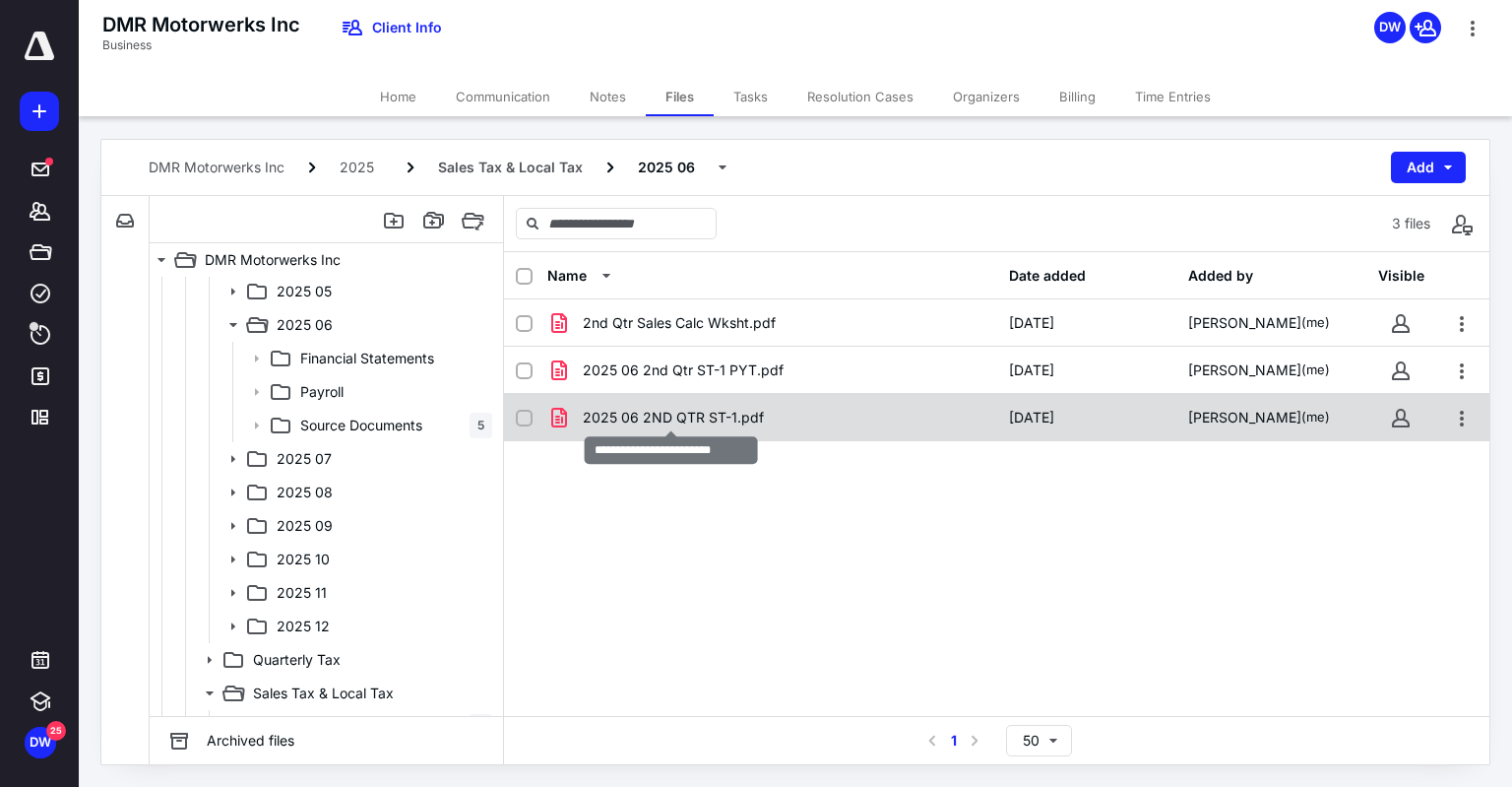 click on "2025 06 2ND QTR ST-1.pdf" at bounding box center [673, 418] 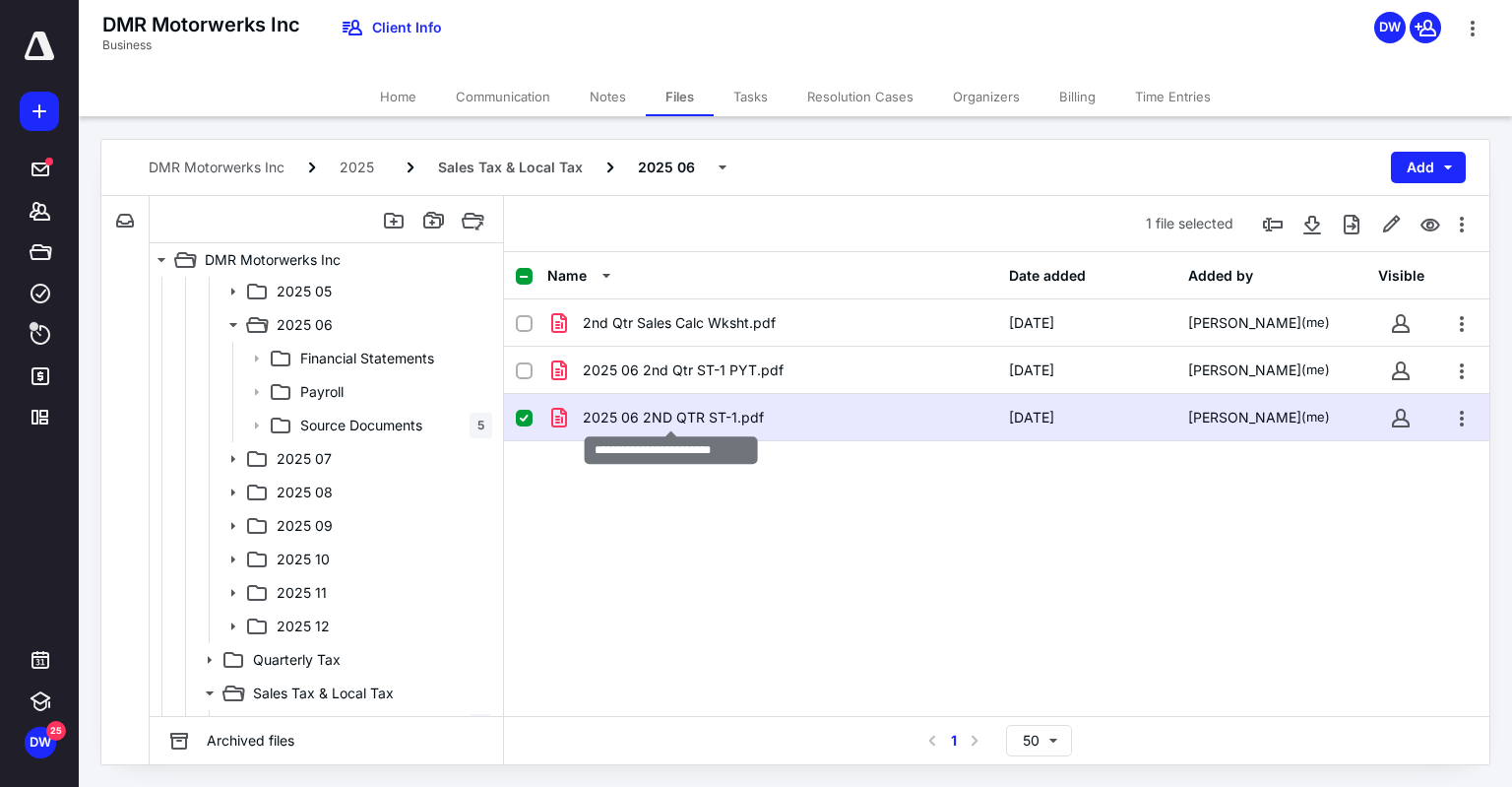 click on "2025 06 2ND QTR ST-1.pdf" at bounding box center (673, 418) 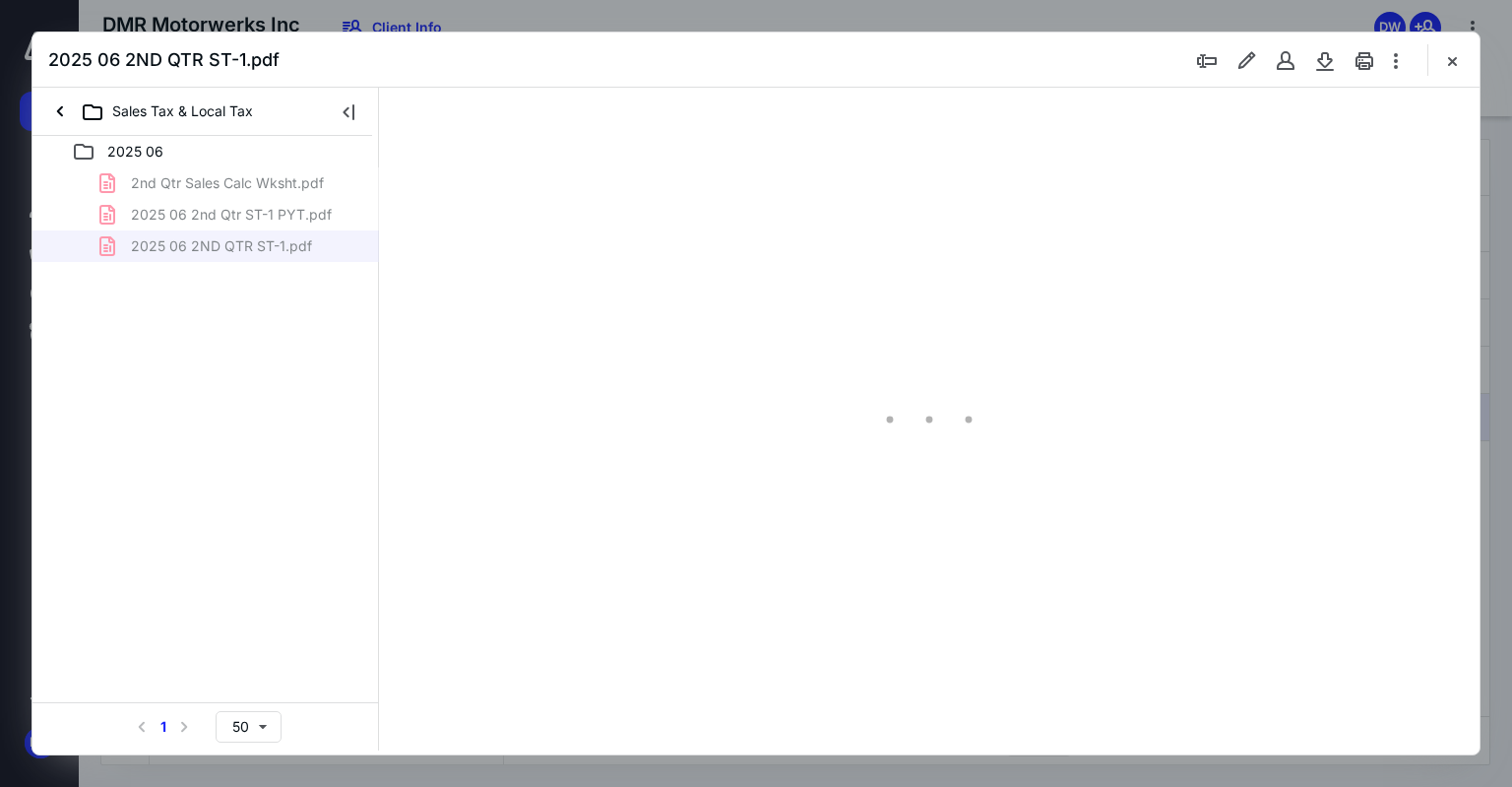 scroll, scrollTop: 0, scrollLeft: 0, axis: both 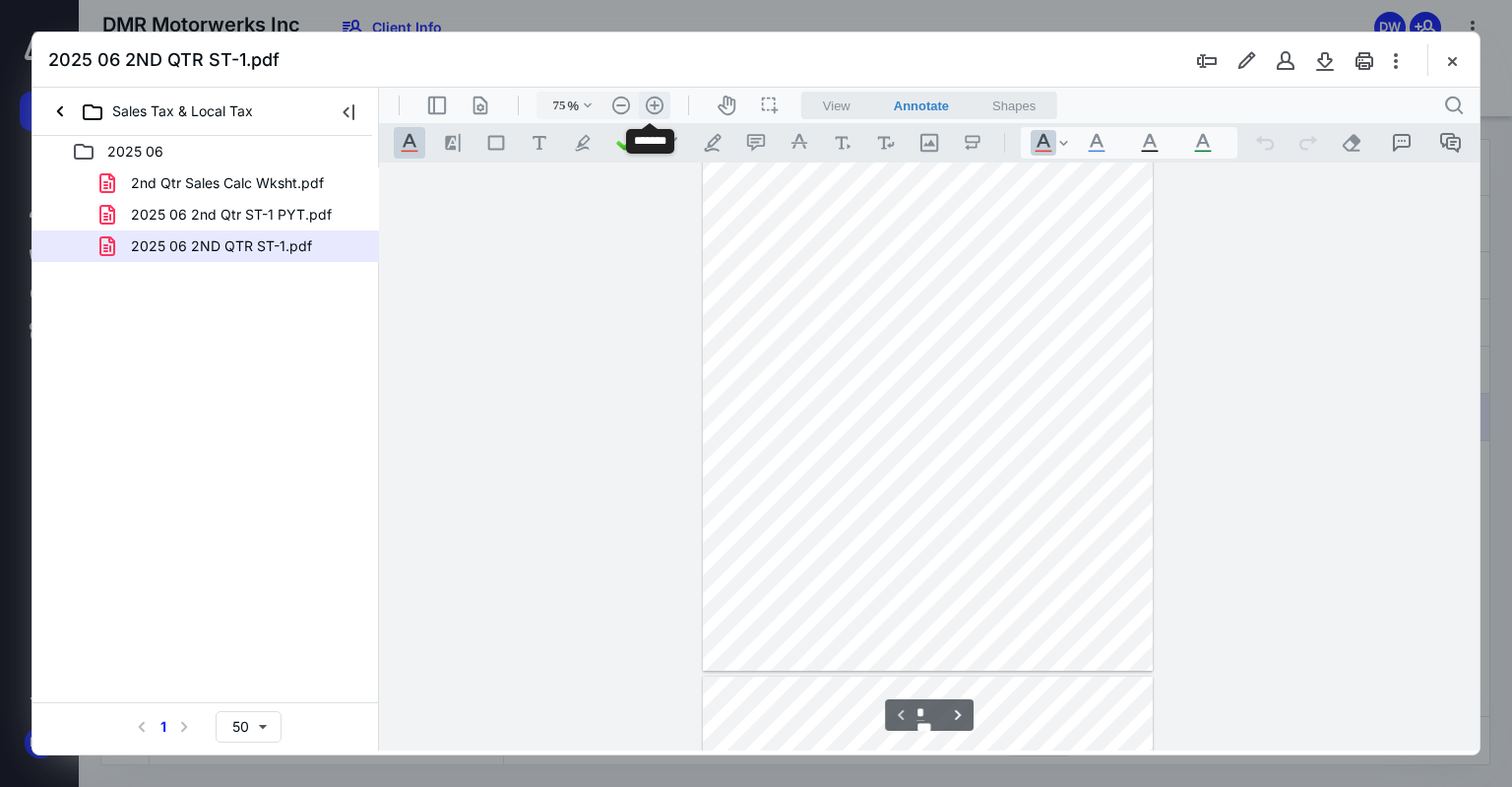 click on ".cls-1{fill:#abb0c4;} icon - header - zoom - in - line" at bounding box center (655, 105) 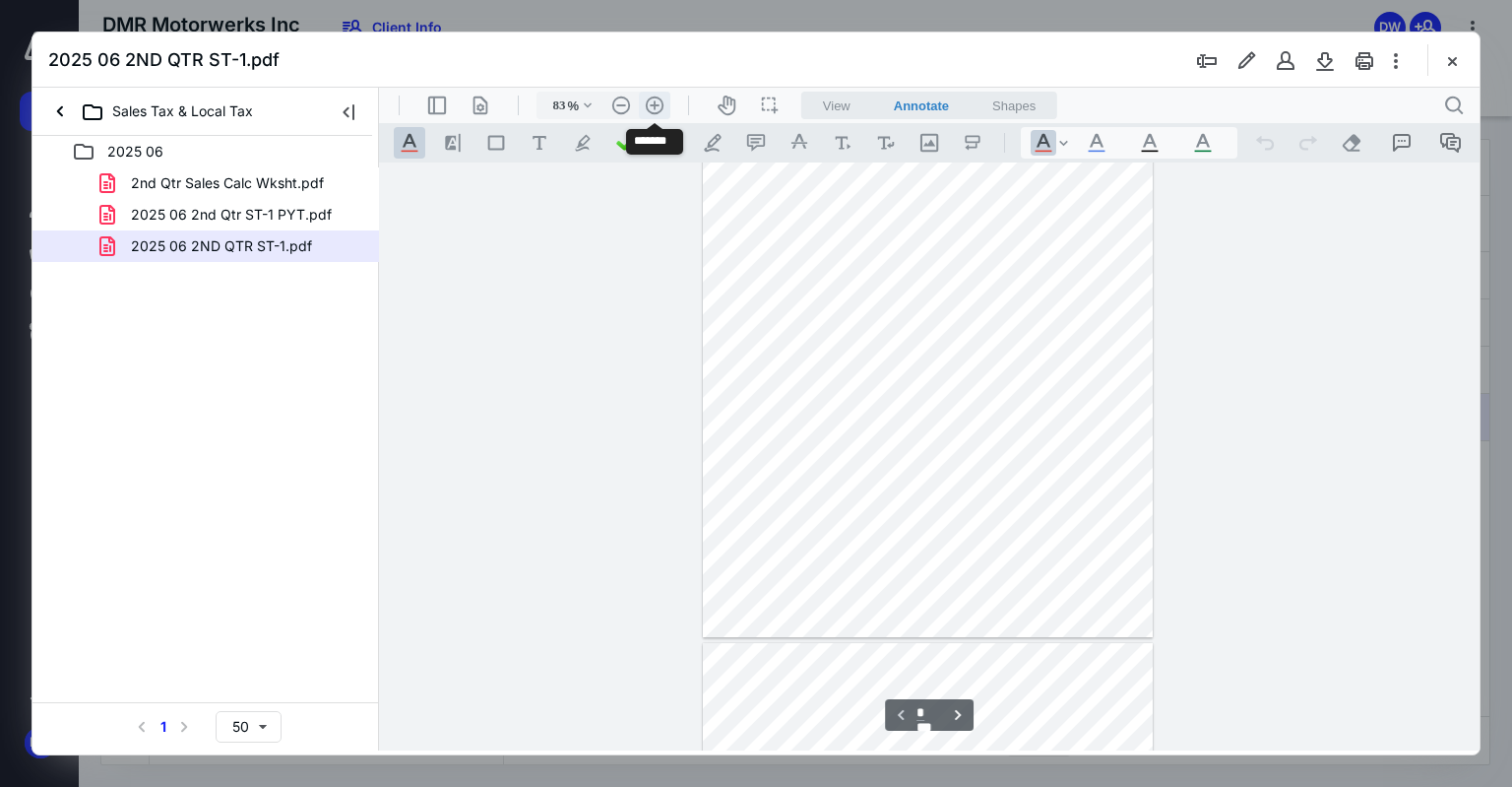 click on ".cls-1{fill:#abb0c4;} icon - header - zoom - in - line" at bounding box center [655, 105] 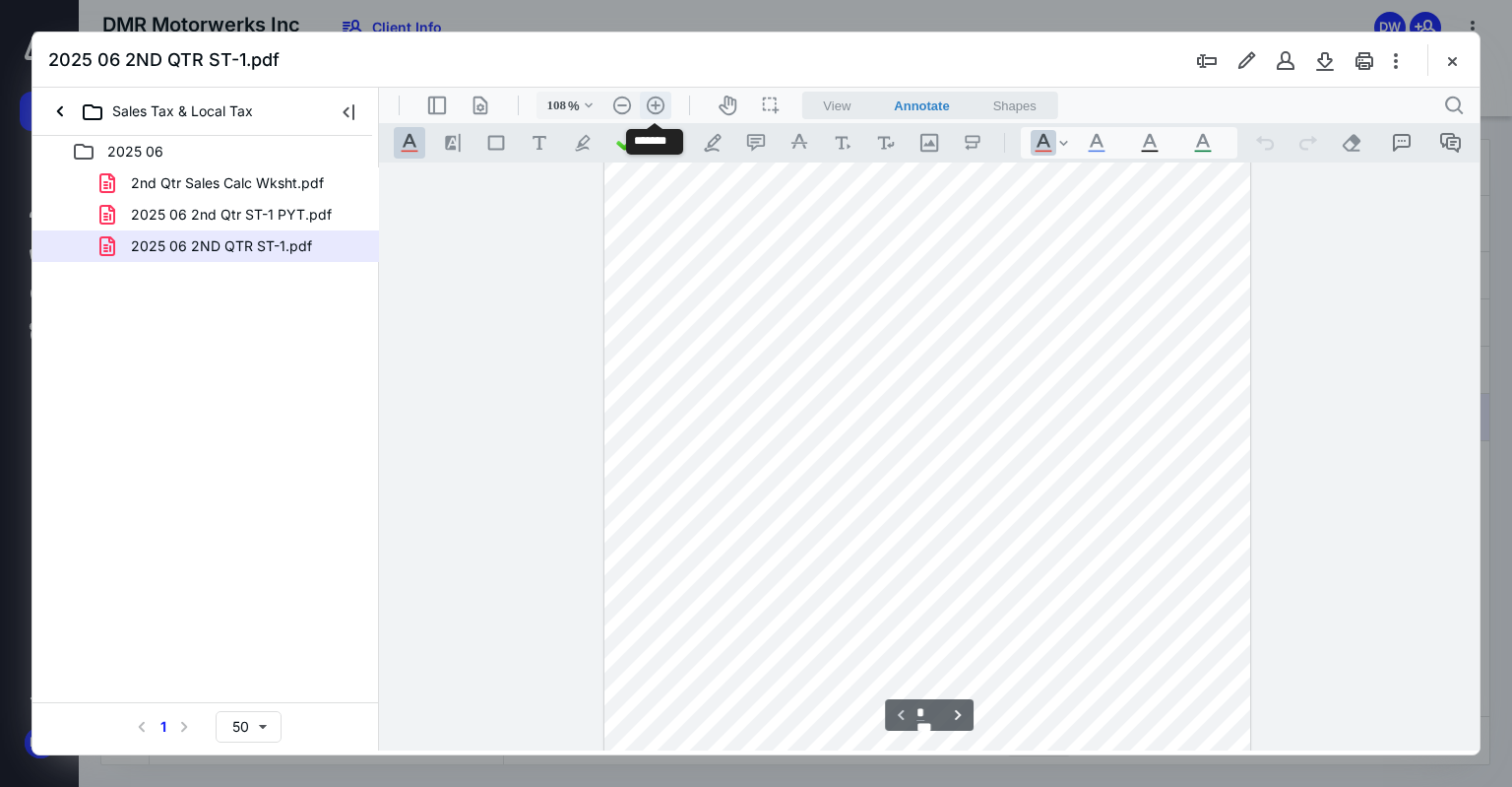 scroll, scrollTop: 224, scrollLeft: 0, axis: vertical 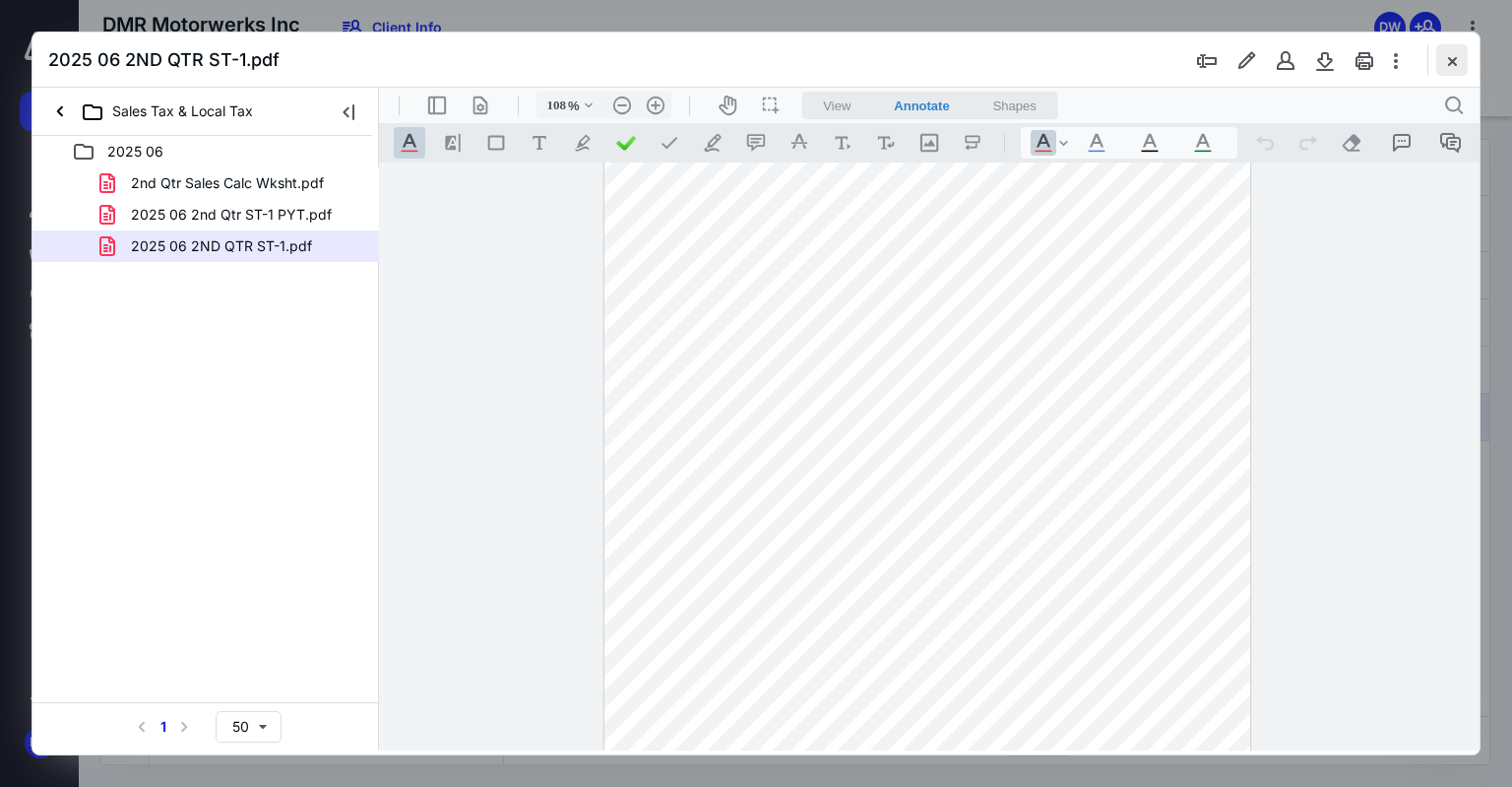 click at bounding box center (1452, 60) 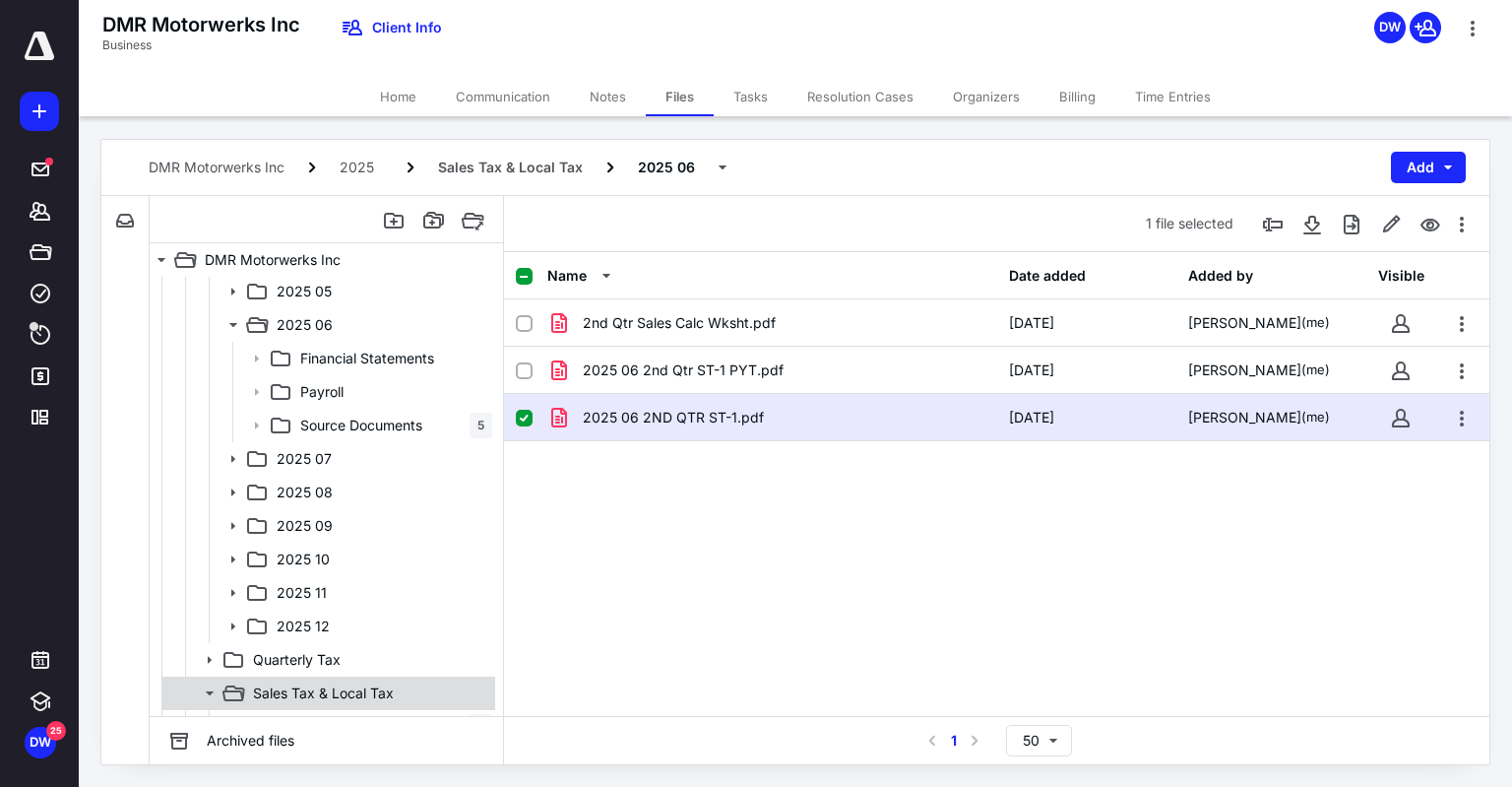 click on "Sales Tax & Local Tax" at bounding box center (323, 693) 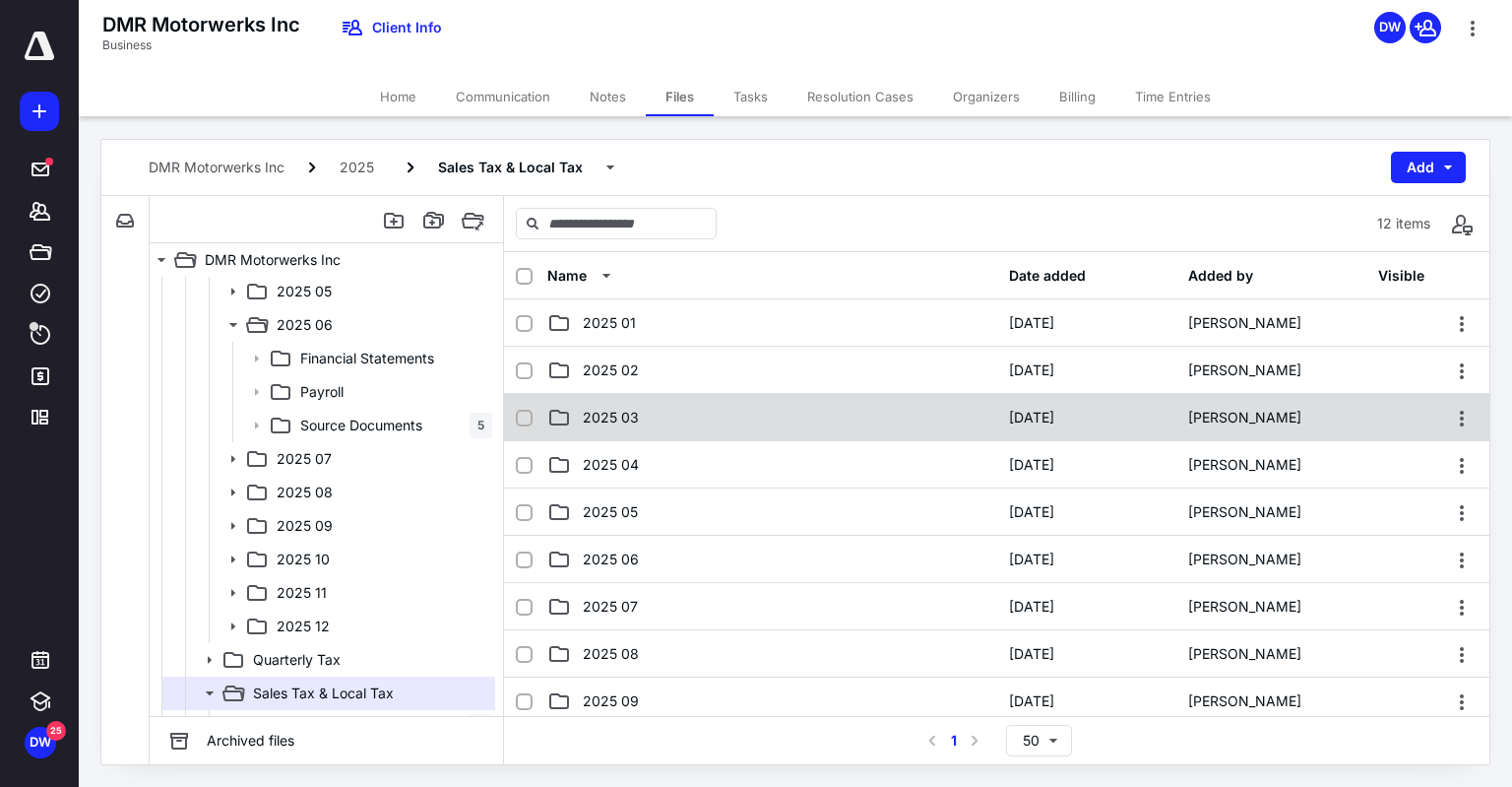 click on "2025 03" at bounding box center [772, 418] 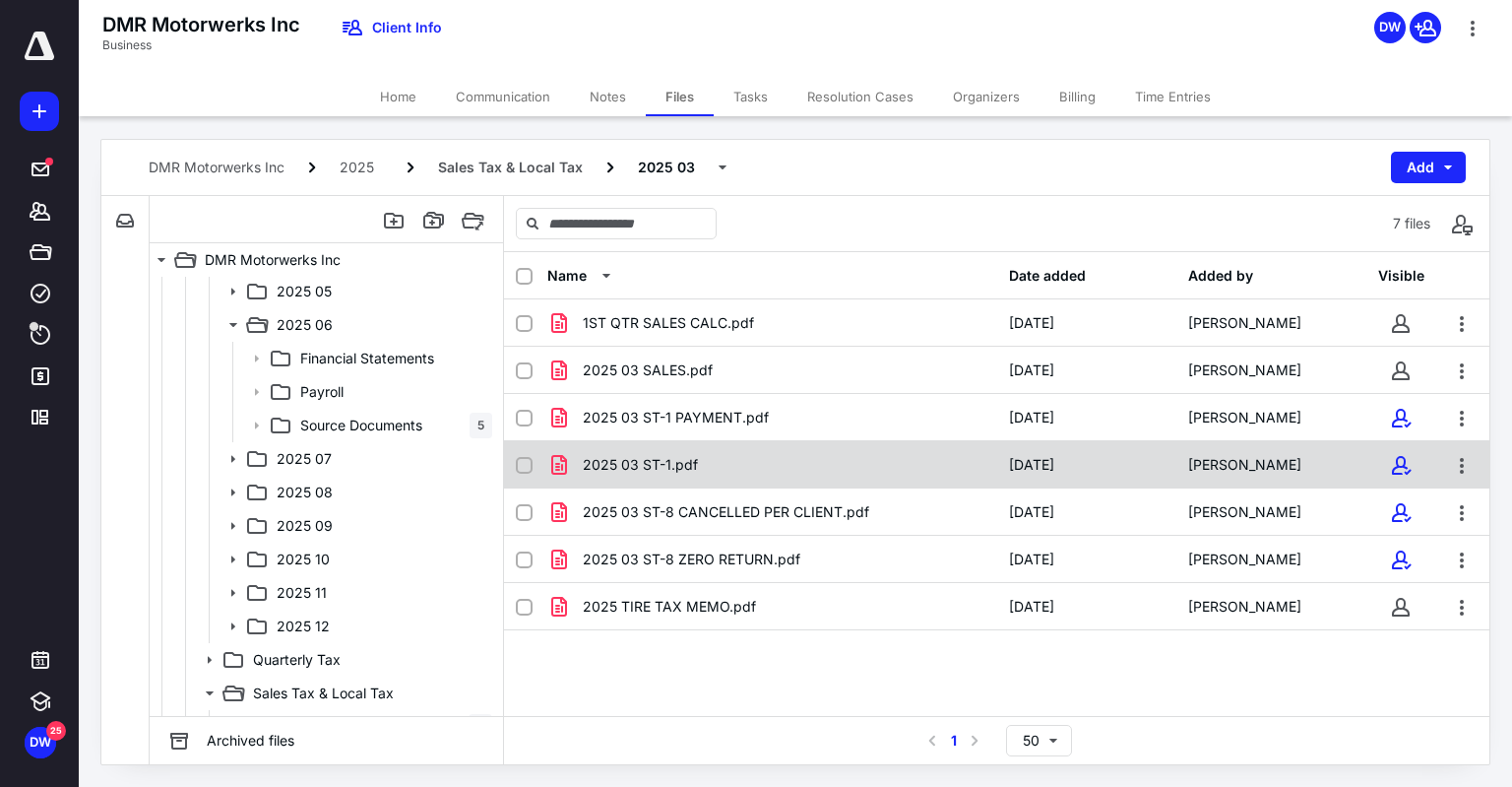 click on "2025 03 ST-1.pdf" at bounding box center (640, 465) 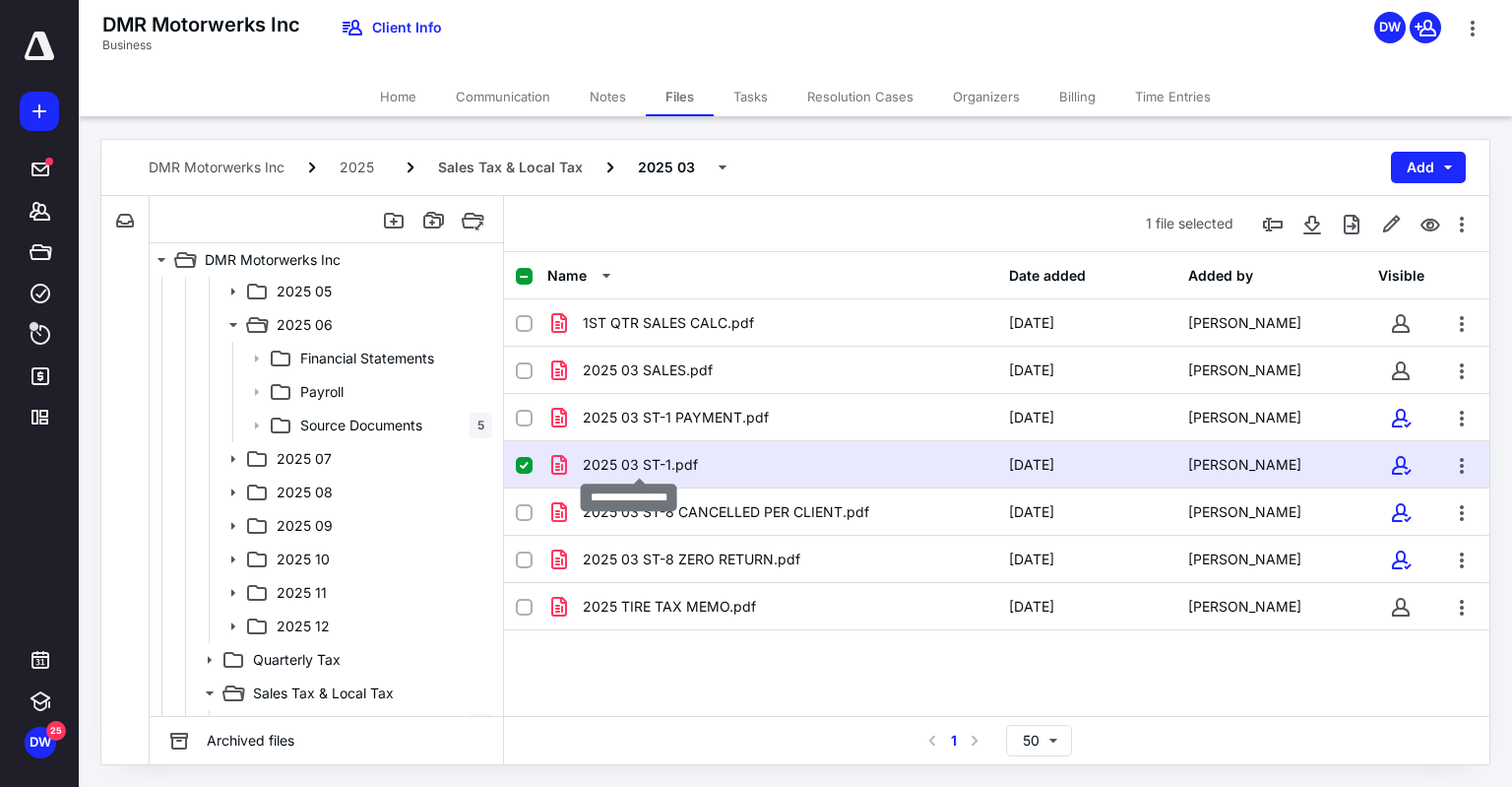 click on "2025 03 ST-1.pdf" at bounding box center (640, 465) 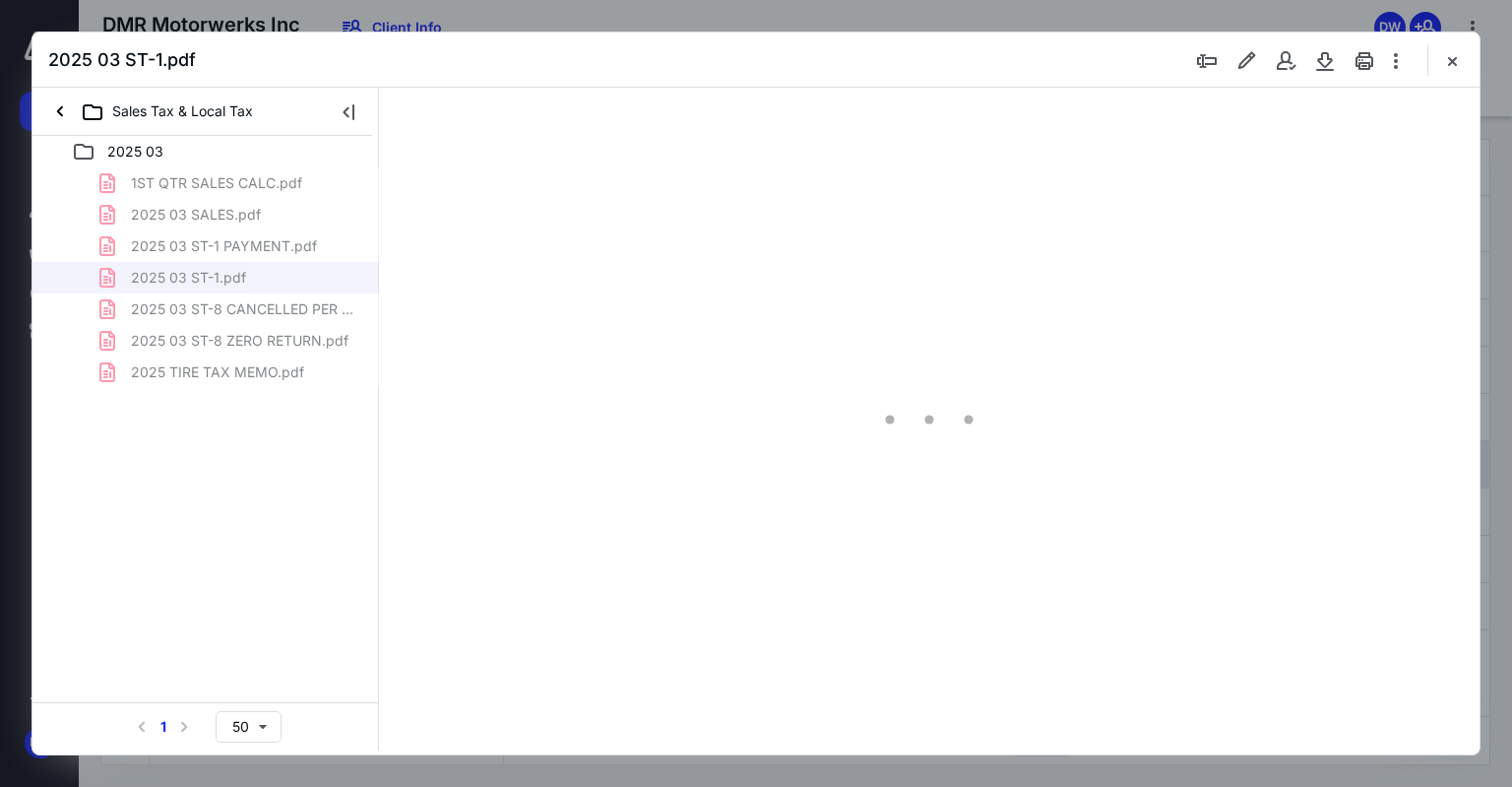 scroll, scrollTop: 0, scrollLeft: 0, axis: both 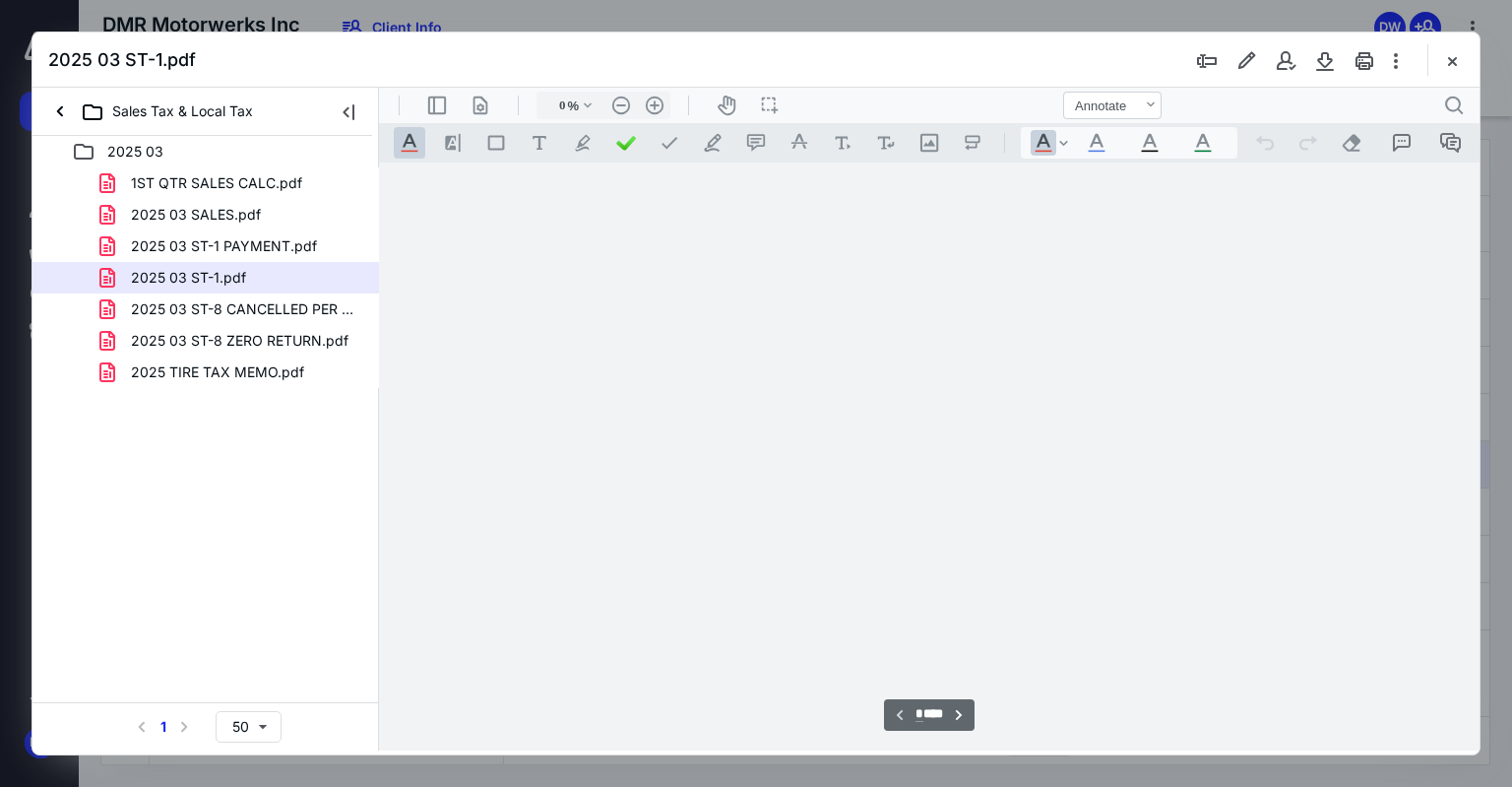 type on "75" 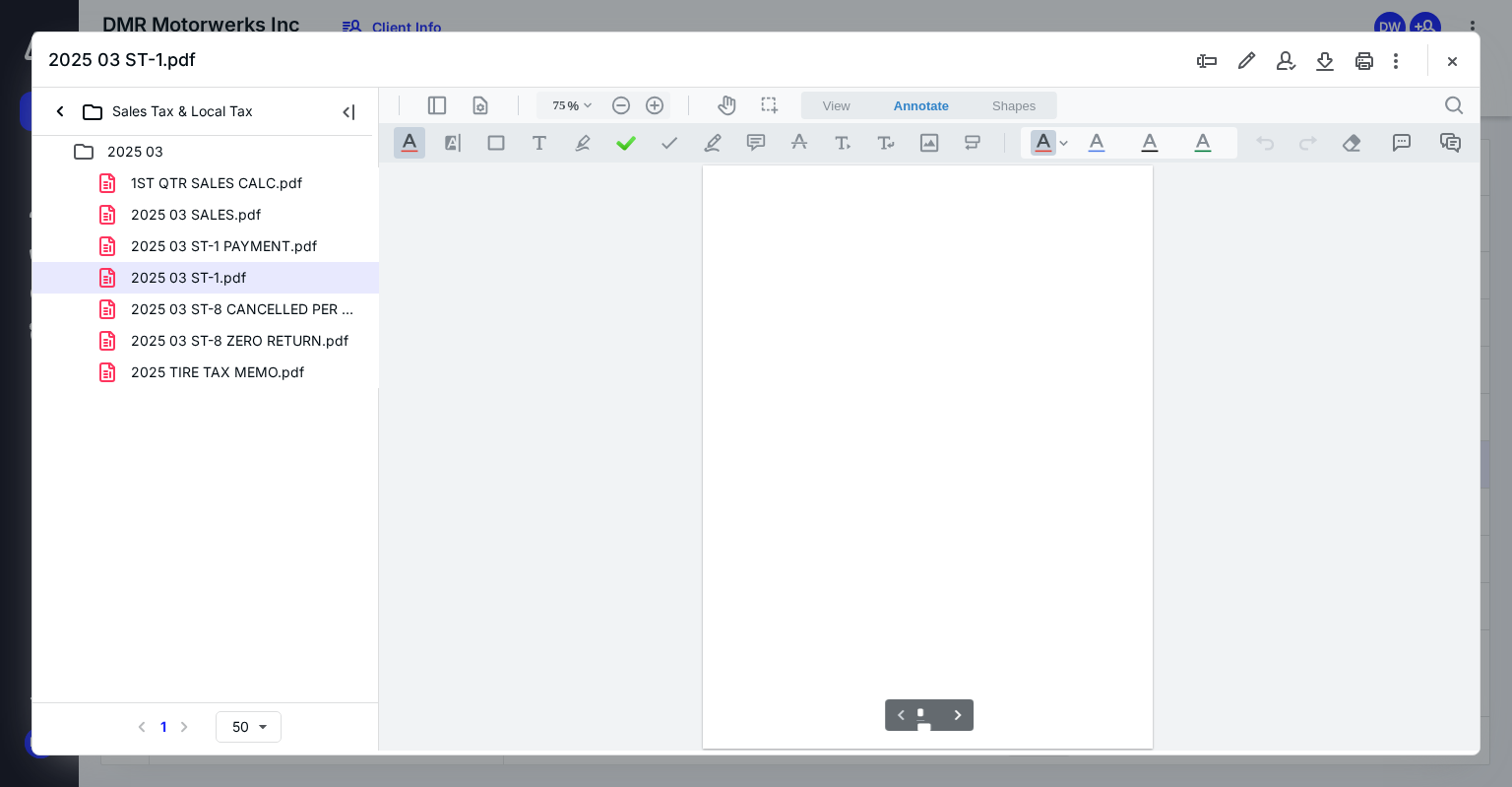 scroll, scrollTop: 78, scrollLeft: 0, axis: vertical 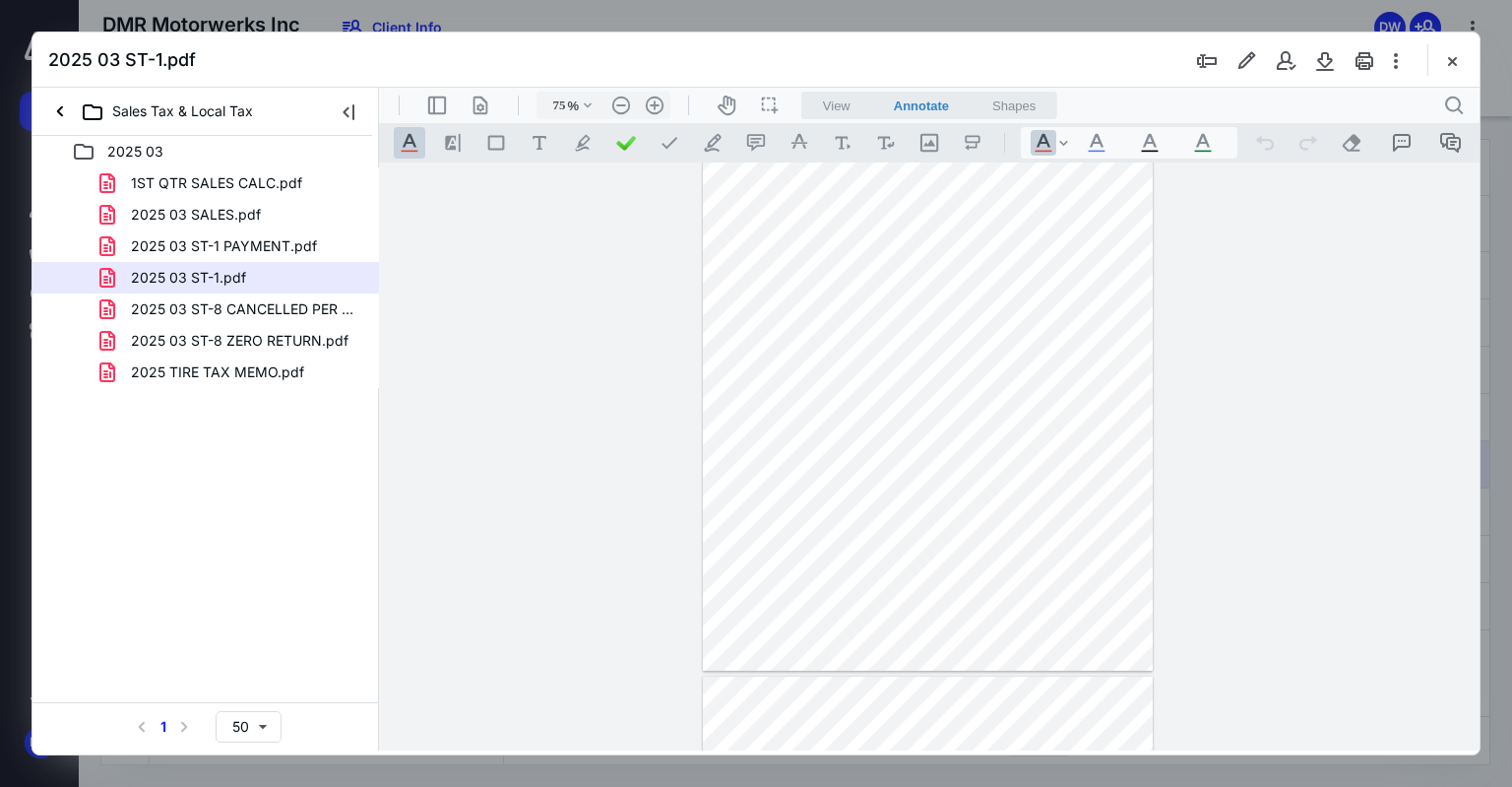 click at bounding box center (1452, 60) 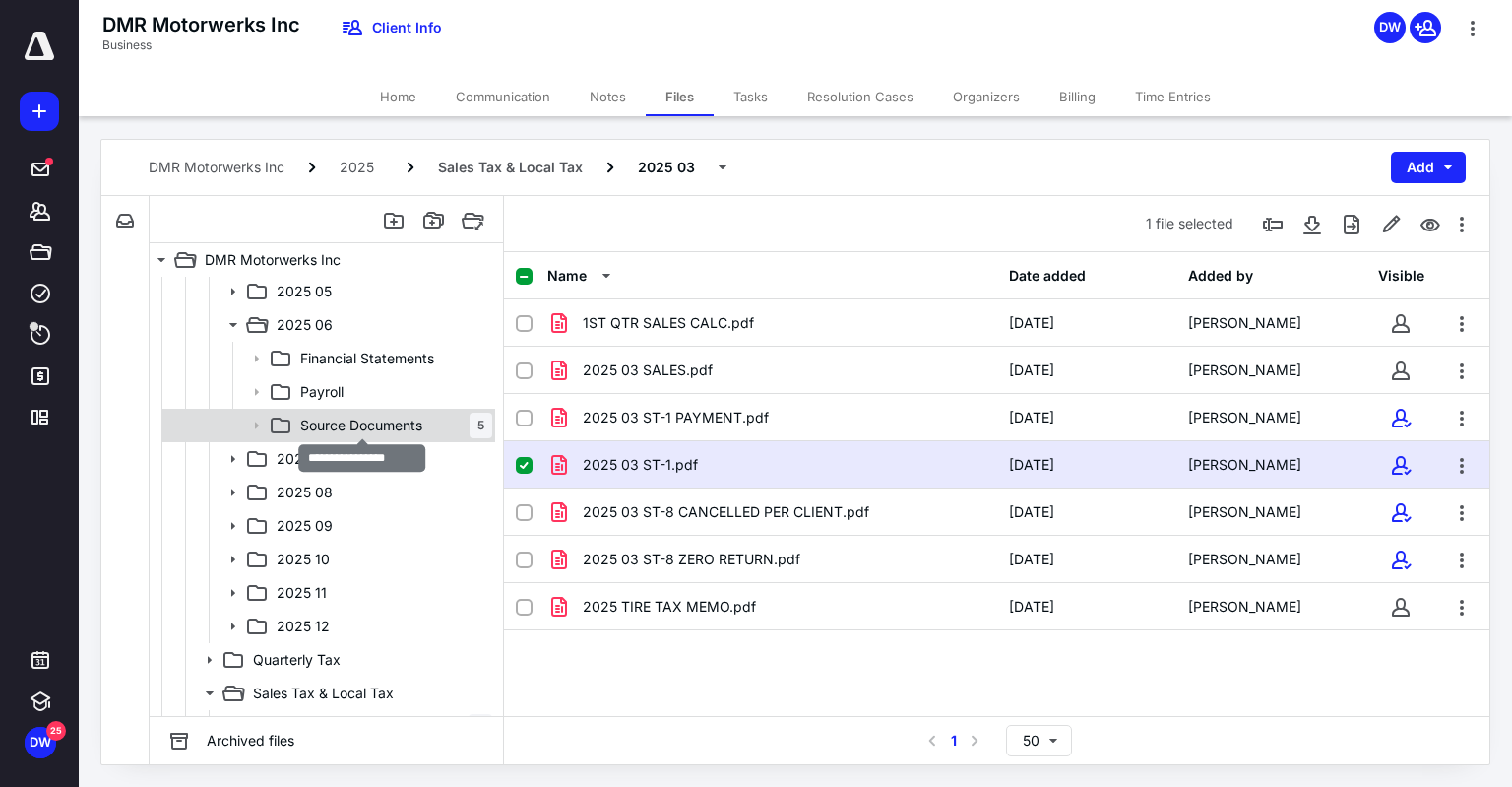 click on "Source Documents" at bounding box center [361, 426] 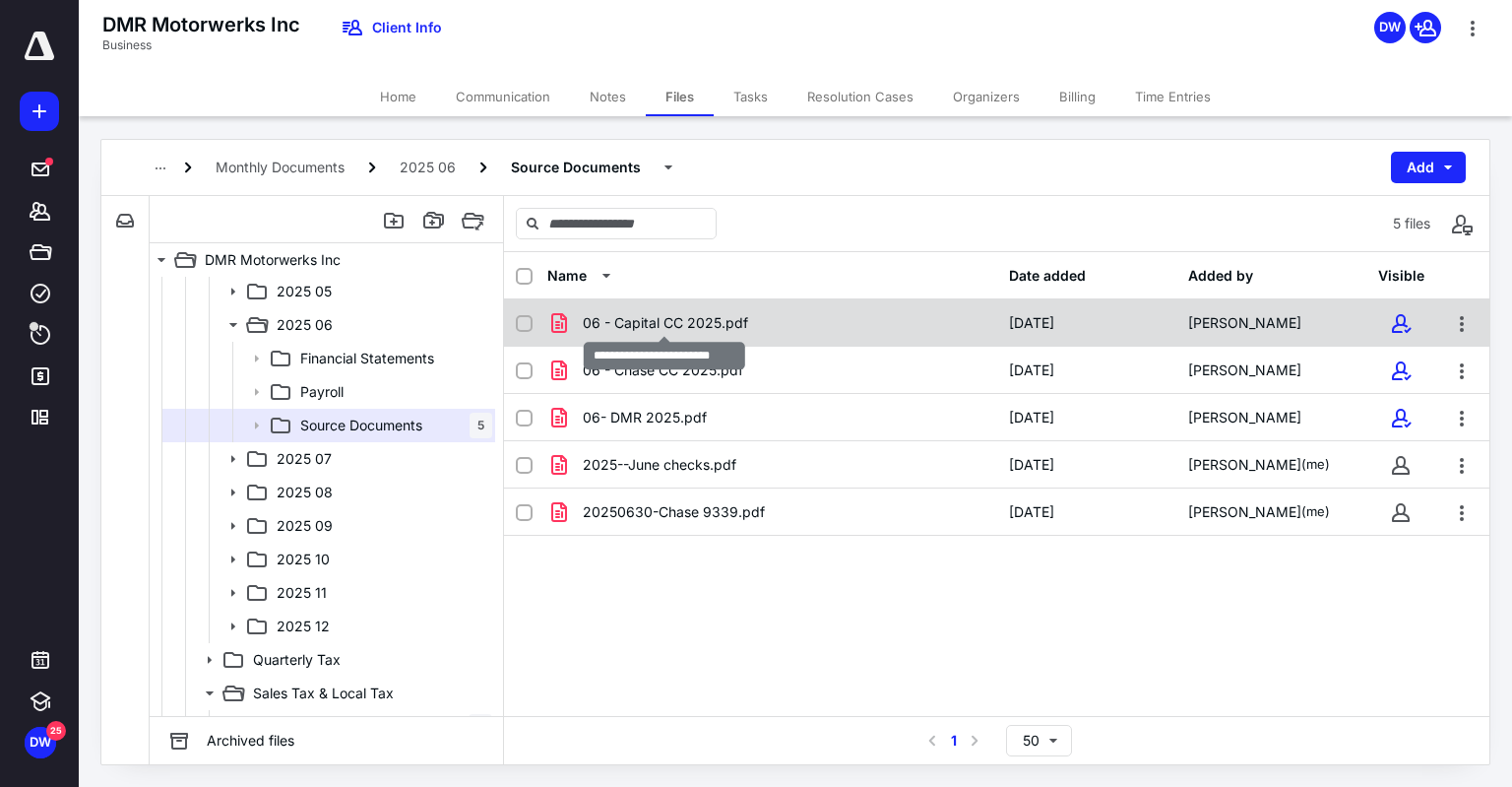 click on "06 - Capital CC 2025.pdf" at bounding box center [665, 323] 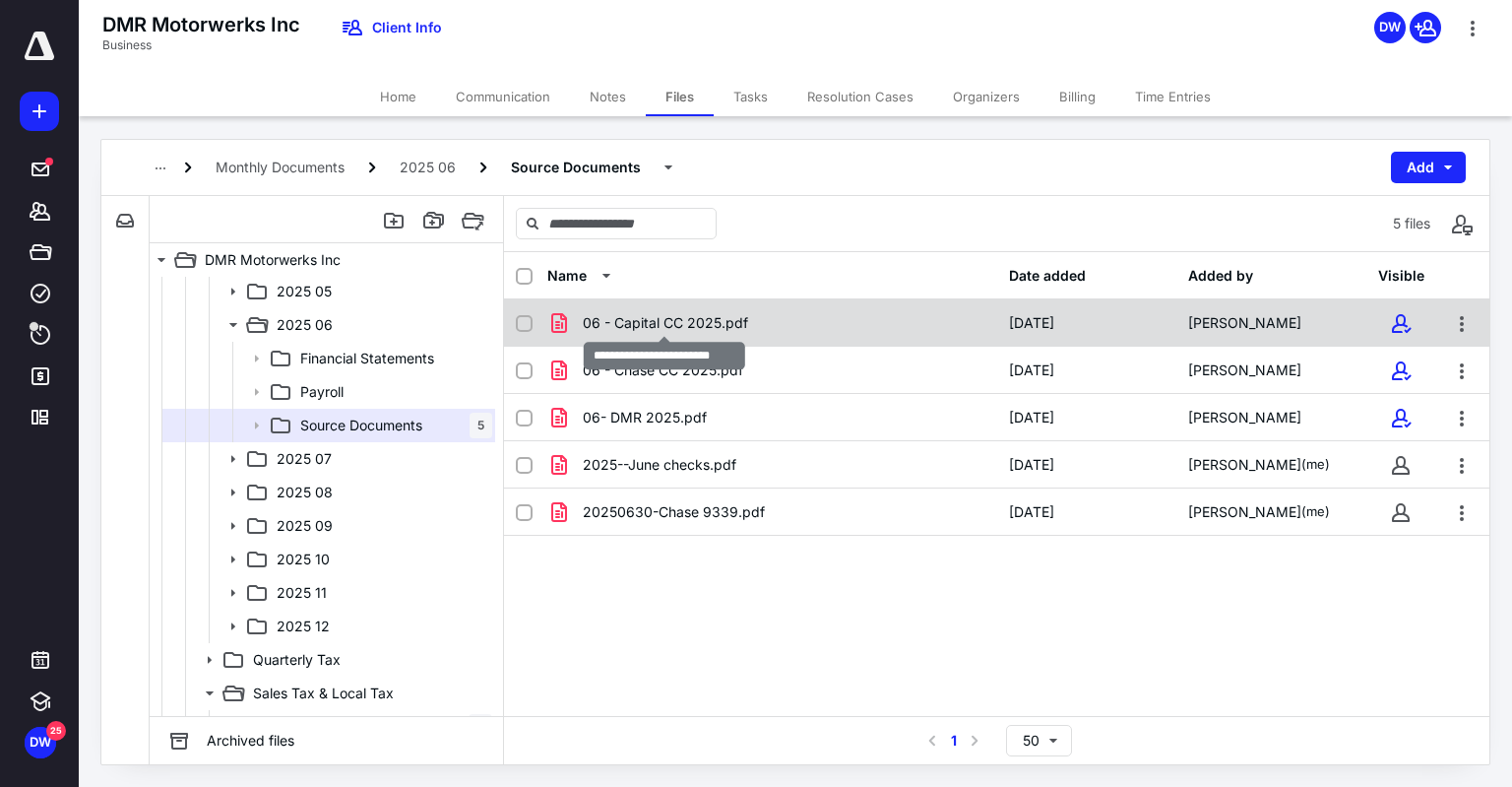 checkbox on "true" 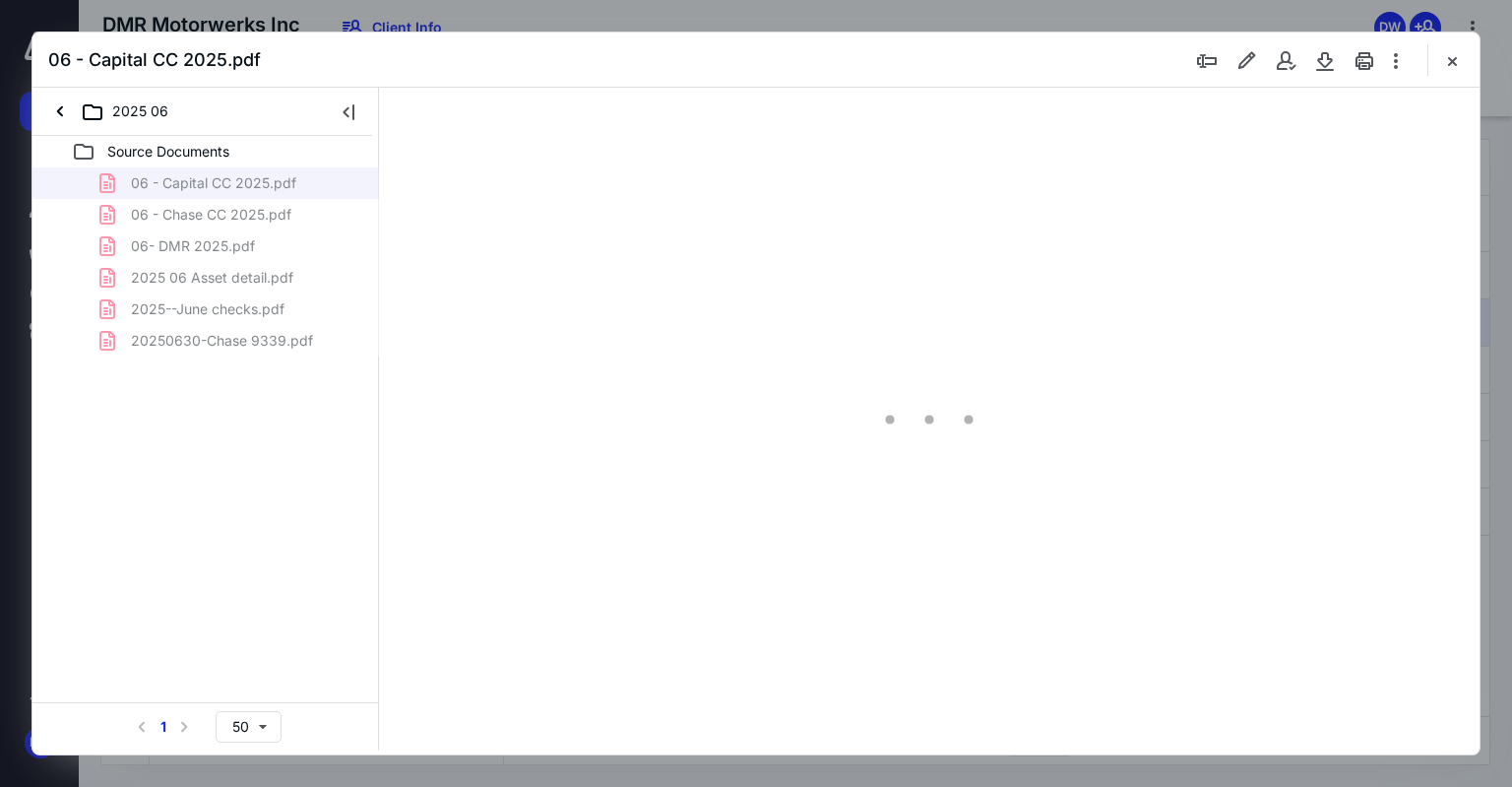 scroll, scrollTop: 0, scrollLeft: 0, axis: both 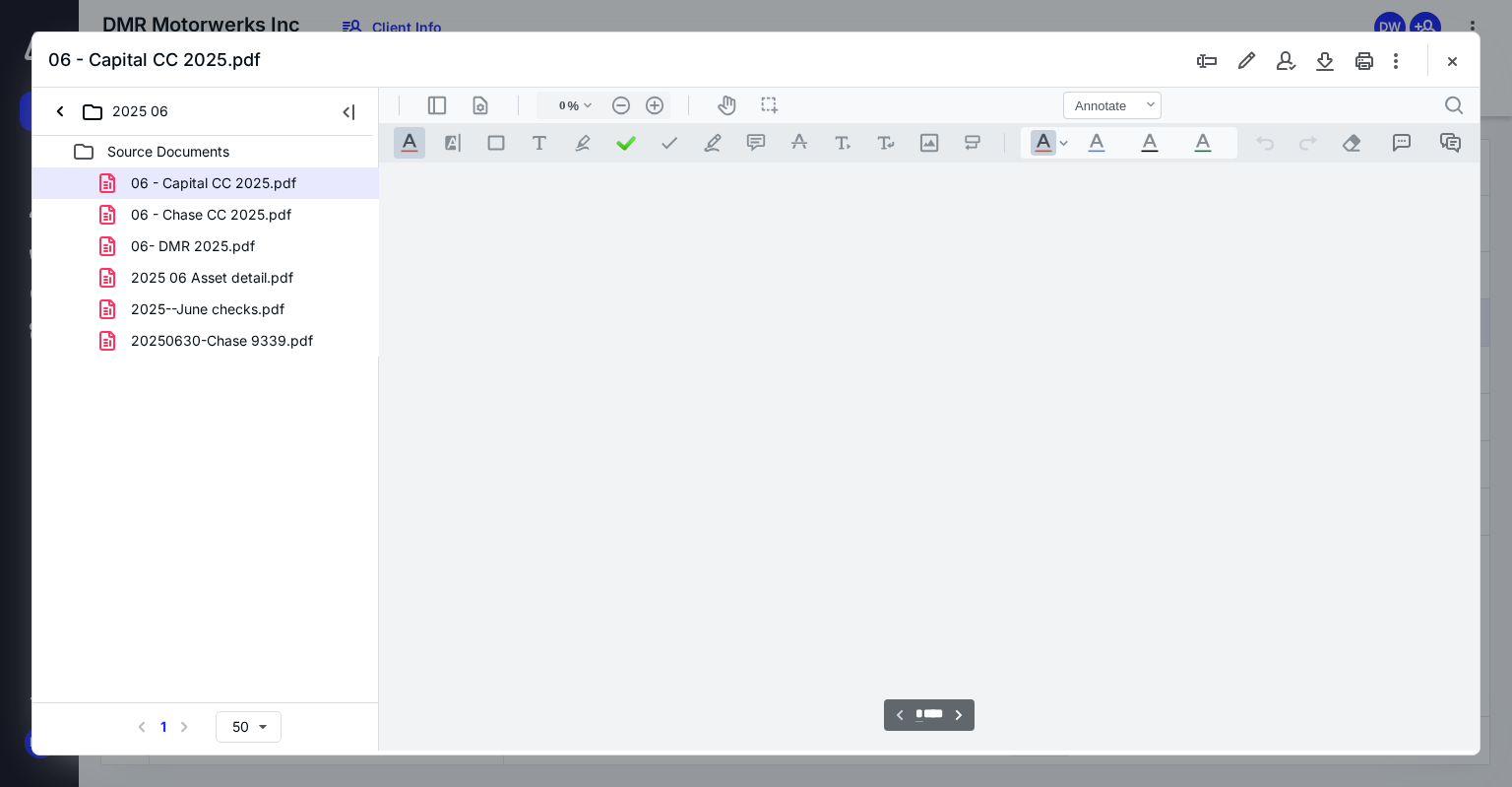 type on "75" 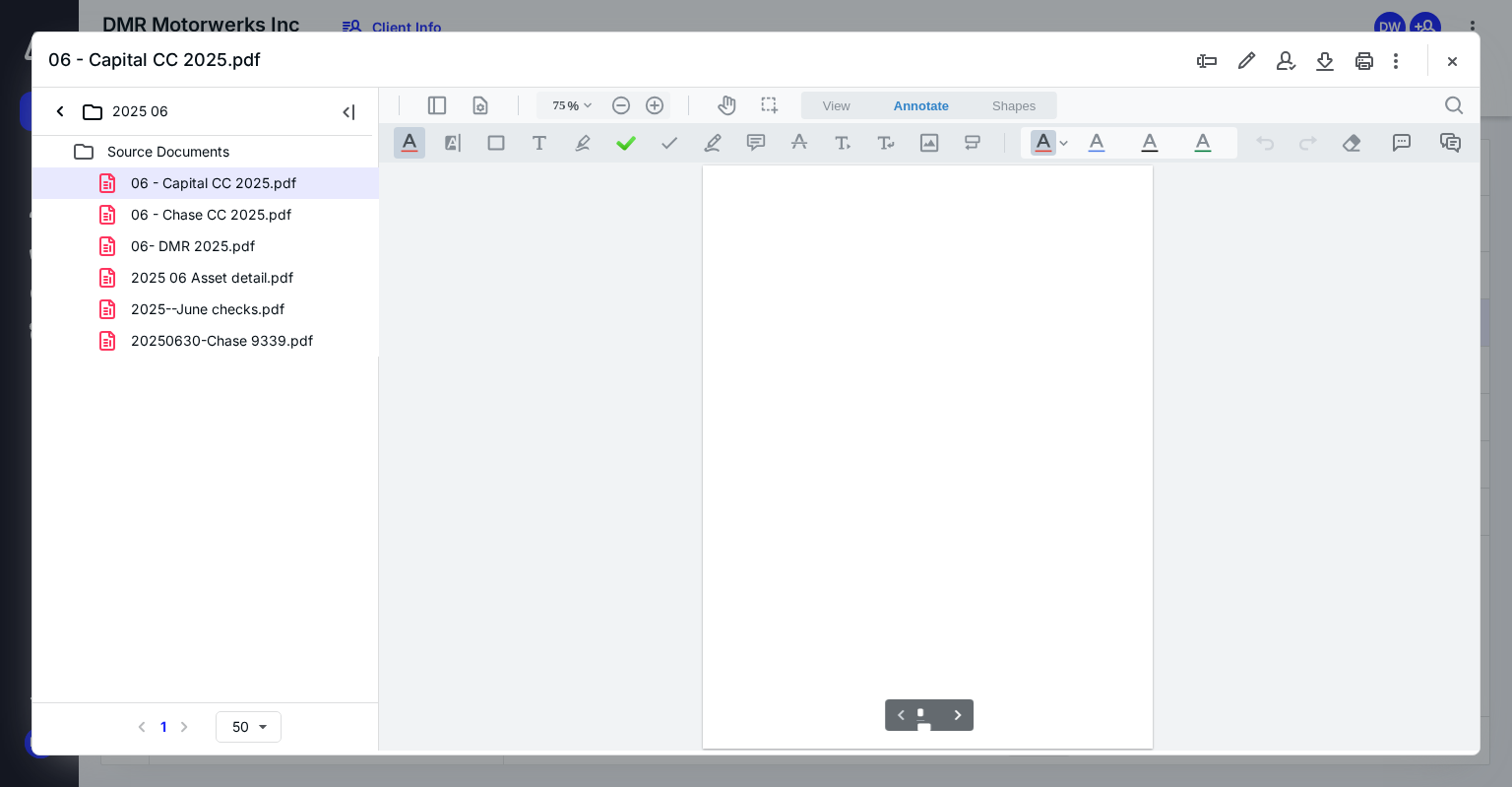 scroll, scrollTop: 78, scrollLeft: 0, axis: vertical 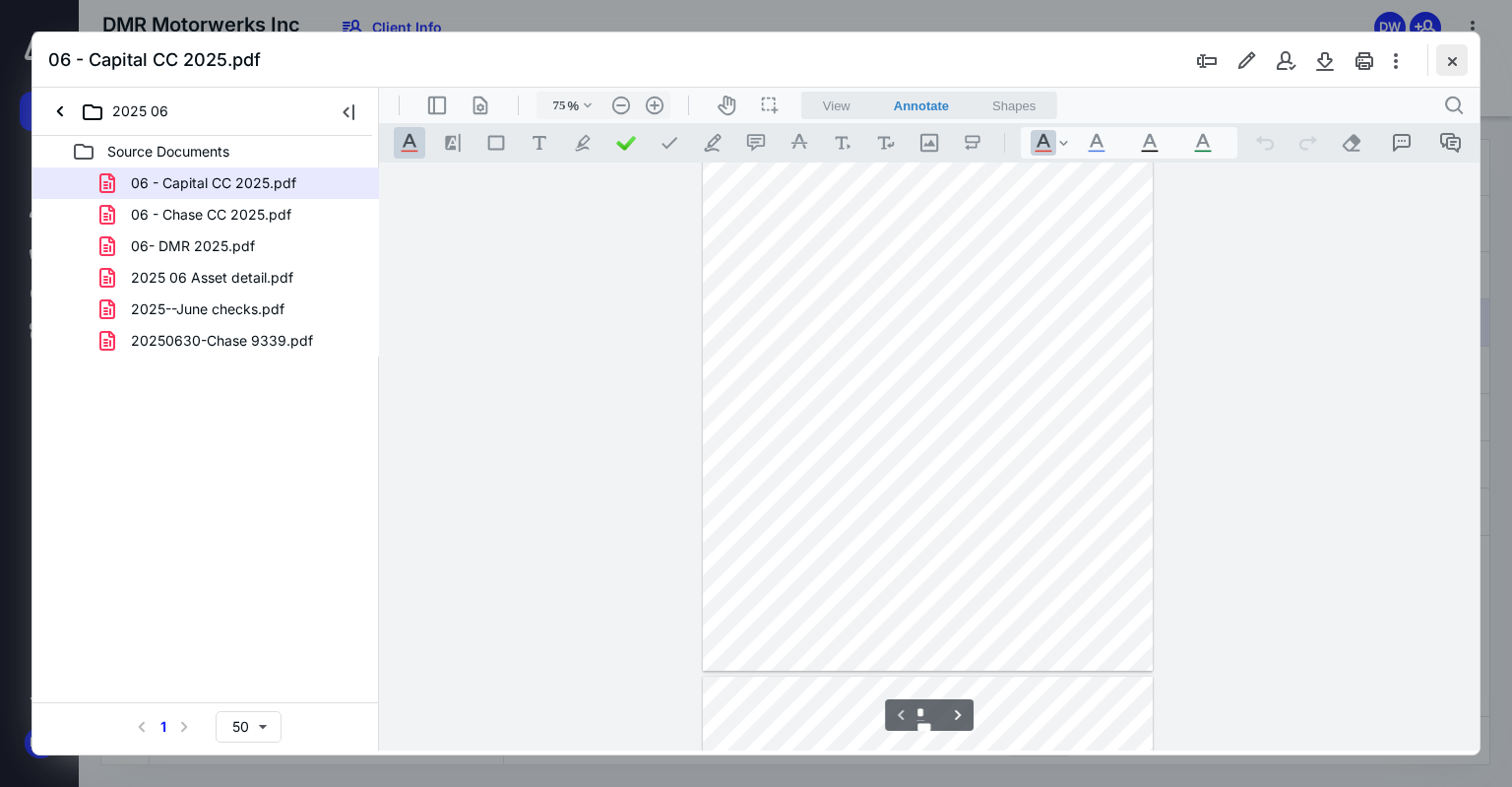 click at bounding box center [1452, 60] 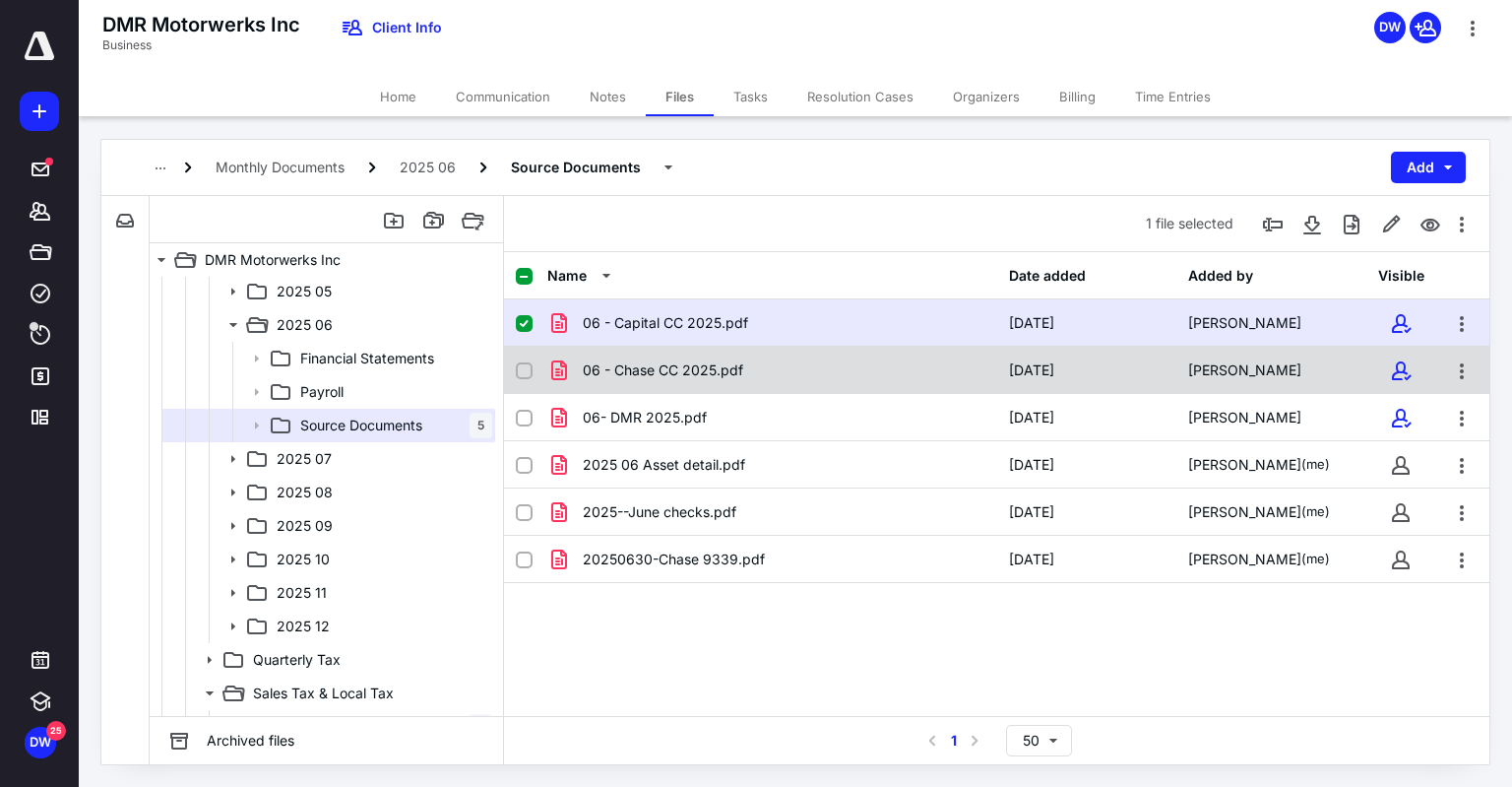 click on "06 - Chase CC 2025.pdf" at bounding box center (662, 370) 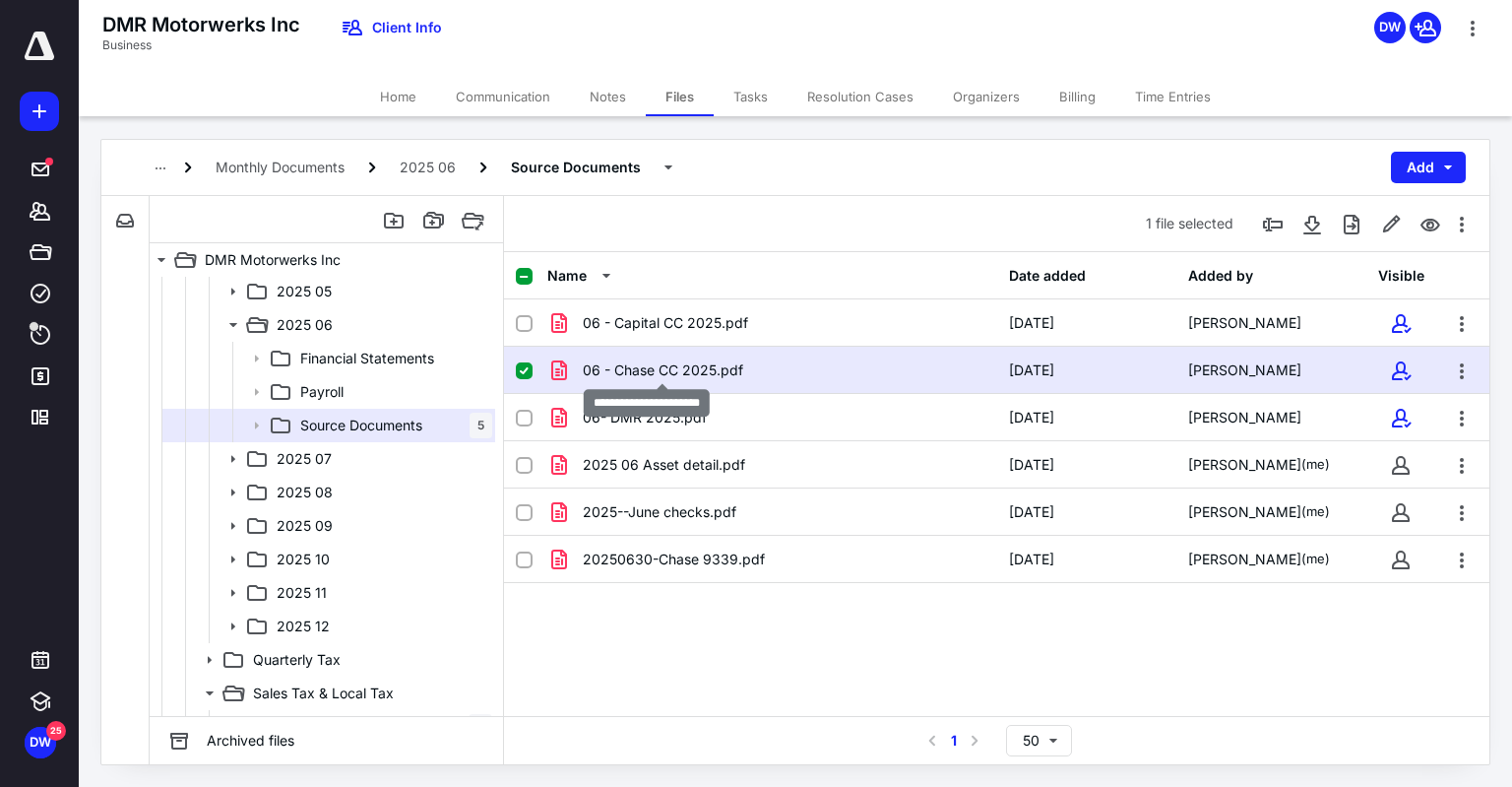 click on "06 - Chase CC 2025.pdf" at bounding box center (662, 370) 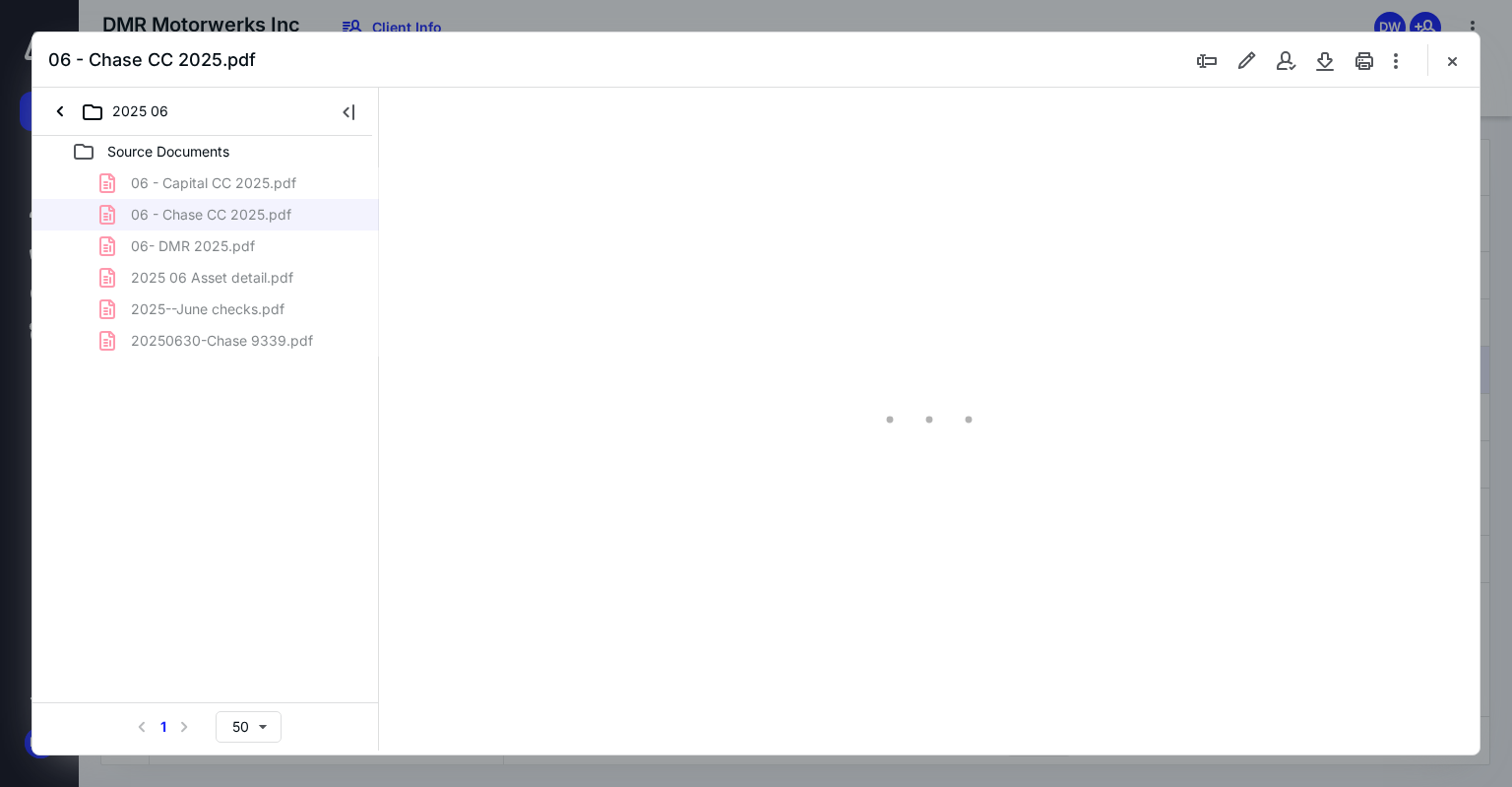 scroll, scrollTop: 0, scrollLeft: 0, axis: both 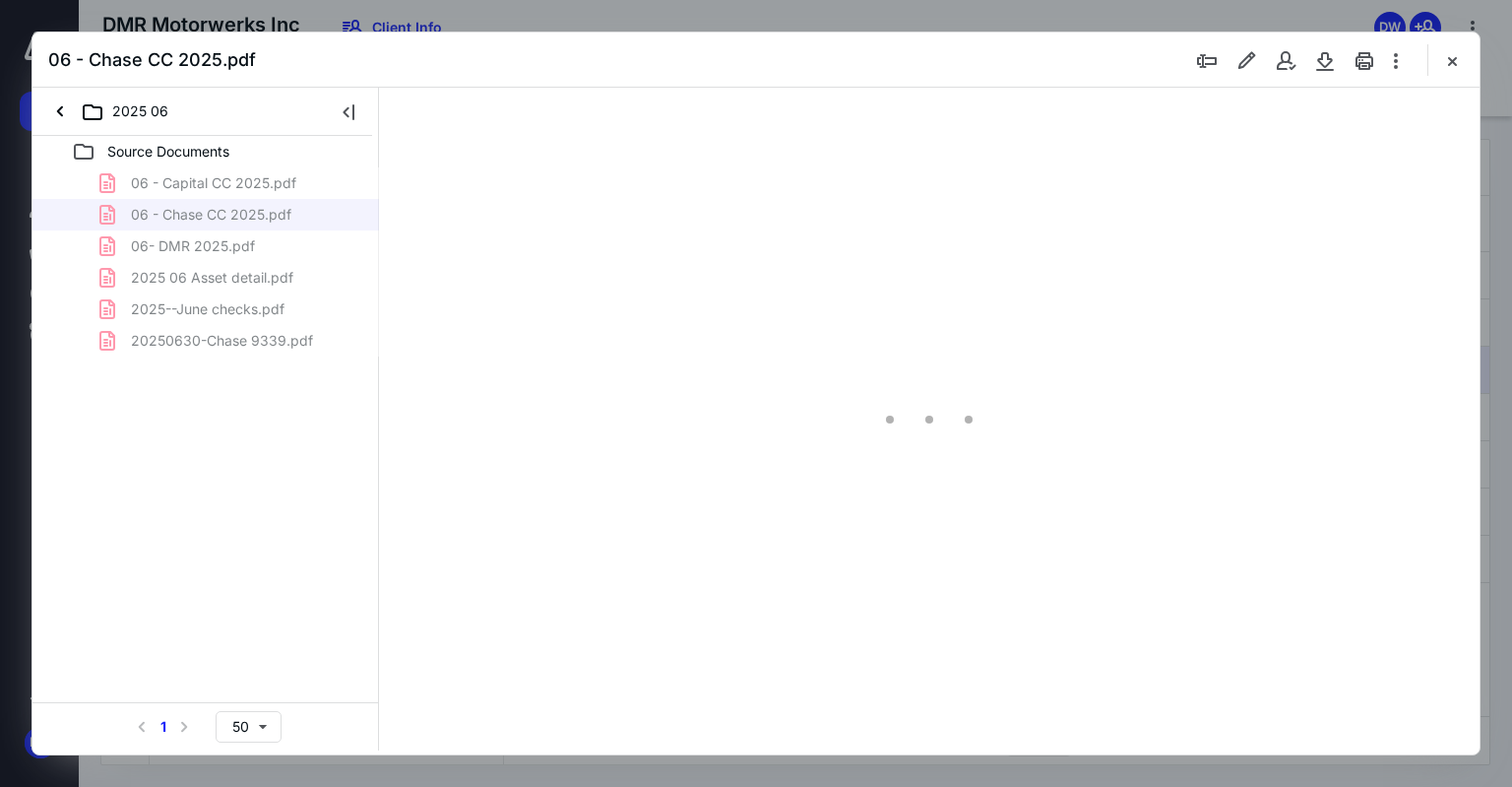 type on "59" 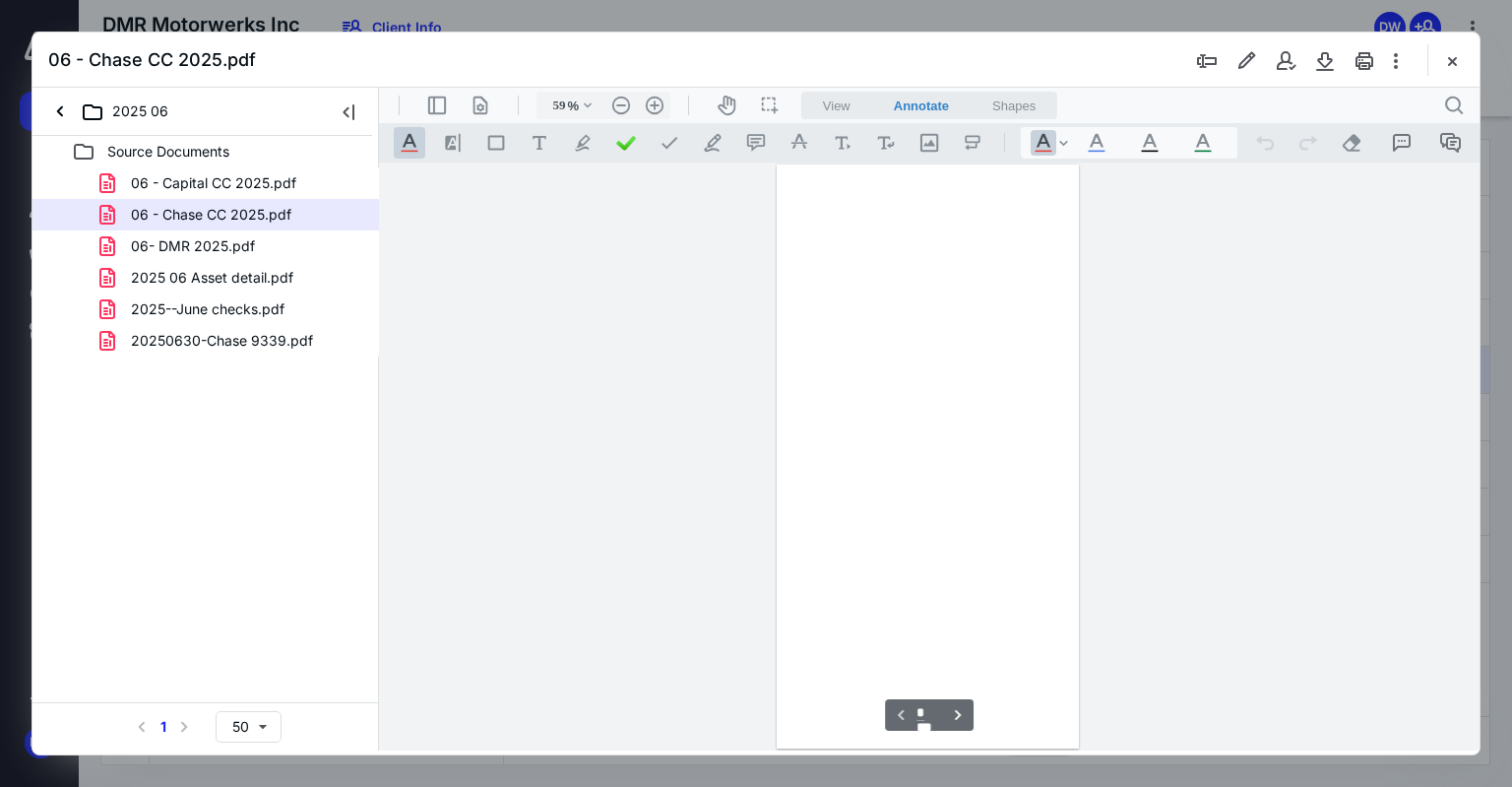 scroll, scrollTop: 77, scrollLeft: 0, axis: vertical 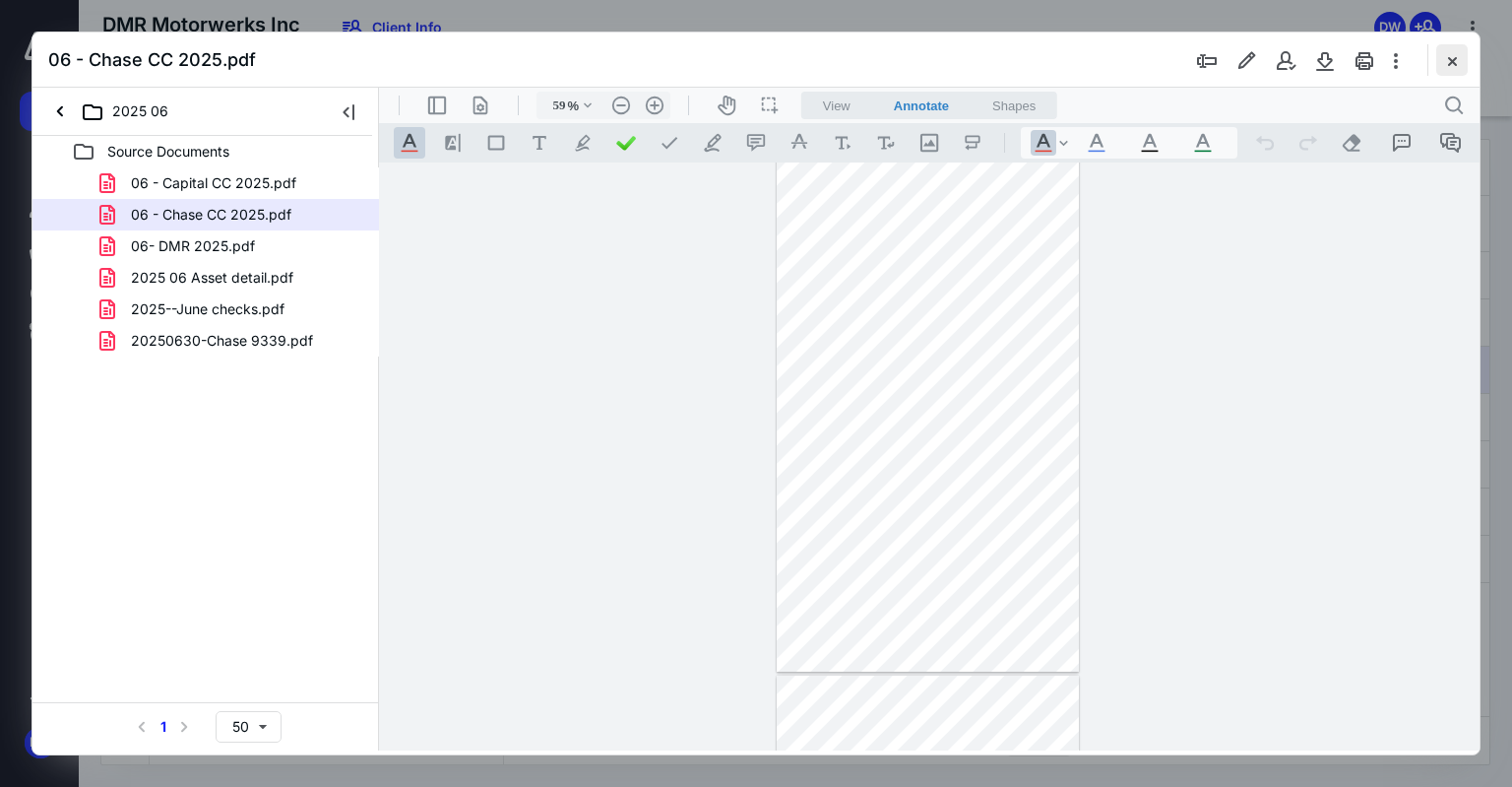 click at bounding box center [1452, 60] 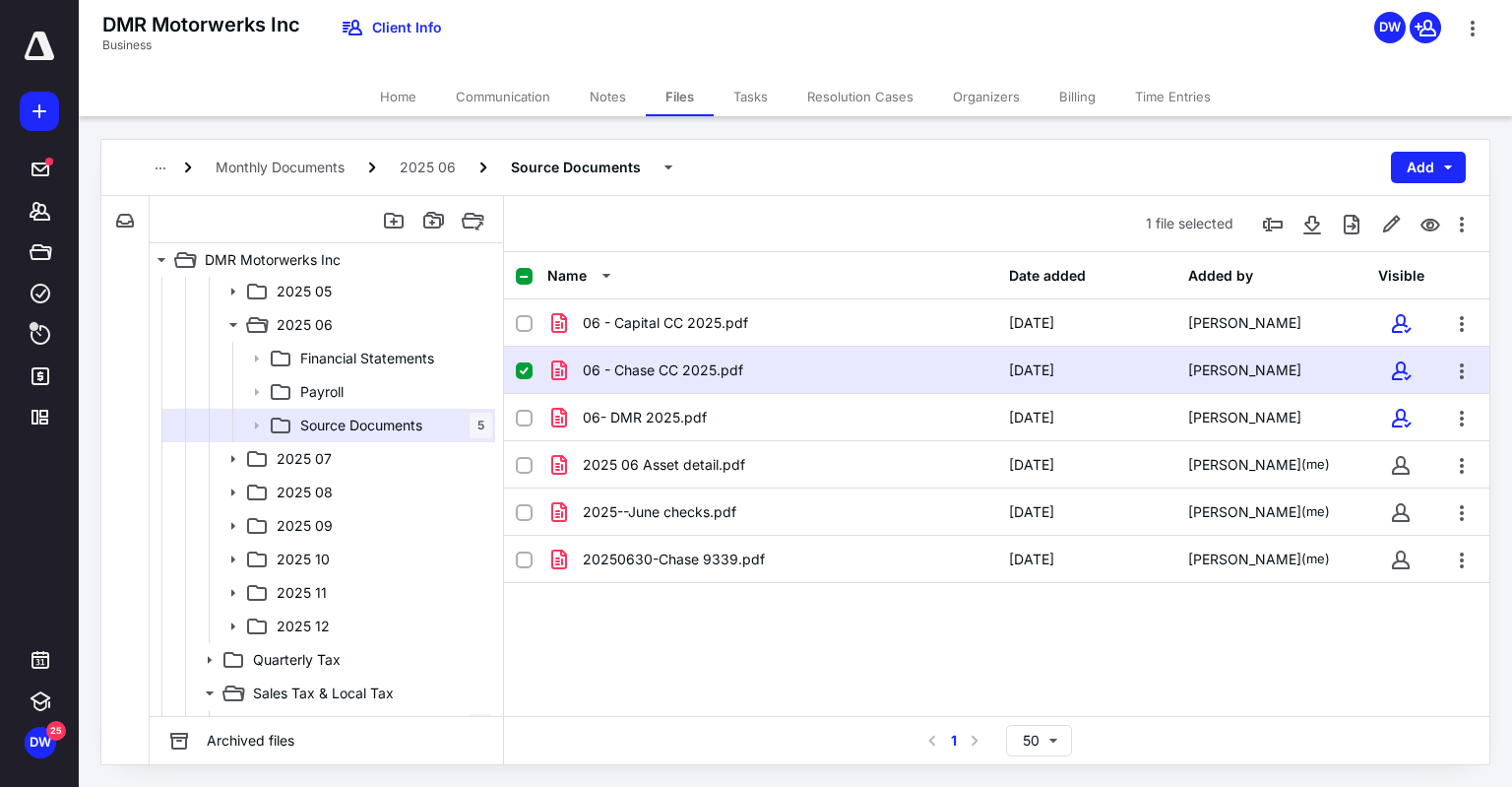 click on "Tasks" at bounding box center (750, 97) 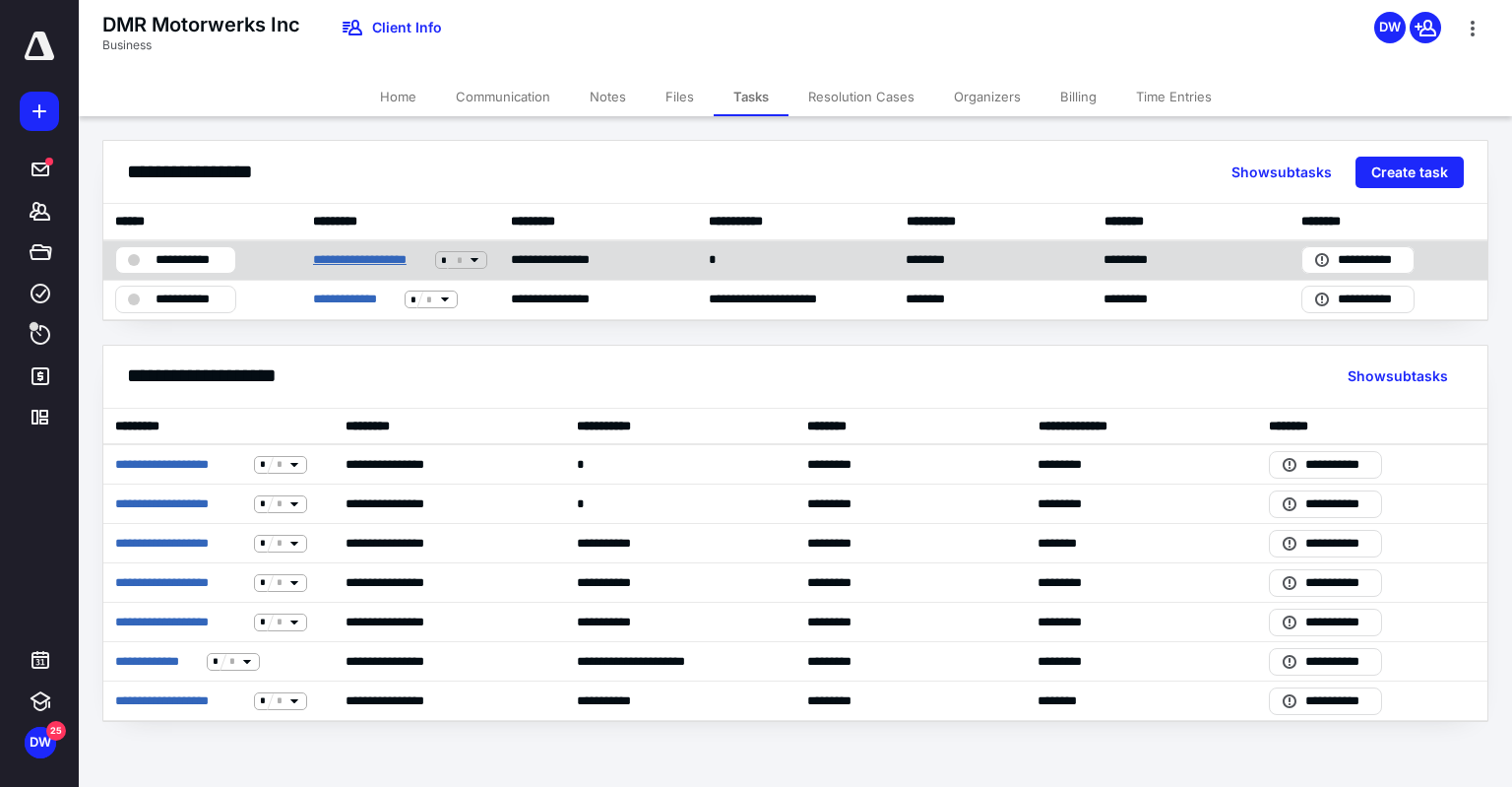 click on "**********" at bounding box center (370, 260) 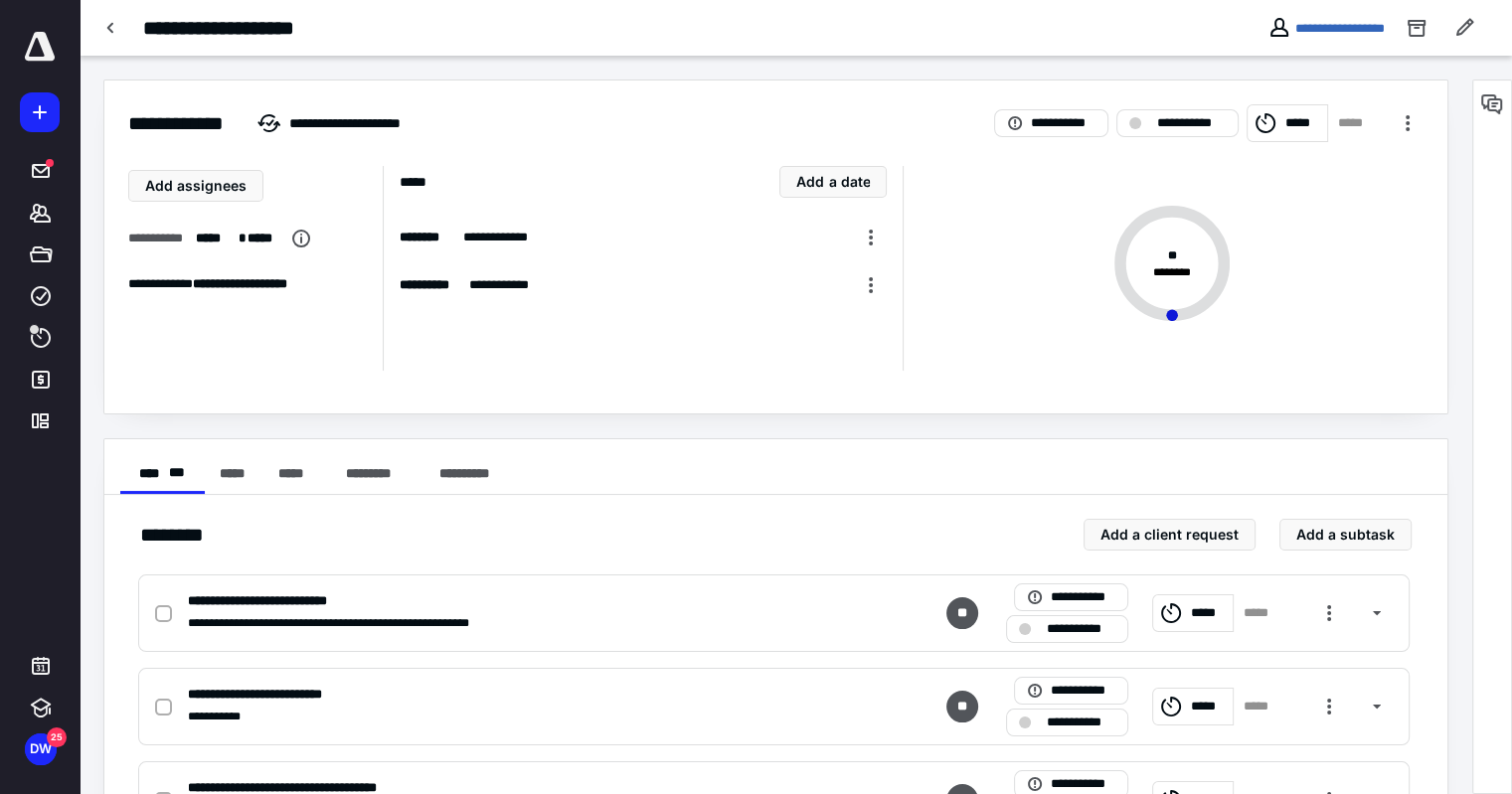 click on "*****" at bounding box center [1355, 123] 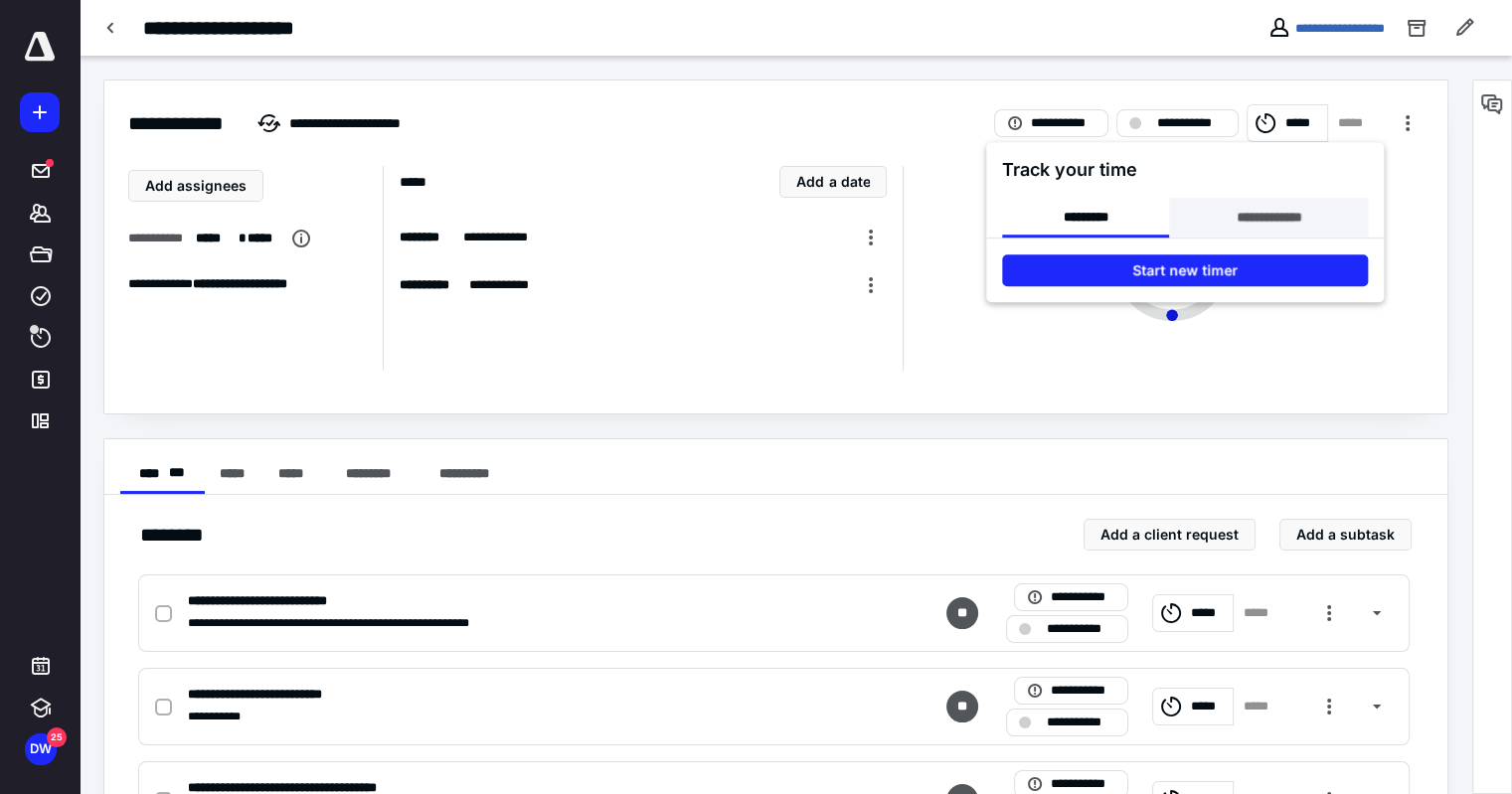 click on "**********" at bounding box center [1268, 218] 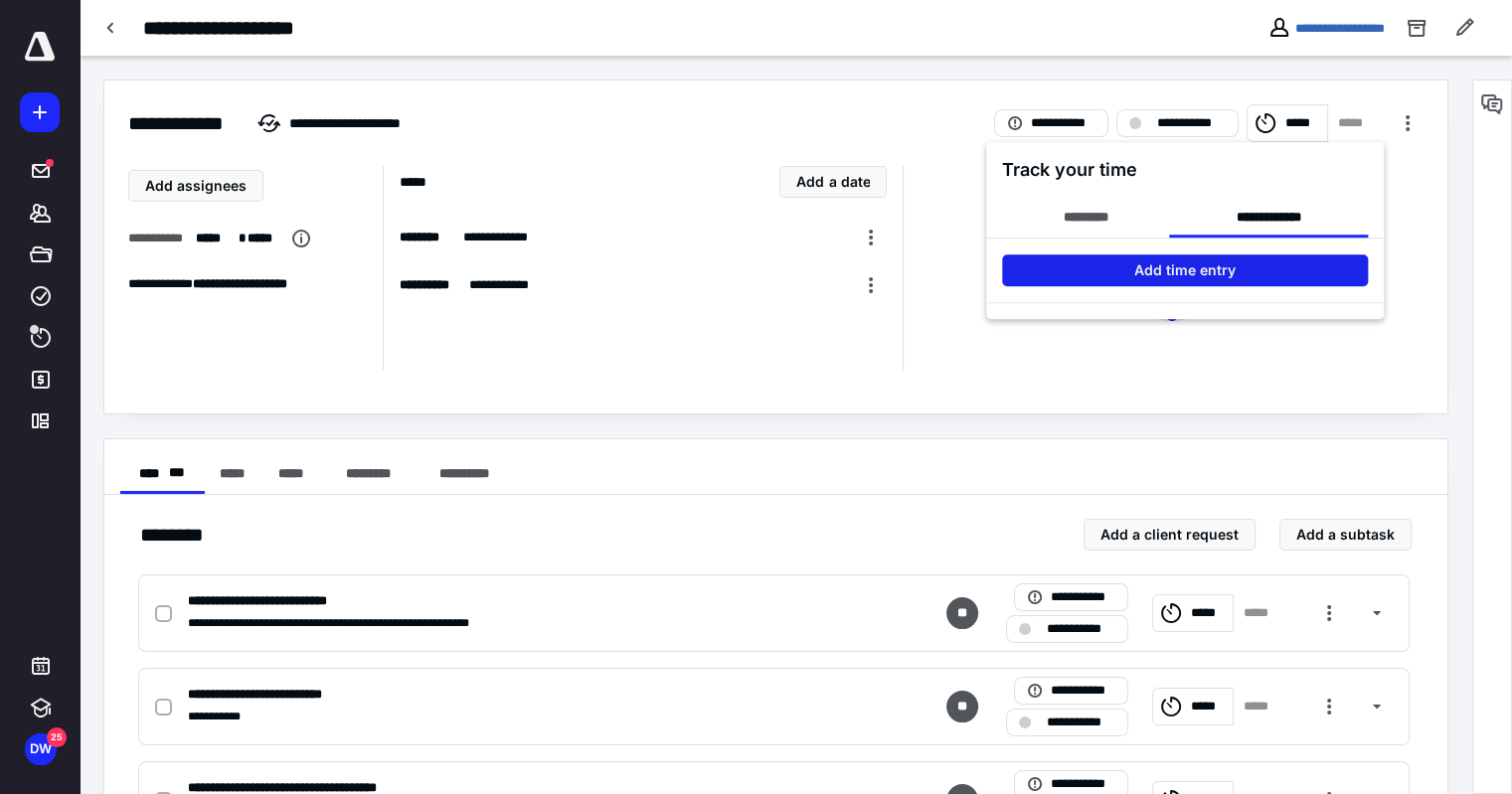click on "Add time entry" at bounding box center (1185, 270) 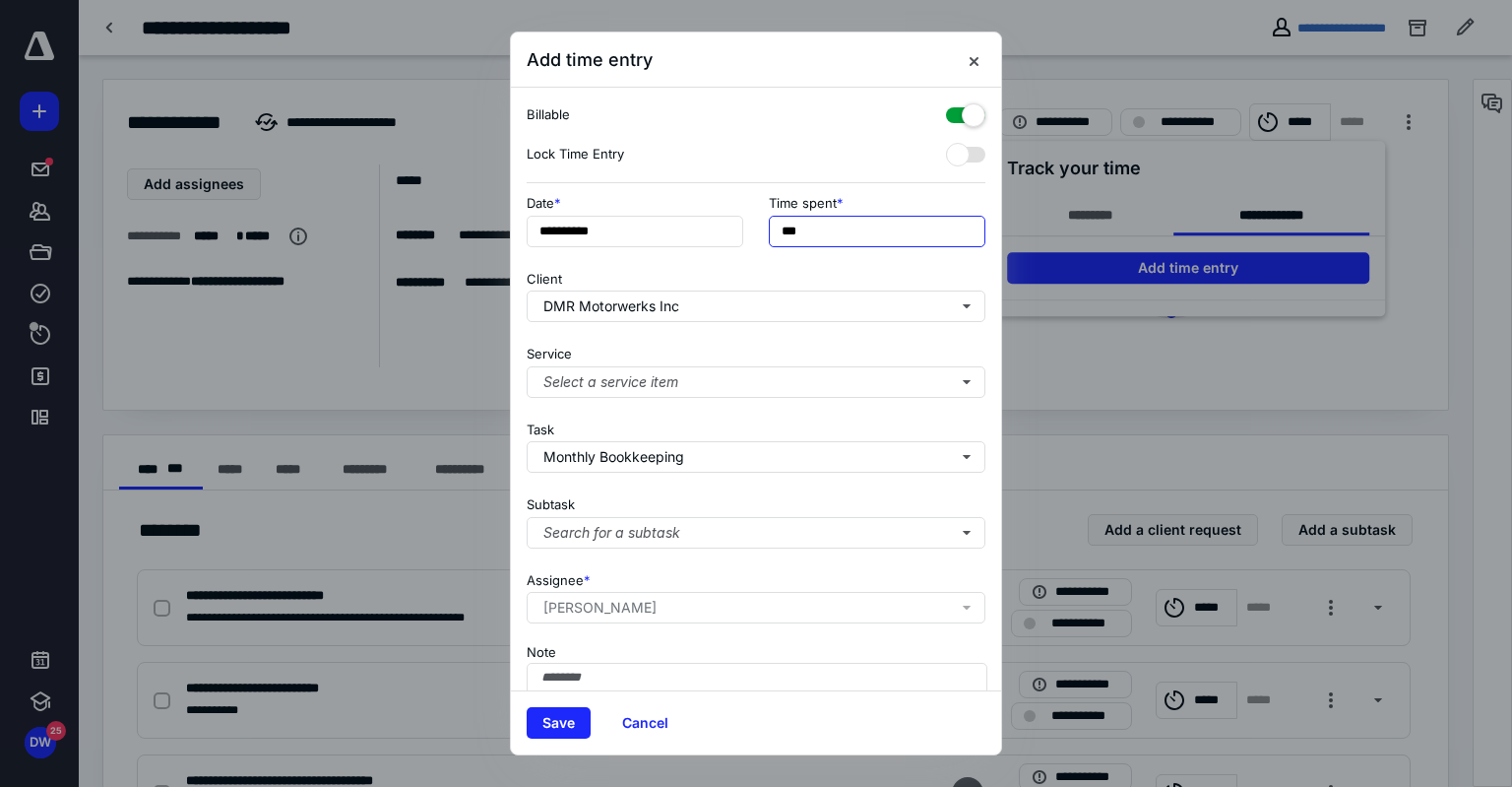 click on "***" at bounding box center [877, 231] 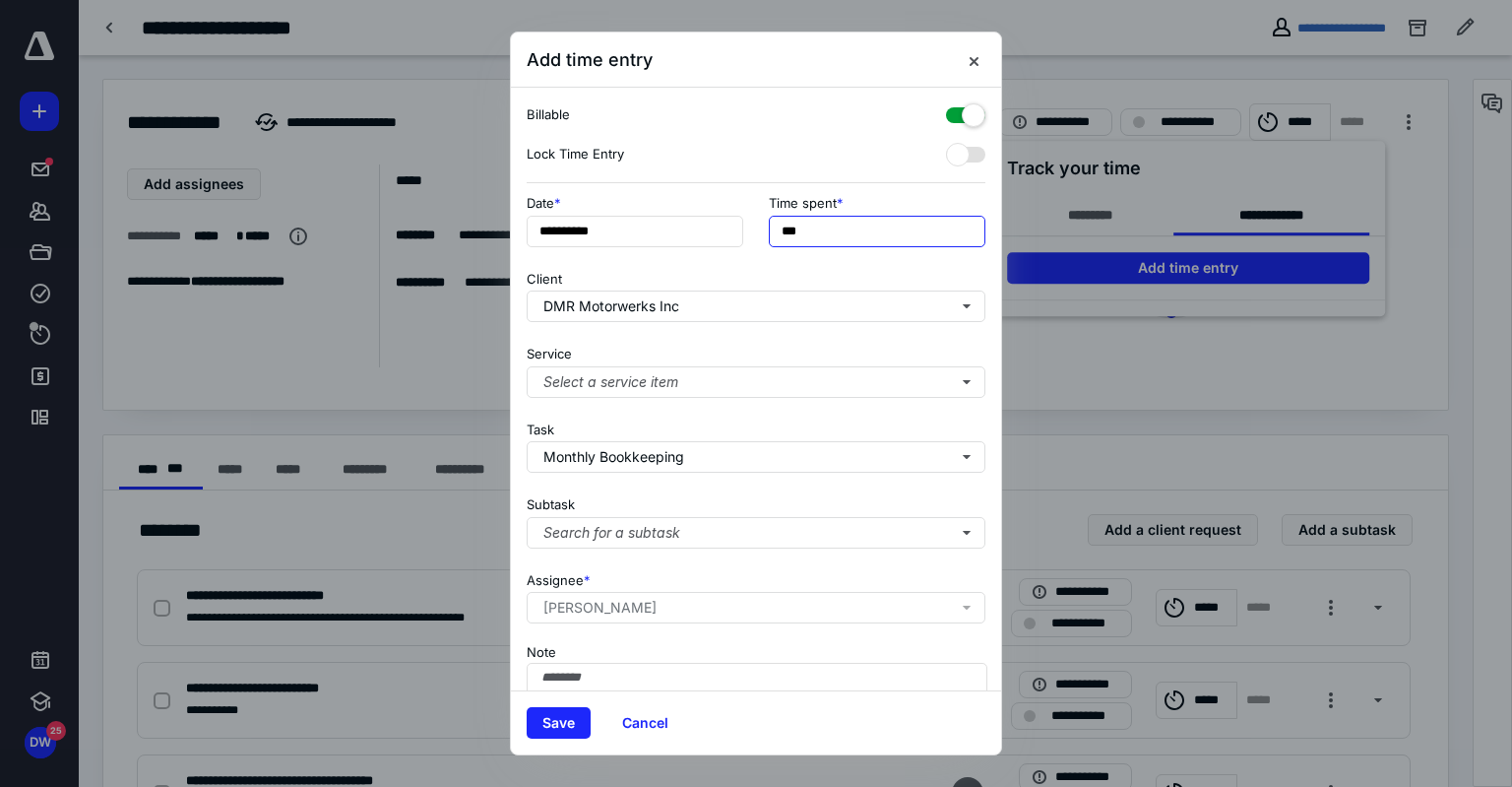 scroll, scrollTop: 99, scrollLeft: 0, axis: vertical 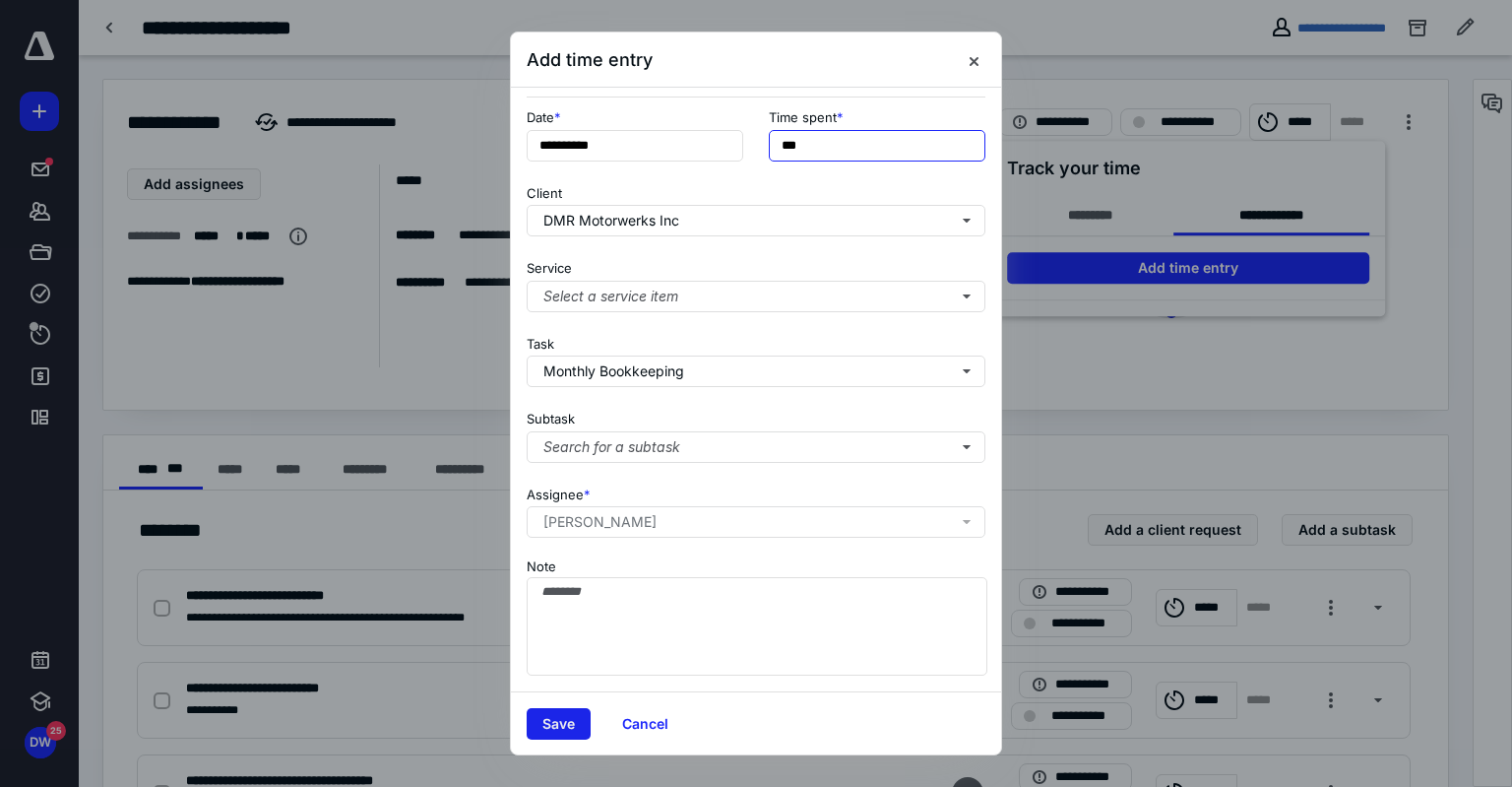 type on "***" 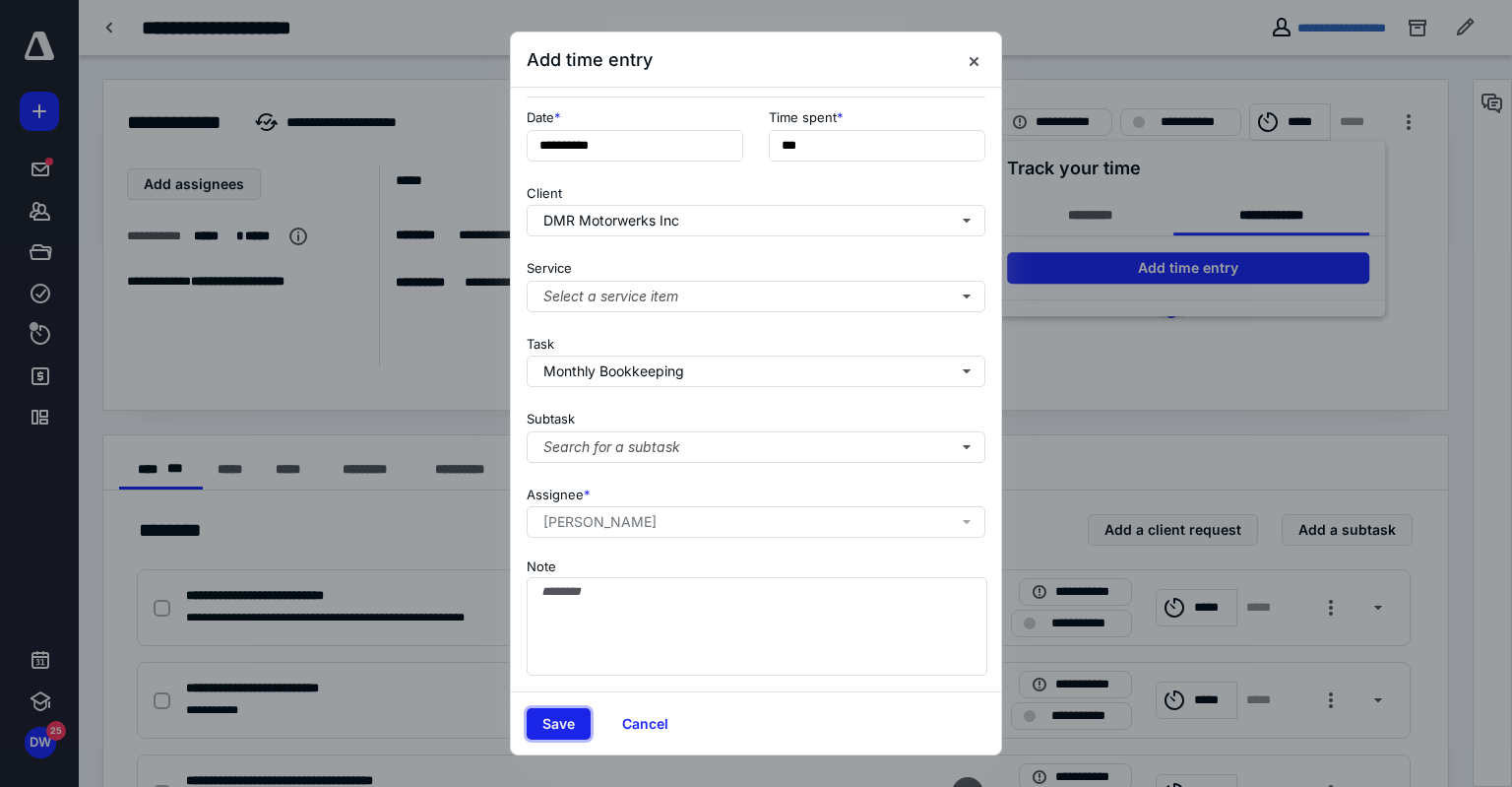 click on "Save" at bounding box center (558, 724) 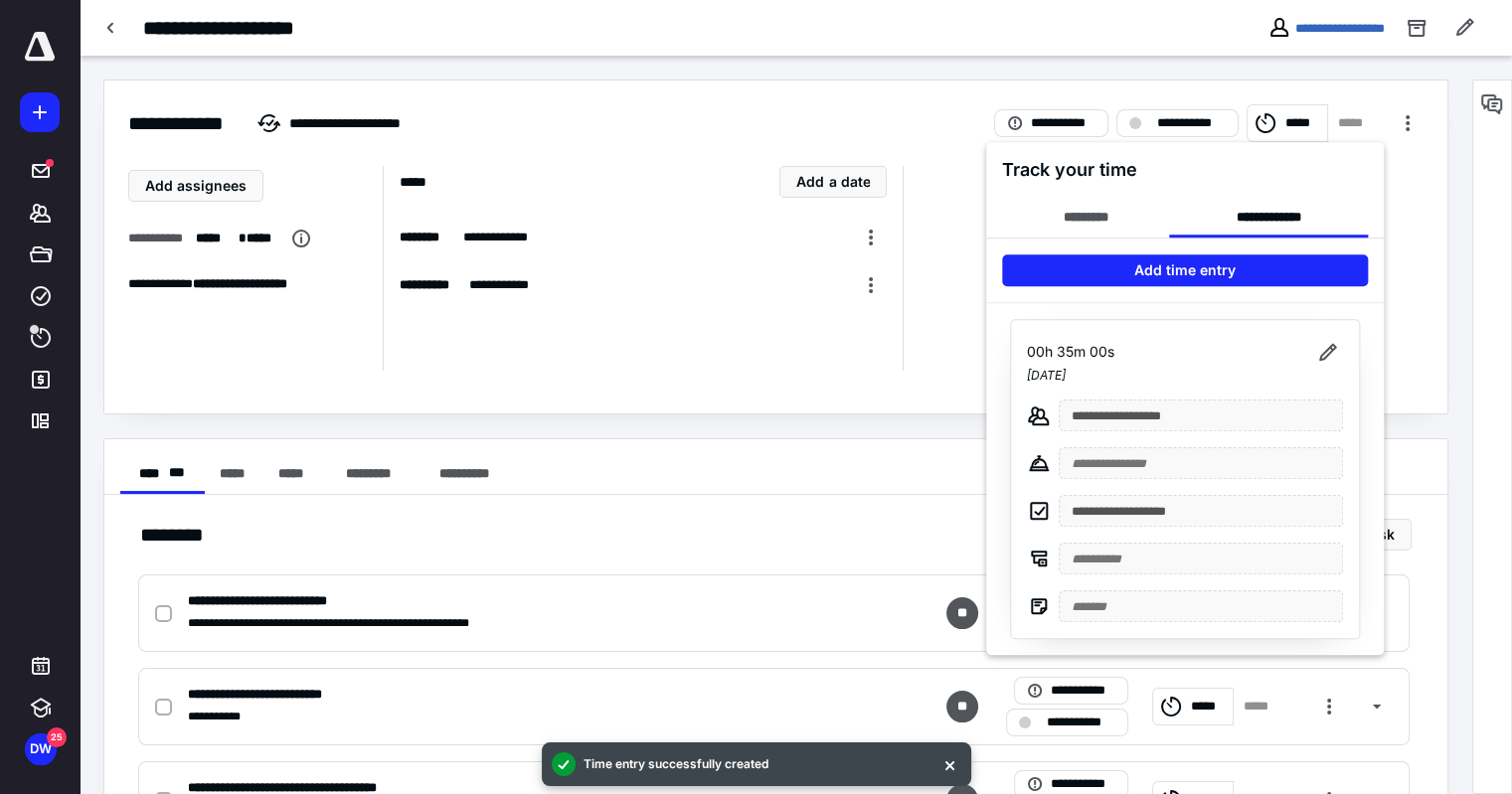 click at bounding box center [756, 397] 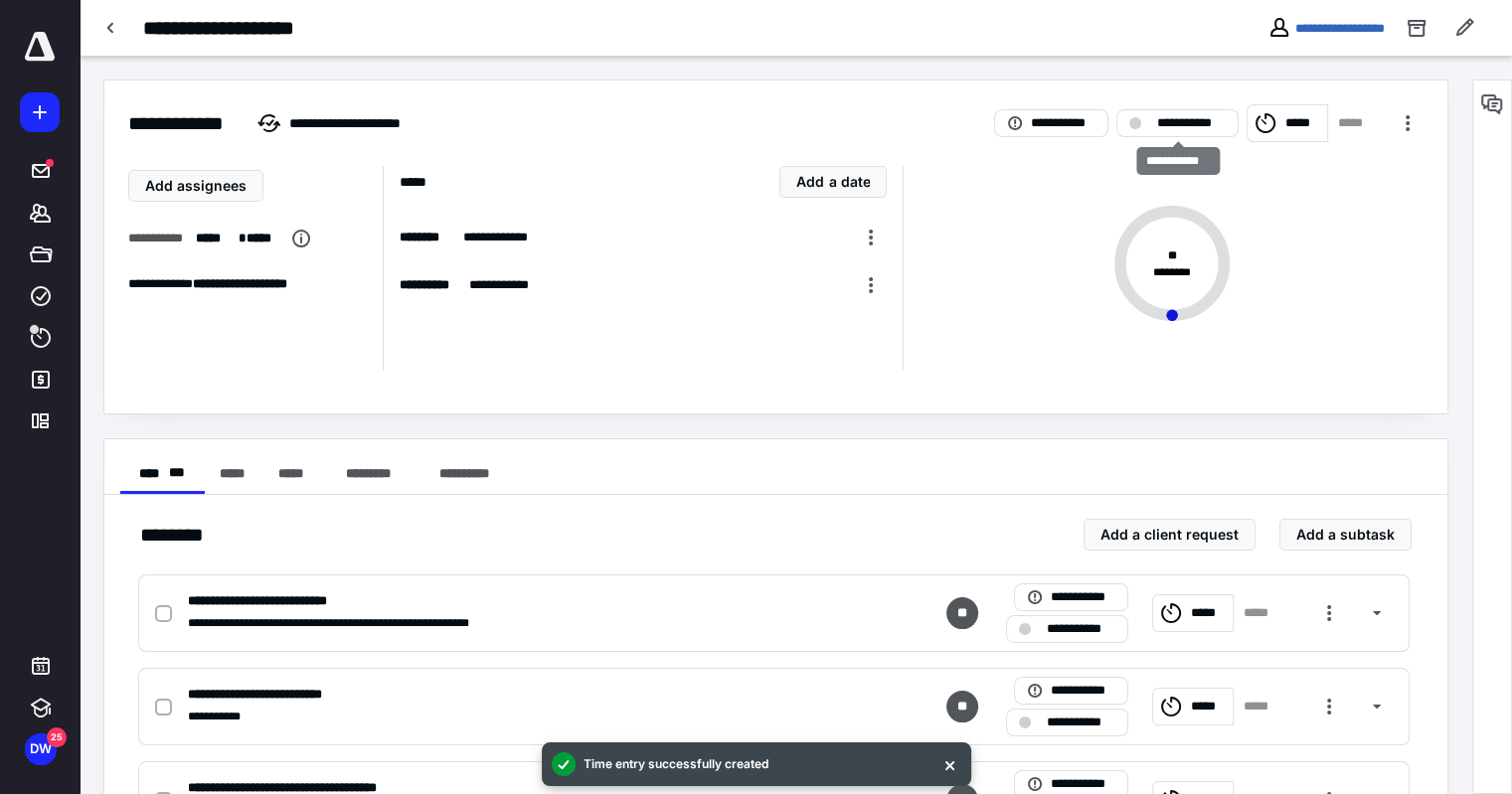 click on "**********" at bounding box center (1191, 123) 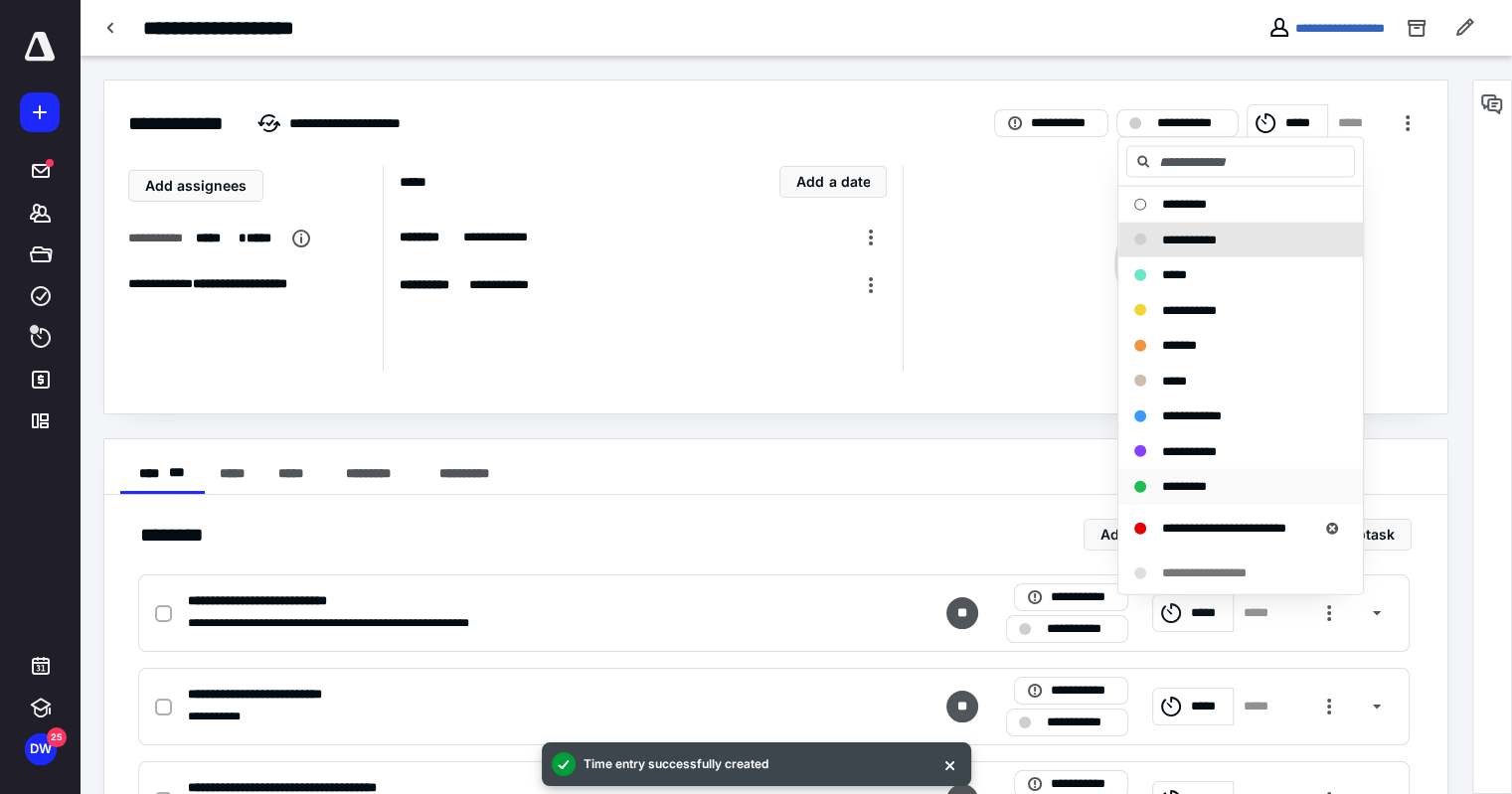 click on "*********" at bounding box center [1184, 486] 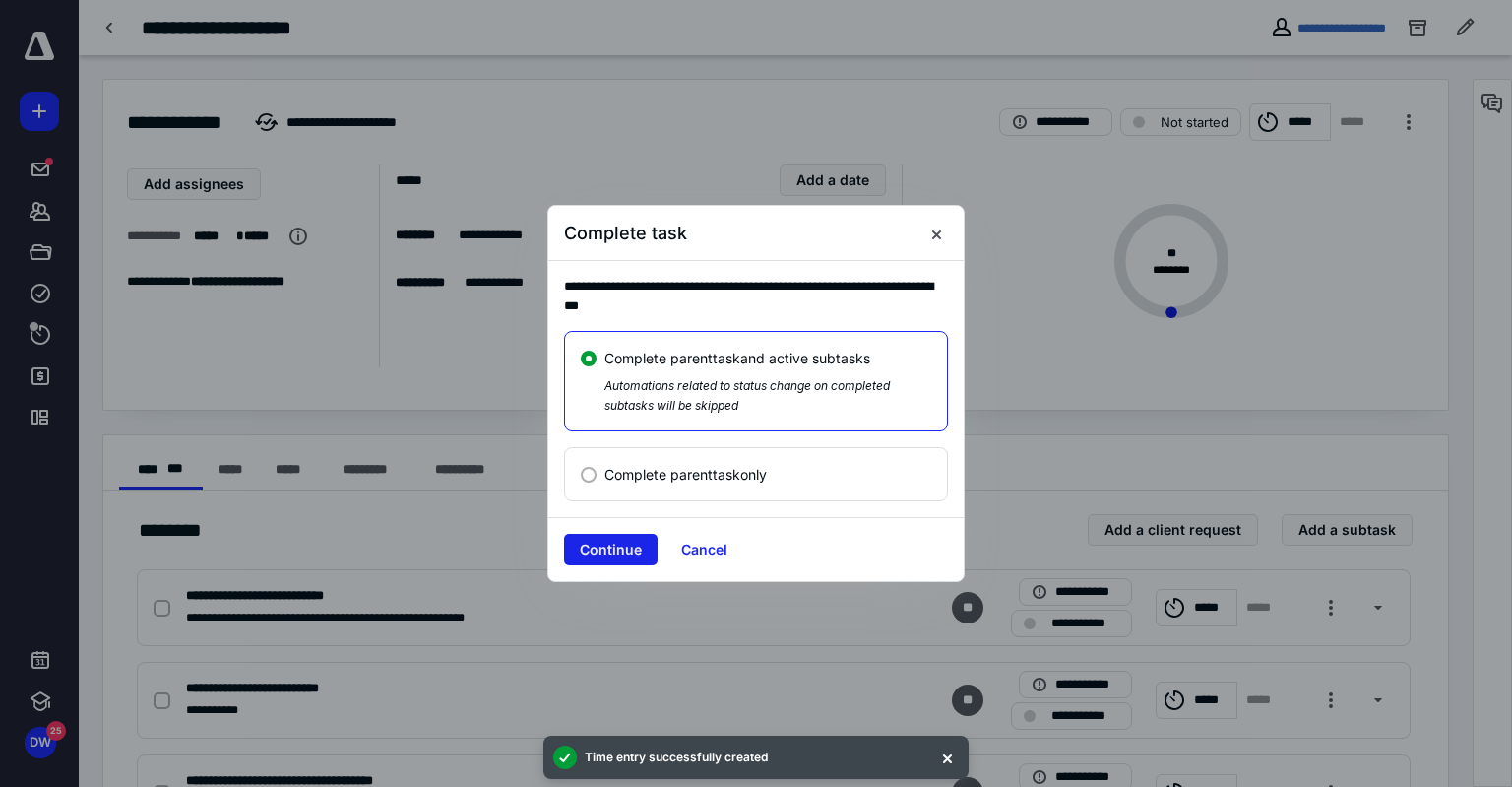 click on "Continue" at bounding box center (610, 550) 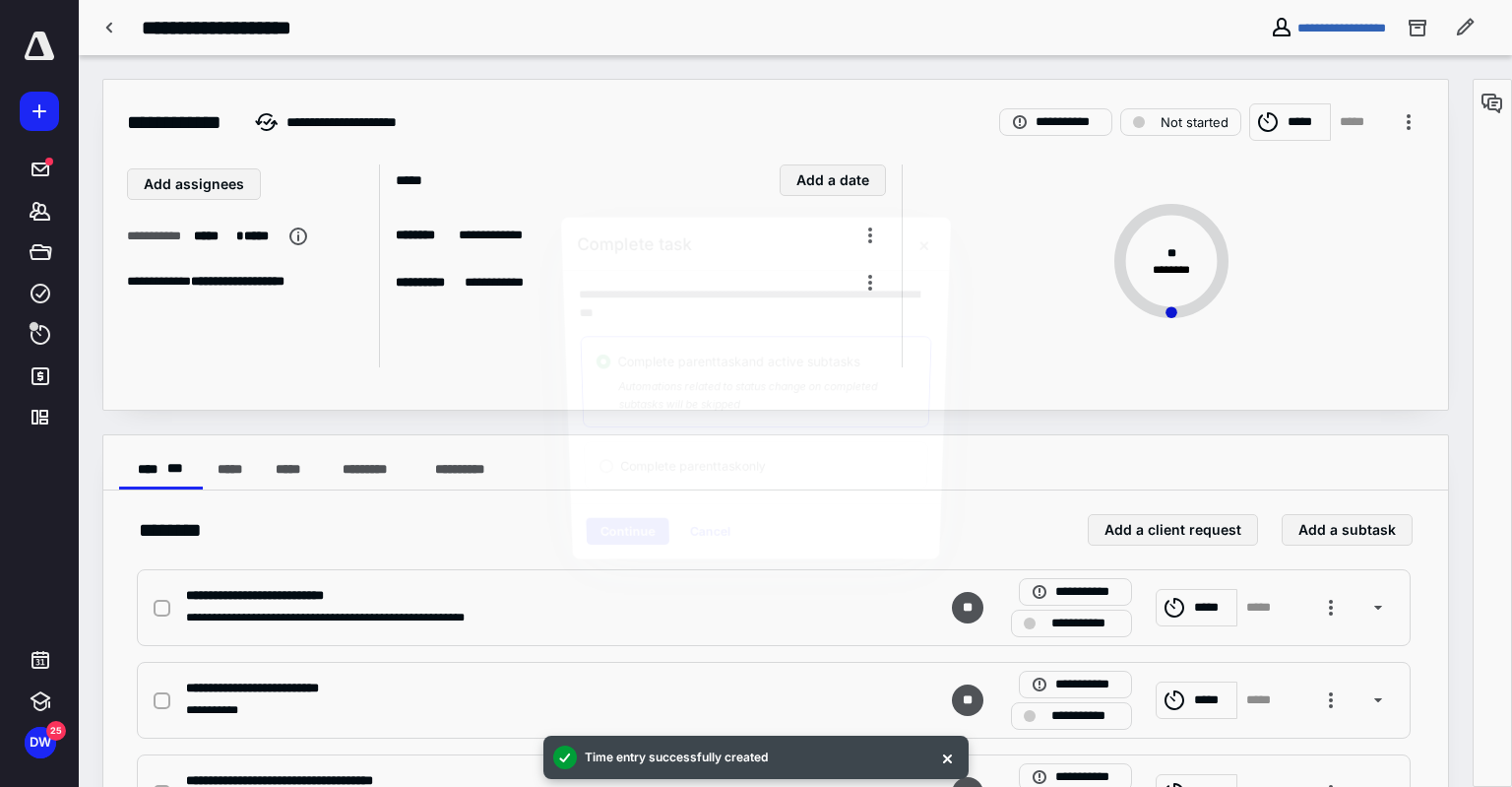 checkbox on "true" 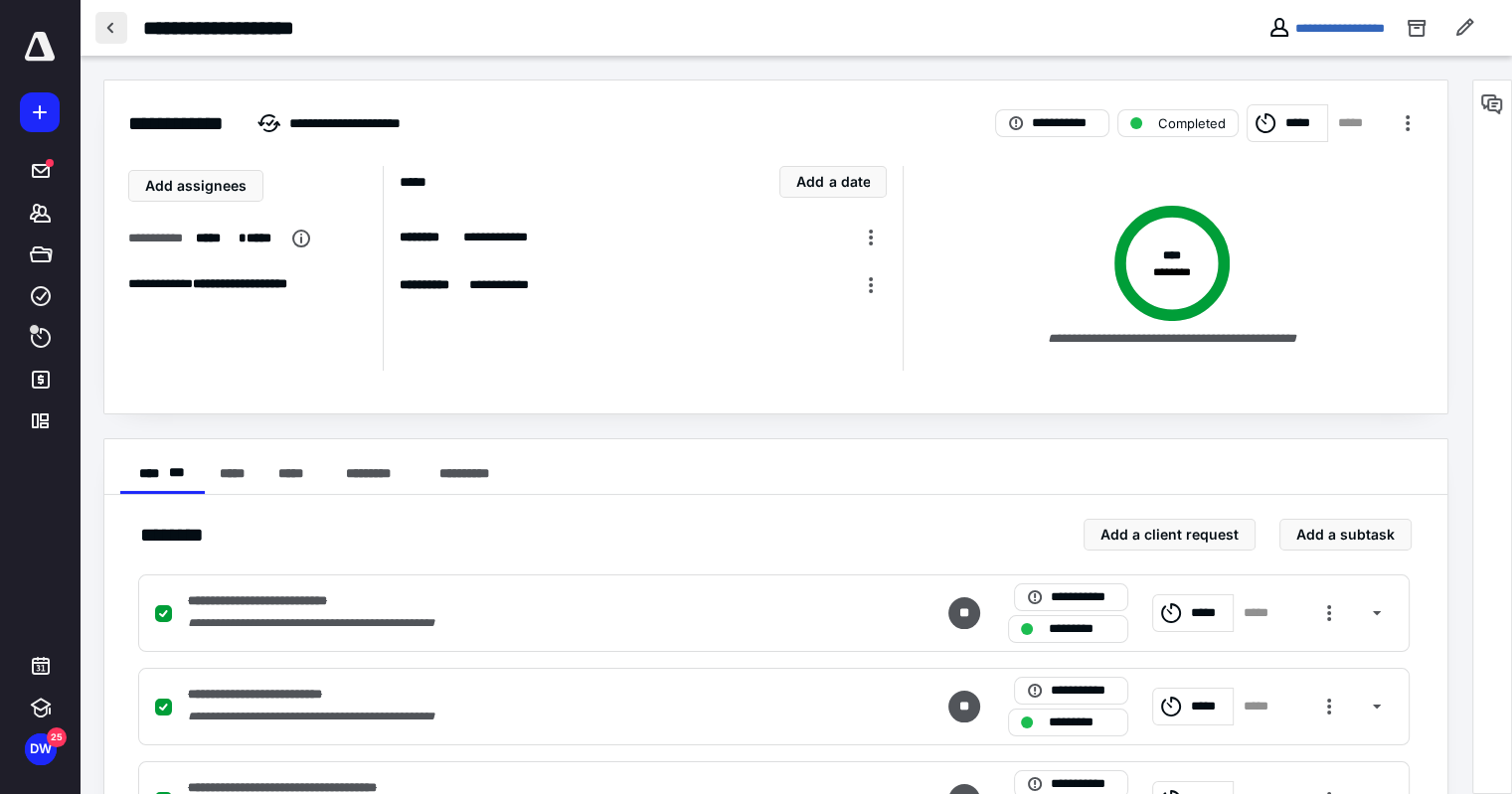 click at bounding box center [111, 28] 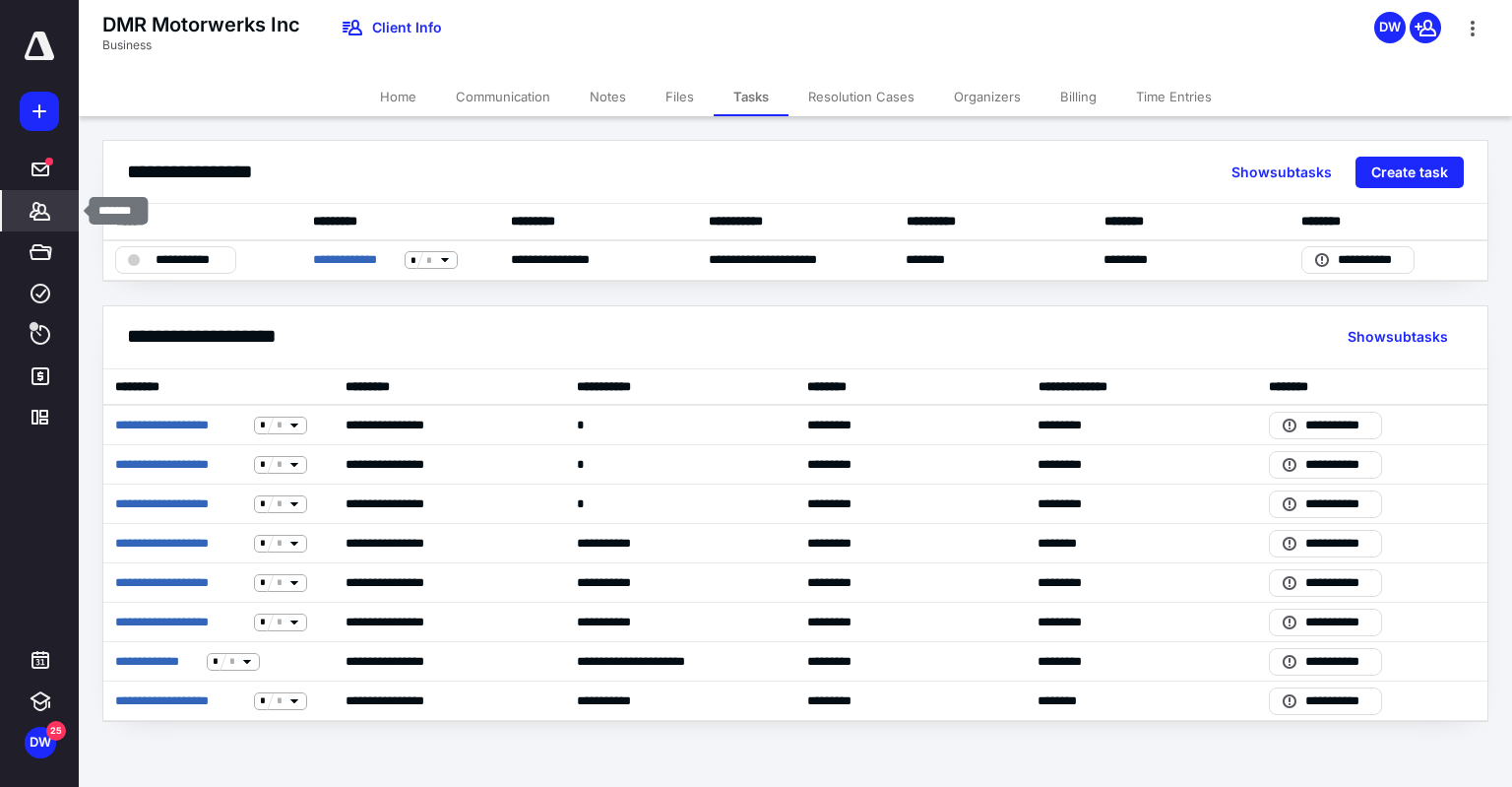 click 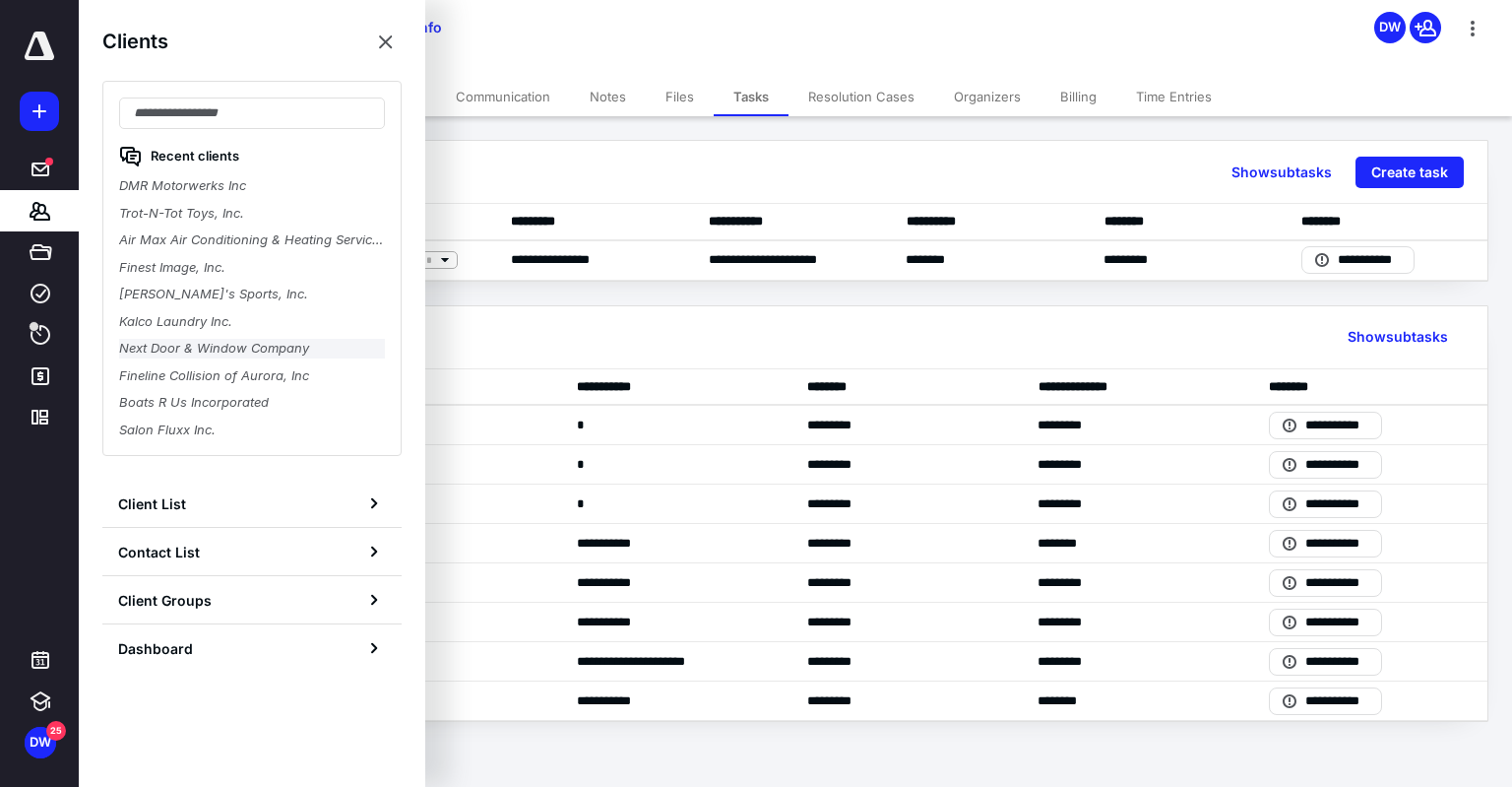 click on "Next Door & Window Company" at bounding box center (252, 349) 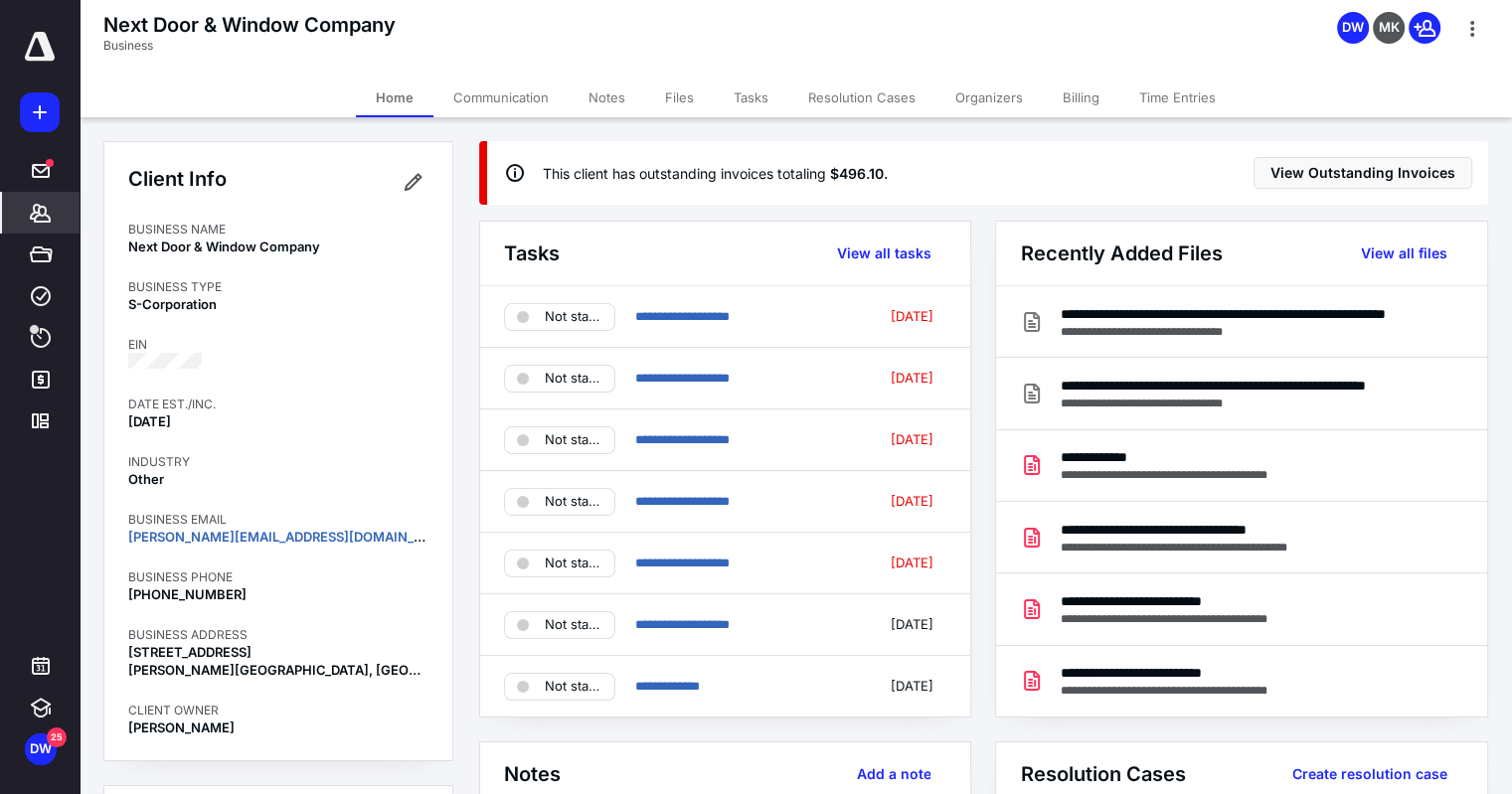 click on "Notes" at bounding box center (606, 97) 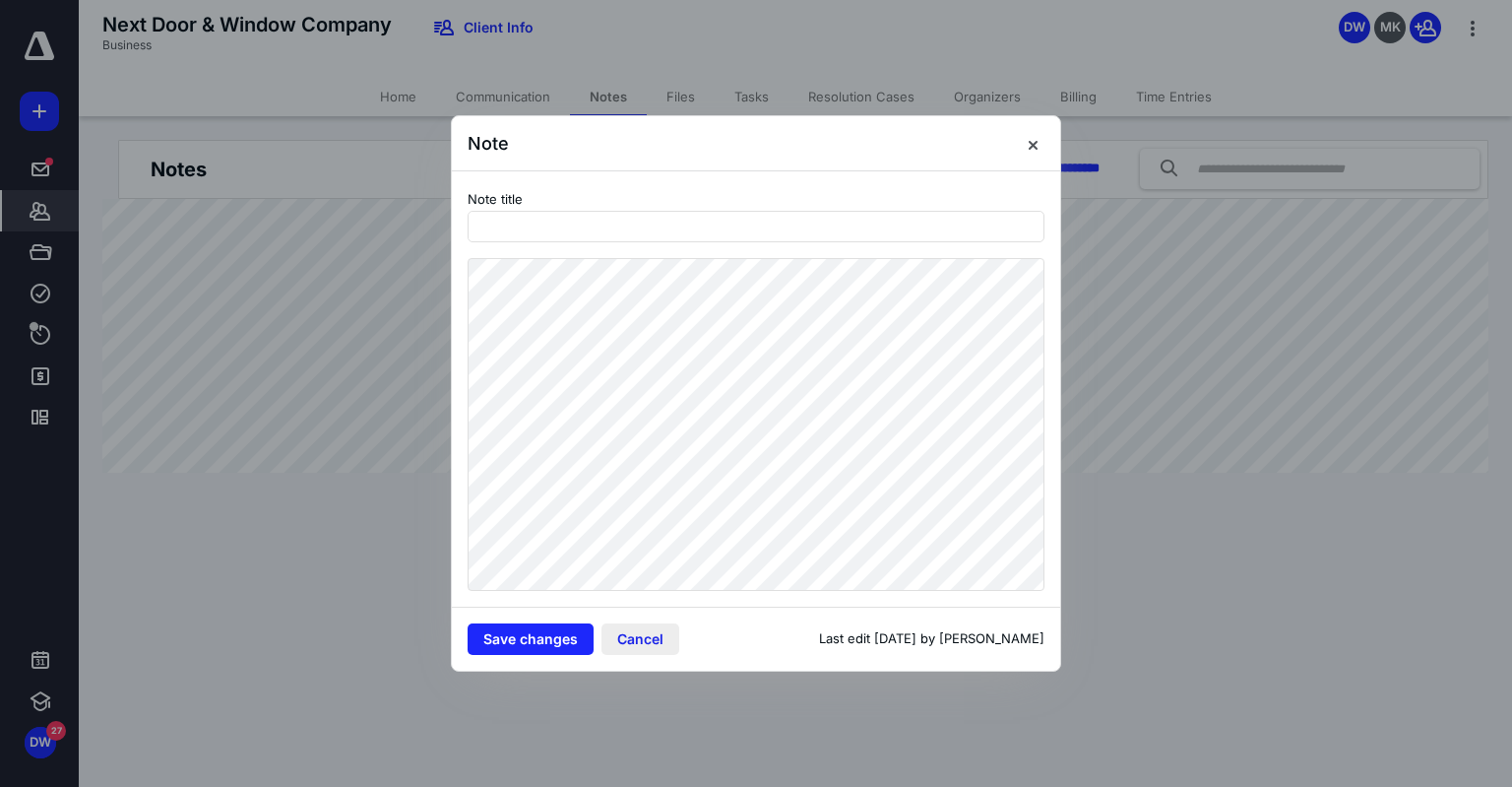click on "Cancel" at bounding box center (640, 639) 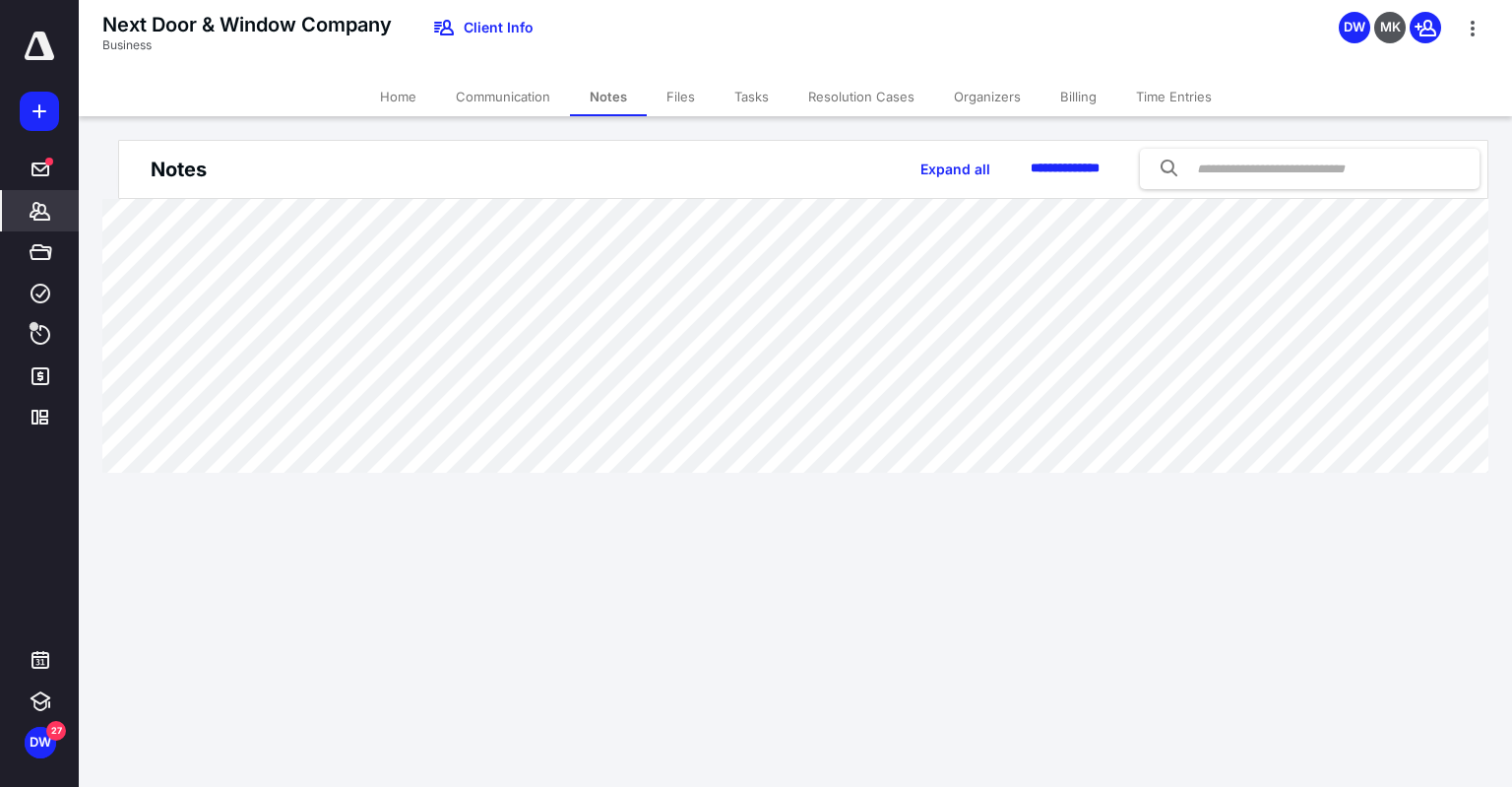 click on "Files" at bounding box center (680, 97) 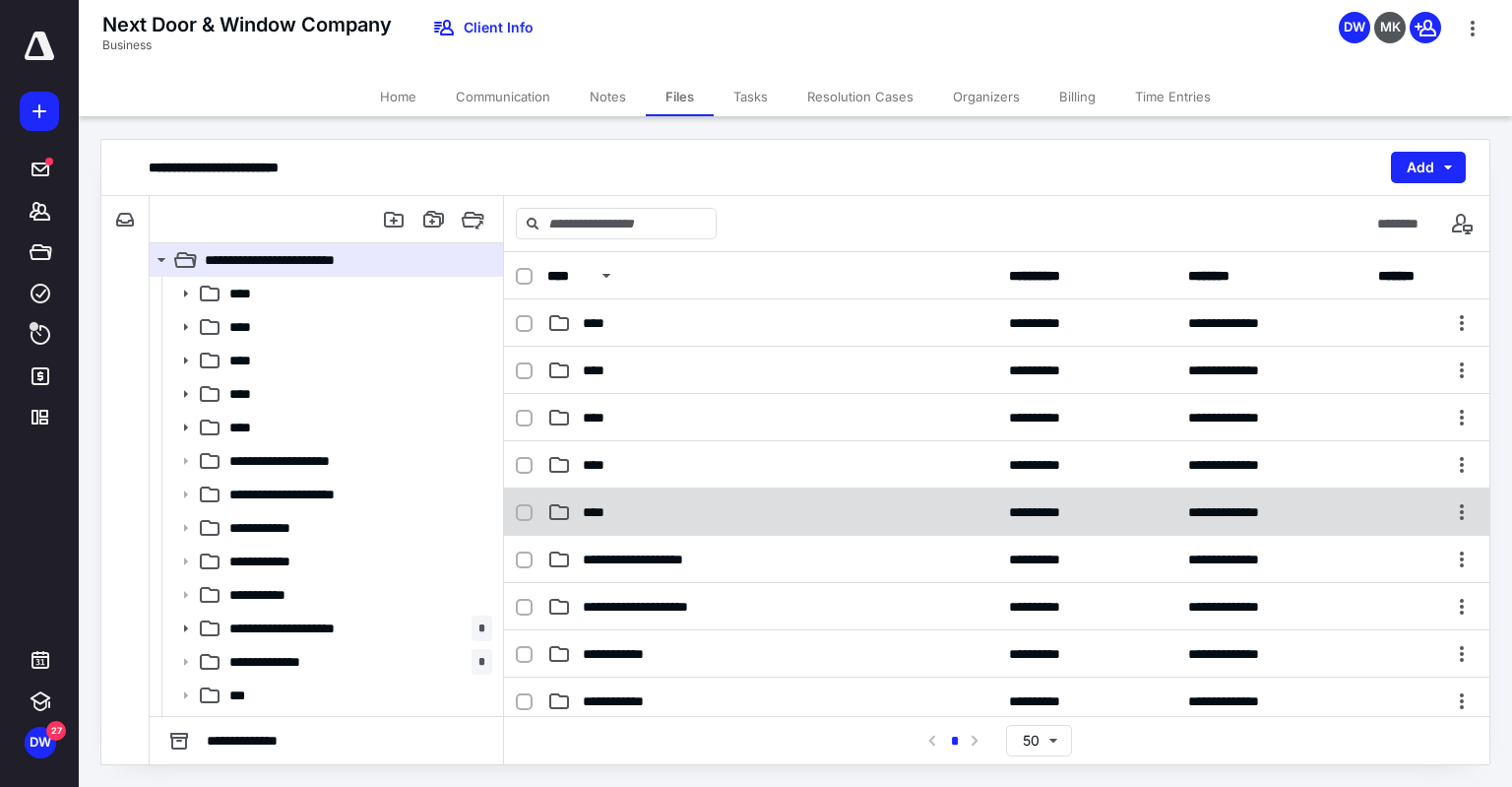 click on "****" at bounding box center (772, 512) 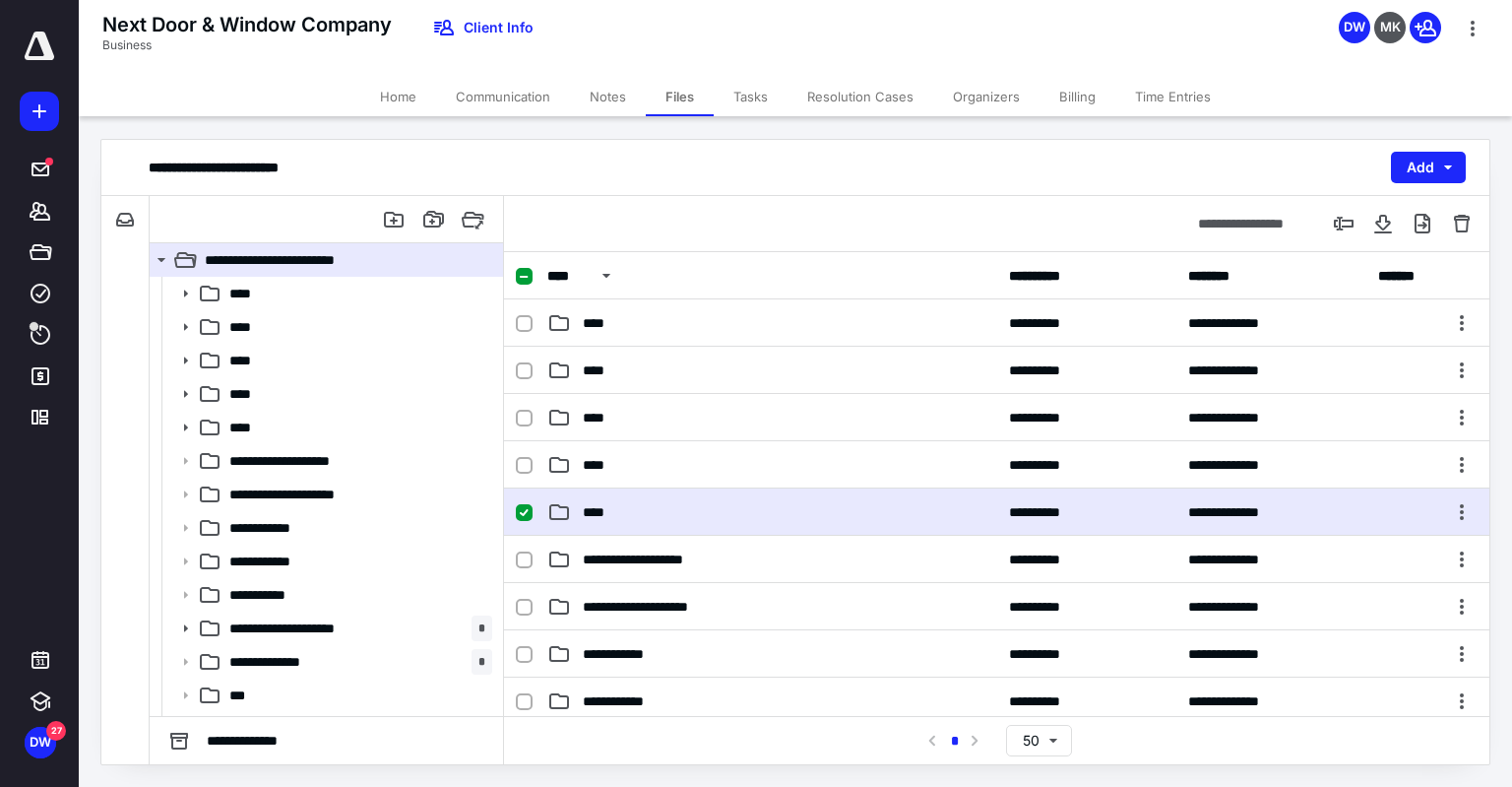 click on "****" at bounding box center [772, 512] 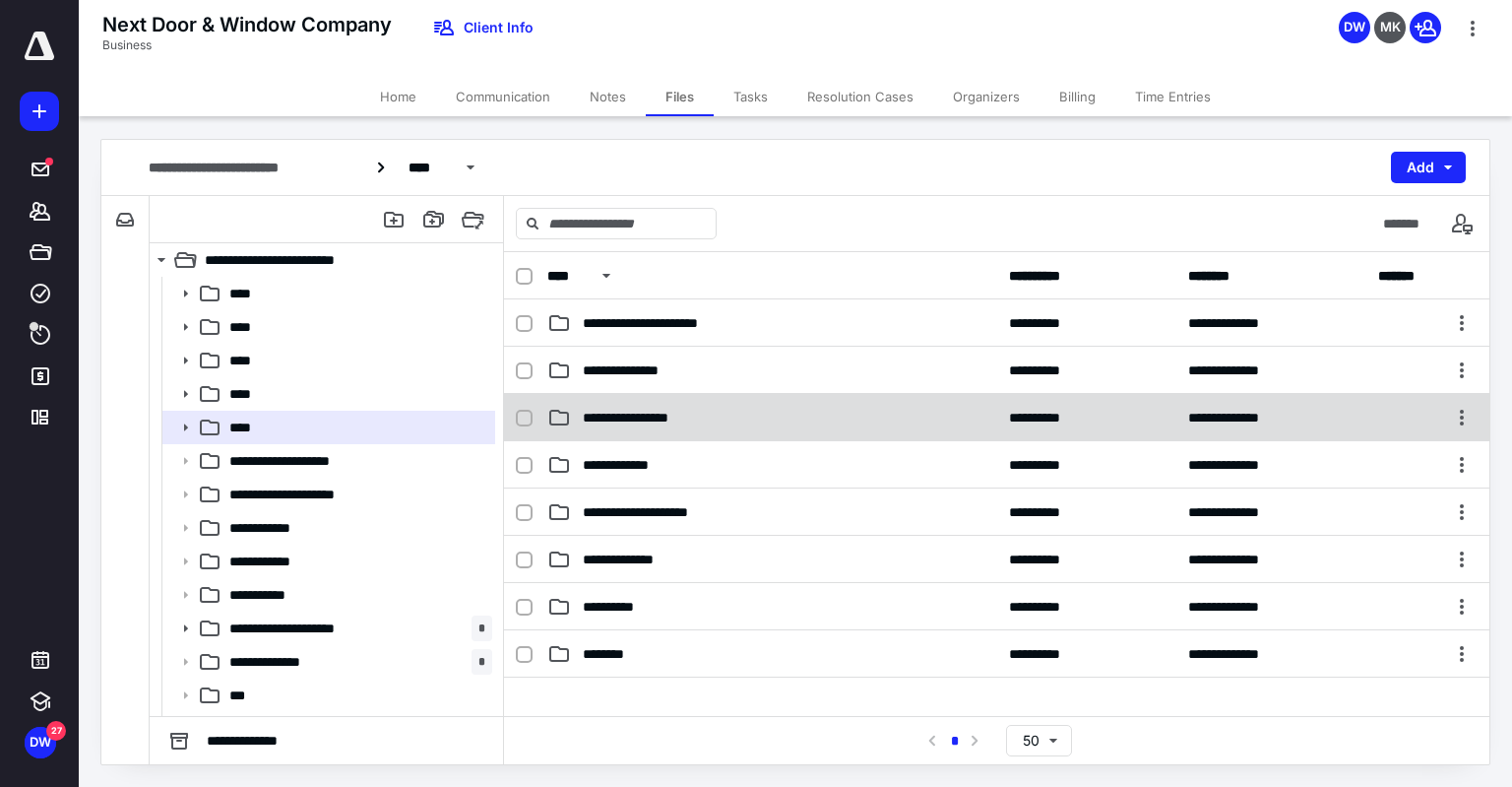 click on "**********" at bounding box center (772, 418) 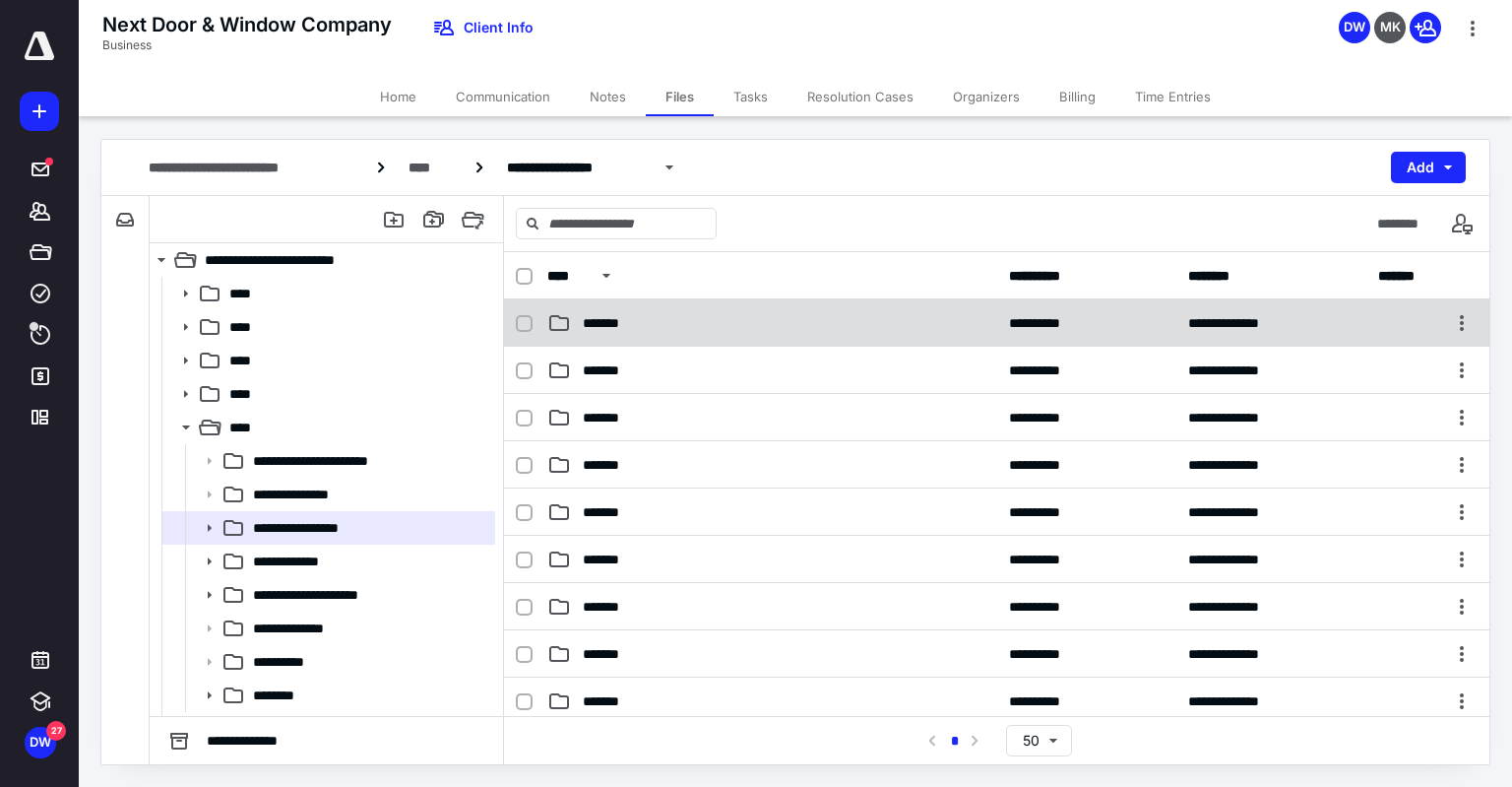 click on "*******" at bounding box center [772, 323] 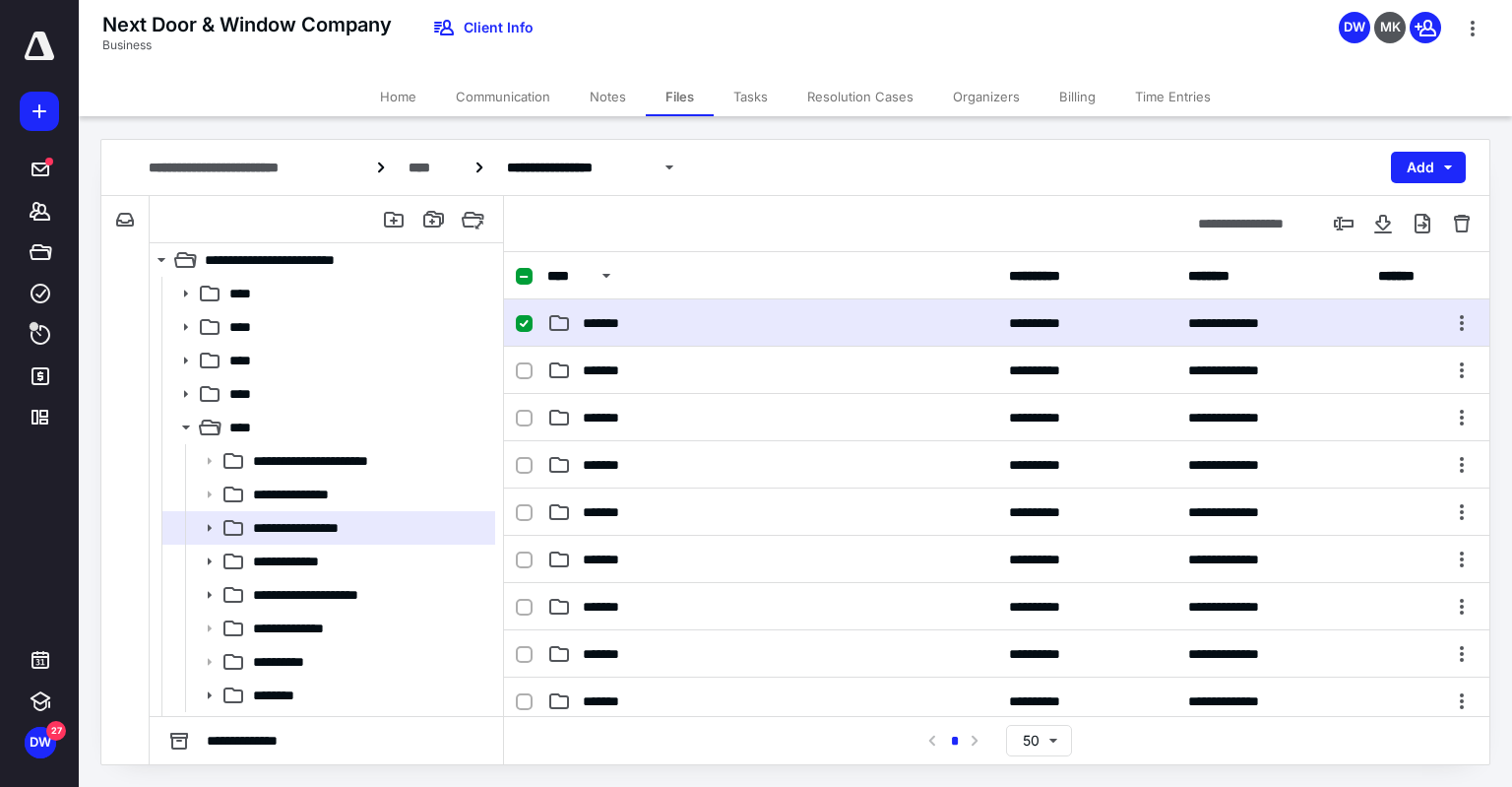 click on "*******" at bounding box center [772, 323] 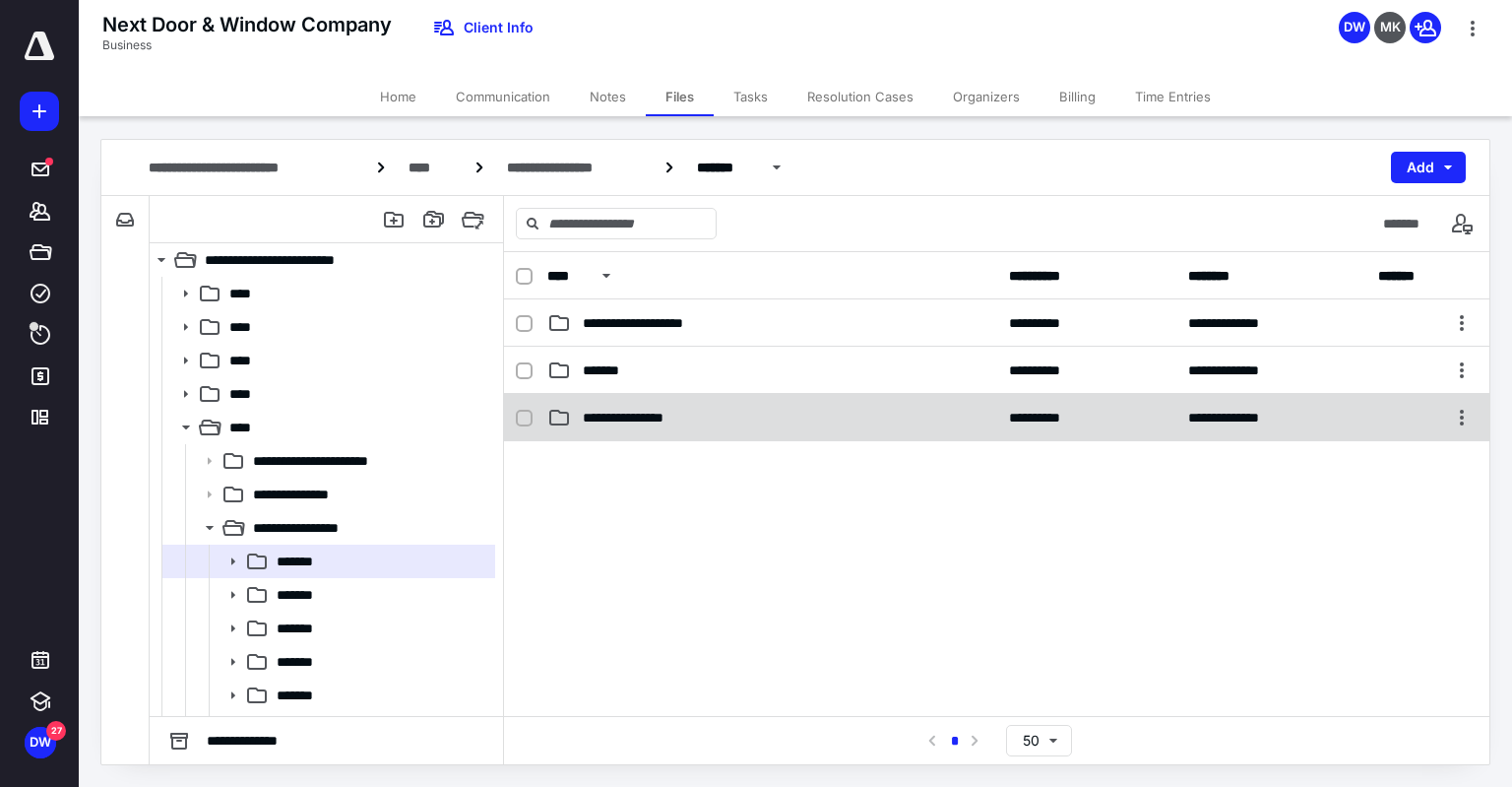 click on "**********" at bounding box center [772, 418] 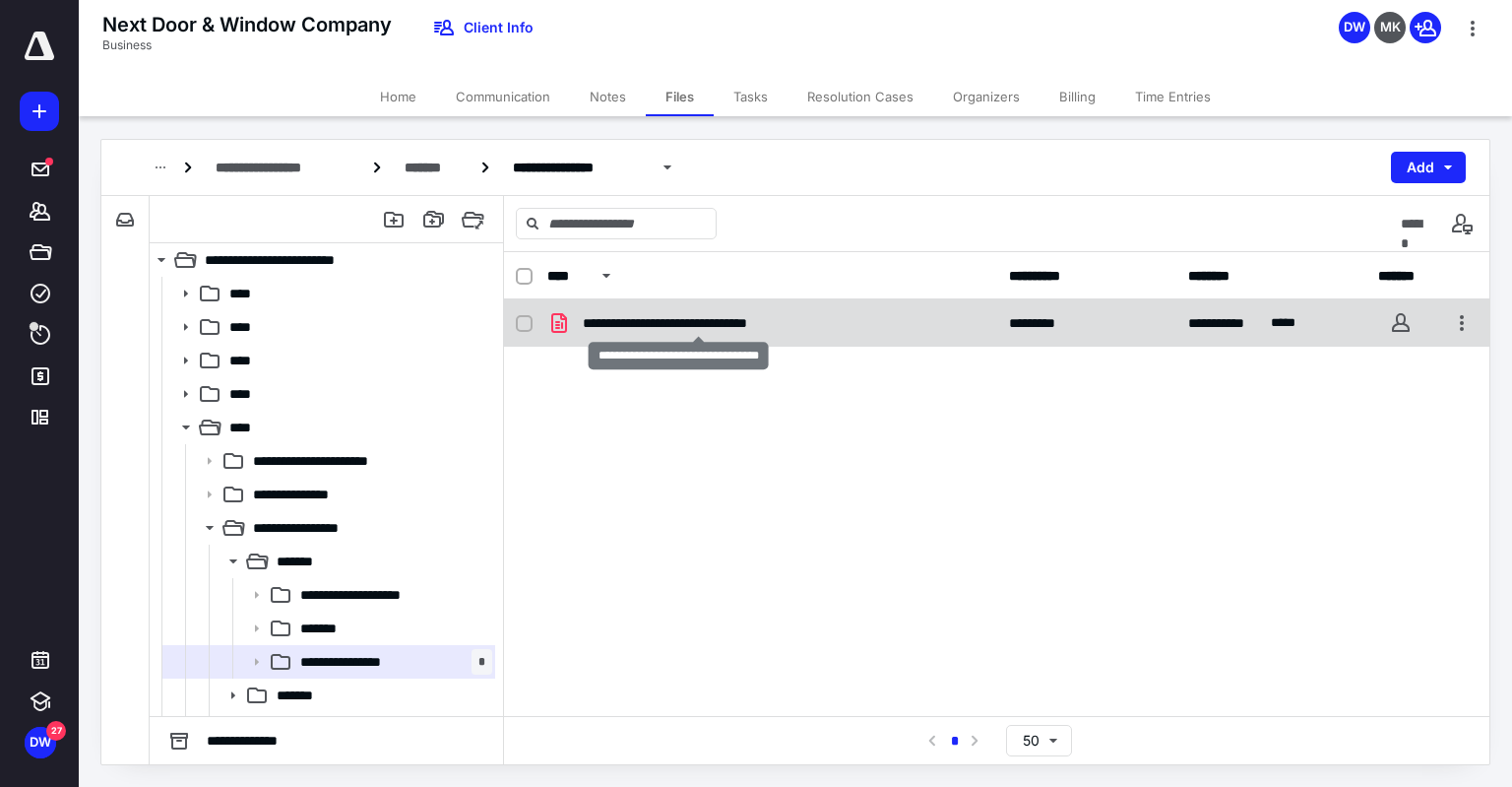 click on "**********" at bounding box center [698, 323] 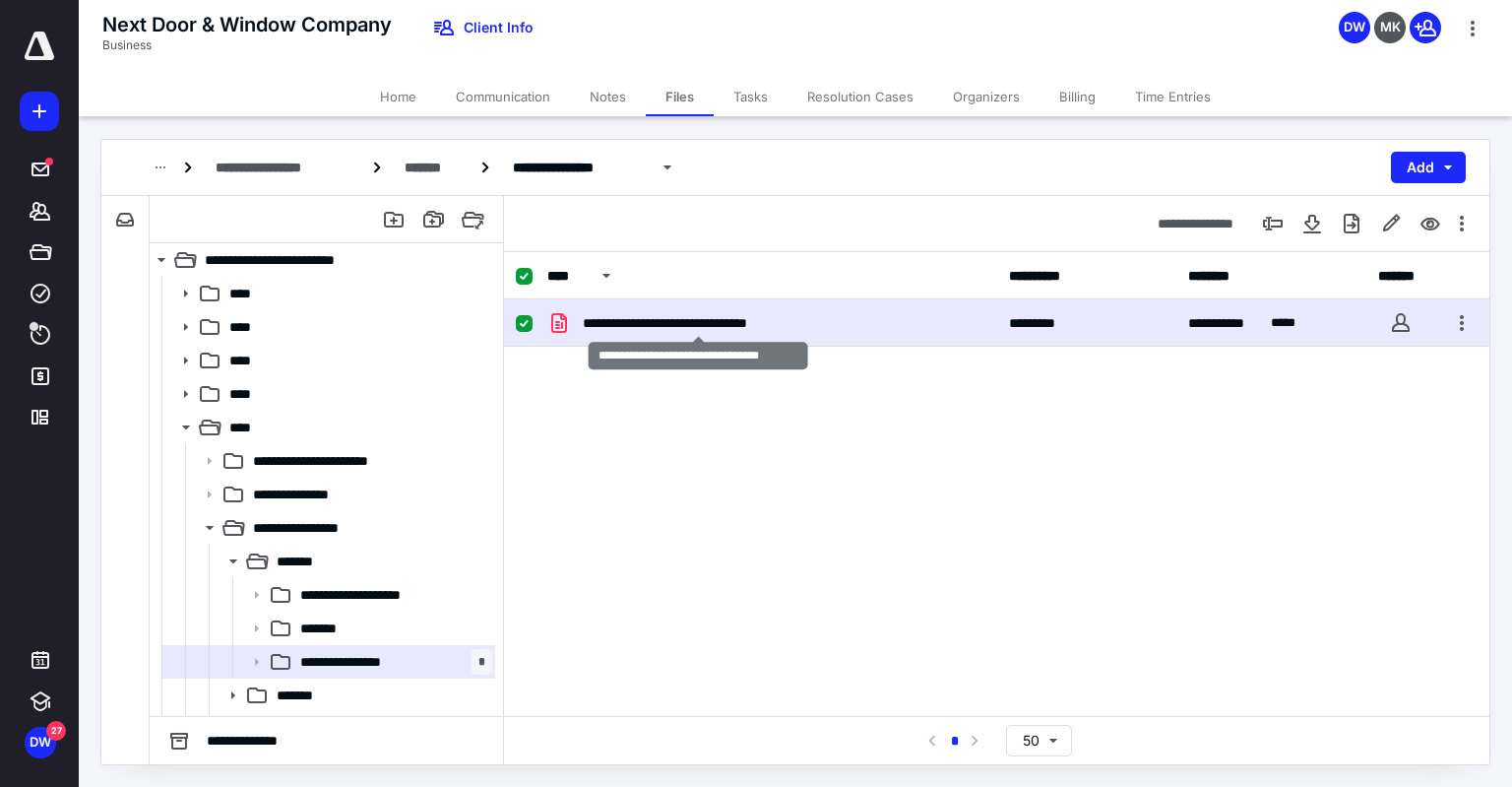 click on "**********" at bounding box center (698, 323) 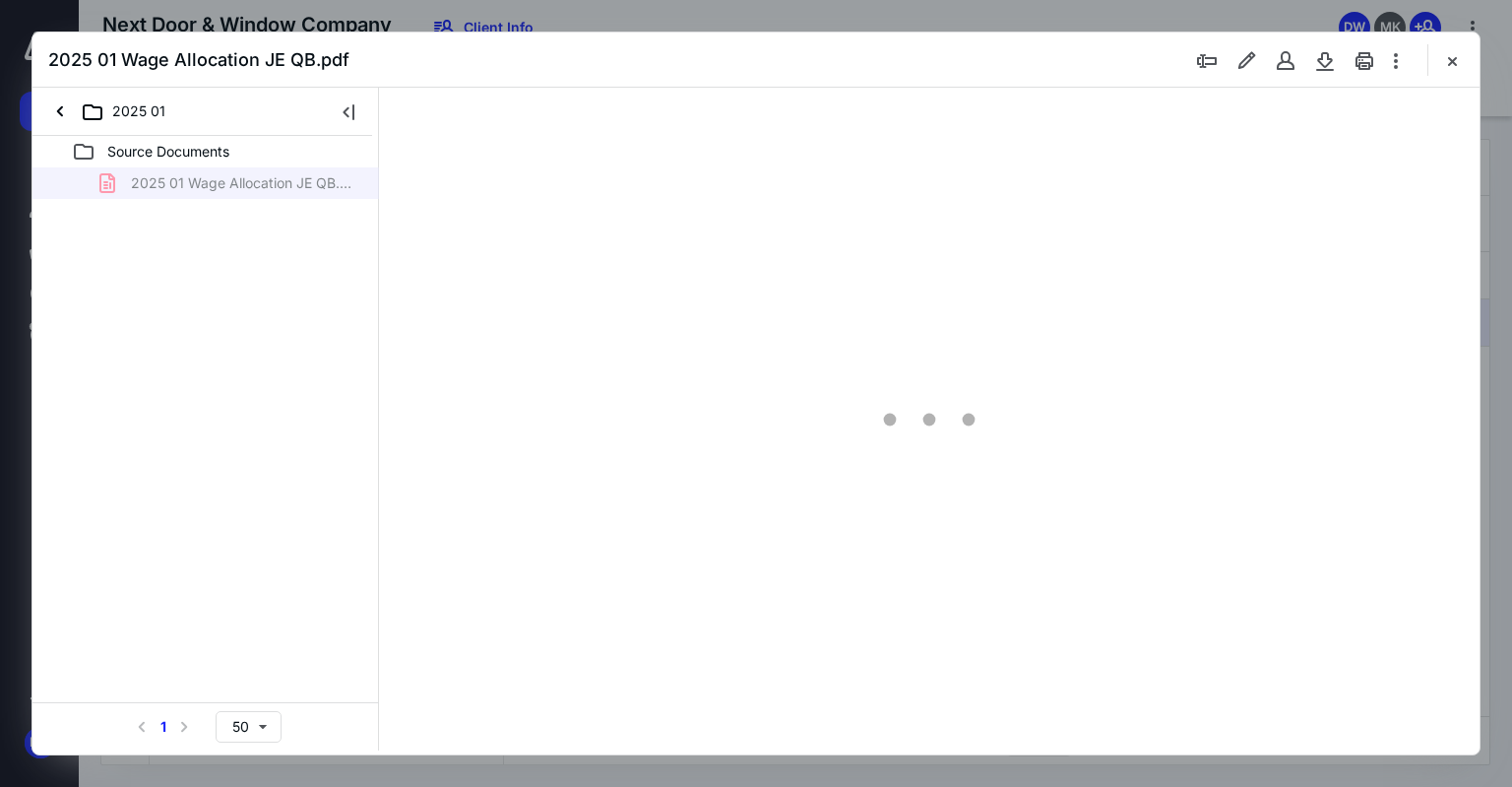 scroll, scrollTop: 0, scrollLeft: 0, axis: both 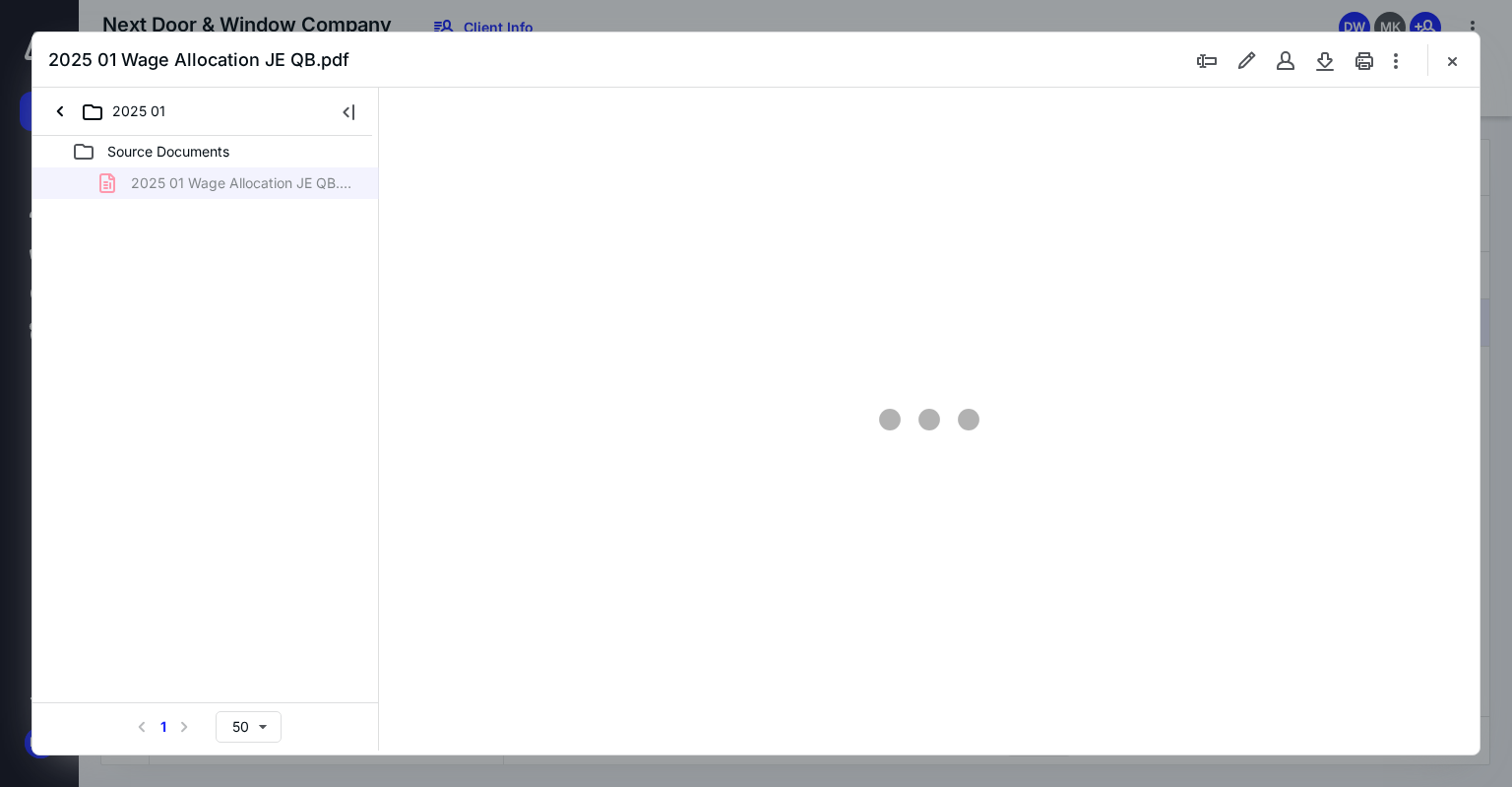 type on "75" 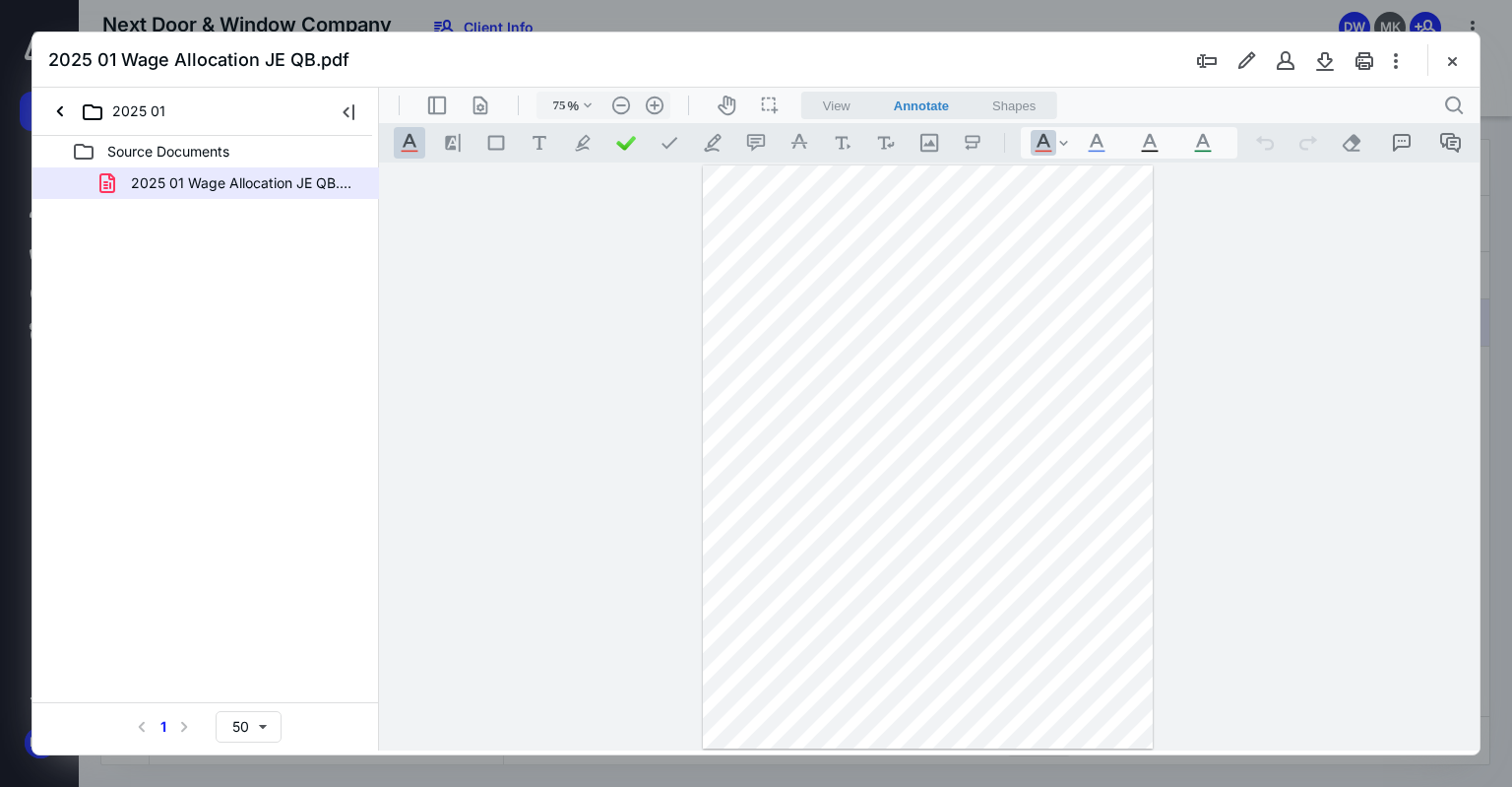 scroll, scrollTop: 0, scrollLeft: 0, axis: both 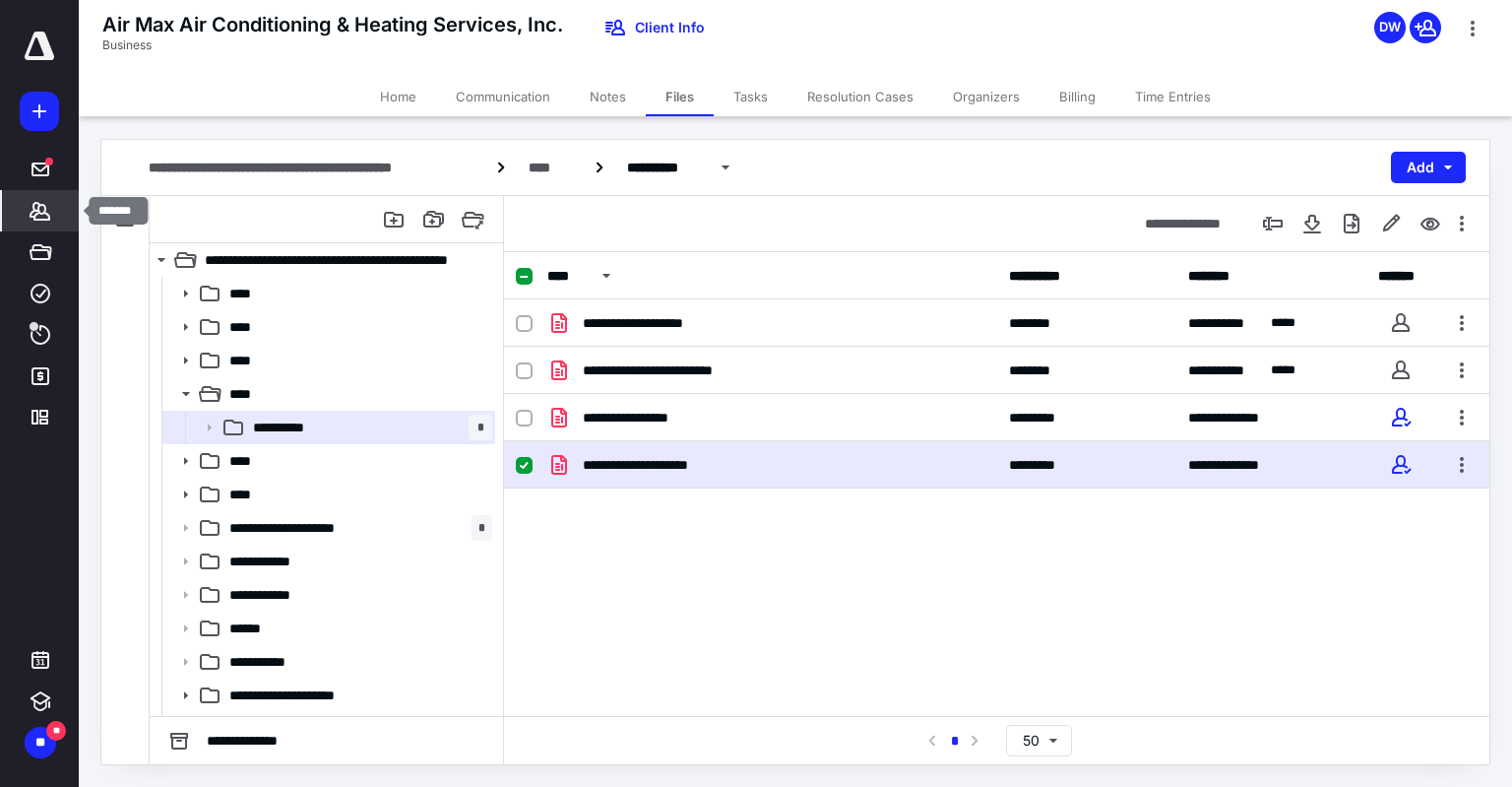 click 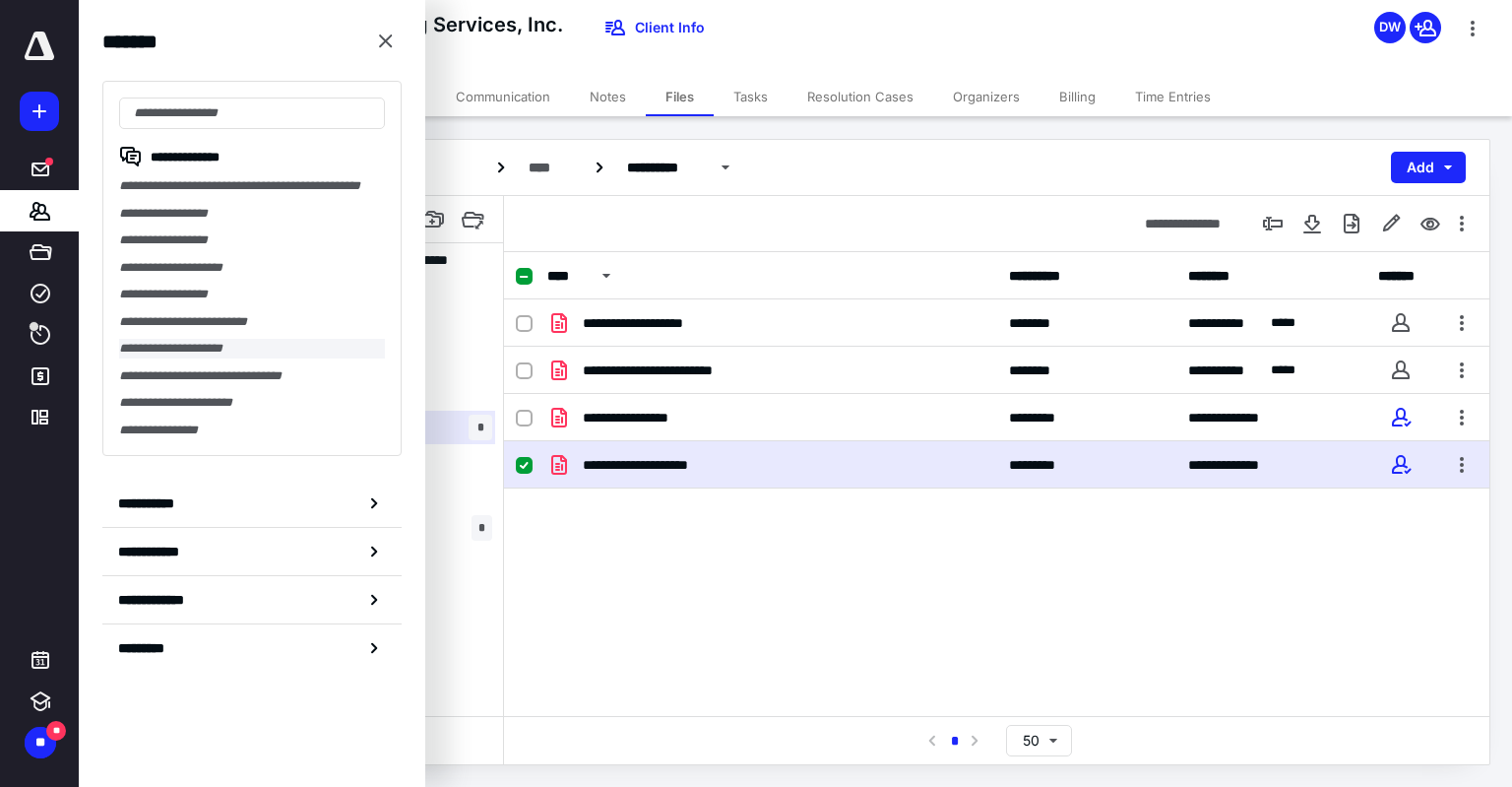 click on "**********" at bounding box center [252, 349] 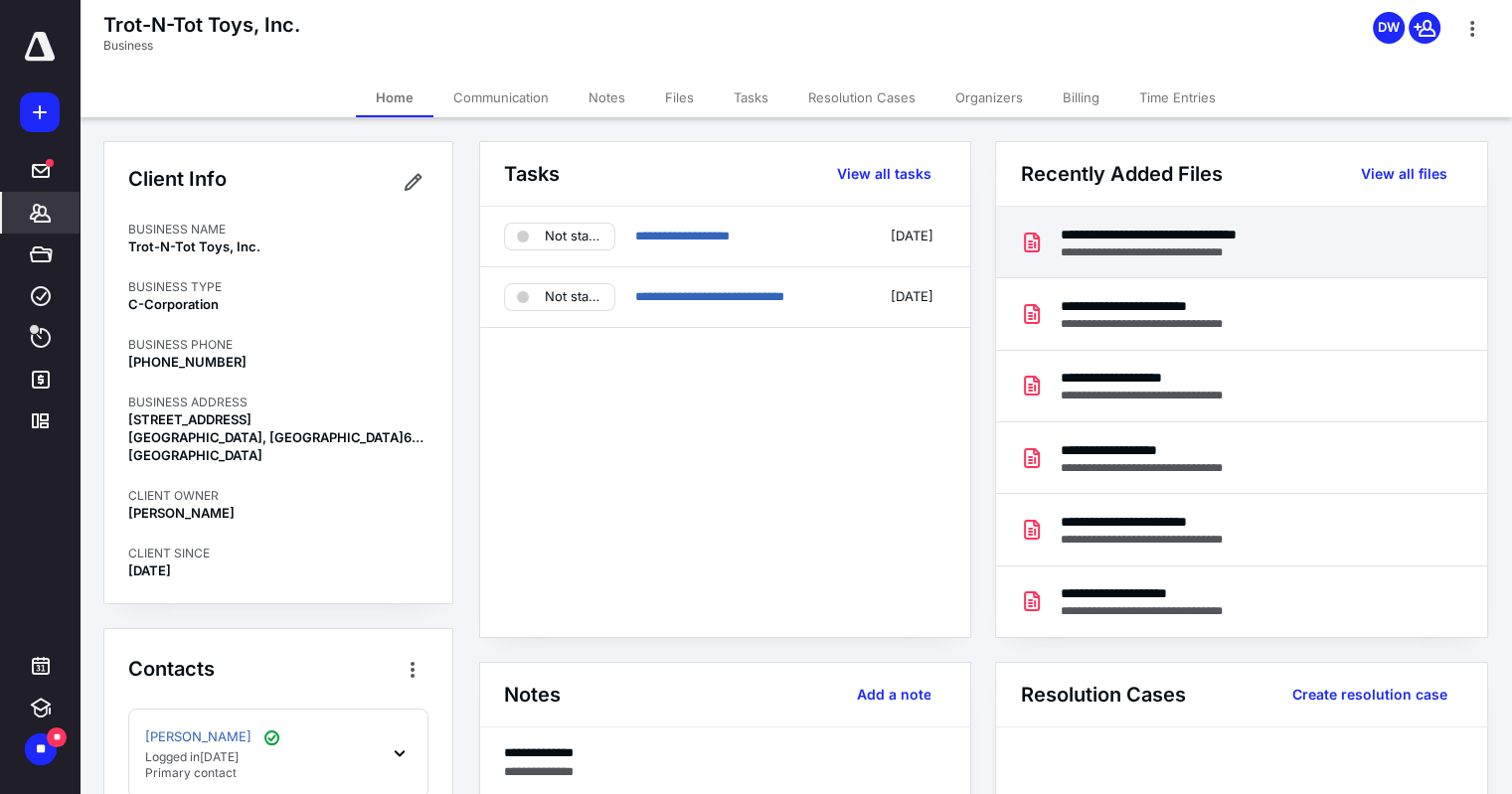 click on "**********" at bounding box center [1179, 235] 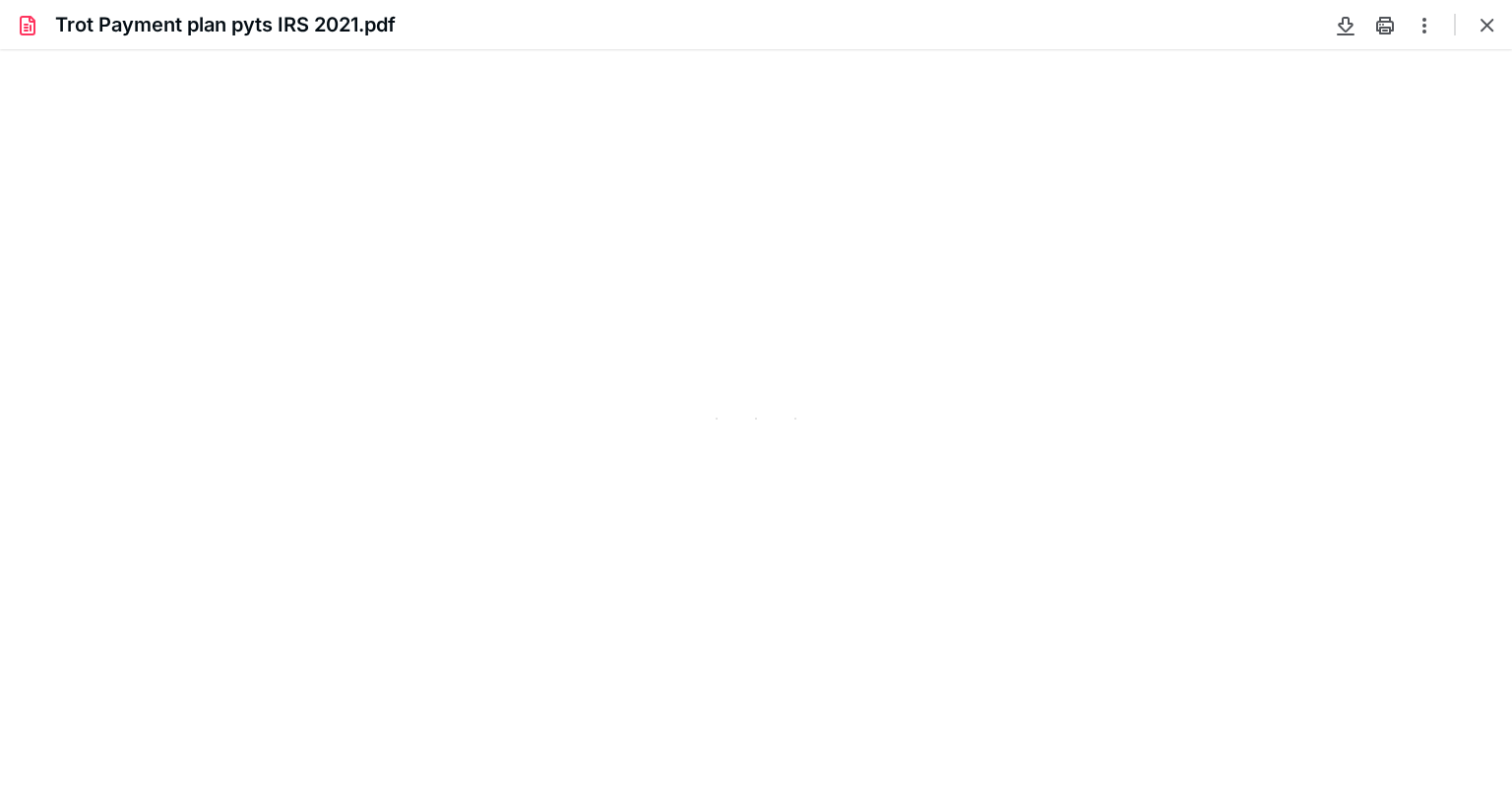 scroll, scrollTop: 0, scrollLeft: 0, axis: both 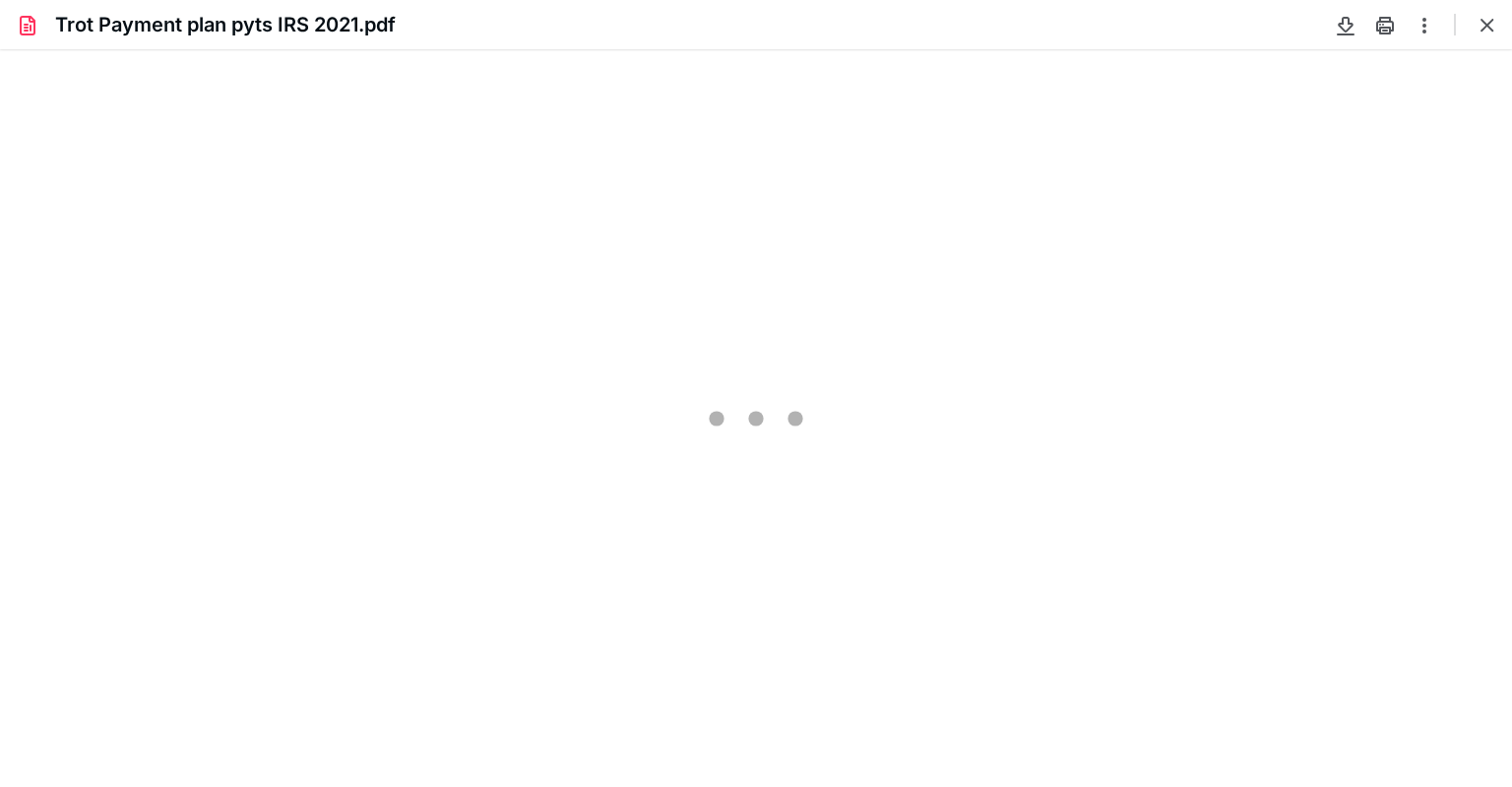 type on "89" 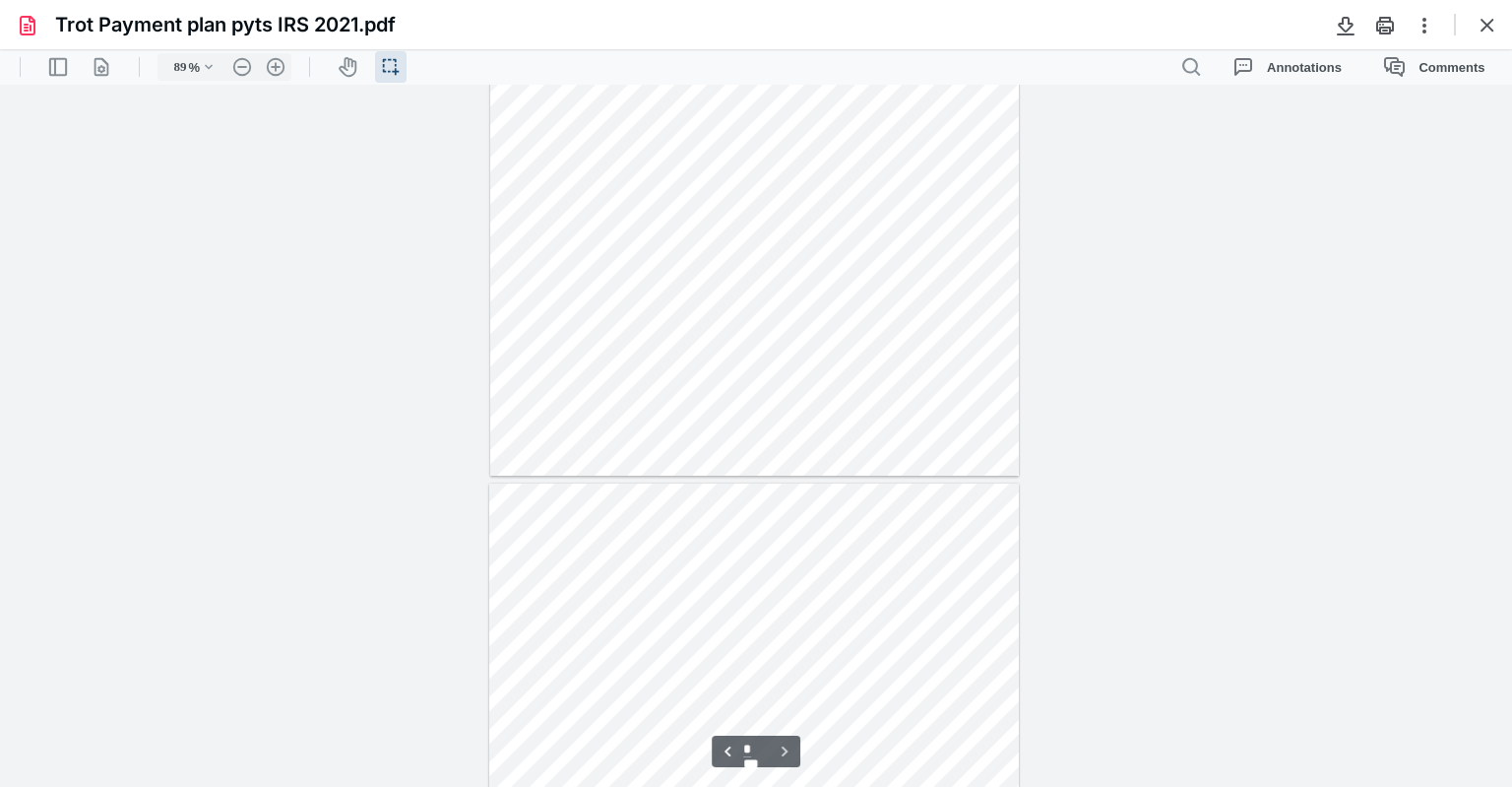 scroll, scrollTop: 2110, scrollLeft: 0, axis: vertical 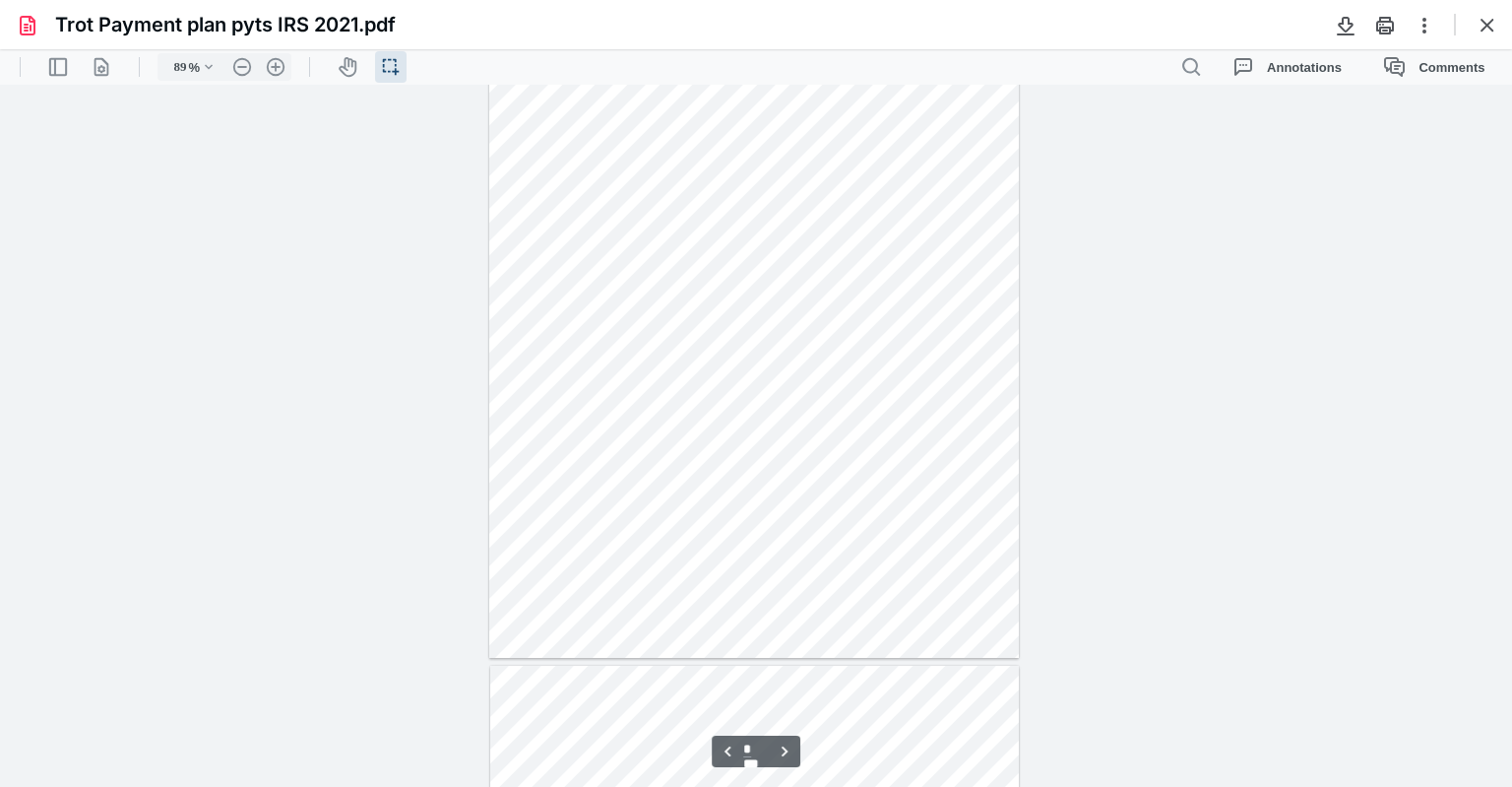 type on "*" 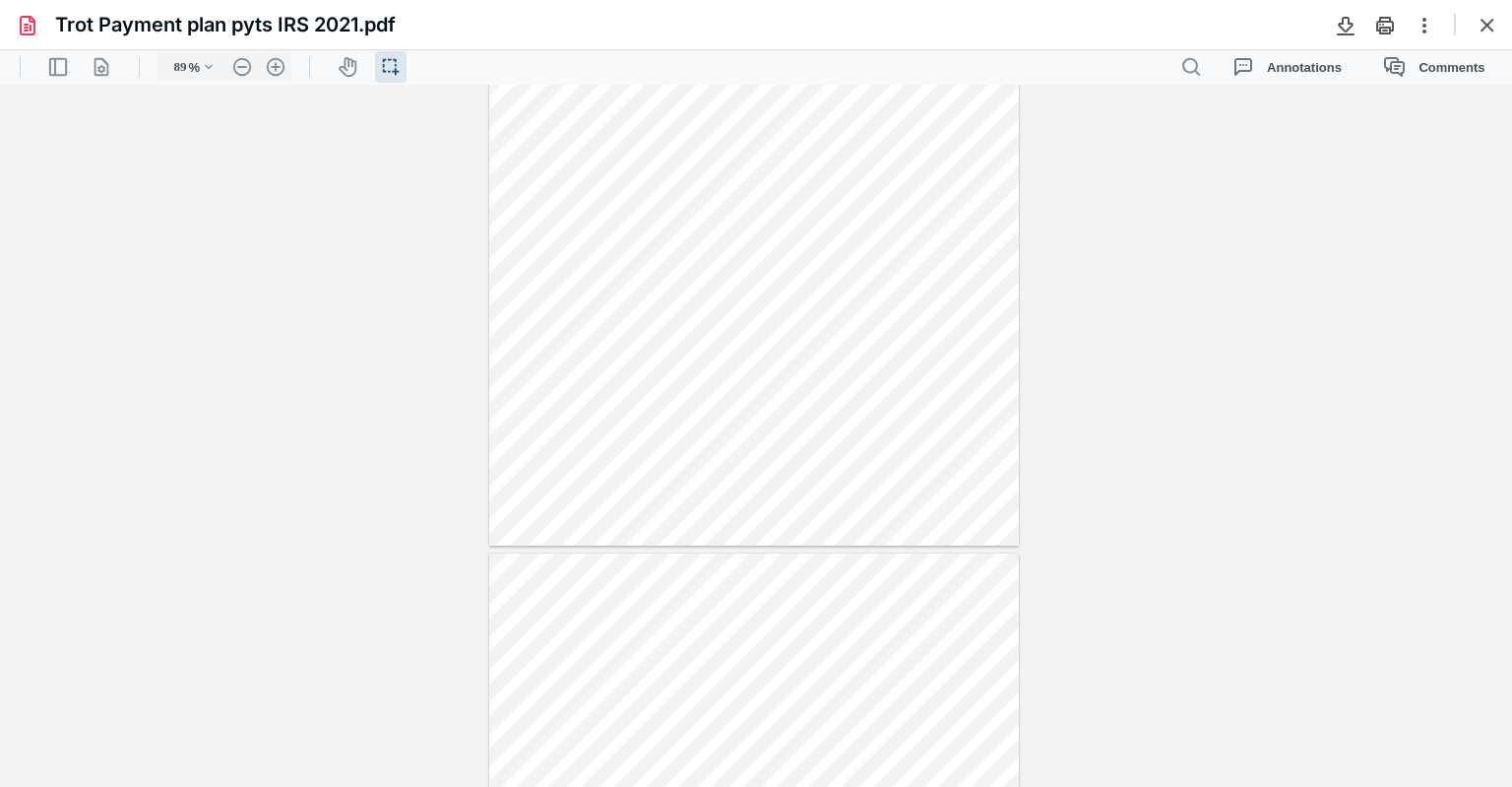 scroll, scrollTop: 140, scrollLeft: 0, axis: vertical 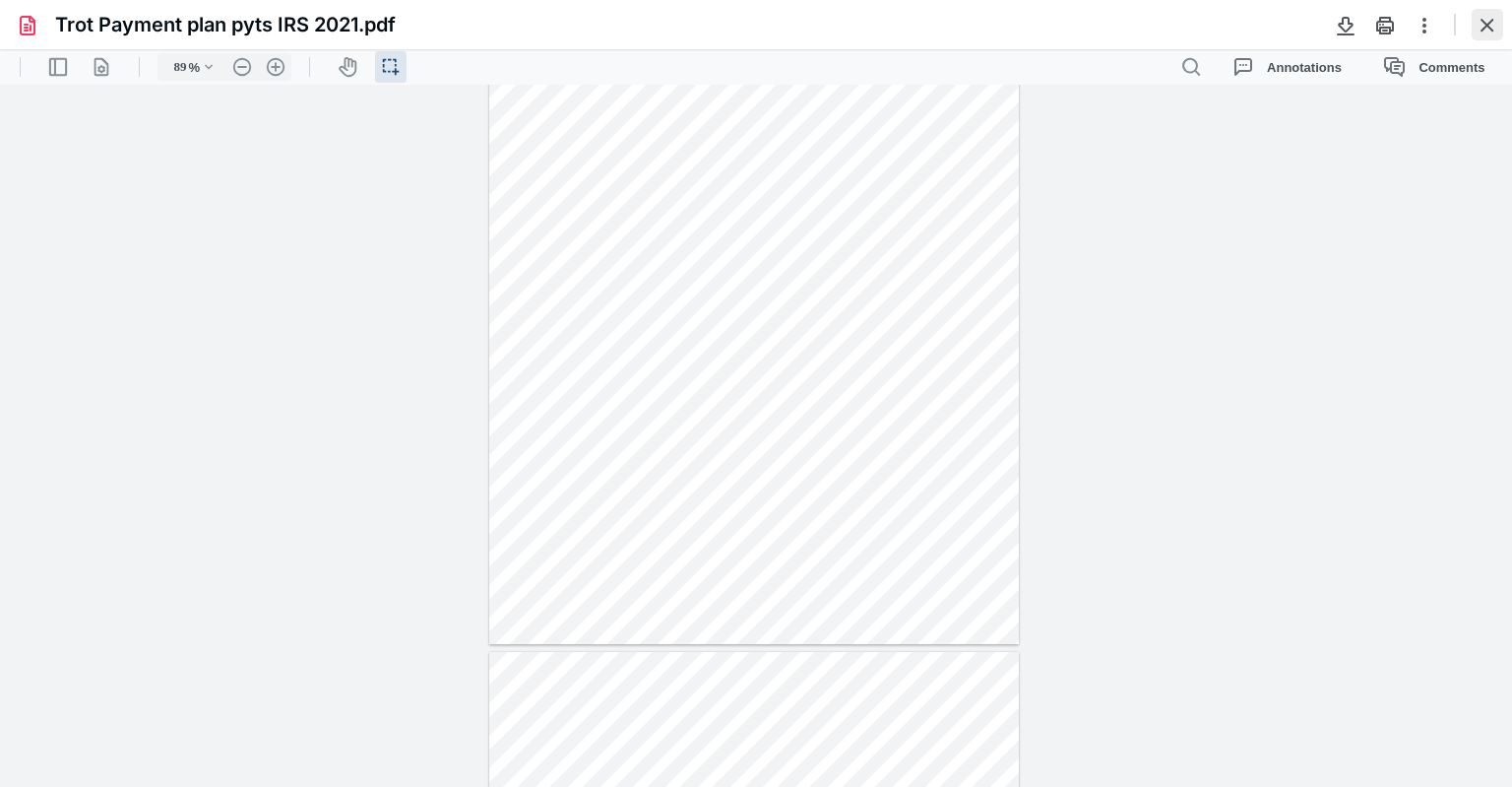 click at bounding box center (1487, 25) 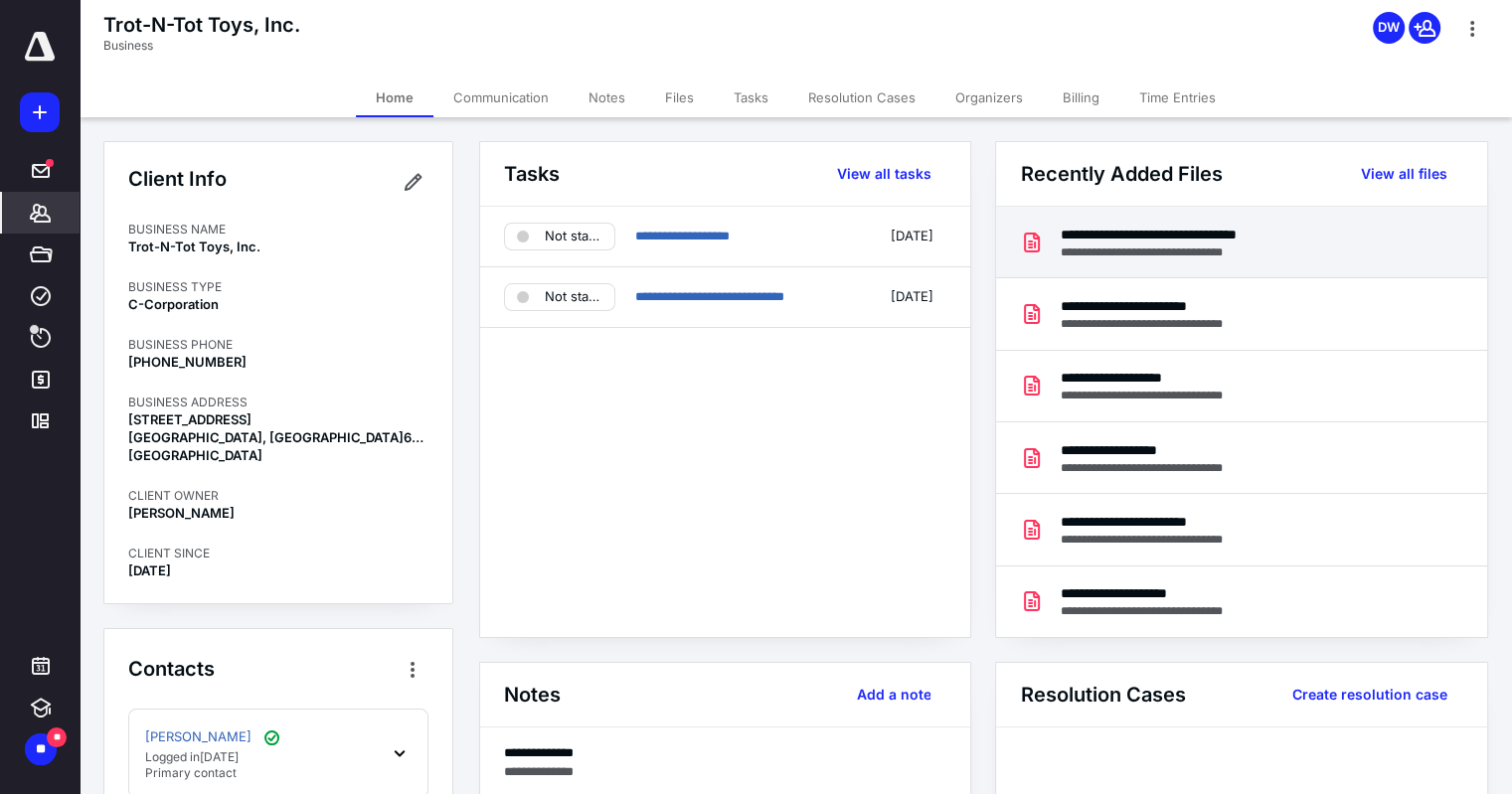 click on "**********" at bounding box center [1179, 235] 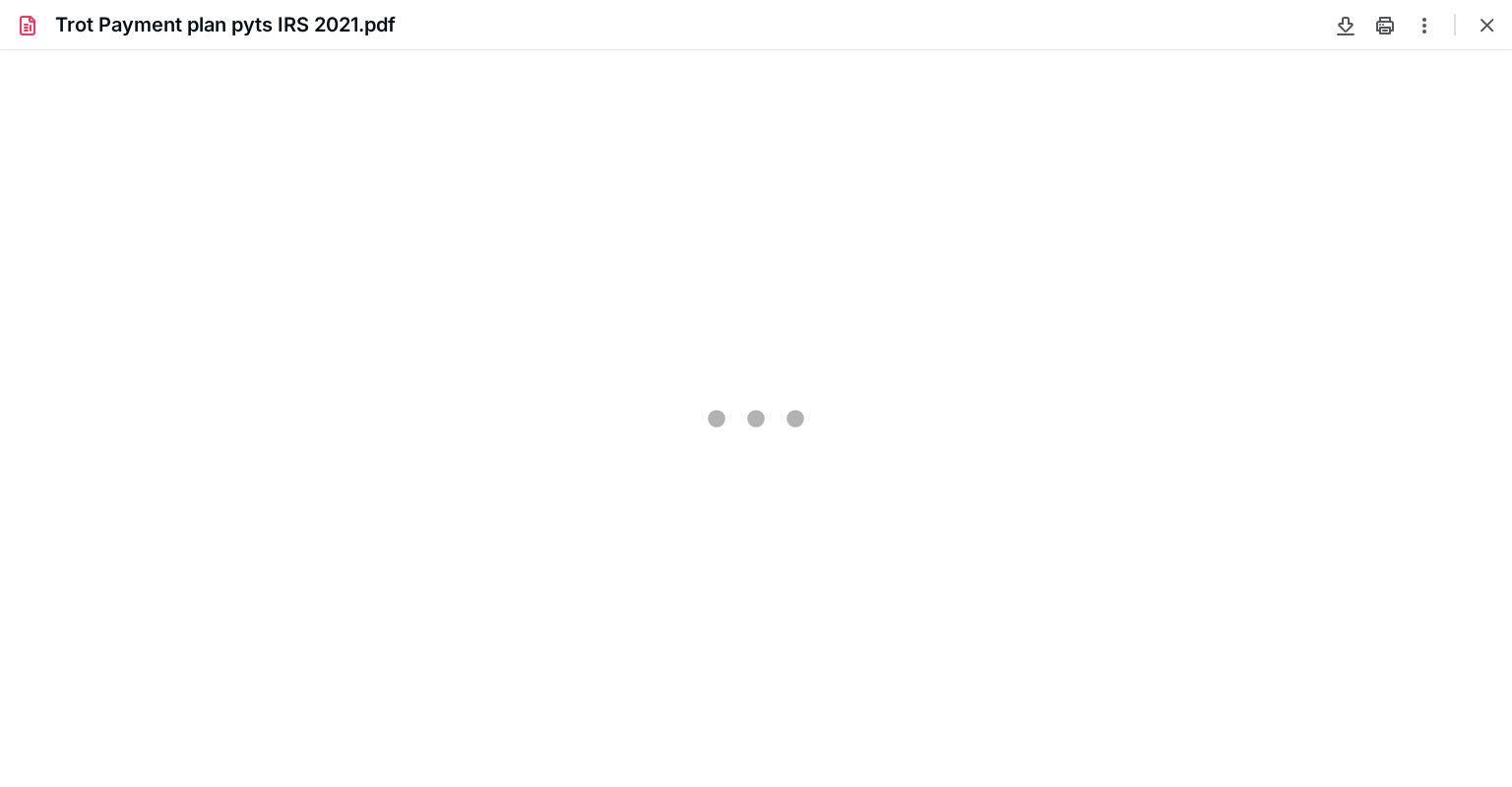 scroll, scrollTop: 0, scrollLeft: 0, axis: both 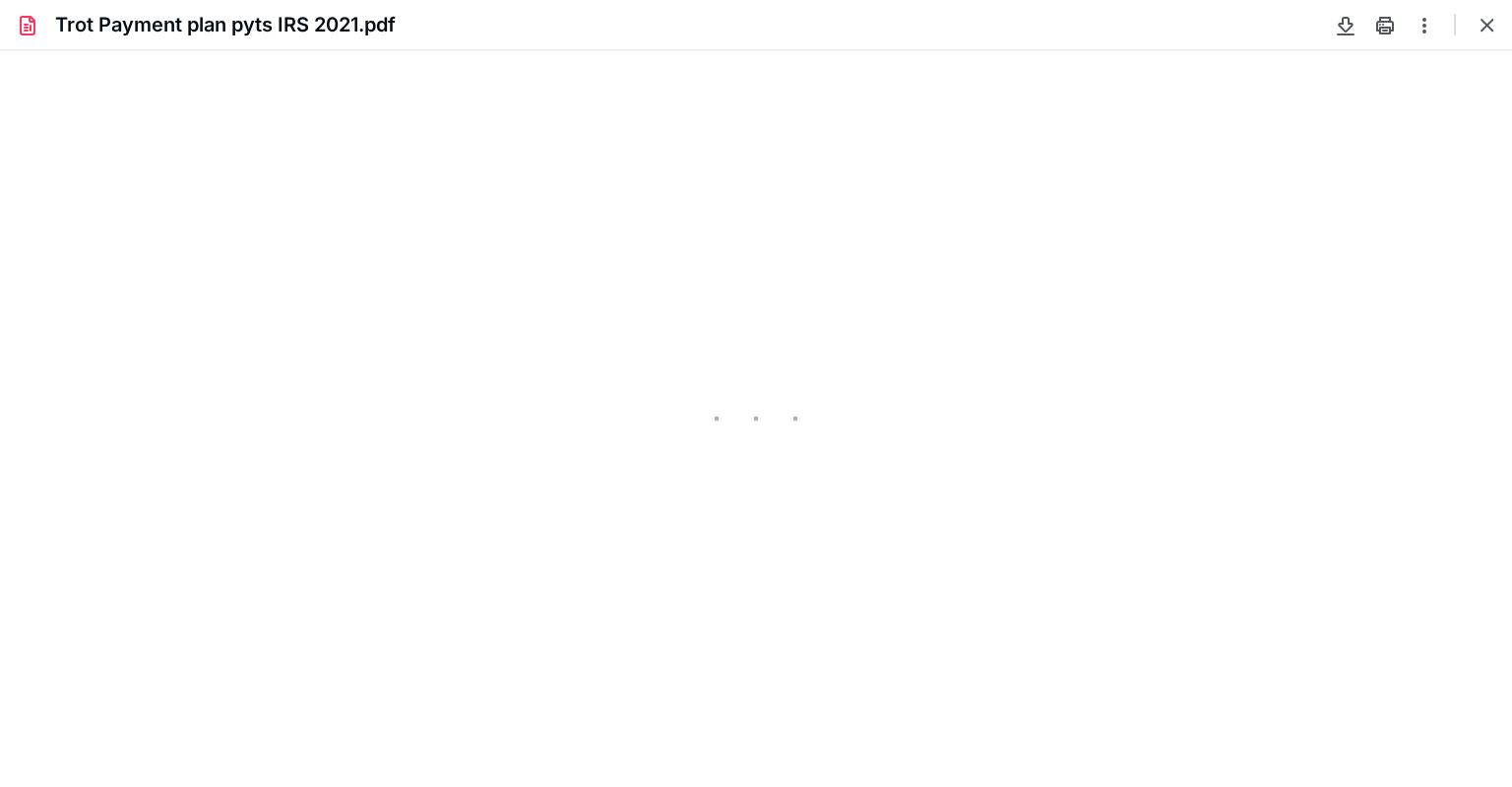 type on "89" 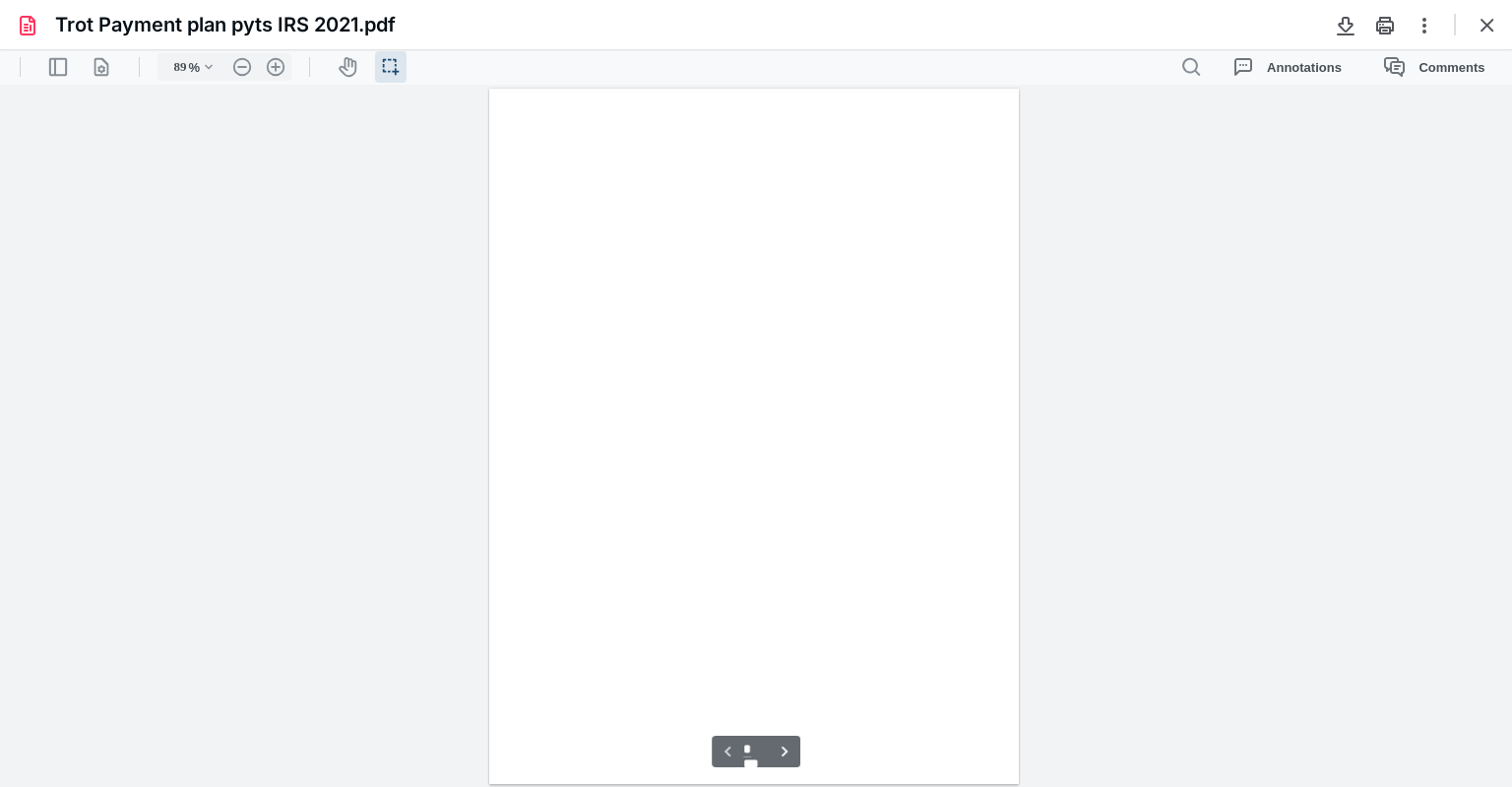 scroll, scrollTop: 39, scrollLeft: 0, axis: vertical 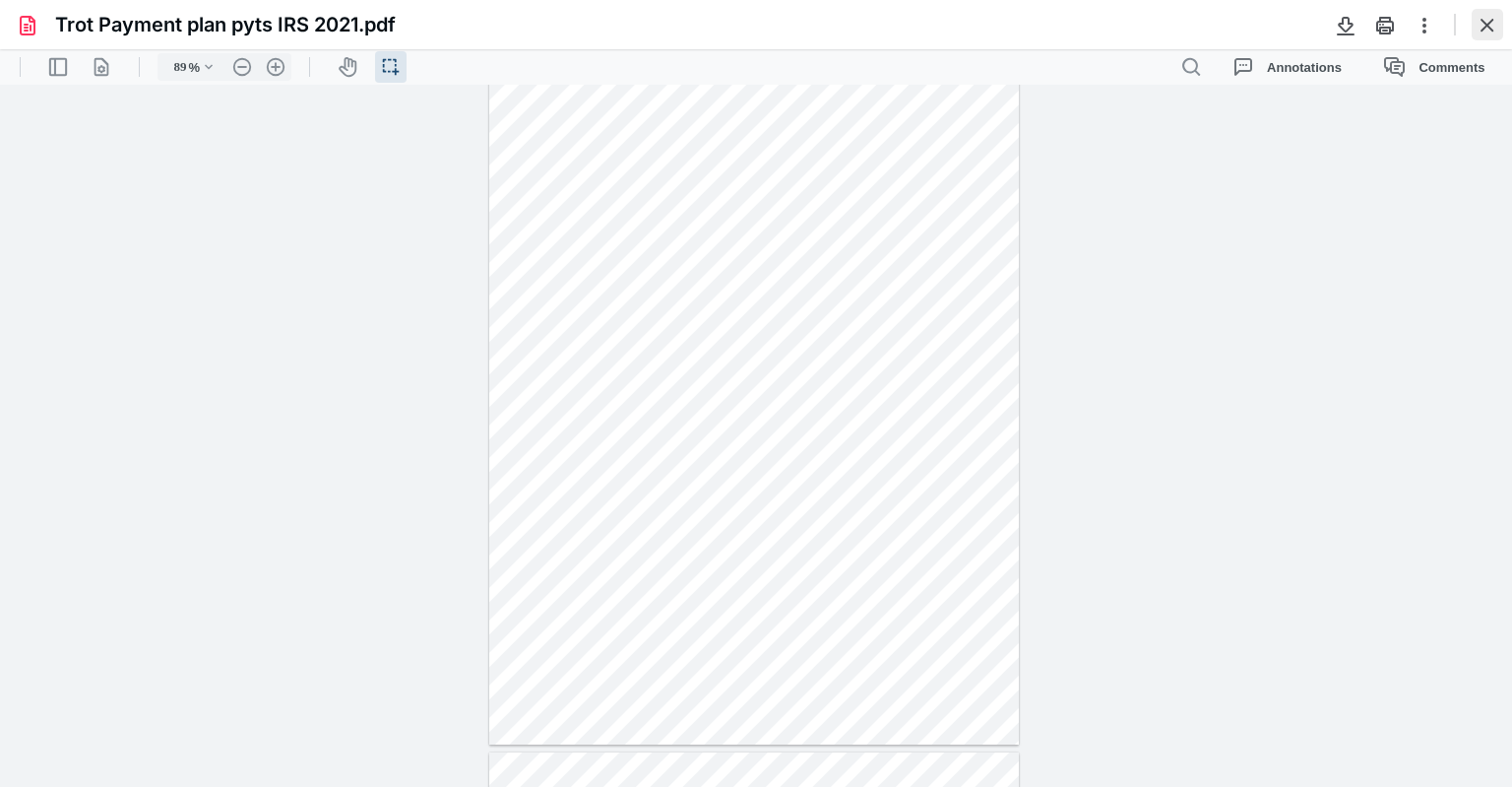 click at bounding box center [1487, 25] 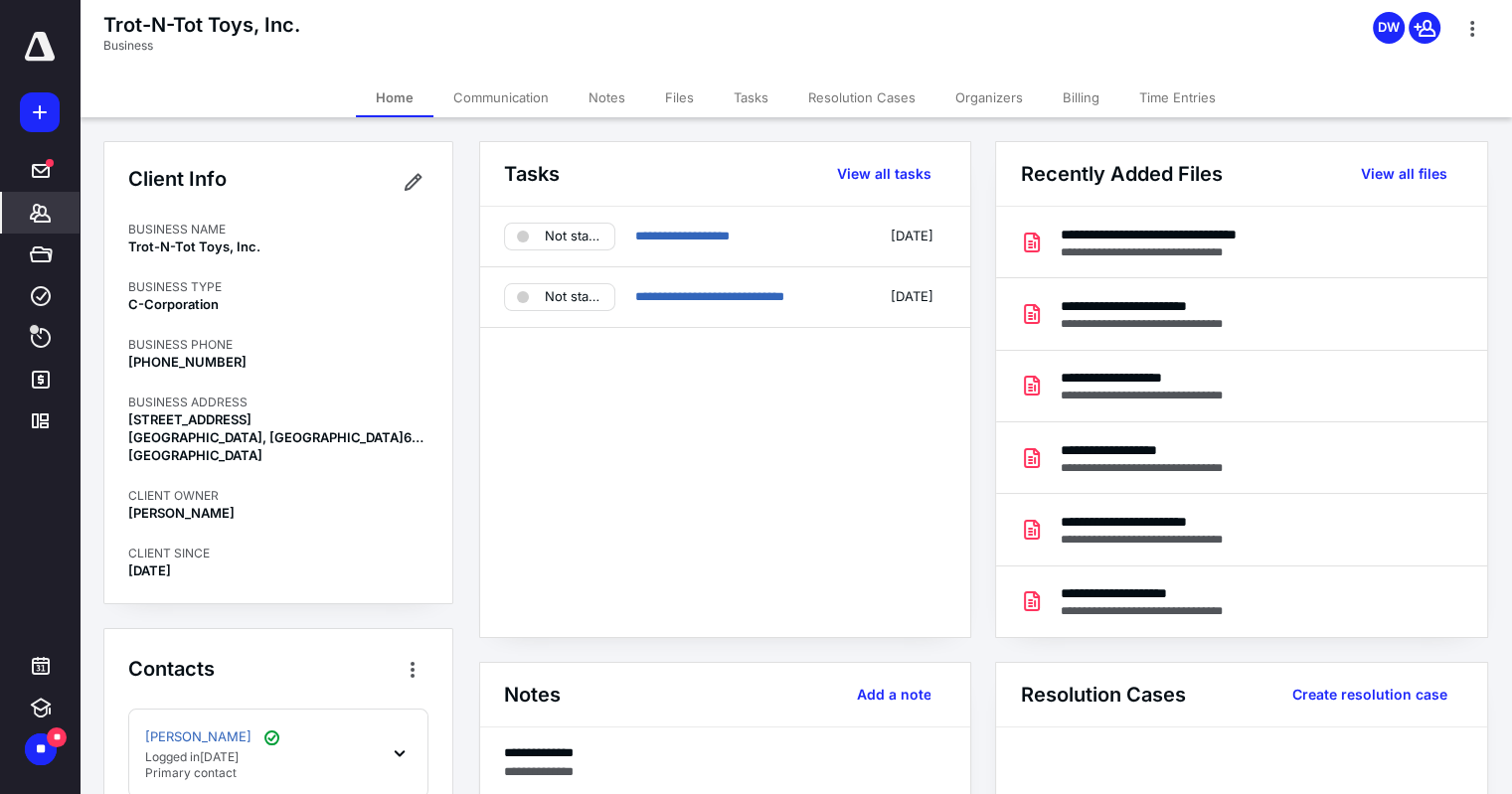 click on "Notes" at bounding box center [606, 97] 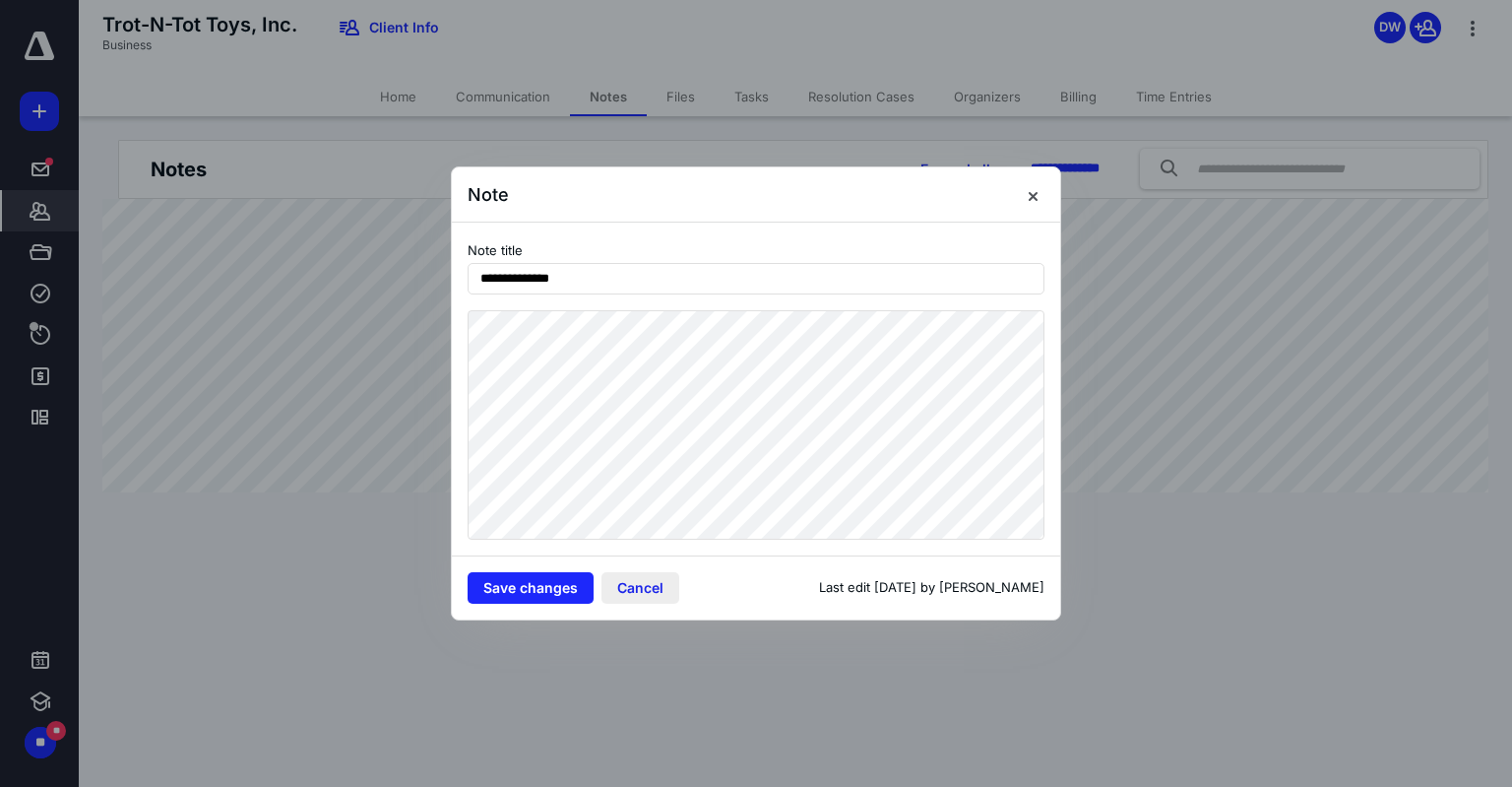 click on "Cancel" at bounding box center (640, 588) 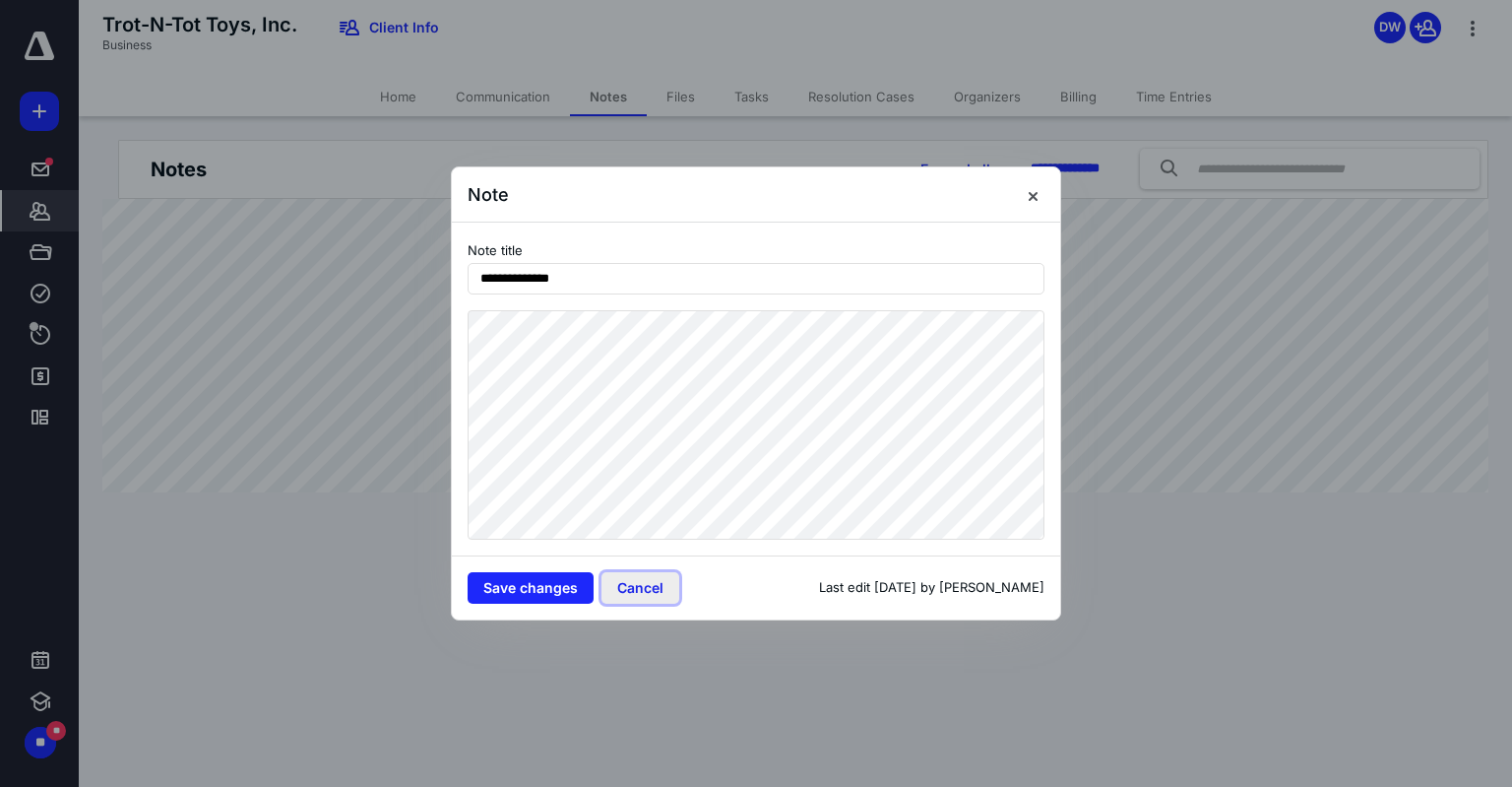 click on "Cancel" at bounding box center (640, 588) 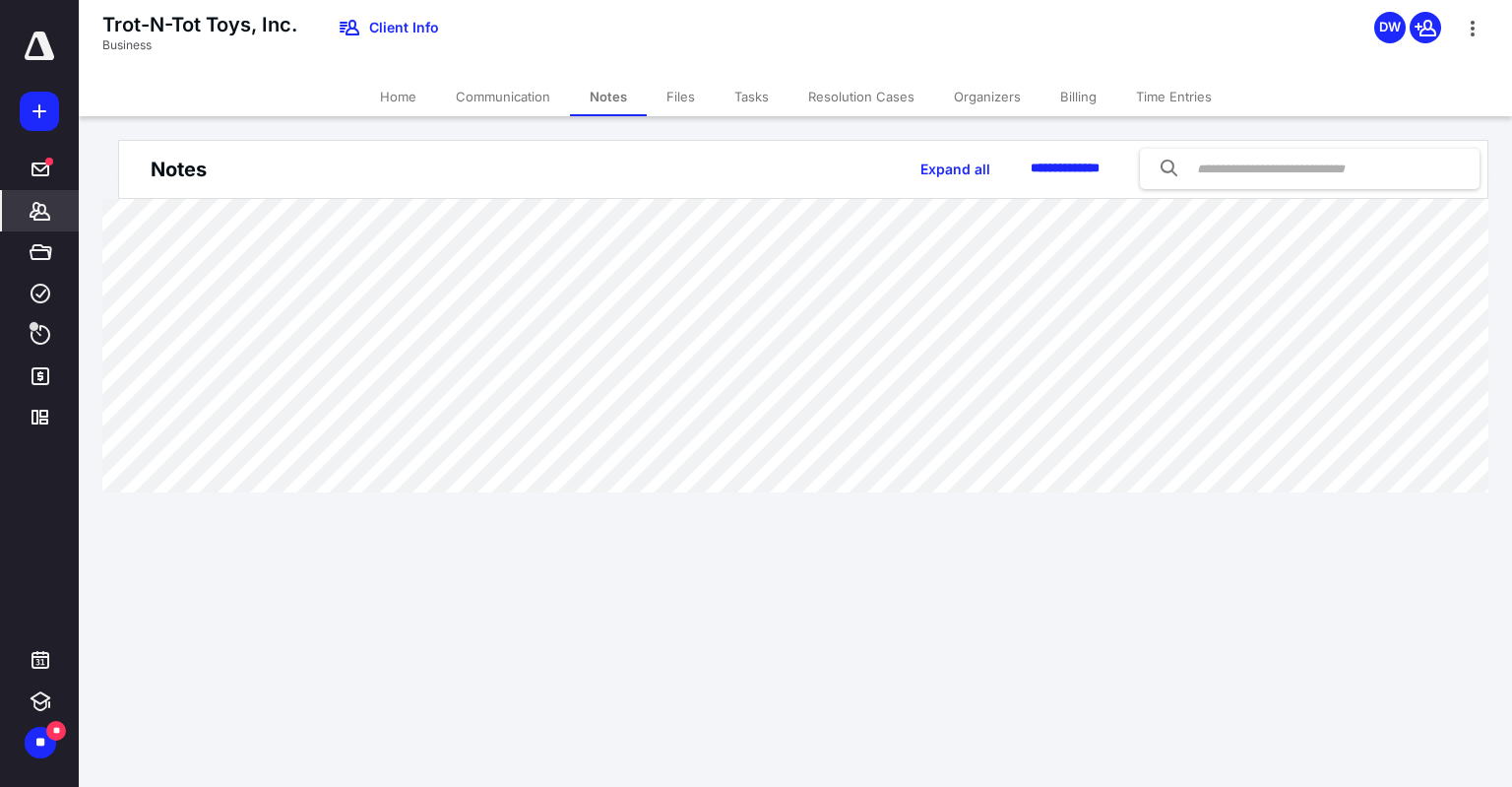 click on "Files" at bounding box center (680, 97) 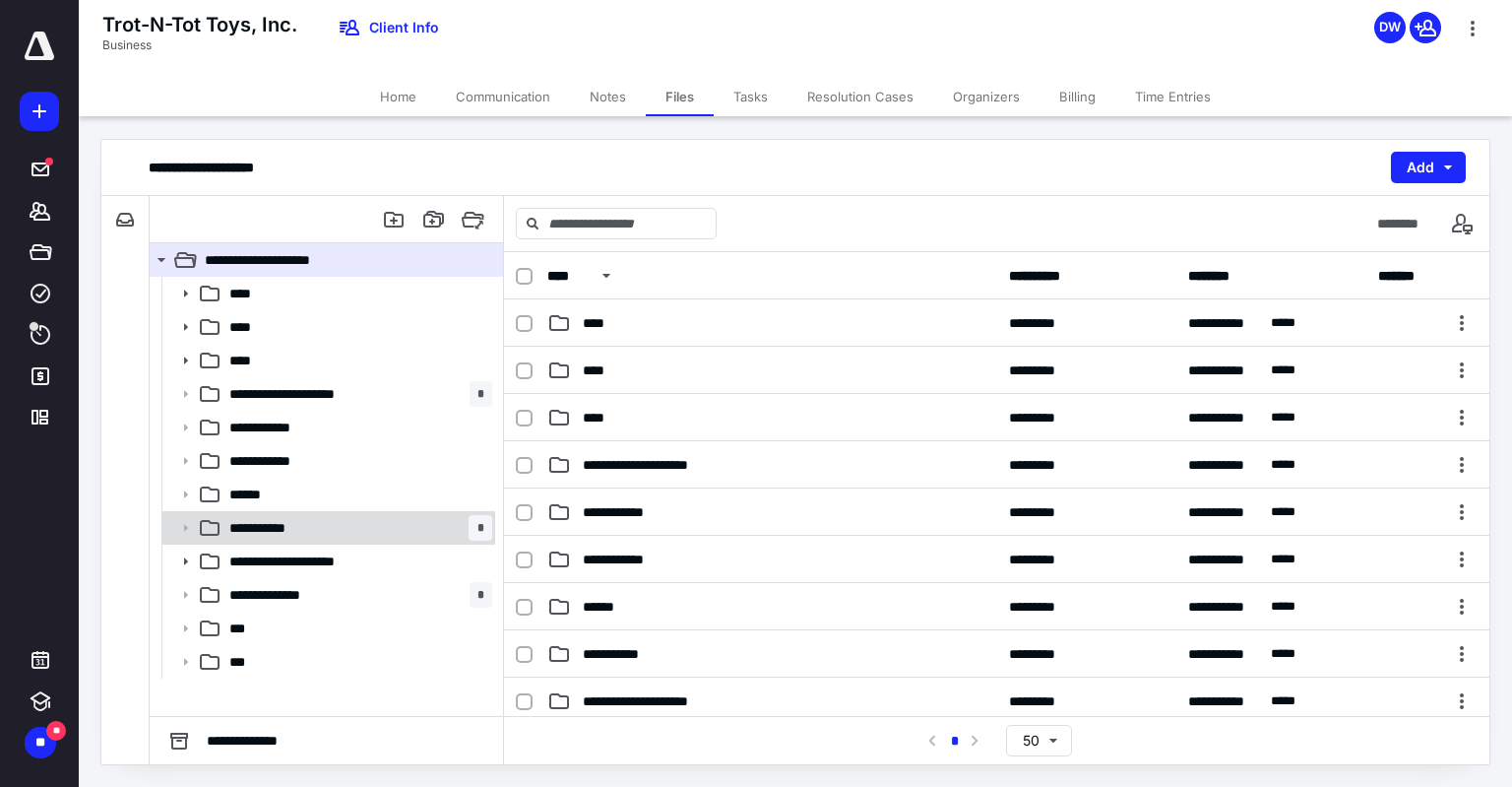 click on "**********" at bounding box center [356, 528] 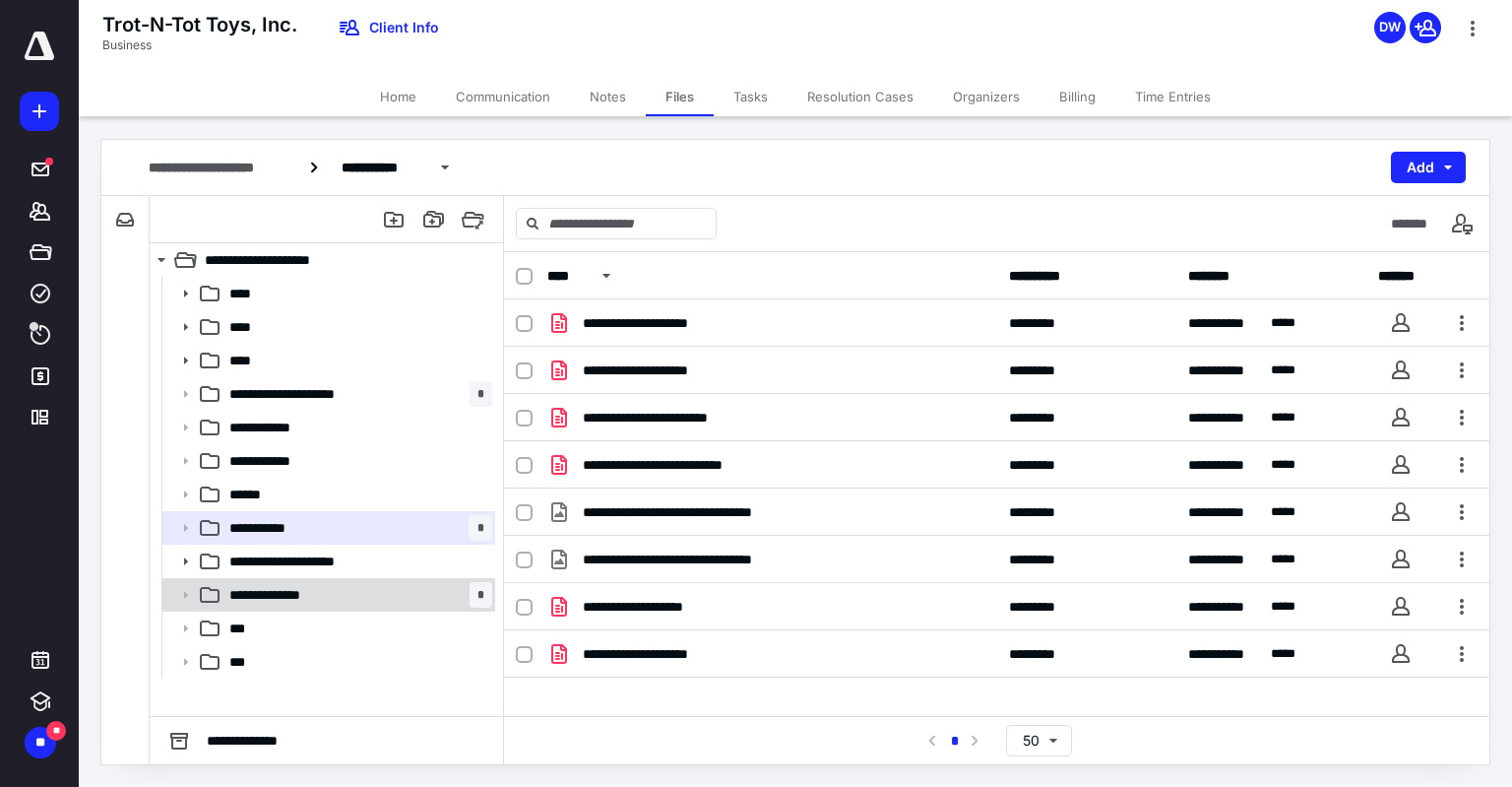 click on "**********" at bounding box center (356, 595) 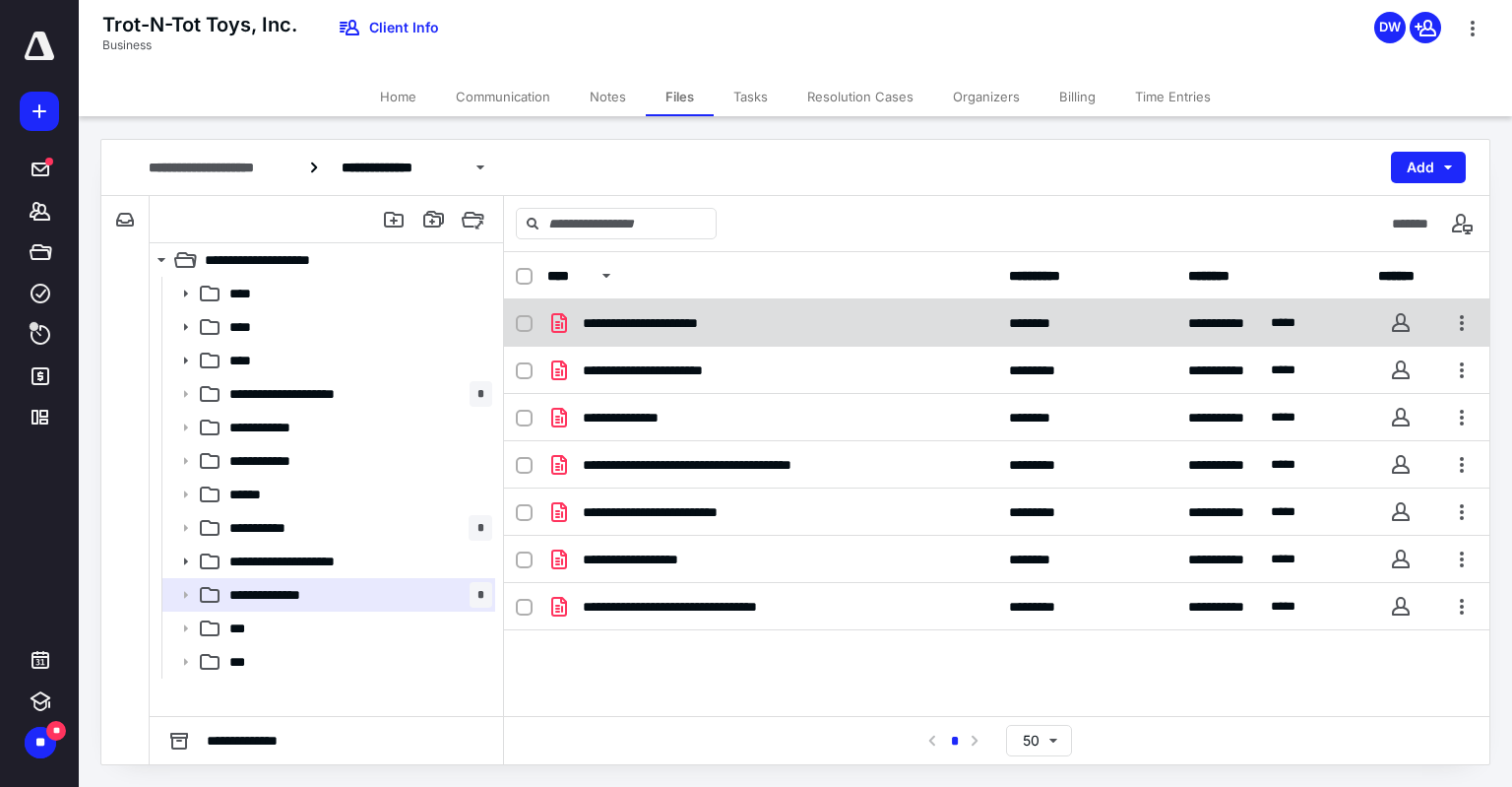 click on "**********" at bounding box center [772, 323] 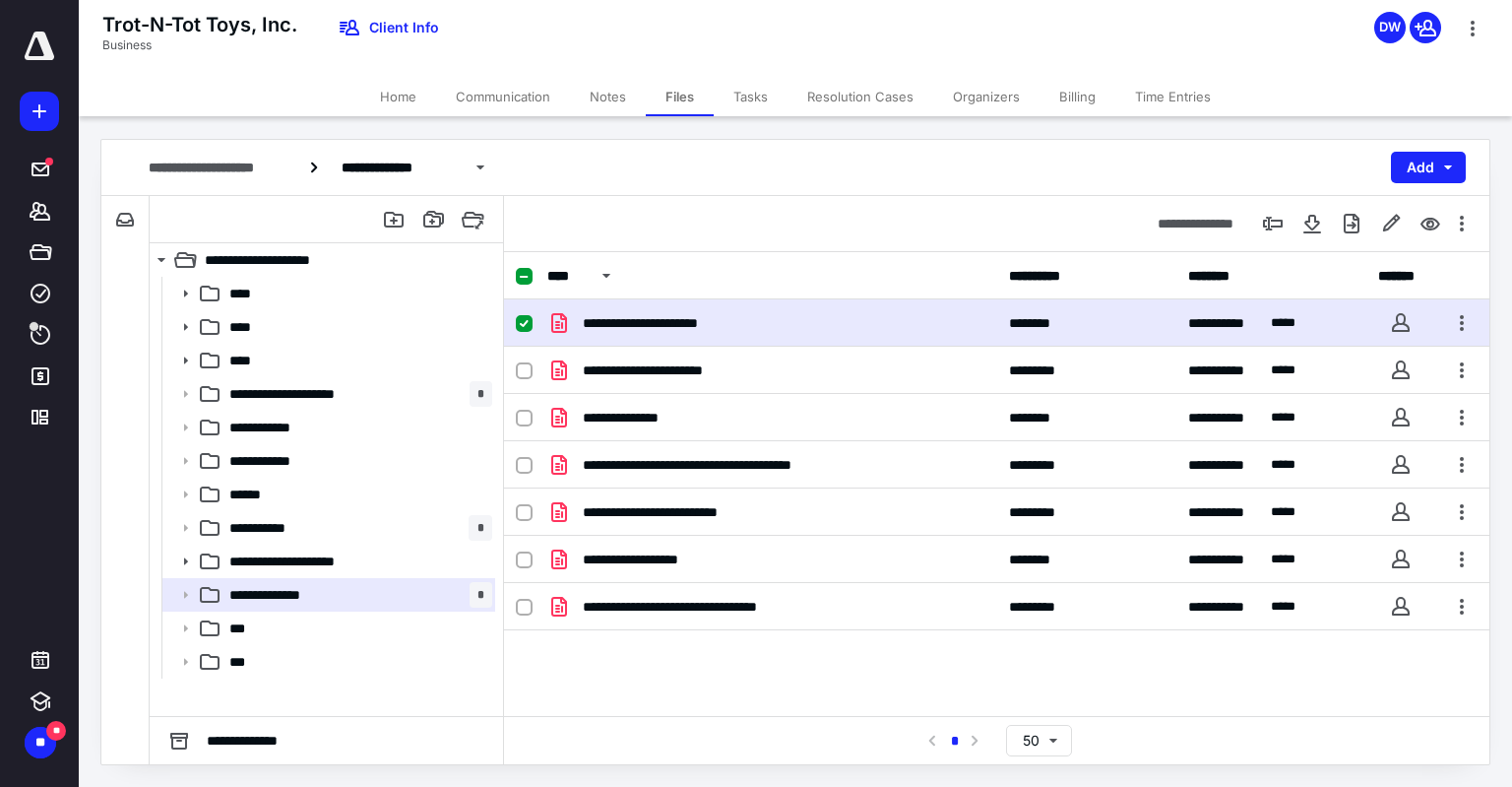 click on "**********" at bounding box center (772, 323) 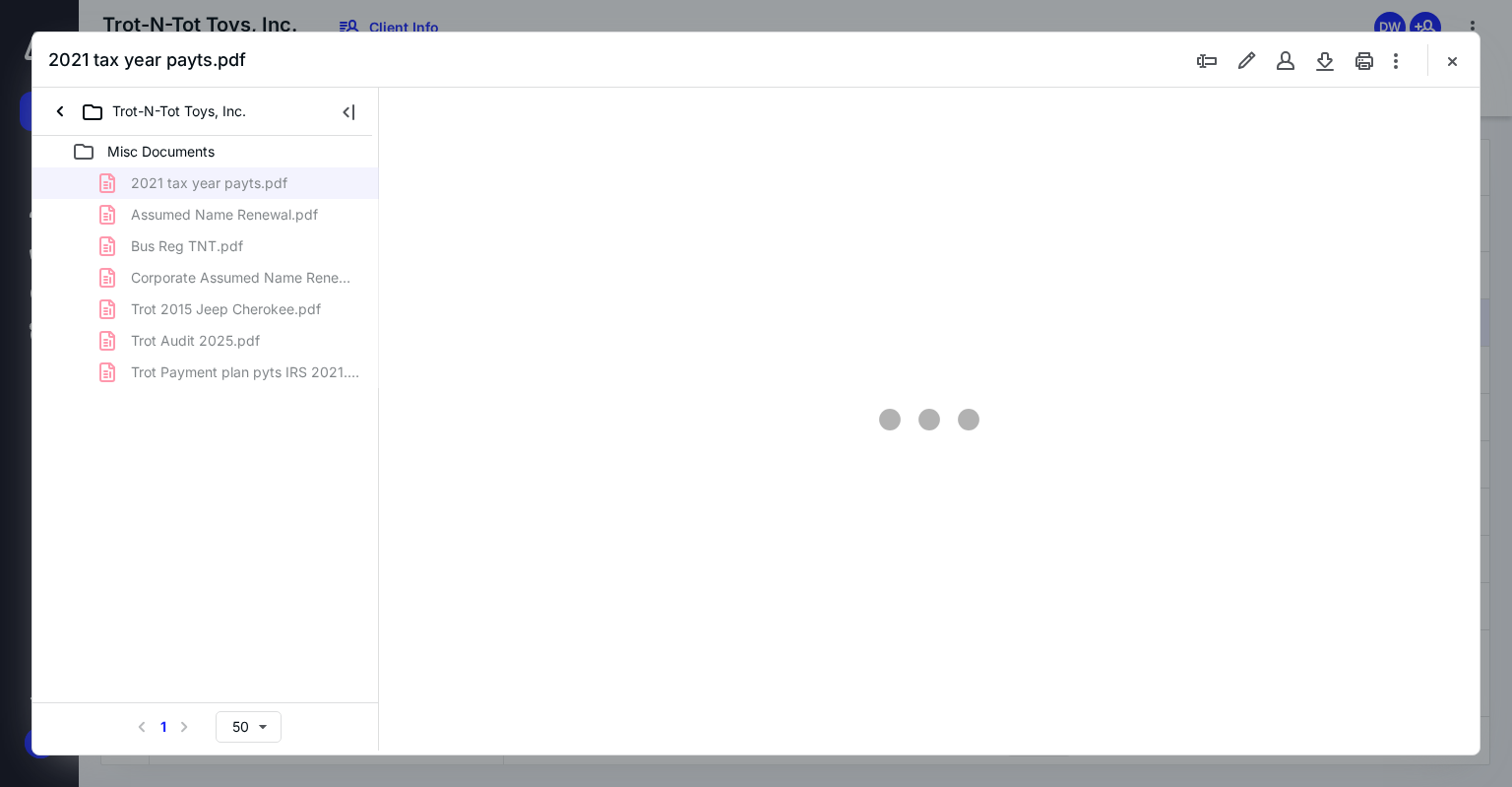 scroll, scrollTop: 0, scrollLeft: 0, axis: both 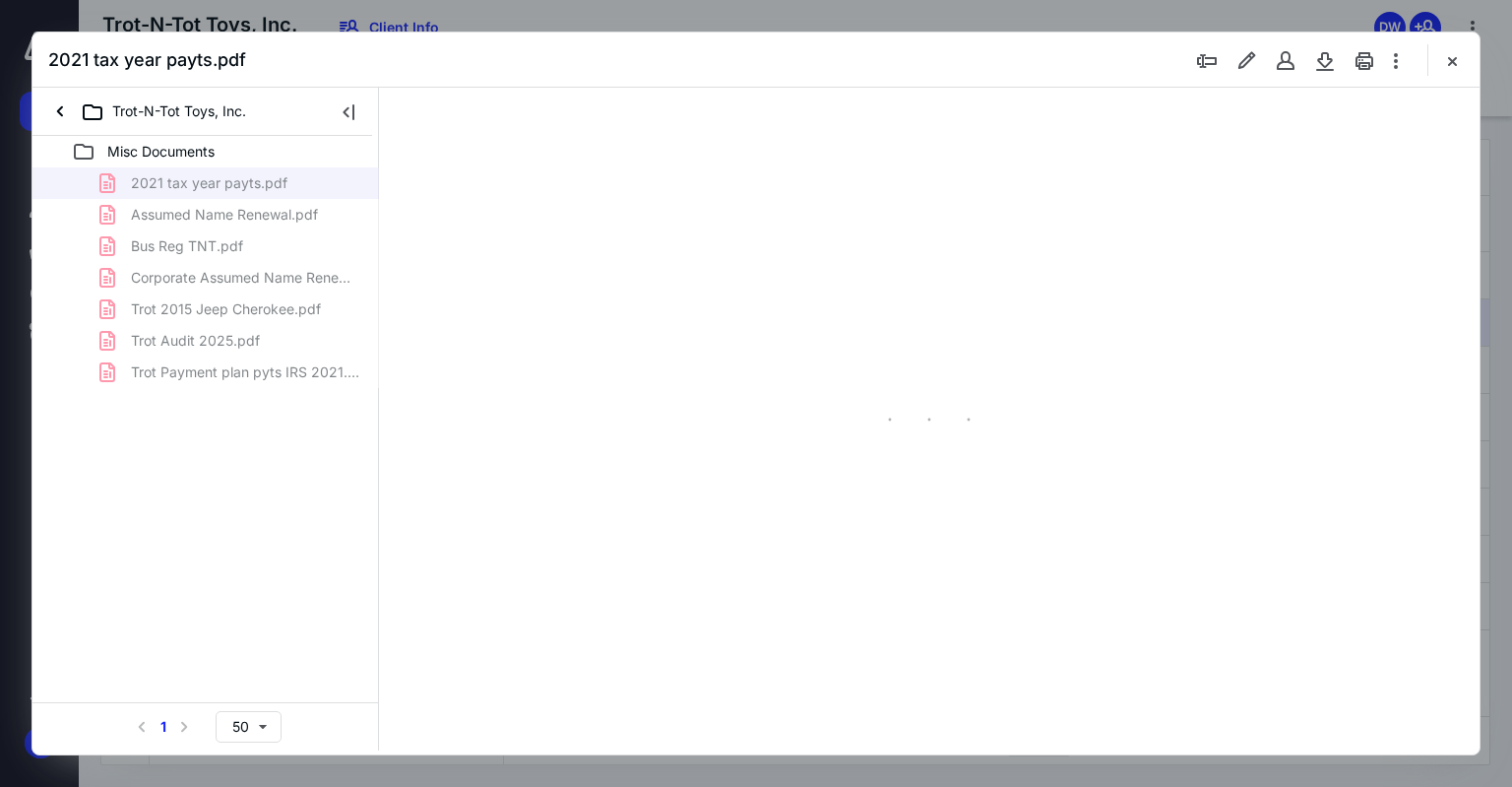 type on "75" 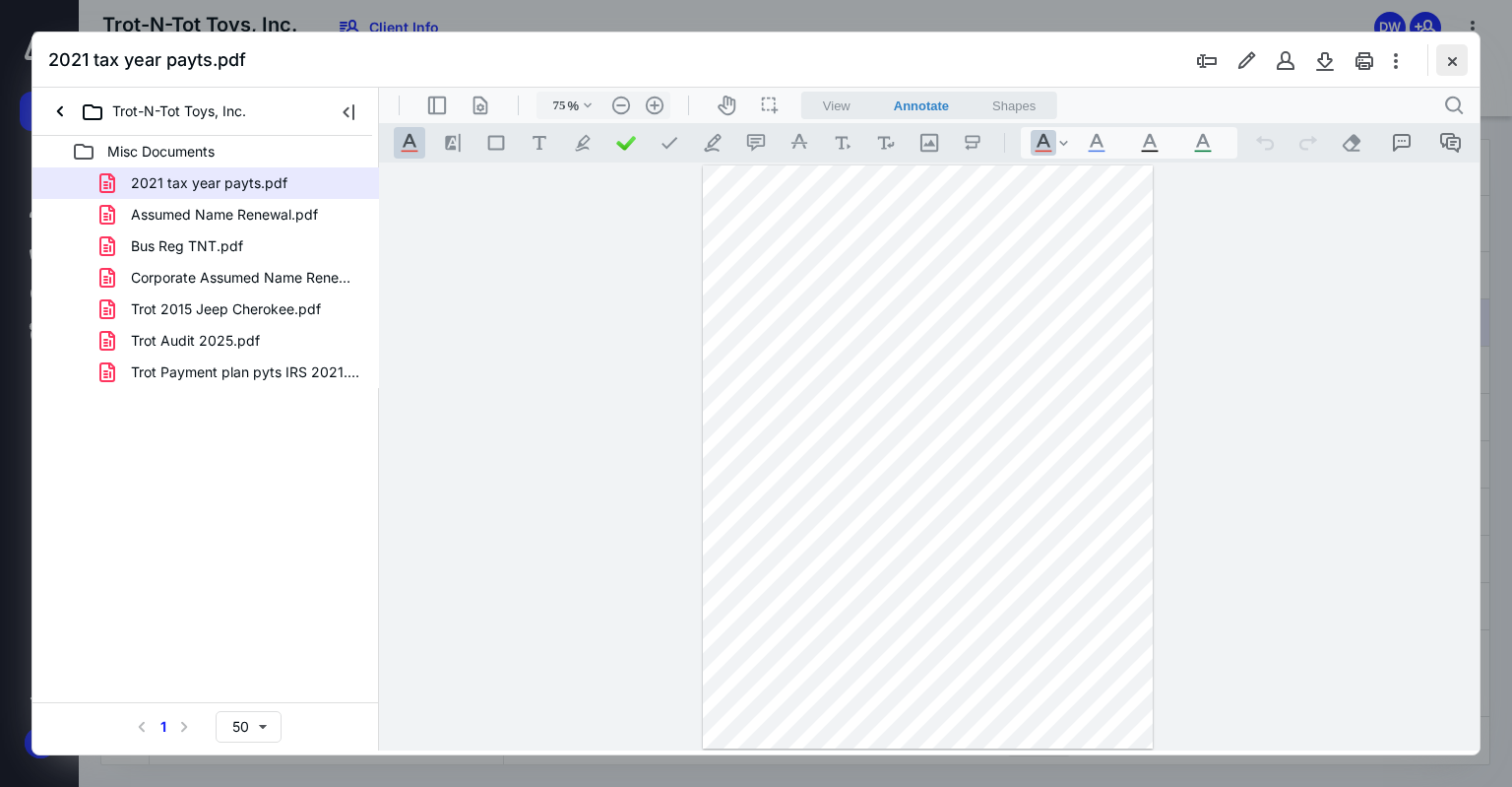 click at bounding box center [1452, 60] 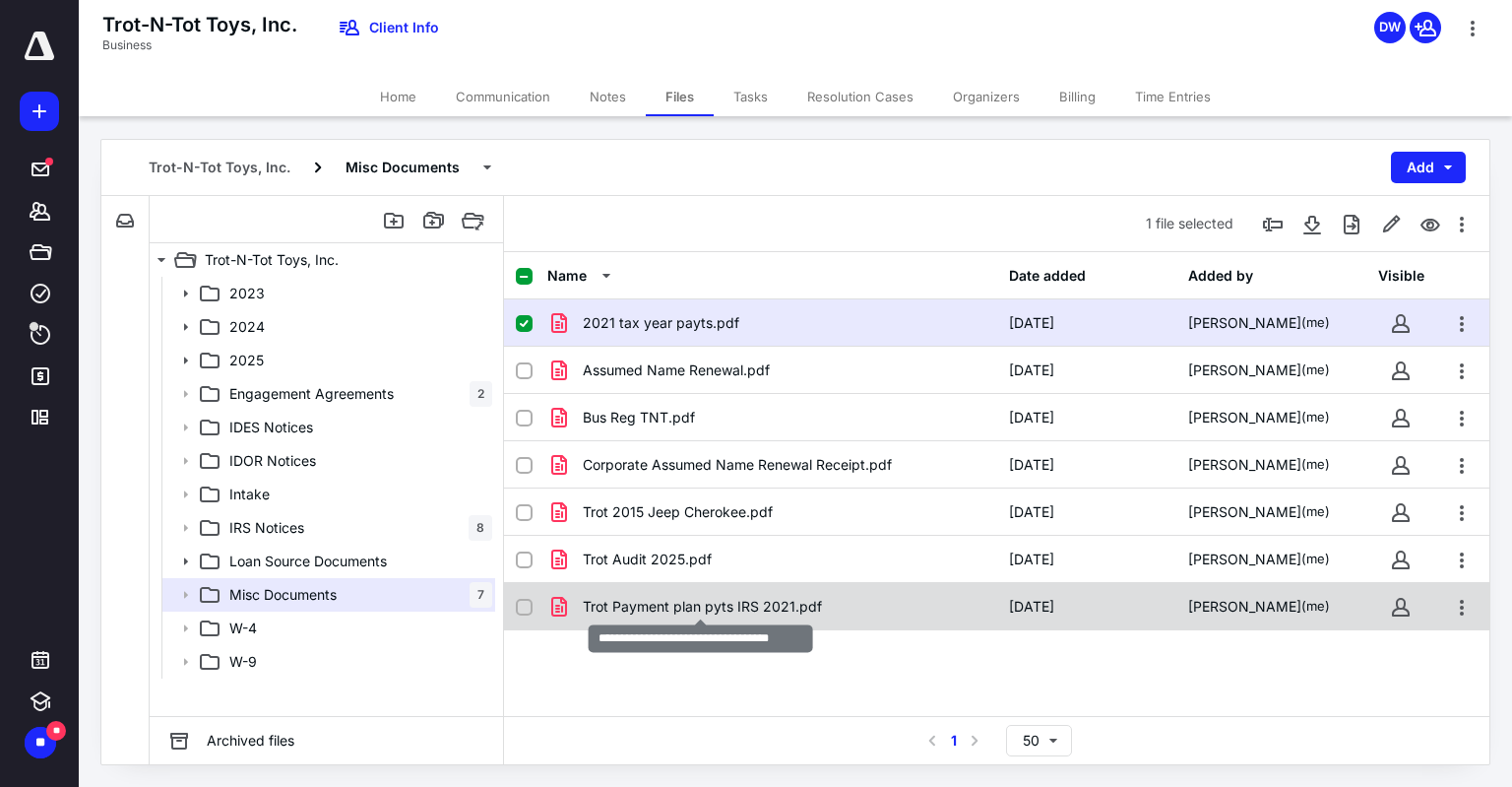 click on "Trot Payment plan pyts IRS 2021.pdf" at bounding box center (702, 607) 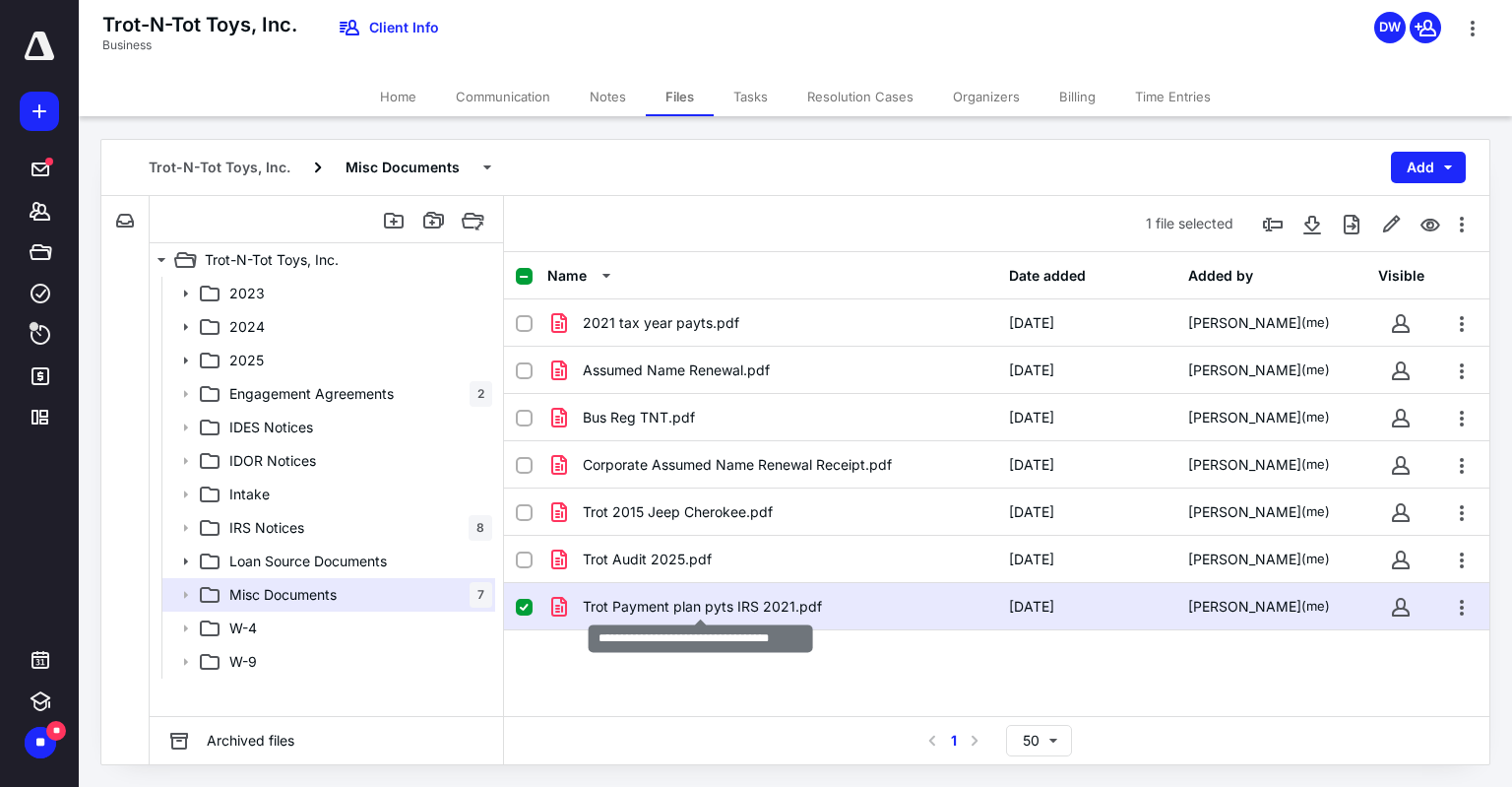 click on "Trot Payment plan pyts IRS 2021.pdf" at bounding box center [702, 607] 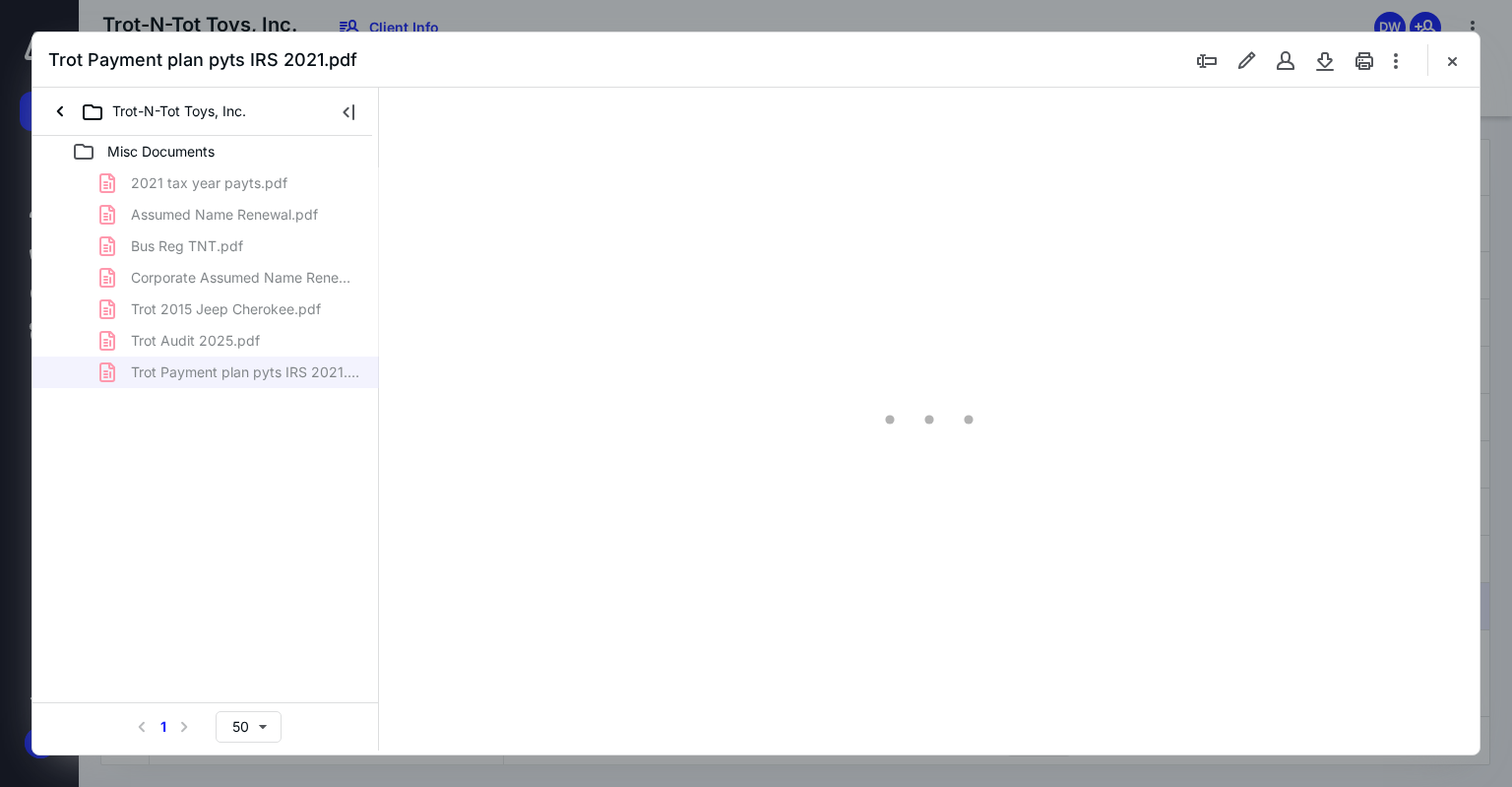 scroll, scrollTop: 0, scrollLeft: 0, axis: both 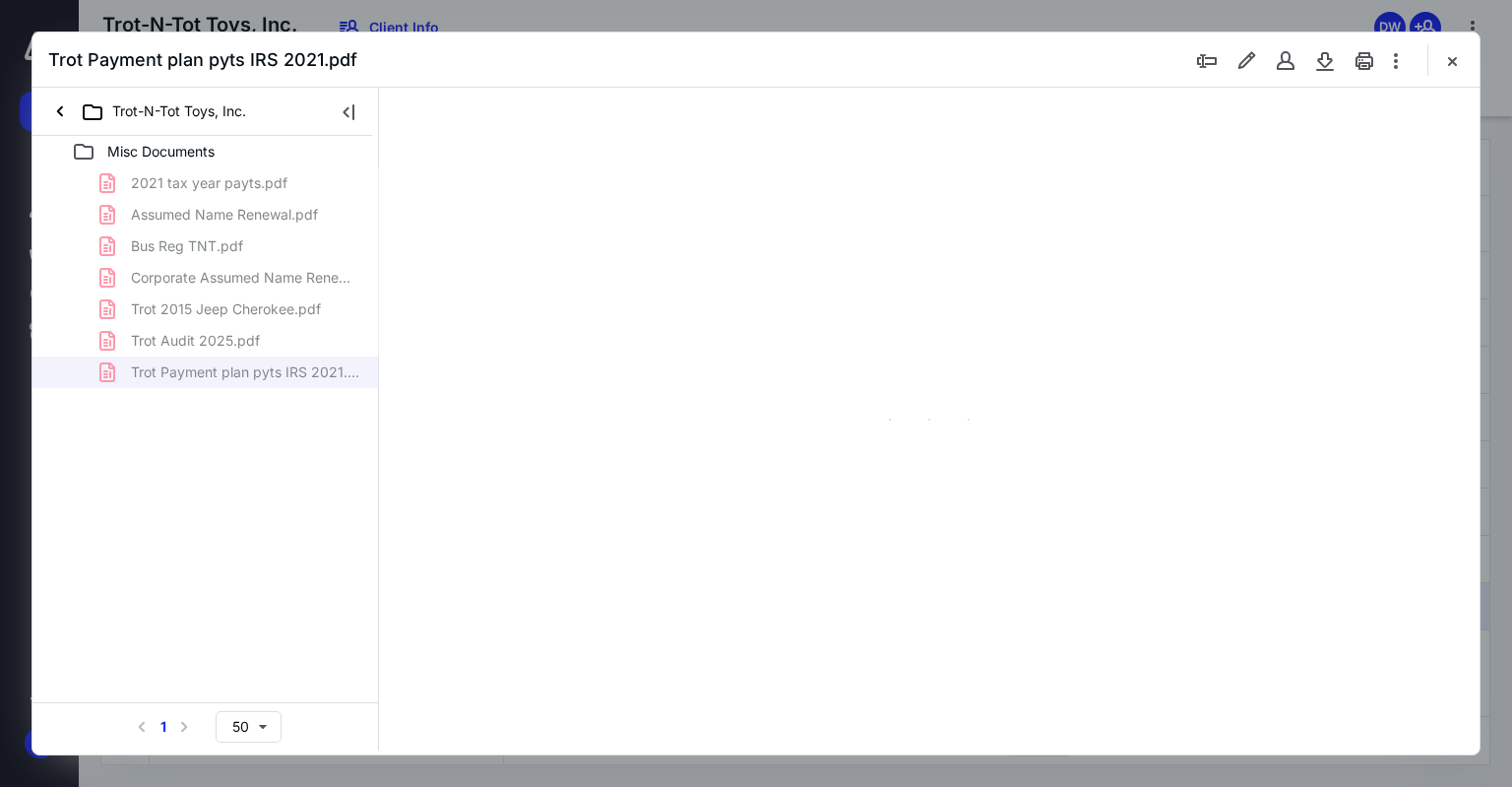 type on "75" 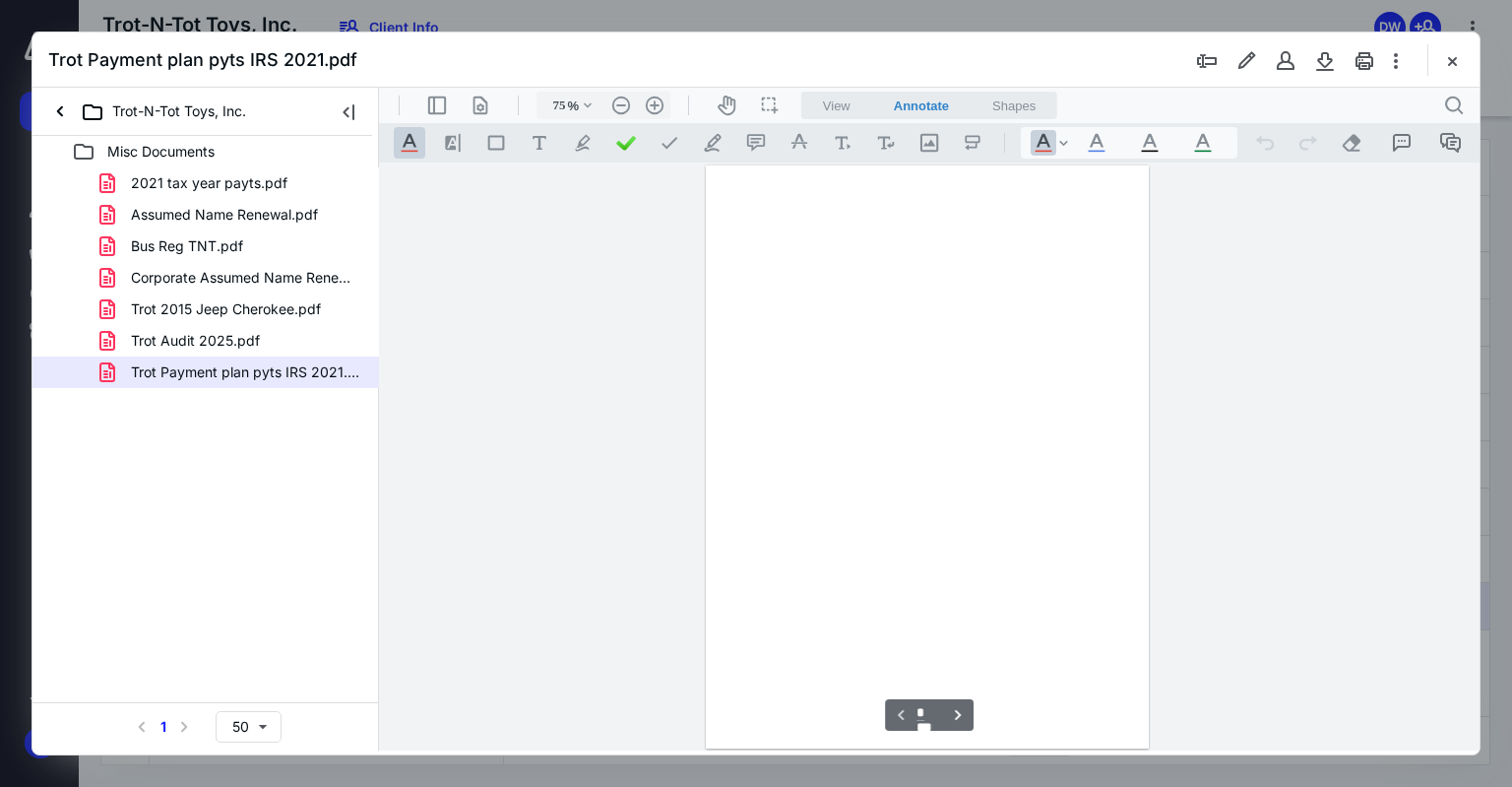 scroll, scrollTop: 78, scrollLeft: 0, axis: vertical 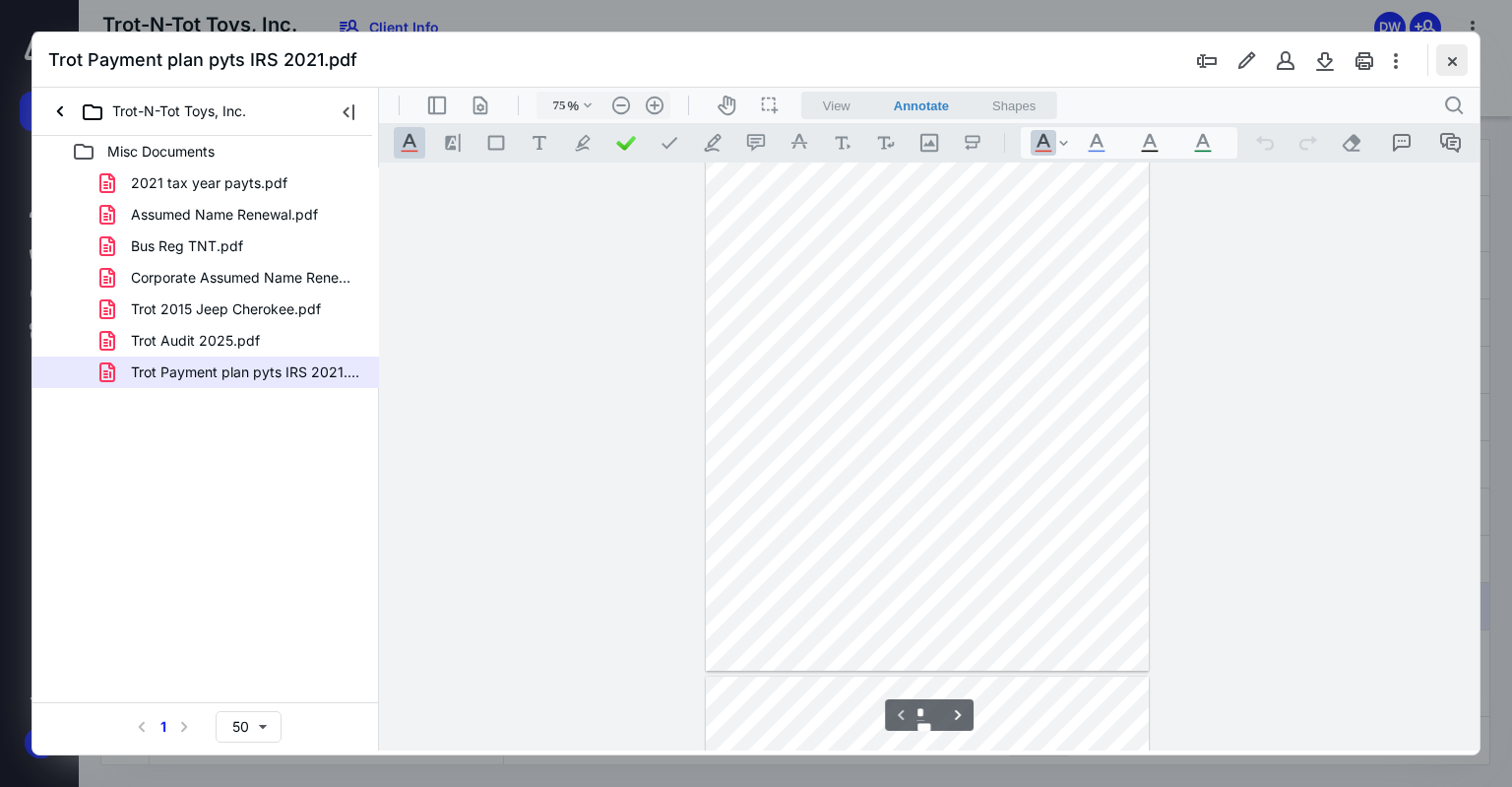 click at bounding box center (1452, 60) 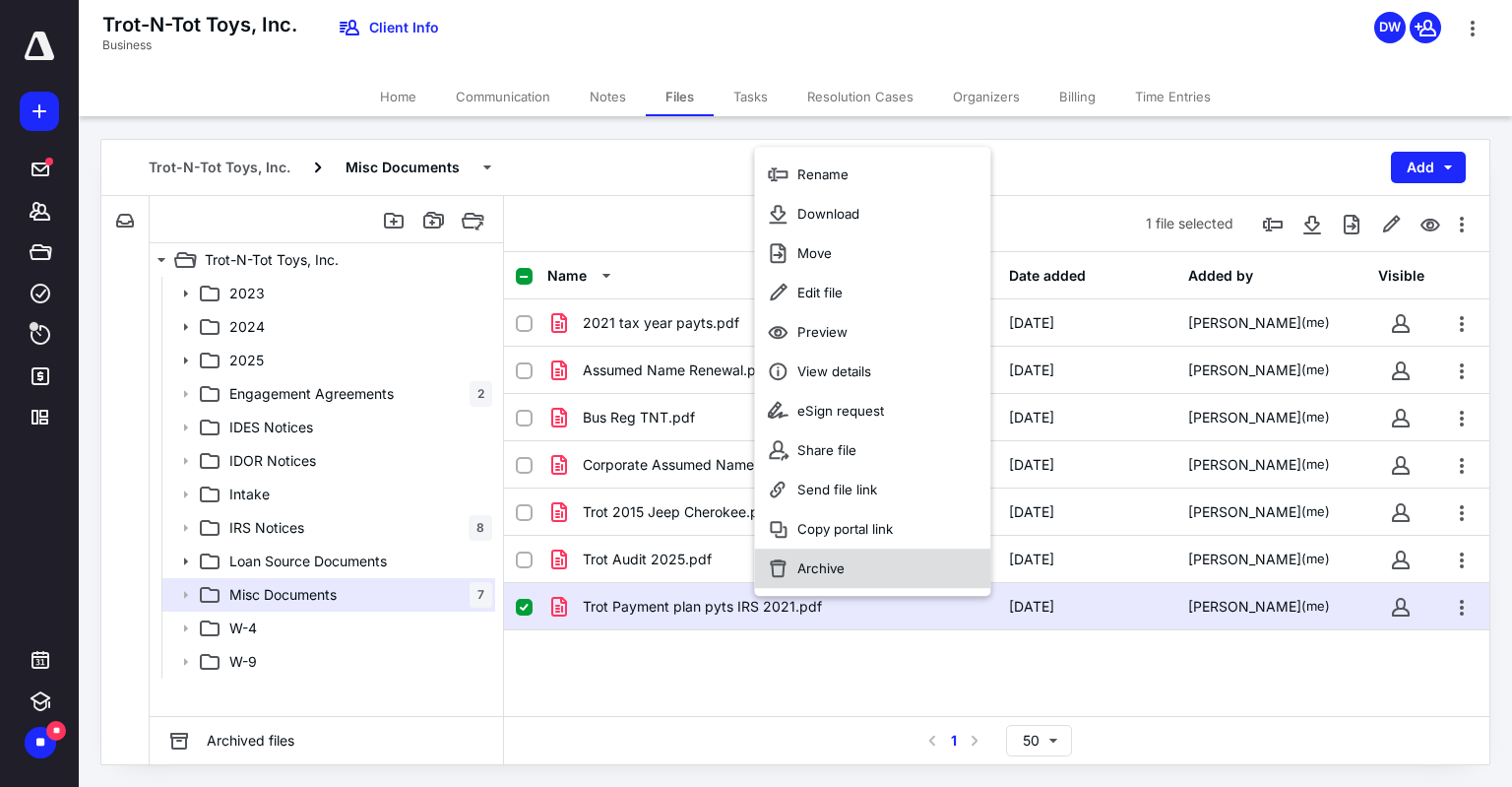 click on "Archive" at bounding box center [821, 568] 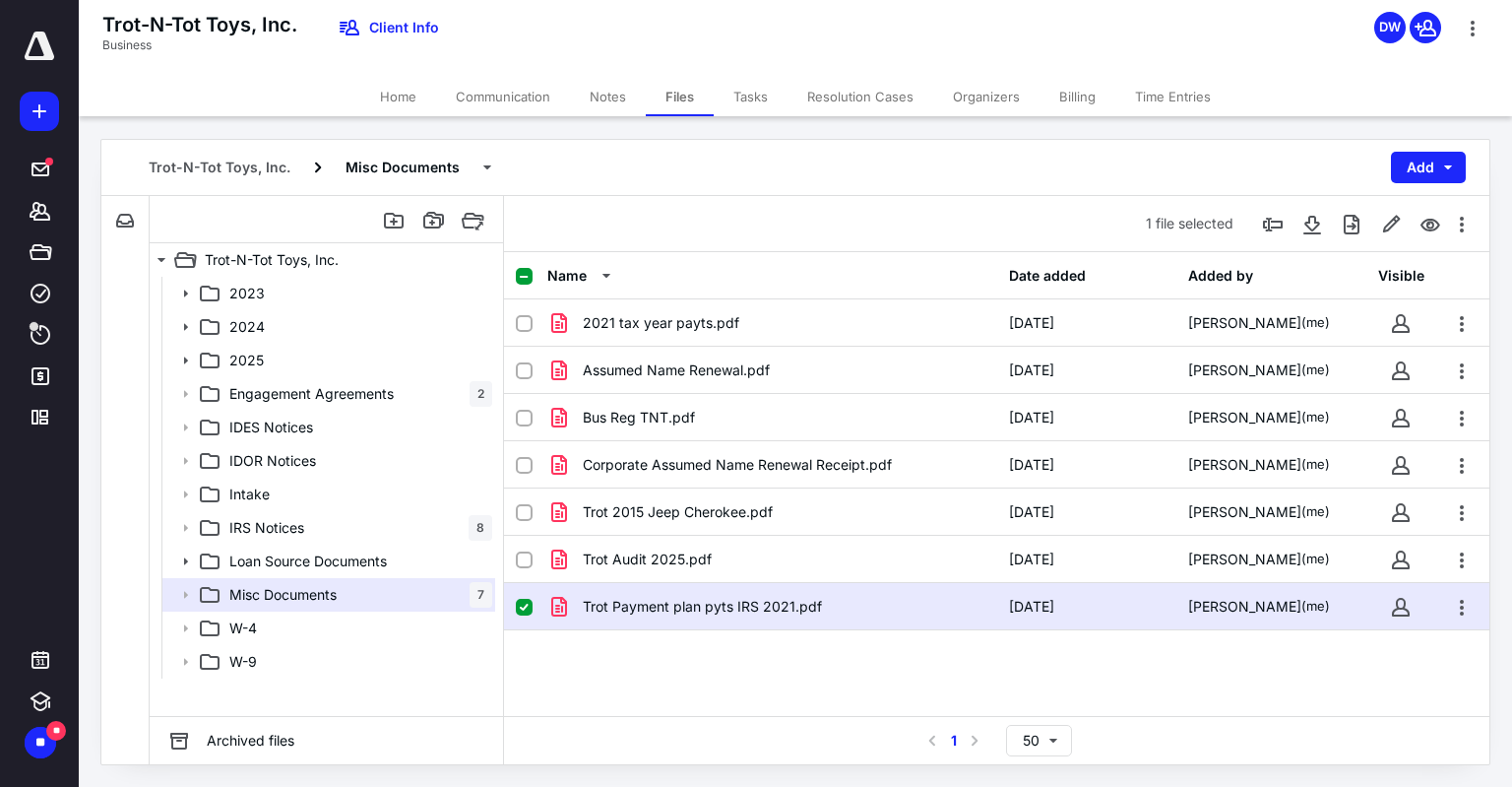 checkbox on "false" 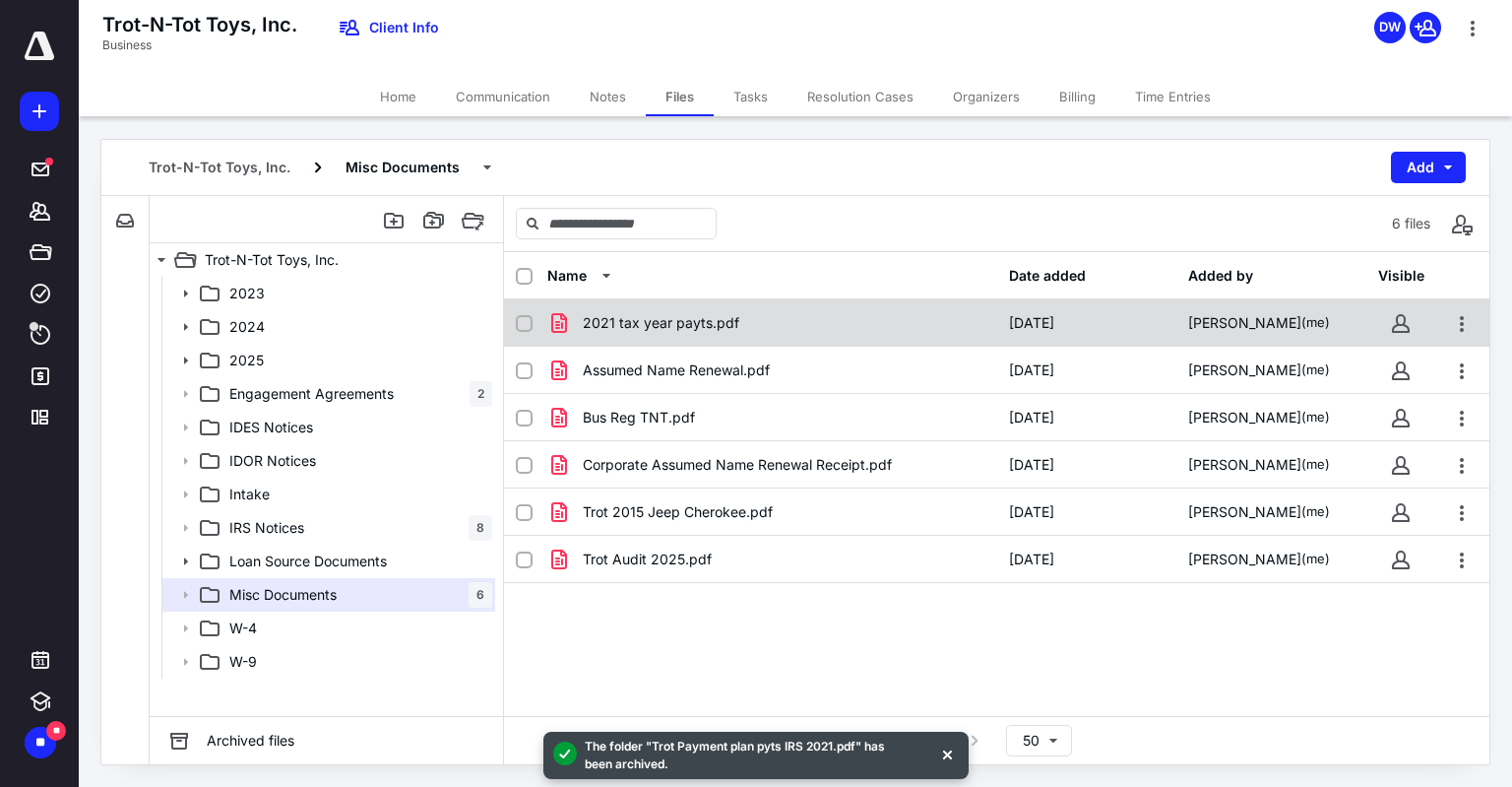 click 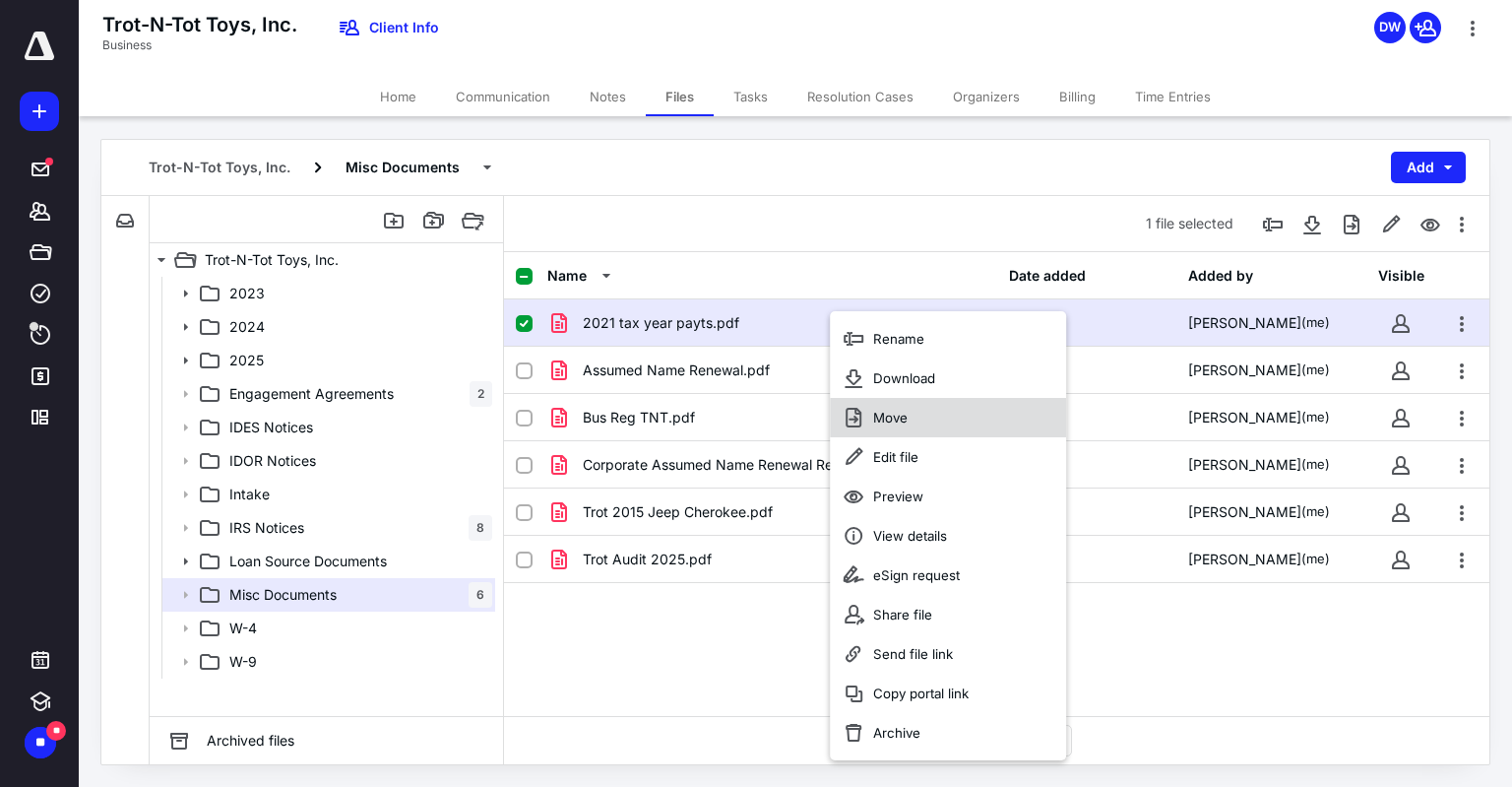 click on "Move" at bounding box center [890, 418] 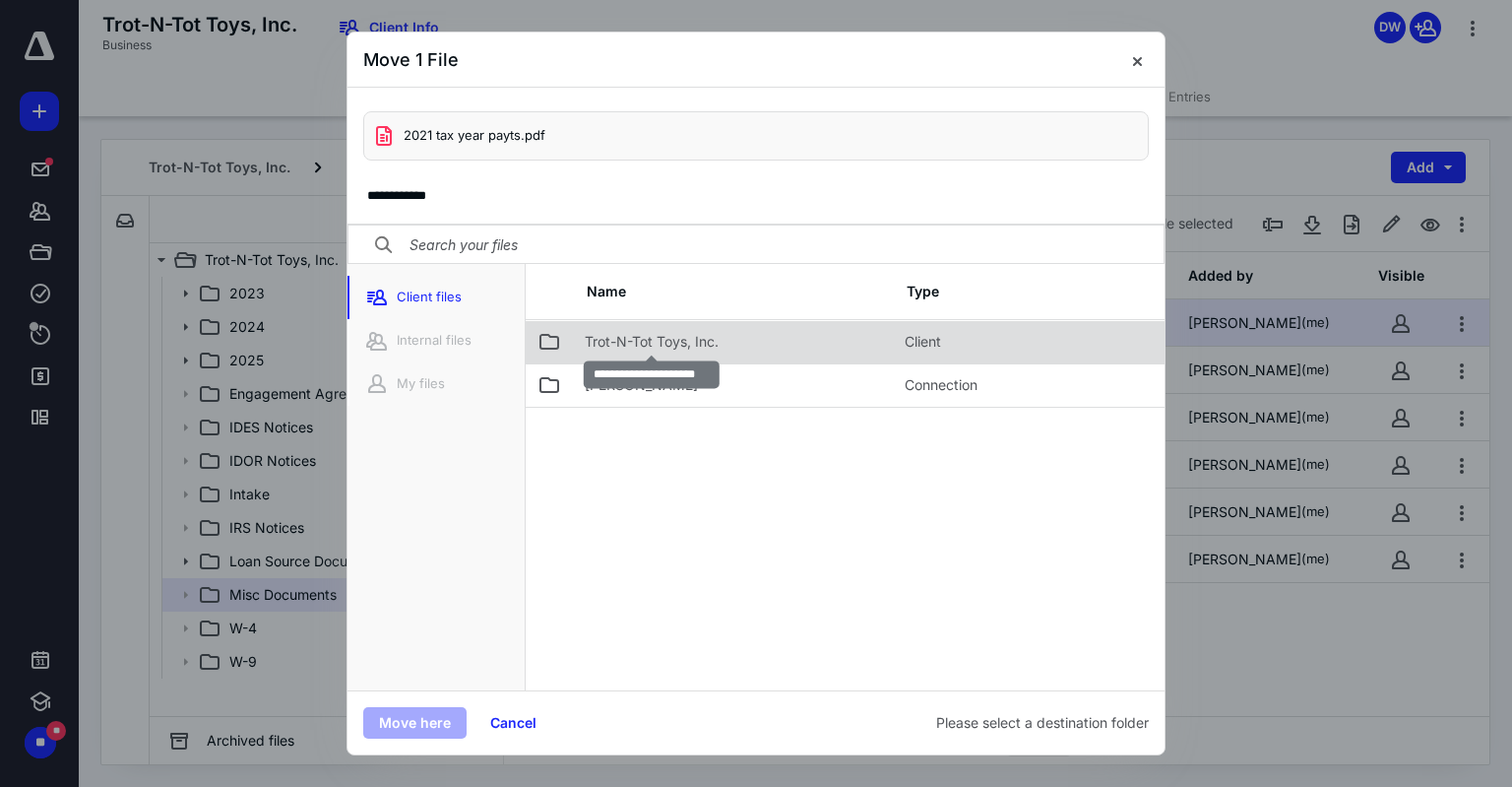 click on "Trot-N-Tot Toys, Inc." at bounding box center [652, 342] 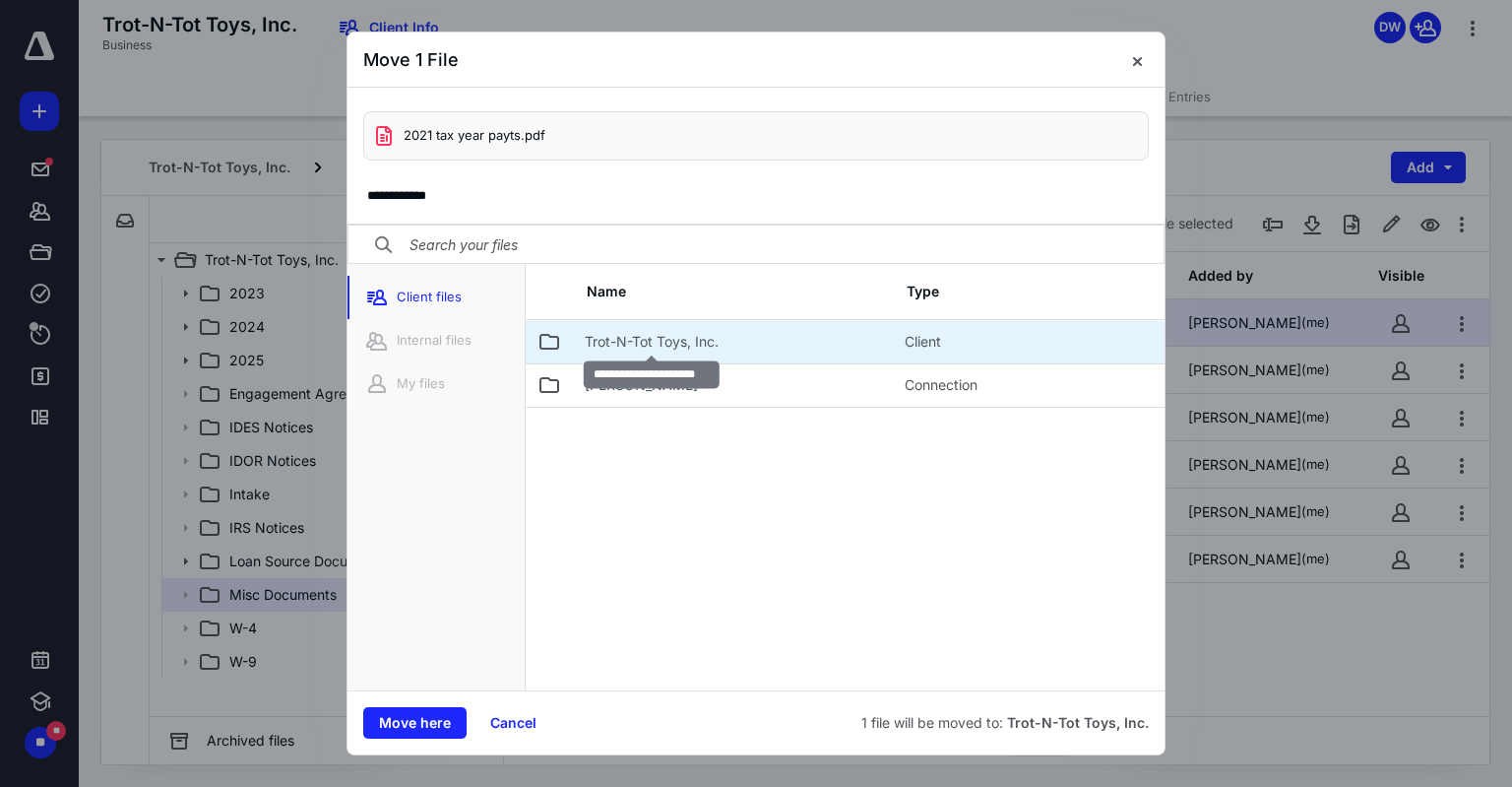 click on "Trot-N-Tot Toys, Inc." at bounding box center [652, 342] 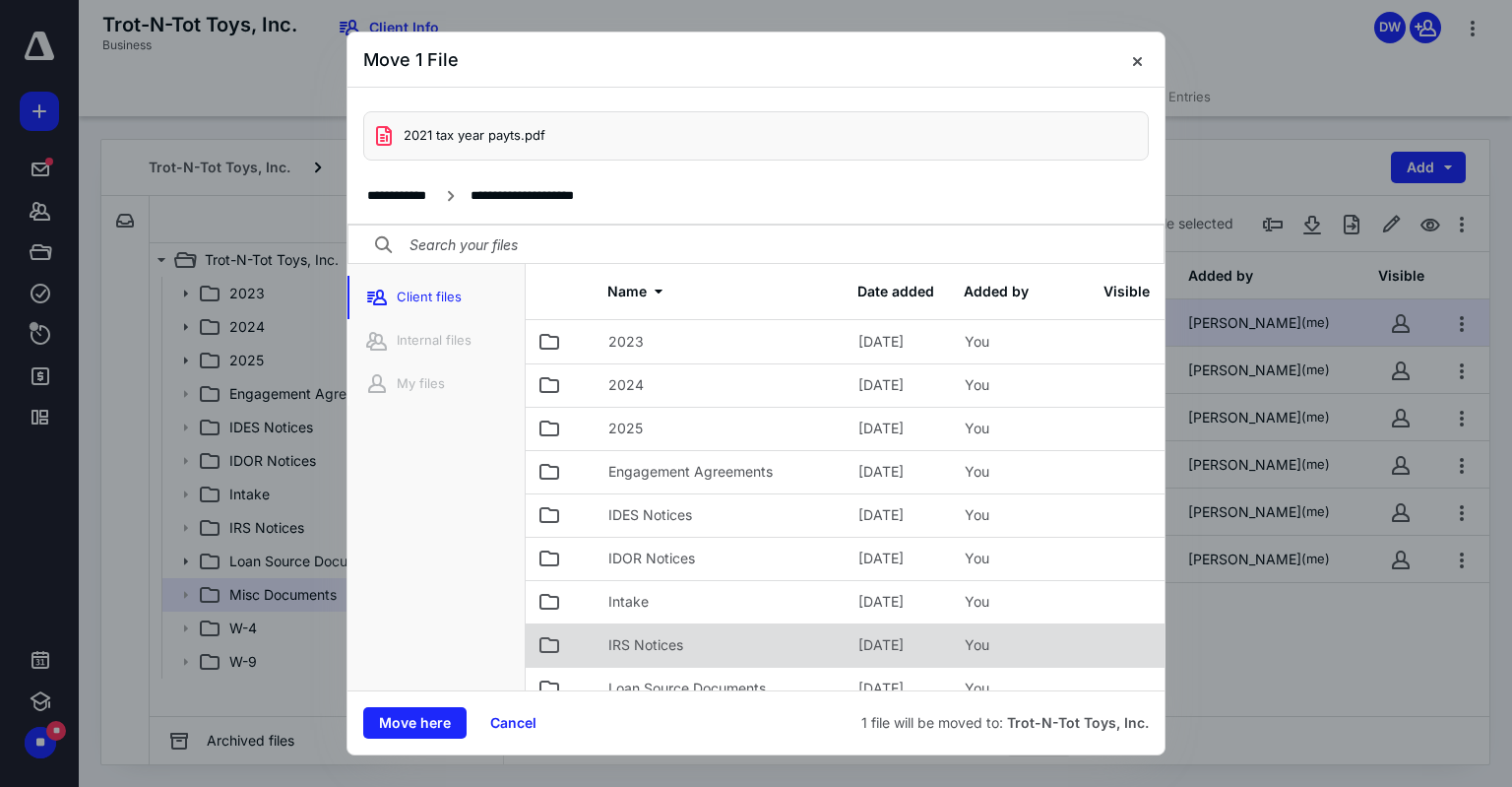 click on "IRS Notices" at bounding box center (722, 645) 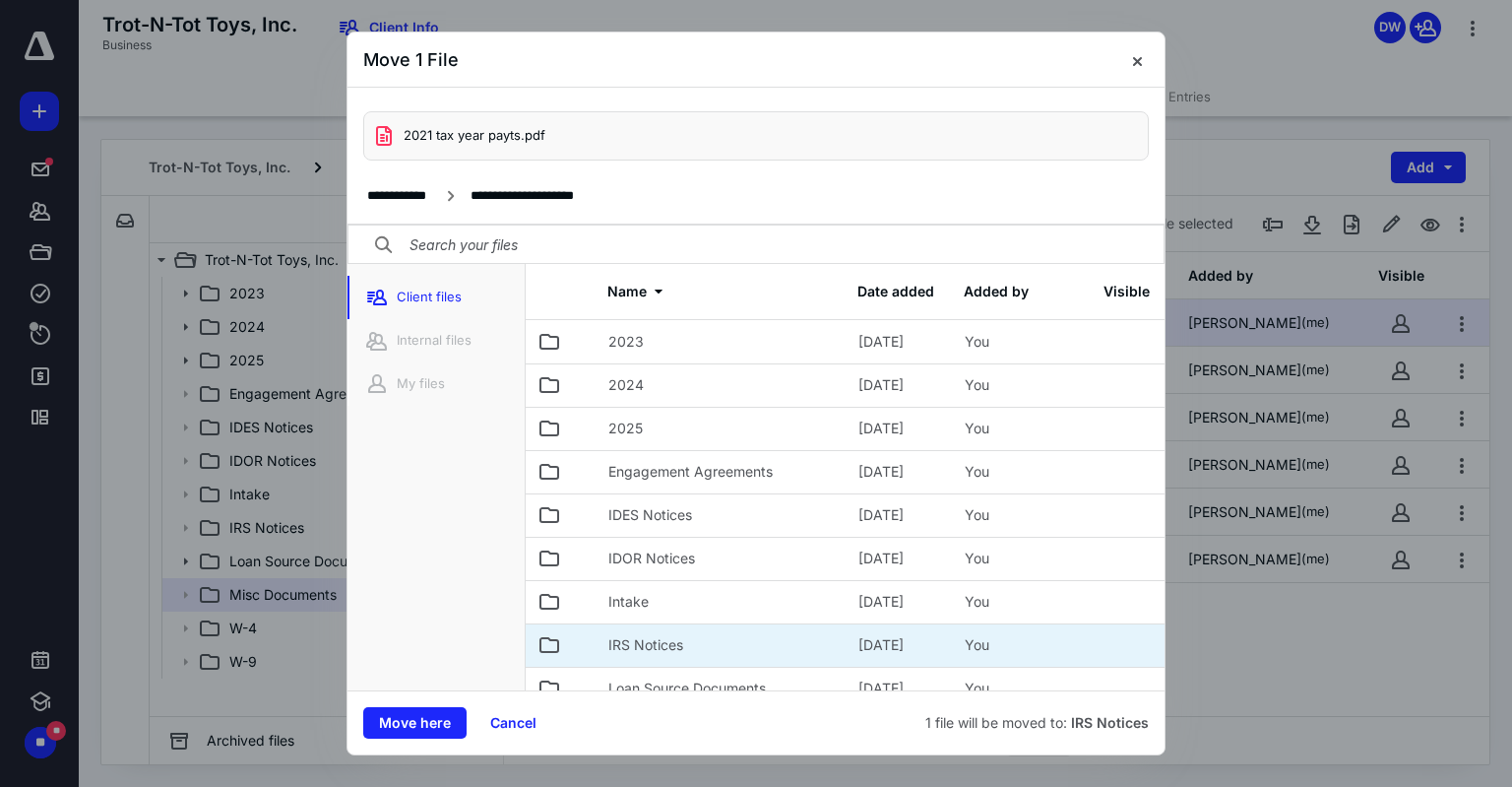 click on "IRS Notices" at bounding box center [722, 645] 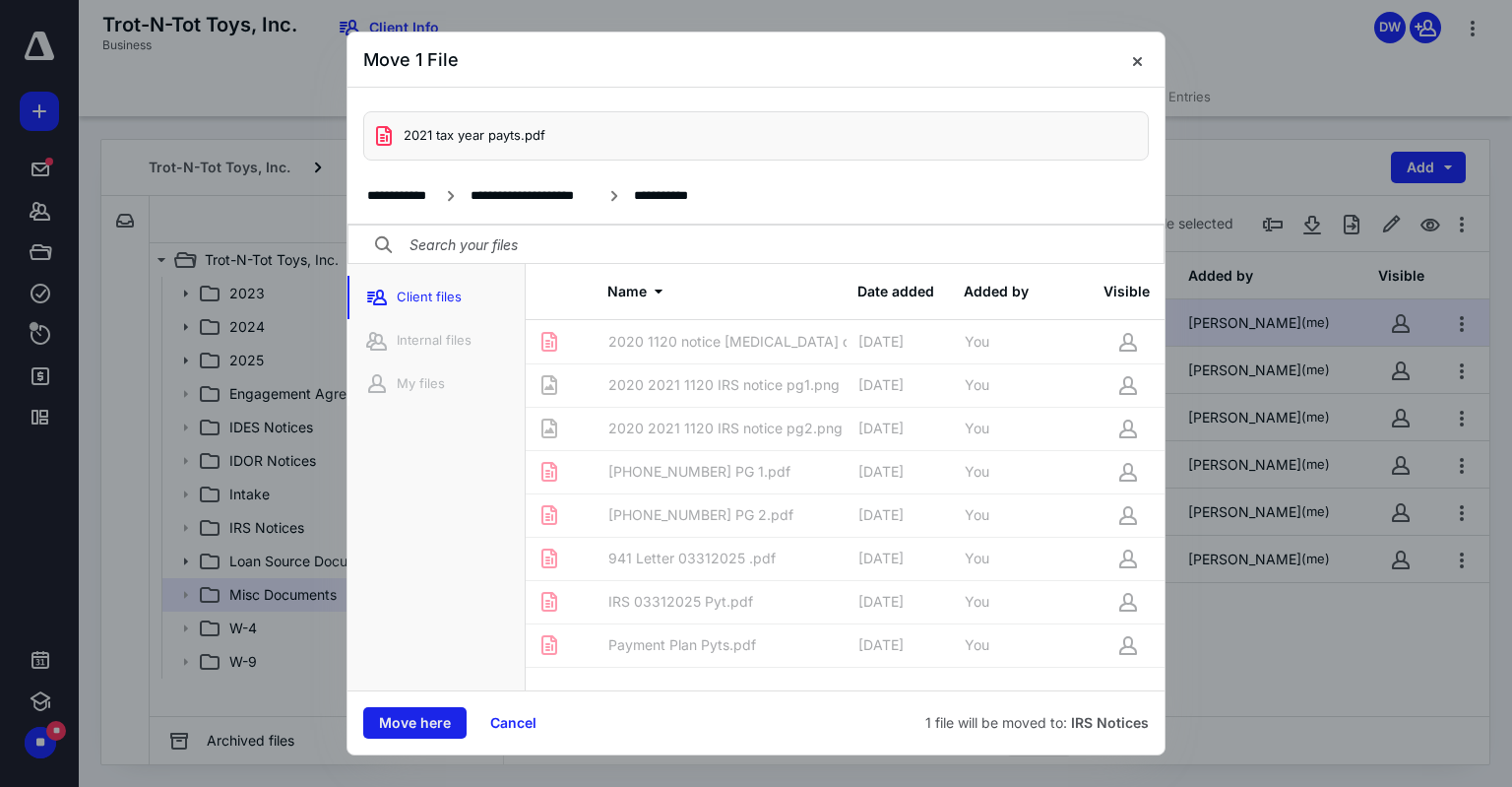 click on "Move here" at bounding box center (414, 723) 